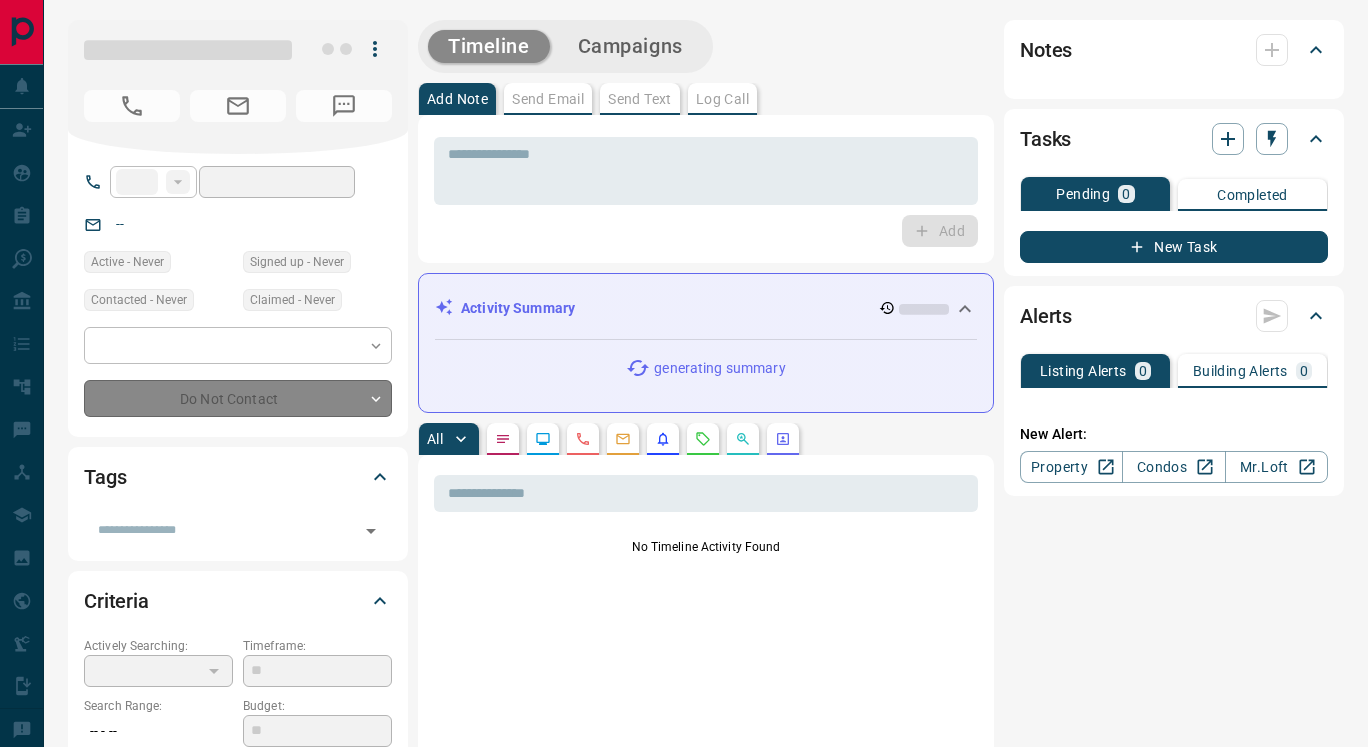type on "**" 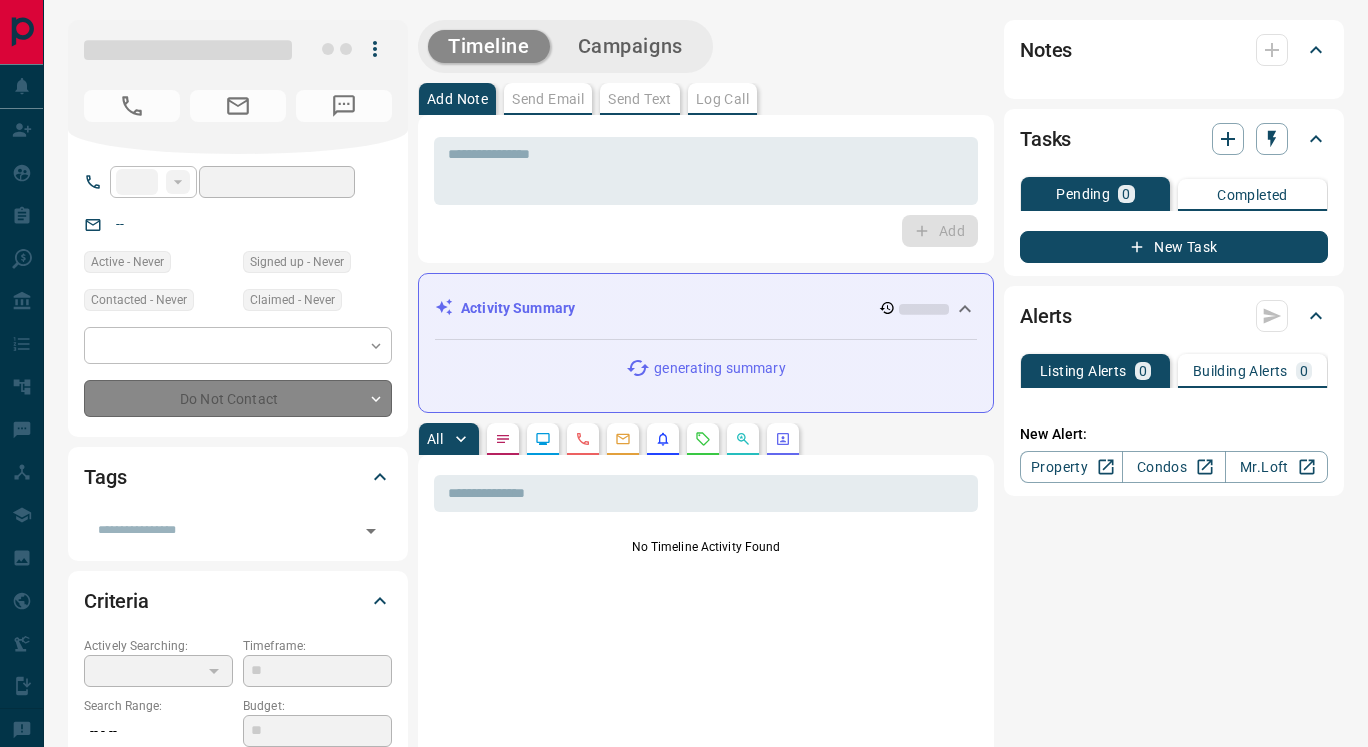 type on "**********" 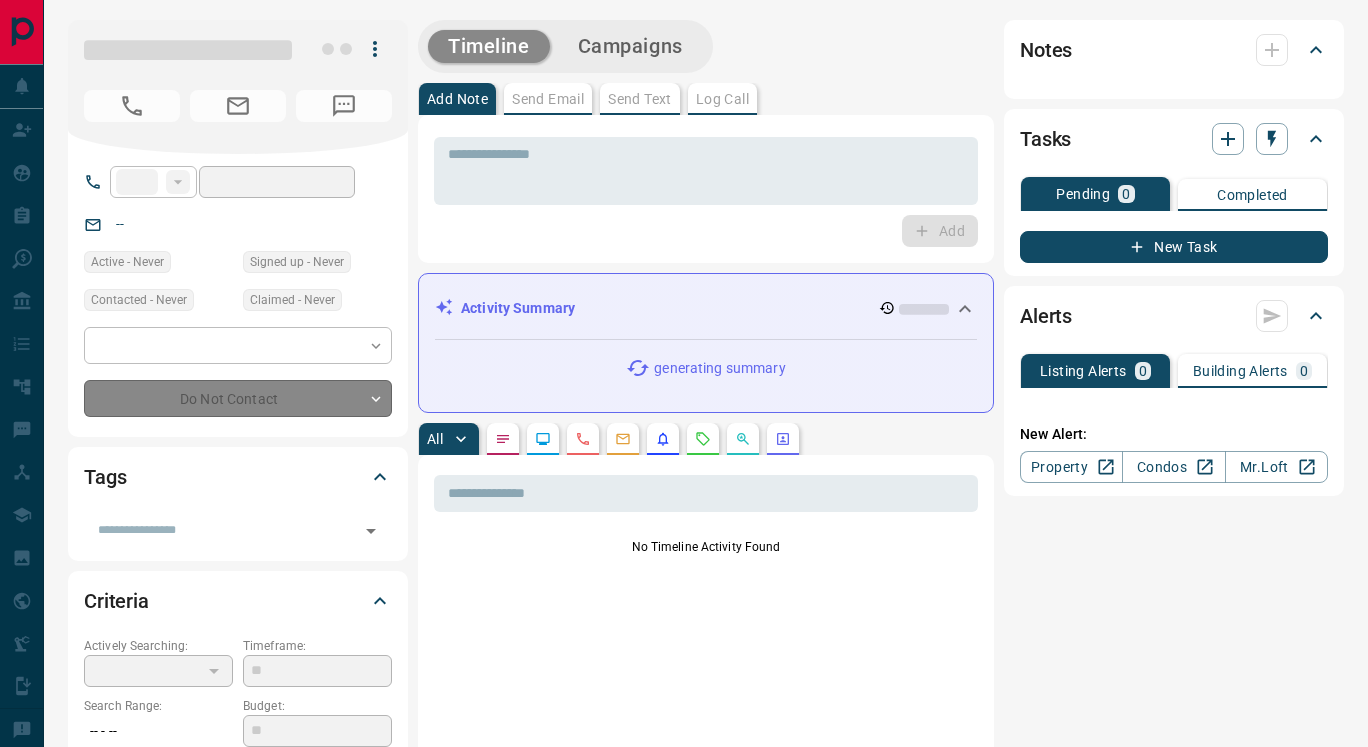 type on "**" 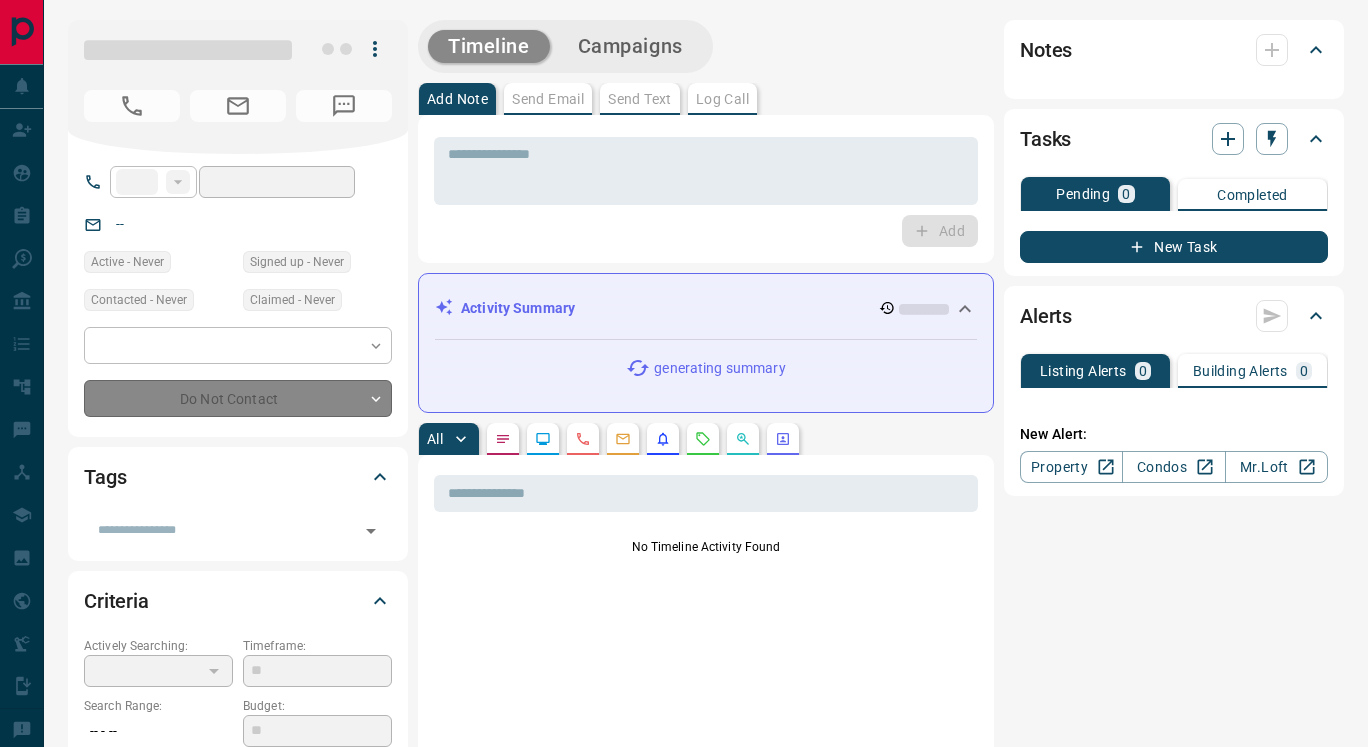 type on "*" 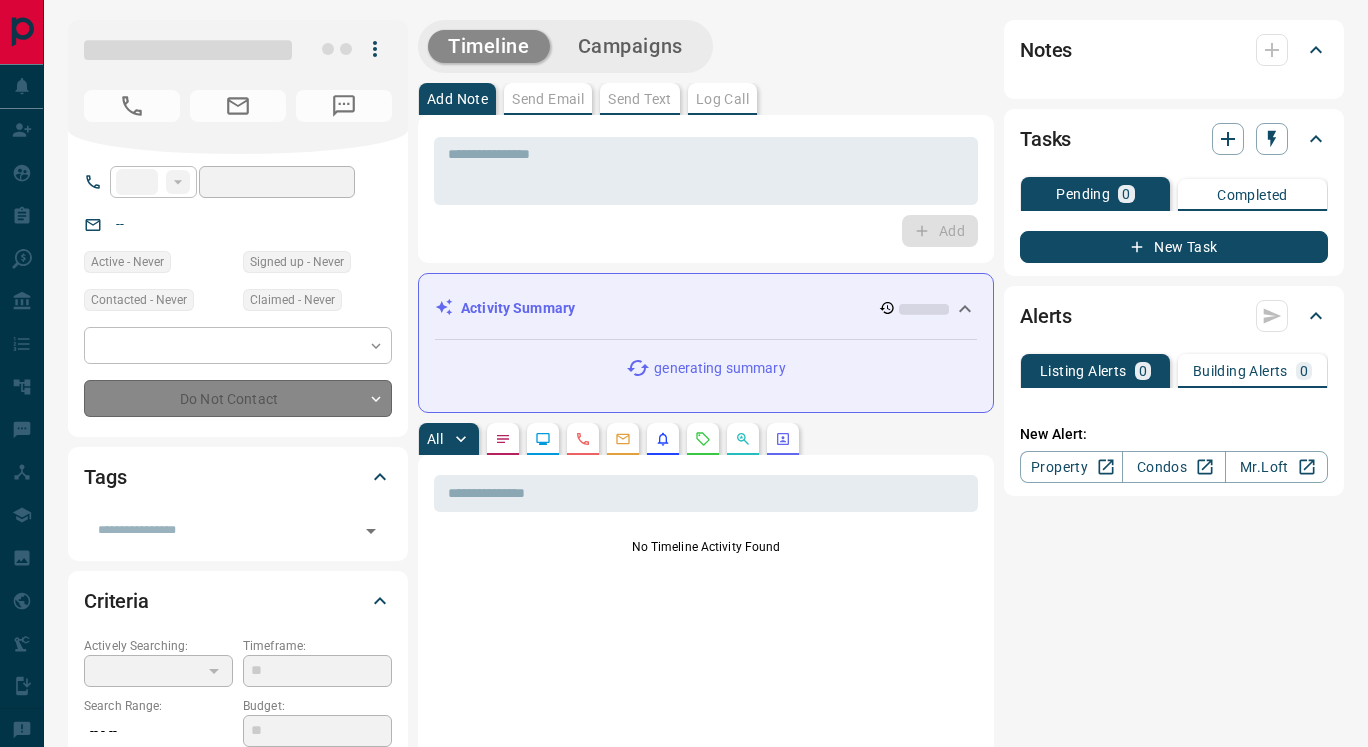 type on "*******" 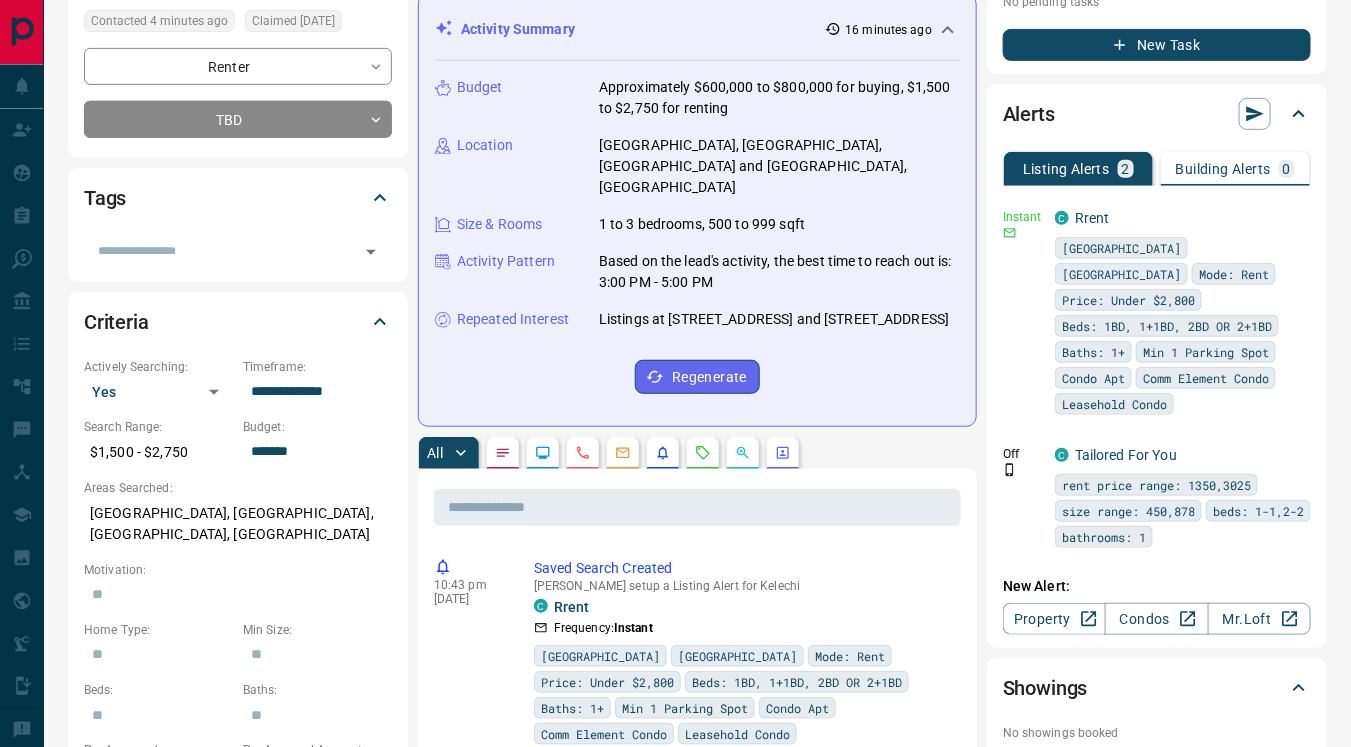 scroll, scrollTop: 286, scrollLeft: 0, axis: vertical 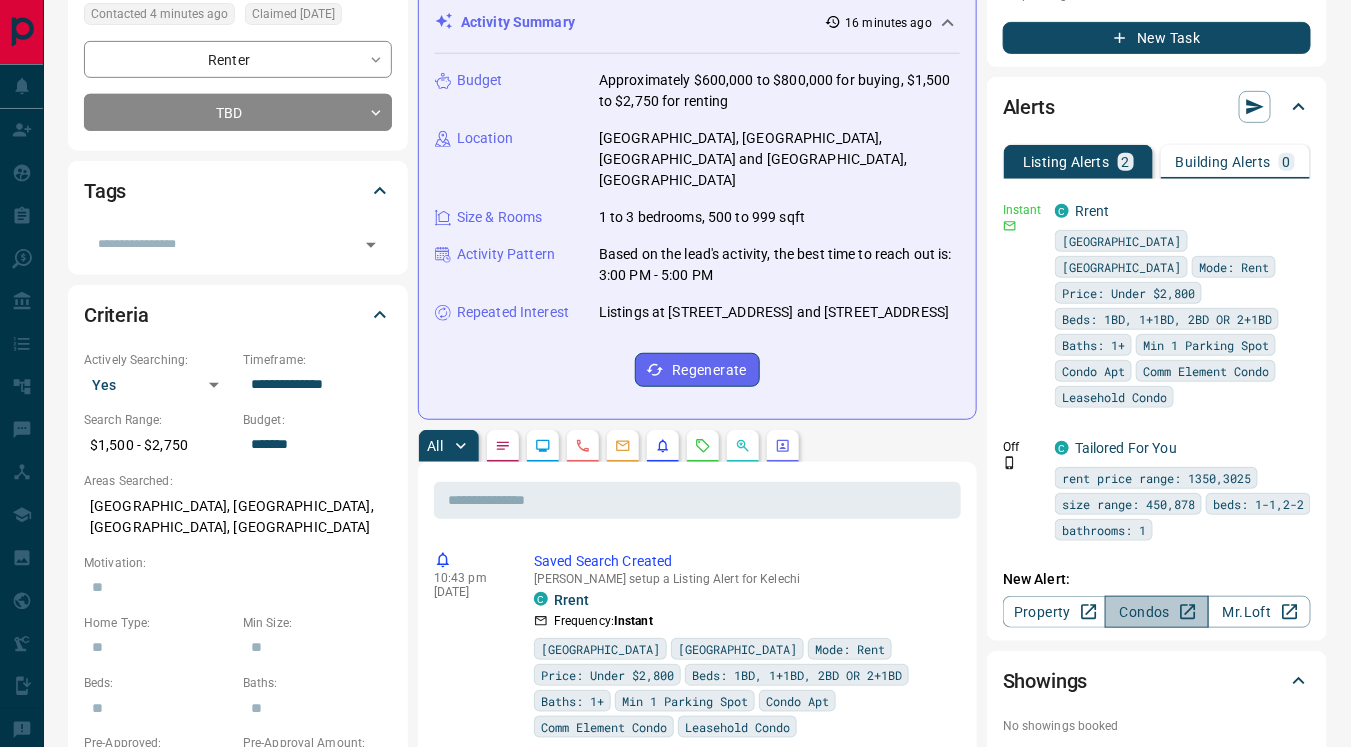 click on "Condos" at bounding box center [1156, 612] 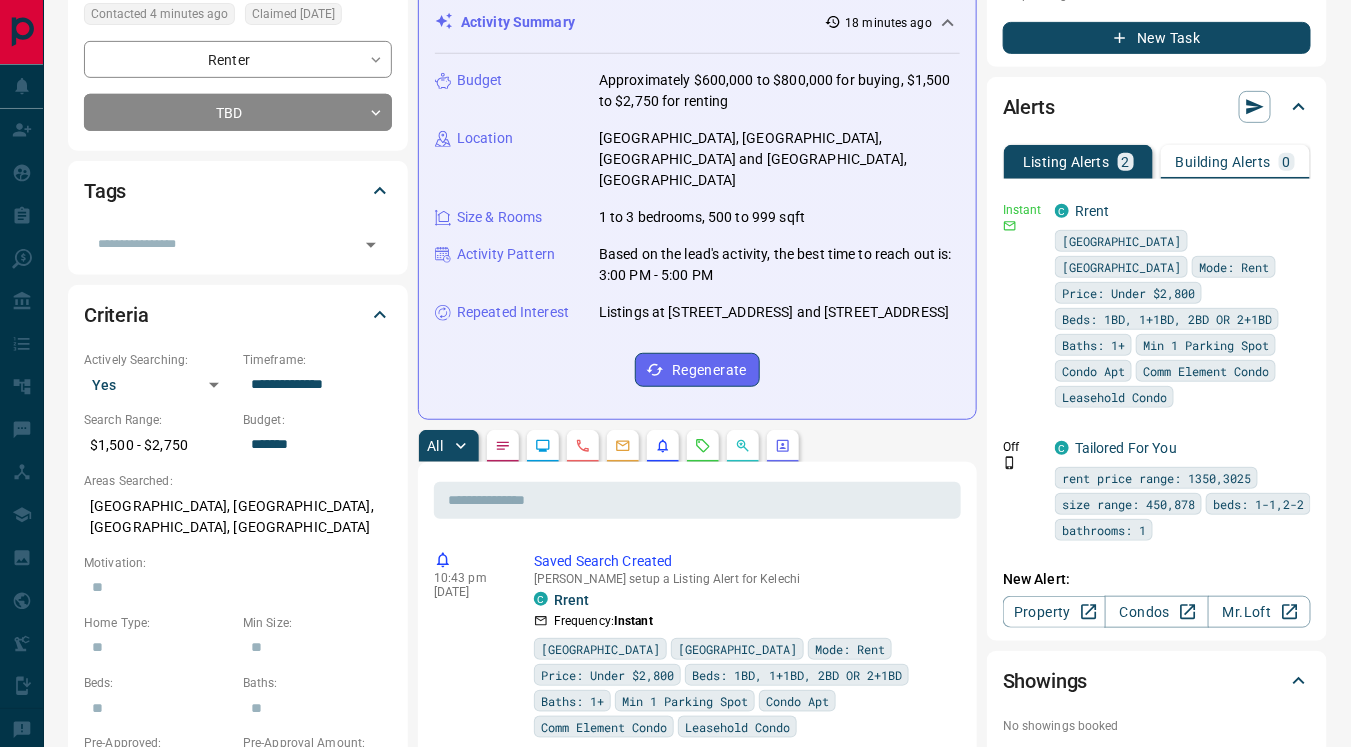 scroll, scrollTop: 0, scrollLeft: 0, axis: both 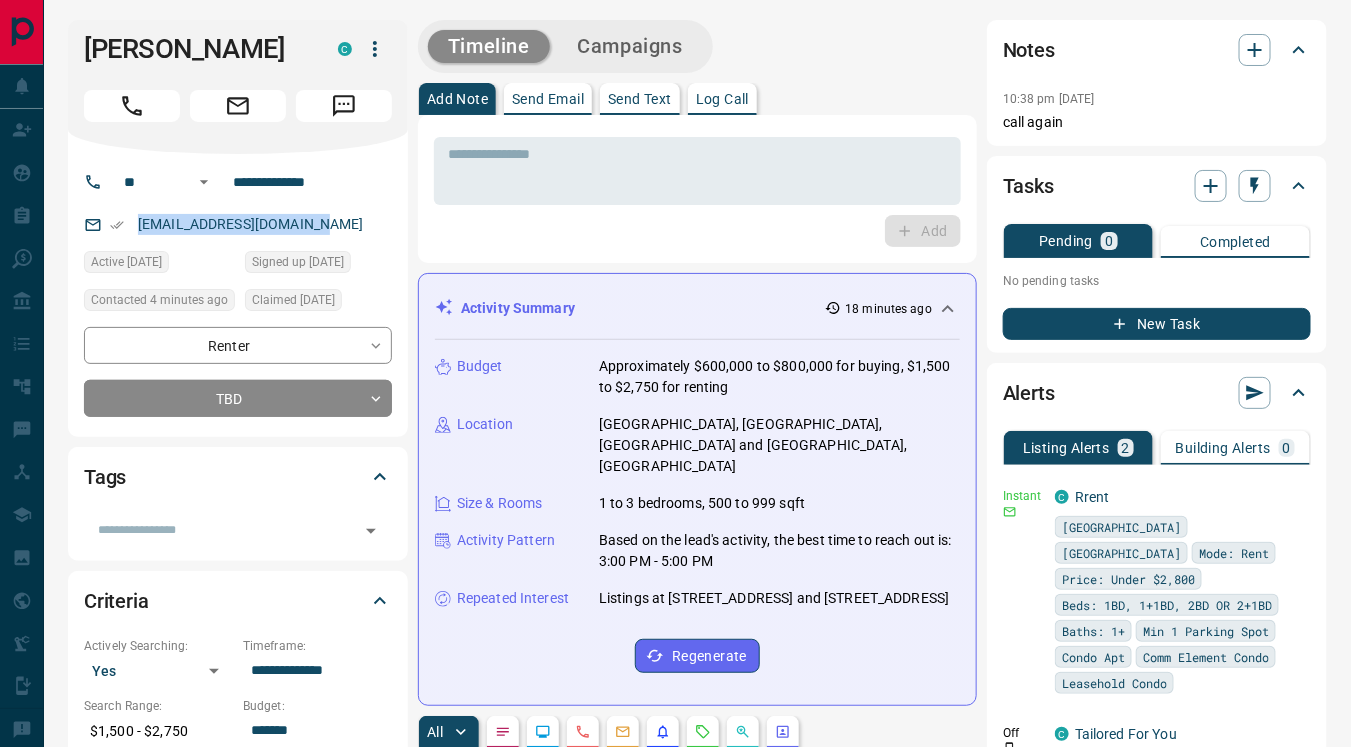 drag, startPoint x: 132, startPoint y: 212, endPoint x: 387, endPoint y: 218, distance: 255.07057 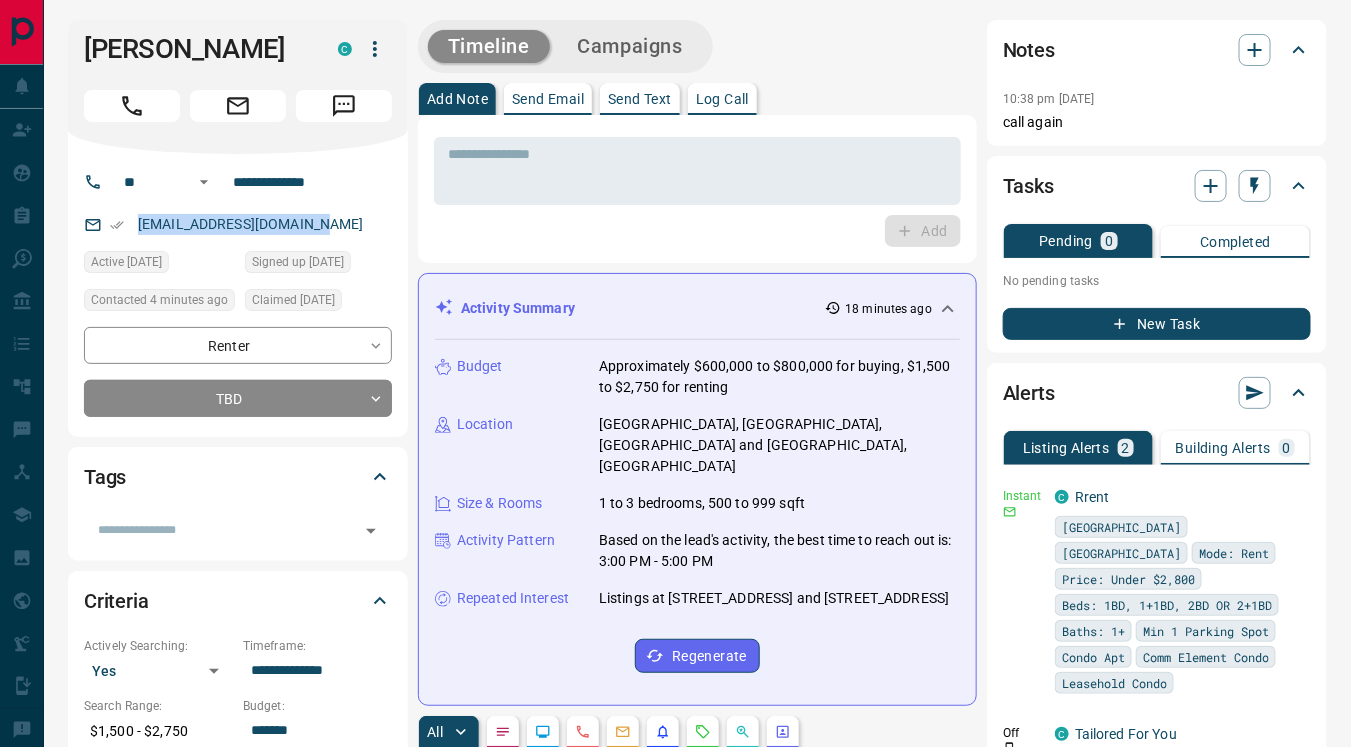 click on "[EMAIL_ADDRESS][DOMAIN_NAME]" at bounding box center (238, 224) 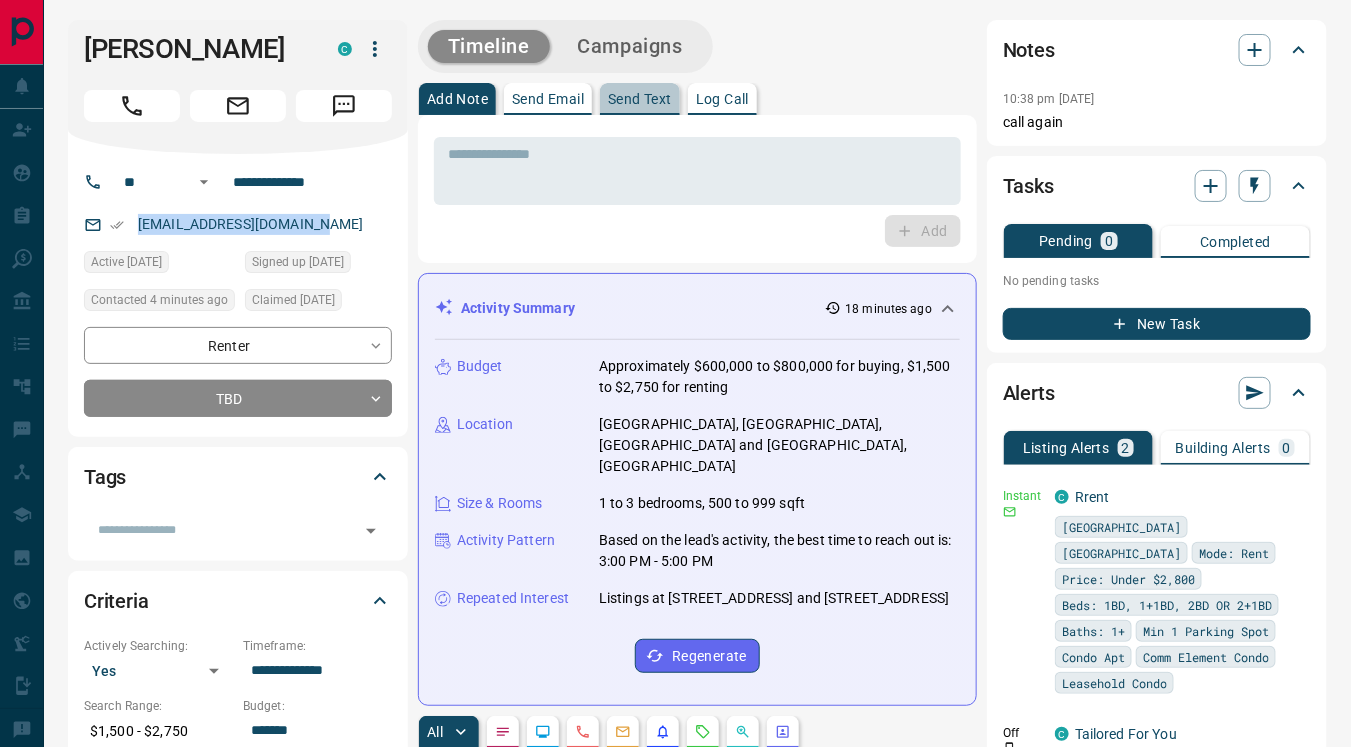 click on "Send Text" at bounding box center (640, 99) 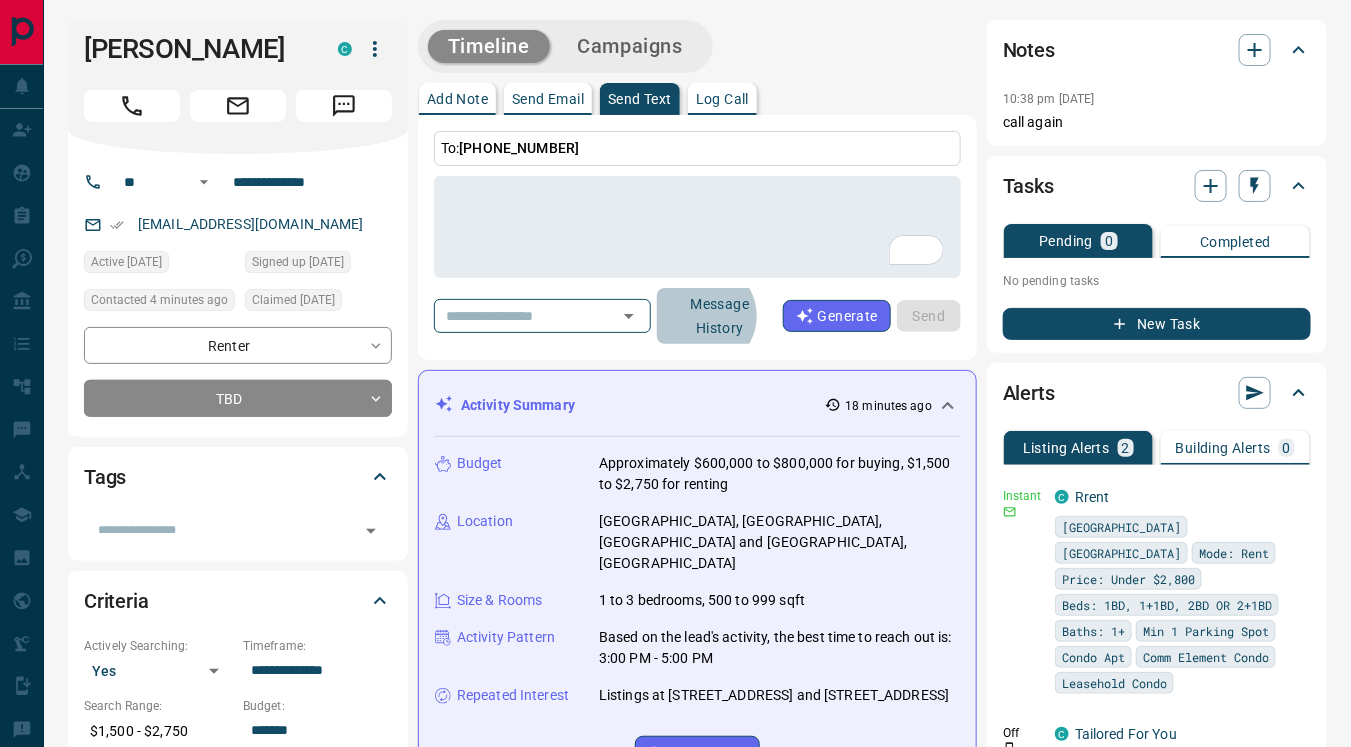 click on "Message History" at bounding box center [720, 316] 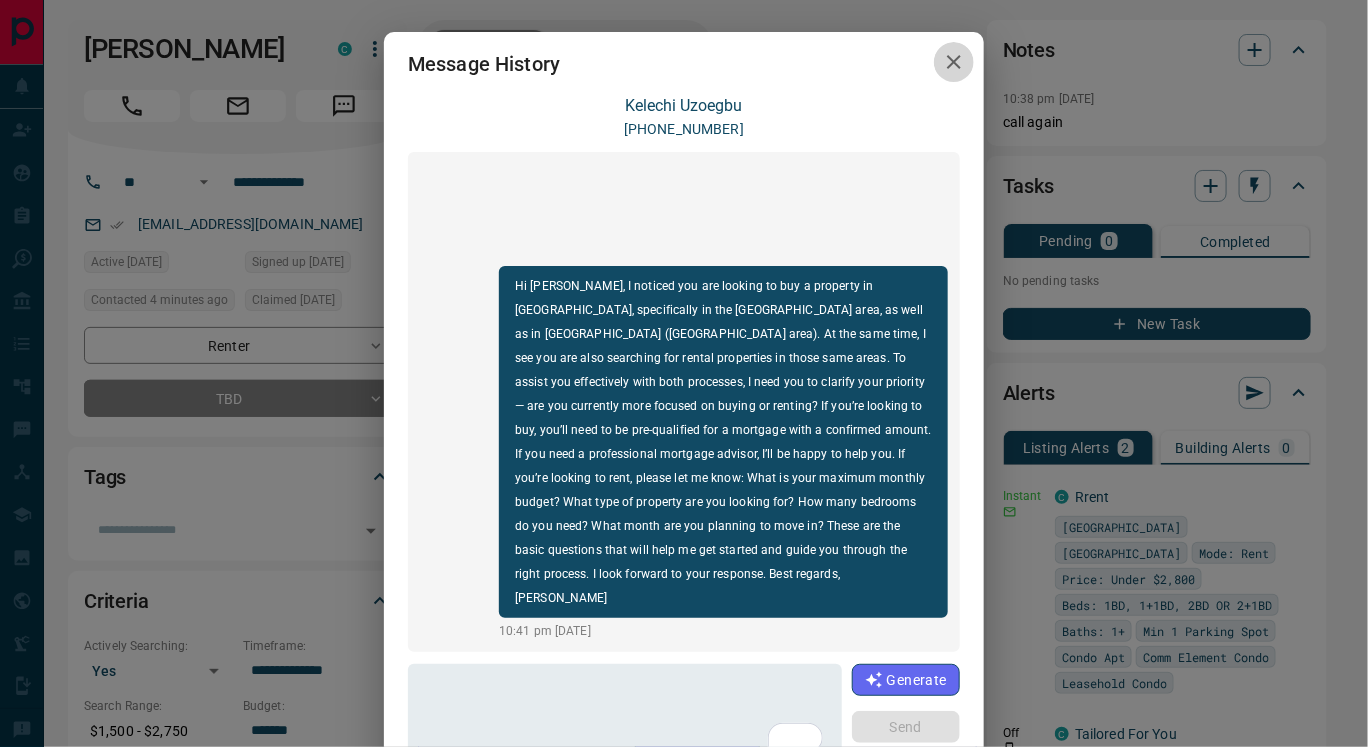 click 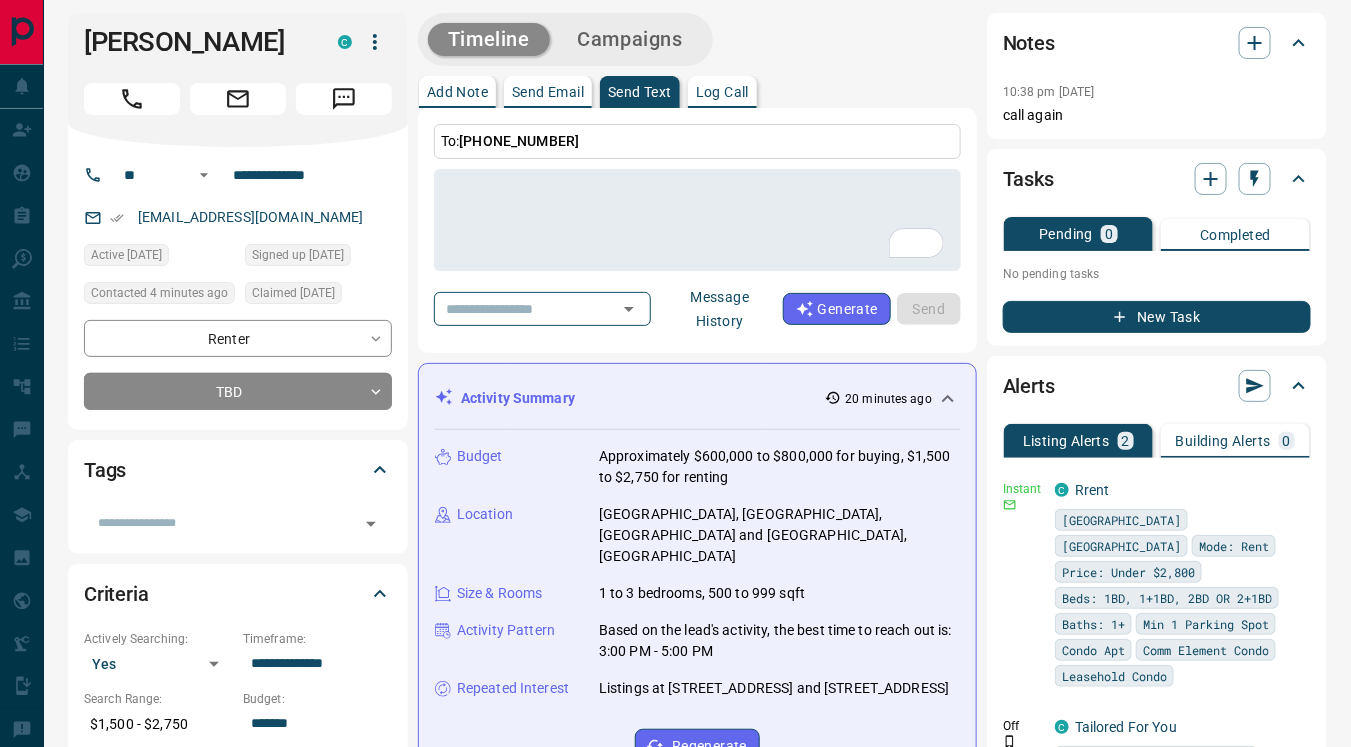 scroll, scrollTop: 7, scrollLeft: 0, axis: vertical 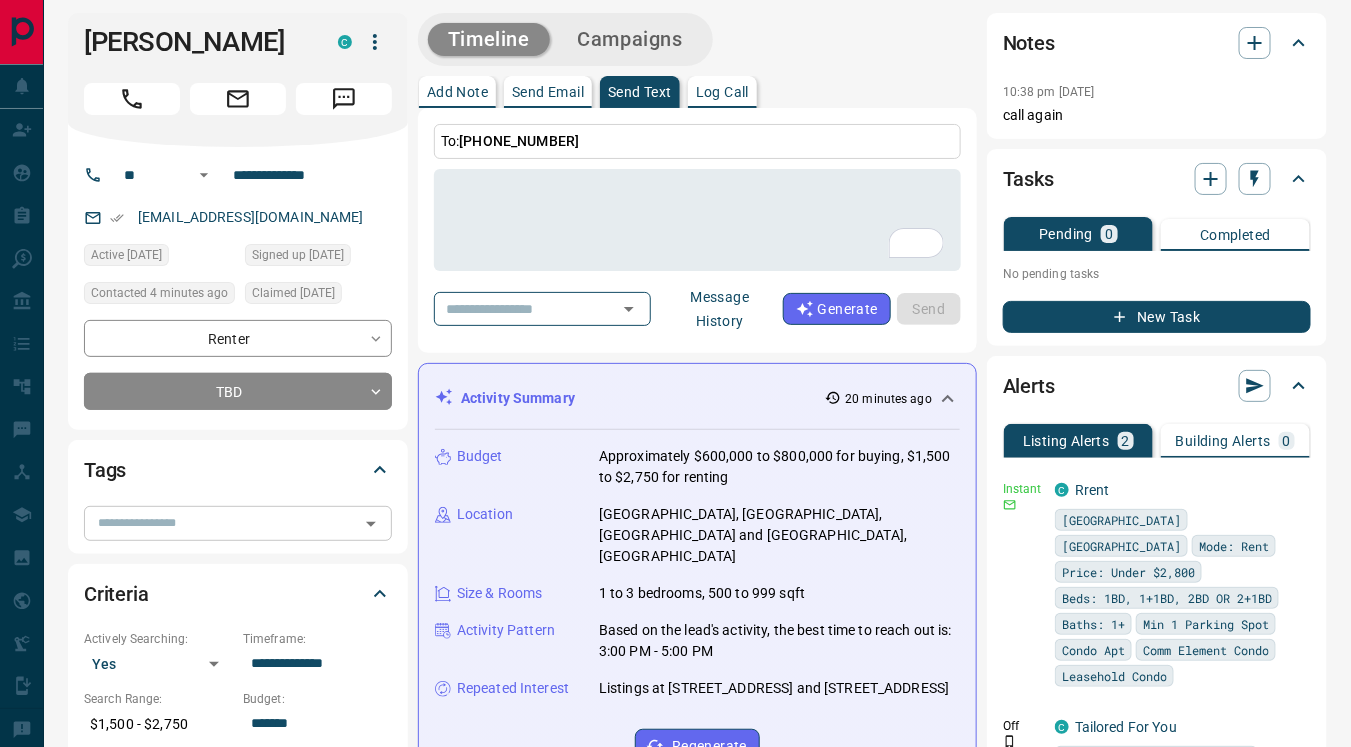 click at bounding box center (221, 523) 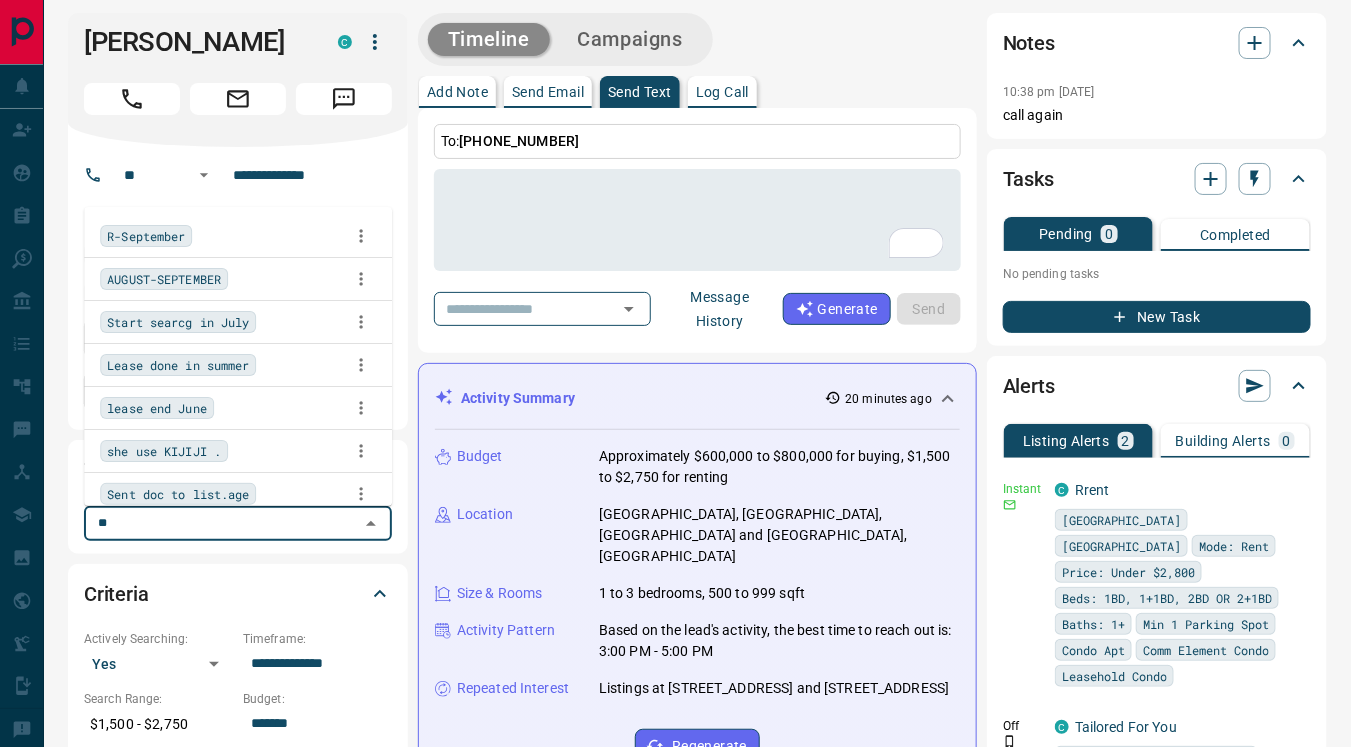 type on "***" 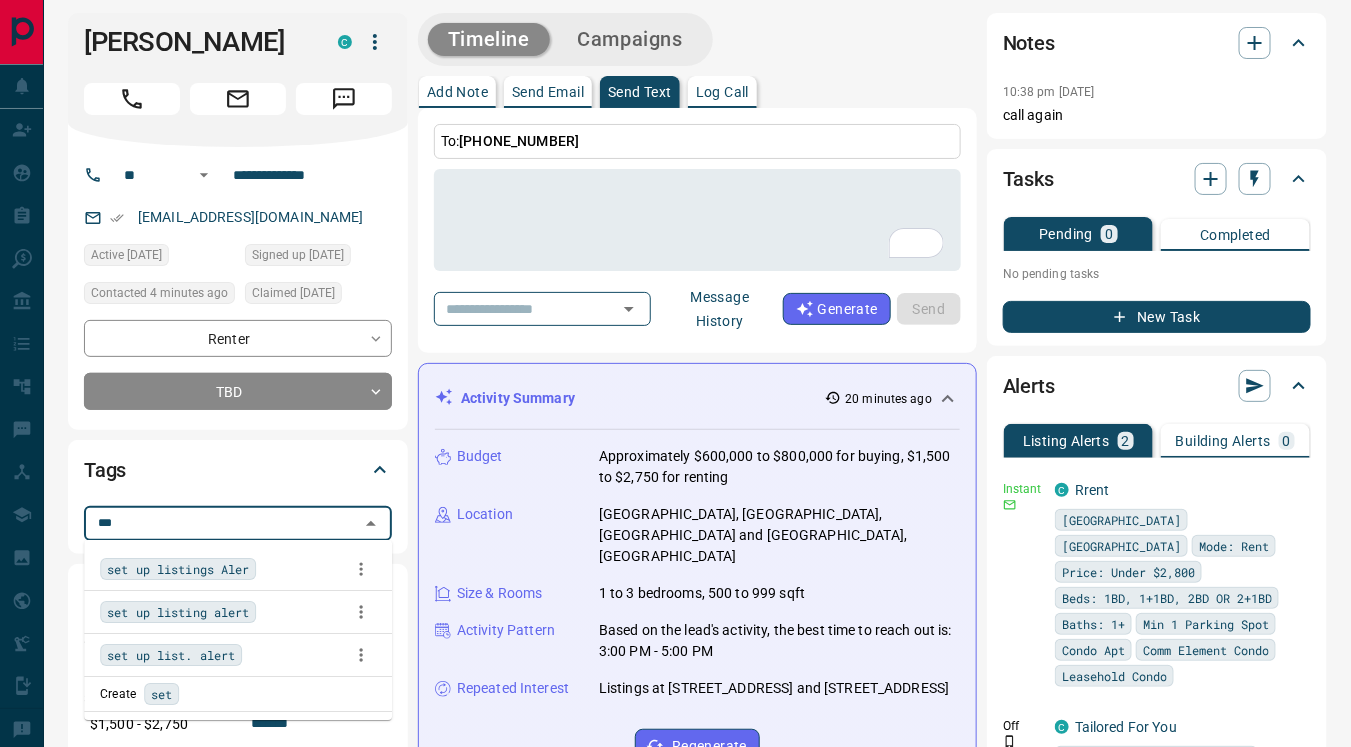 click on "set up listings Aler" at bounding box center [178, 569] 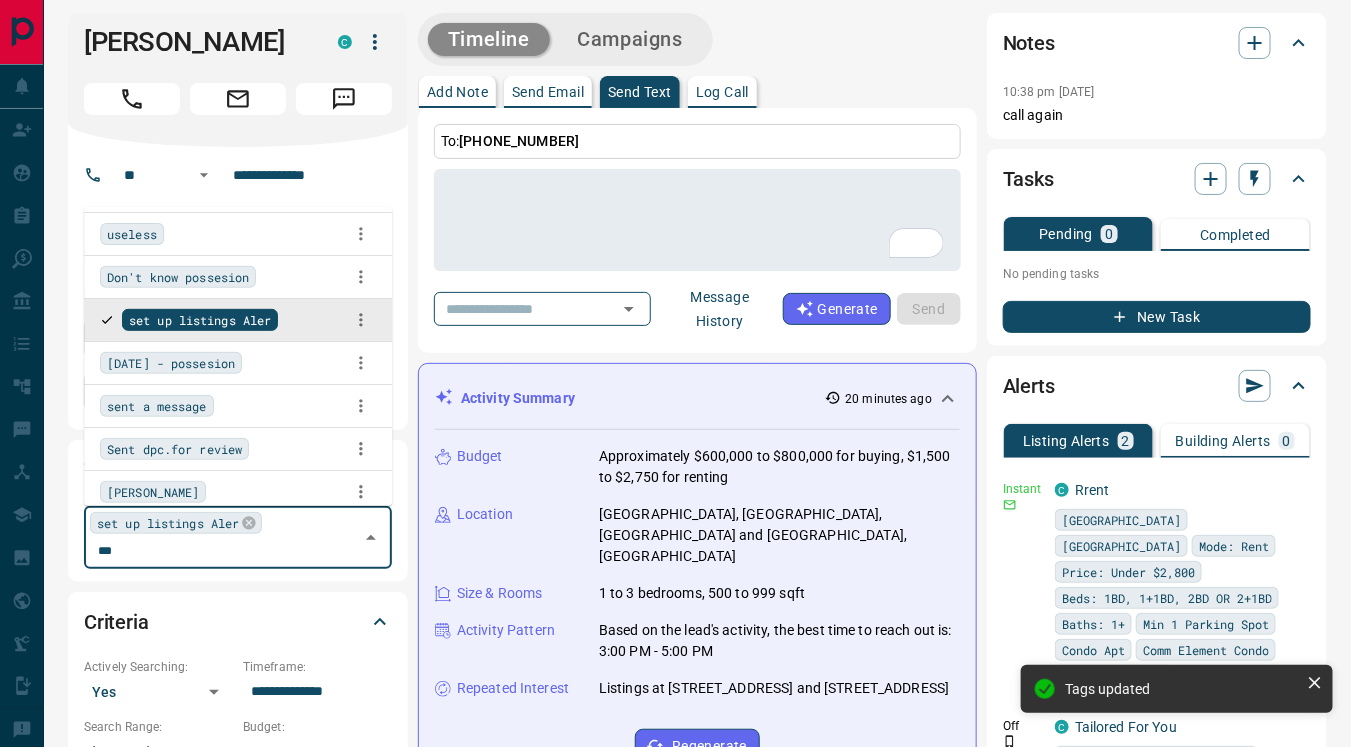 scroll, scrollTop: 0, scrollLeft: 0, axis: both 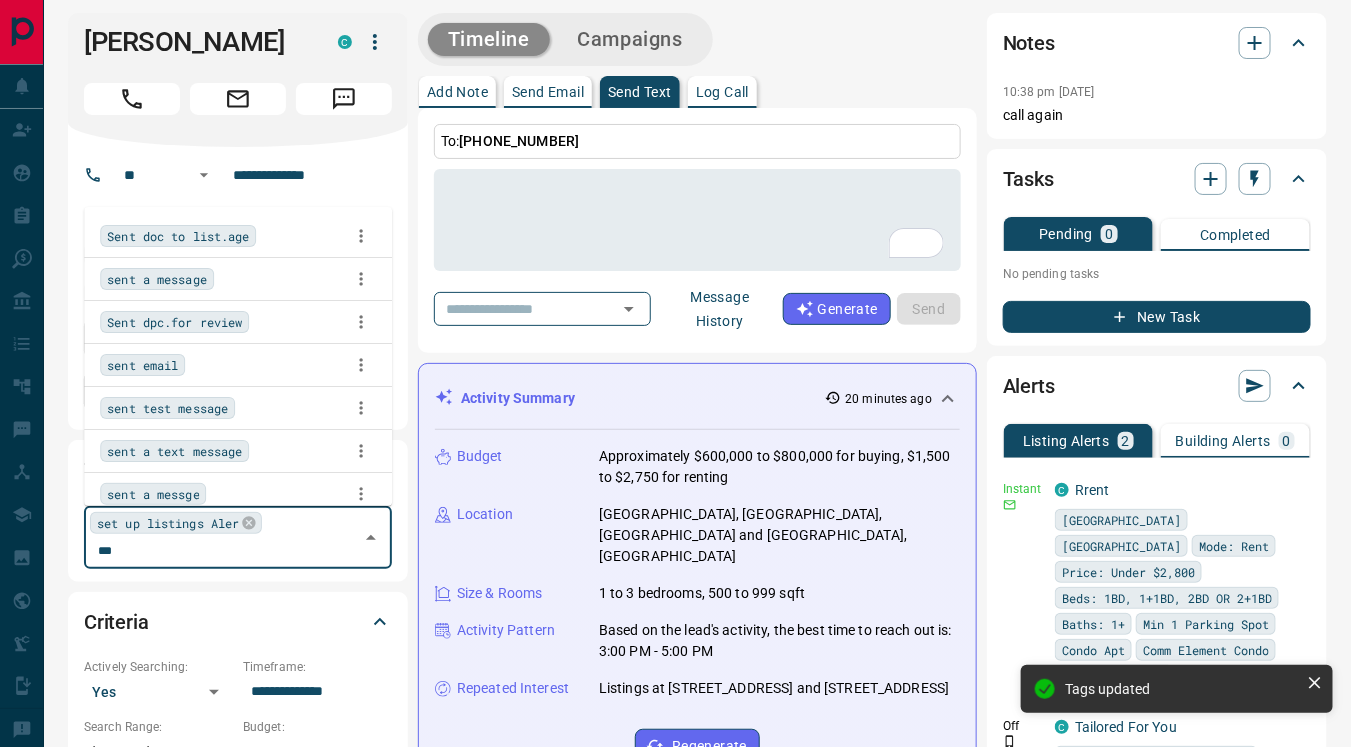 type on "****" 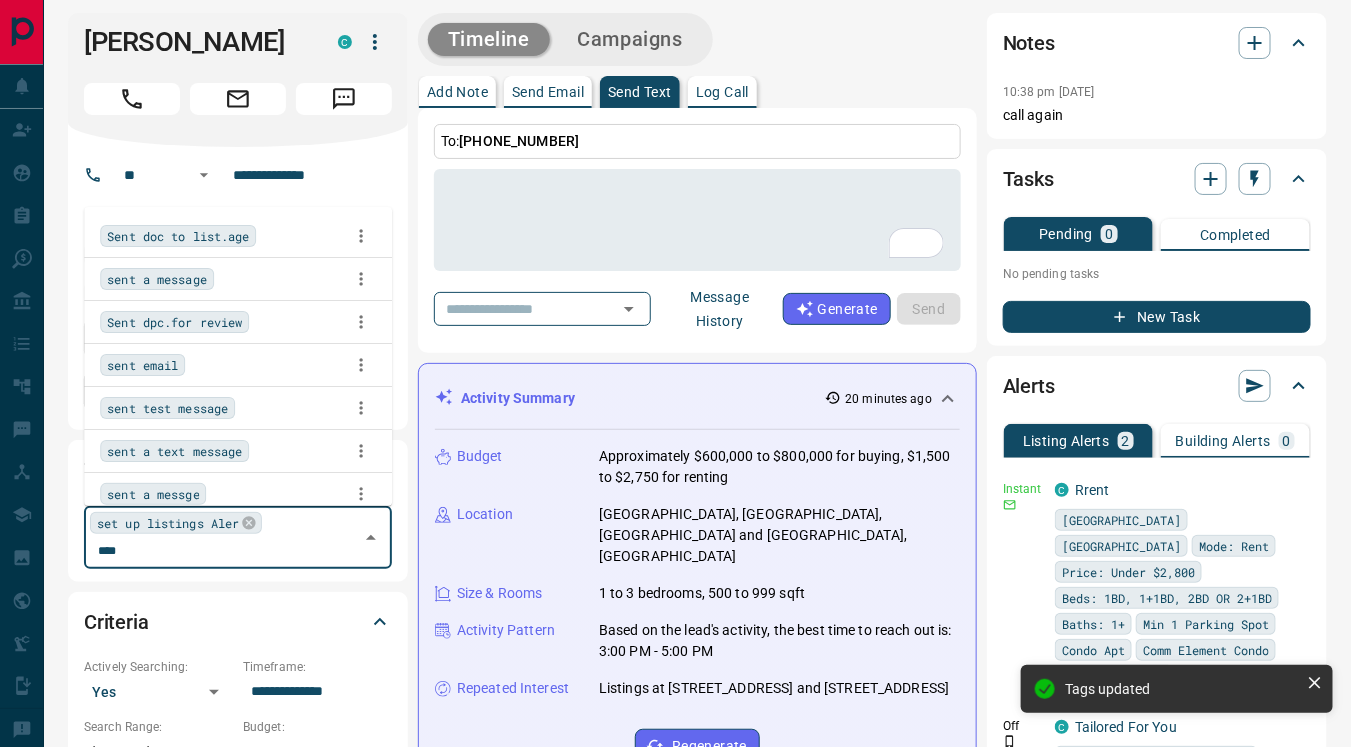 click on "sent a text message" at bounding box center (174, 451) 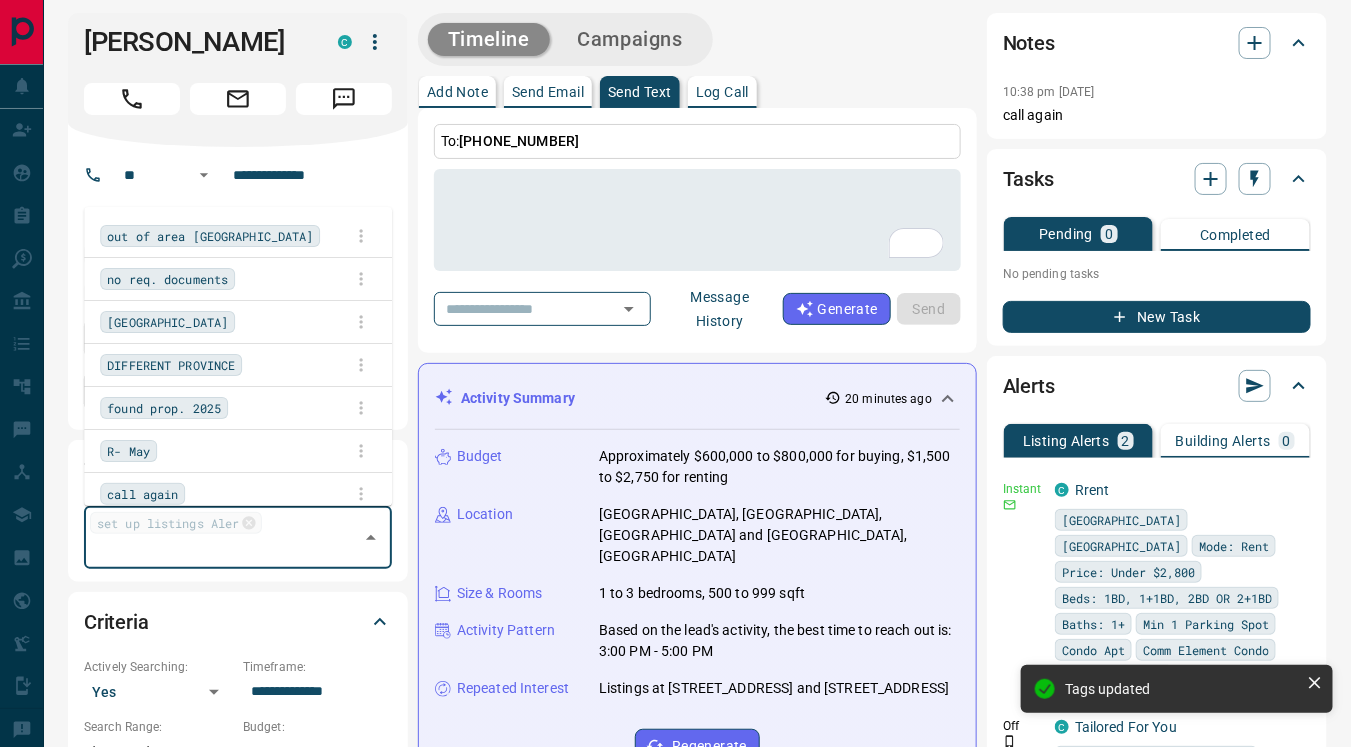 scroll, scrollTop: 2902, scrollLeft: 0, axis: vertical 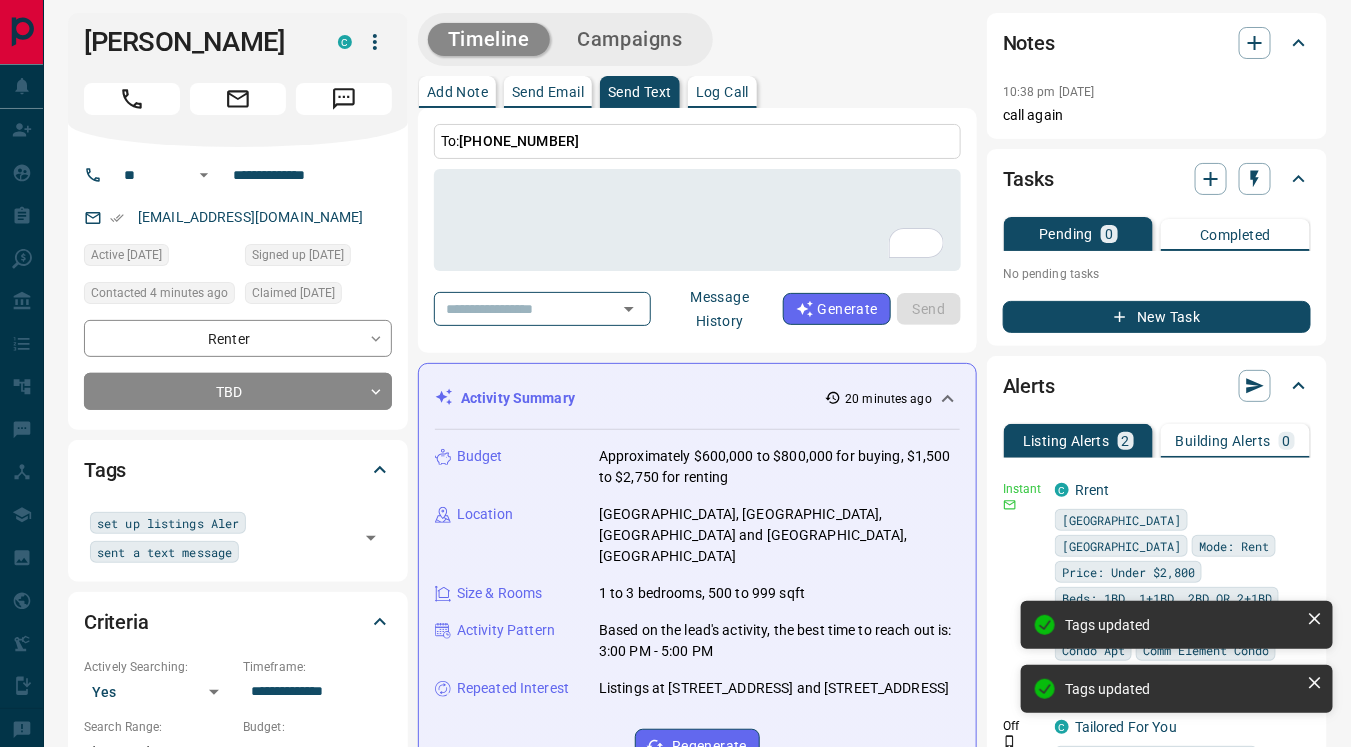 click on "**********" at bounding box center (238, 288) 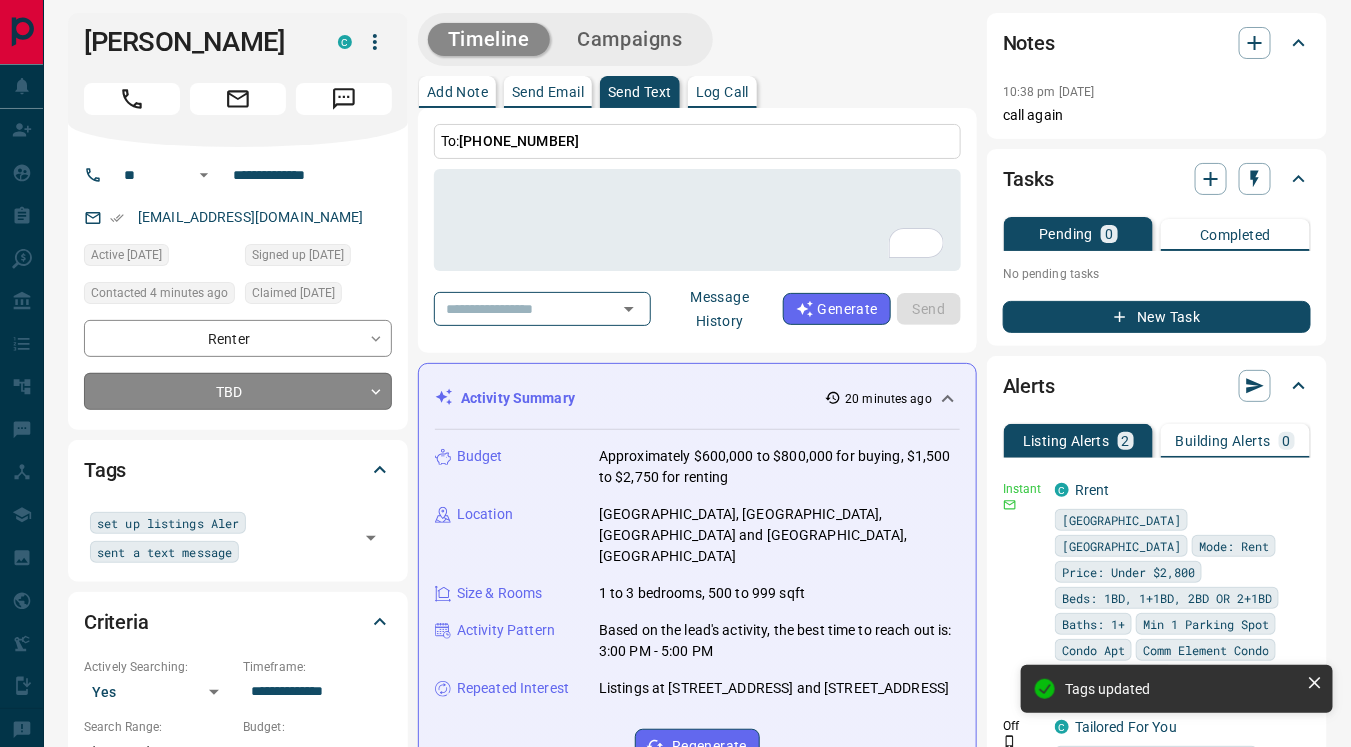 click on "**********" at bounding box center (675, 1277) 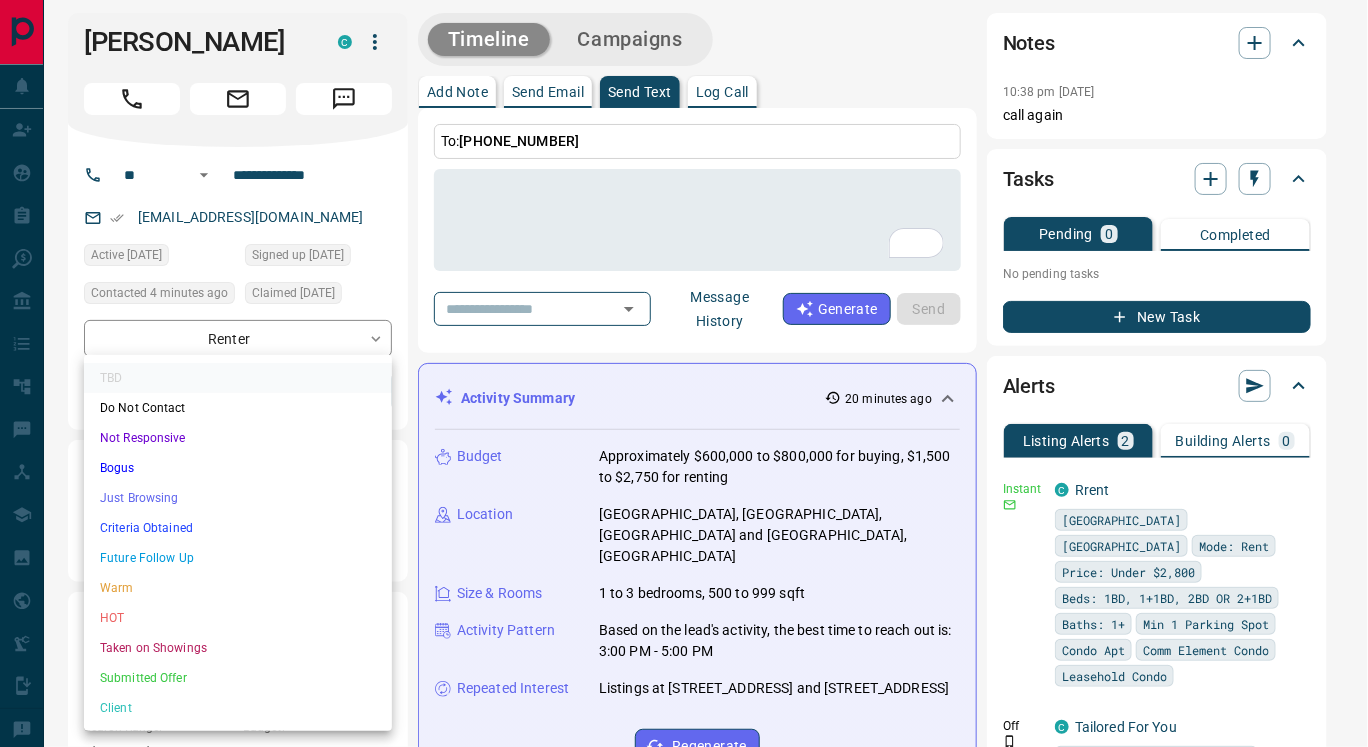 click on "Just Browsing" at bounding box center (238, 498) 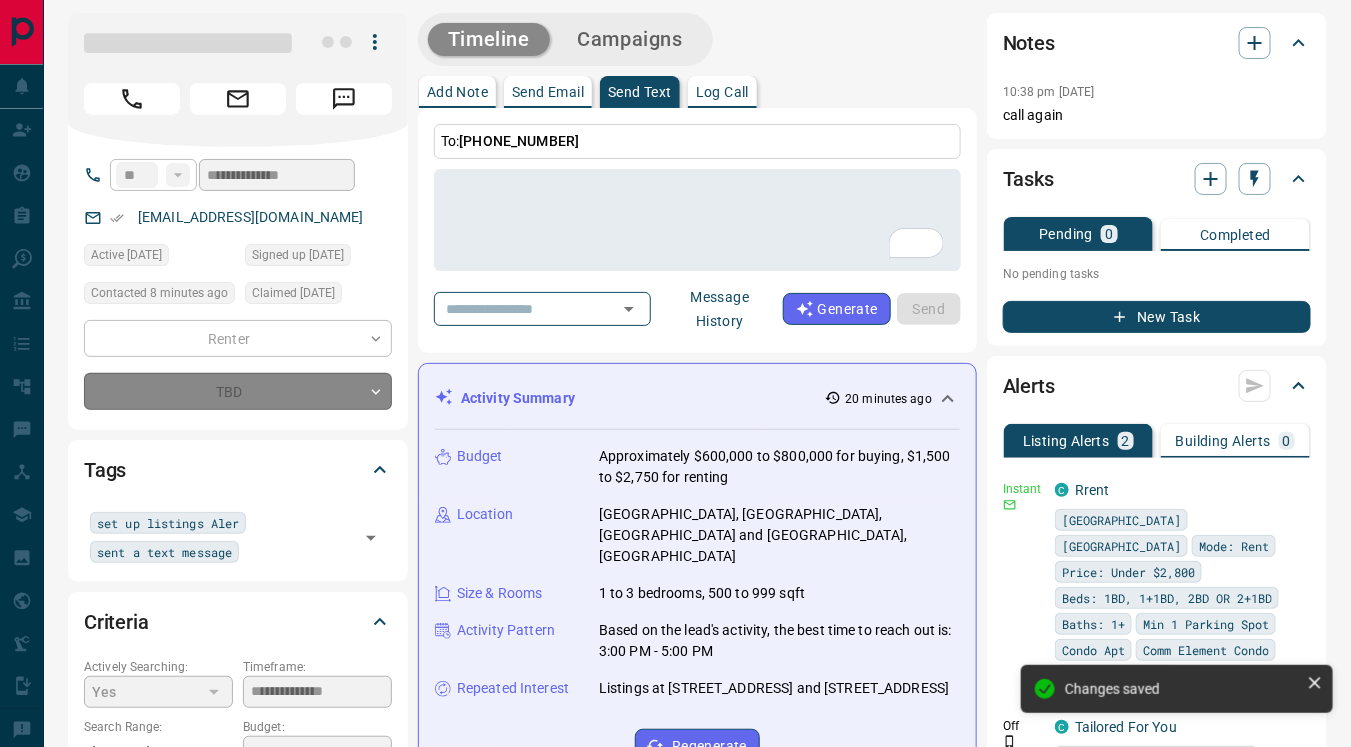 type on "*" 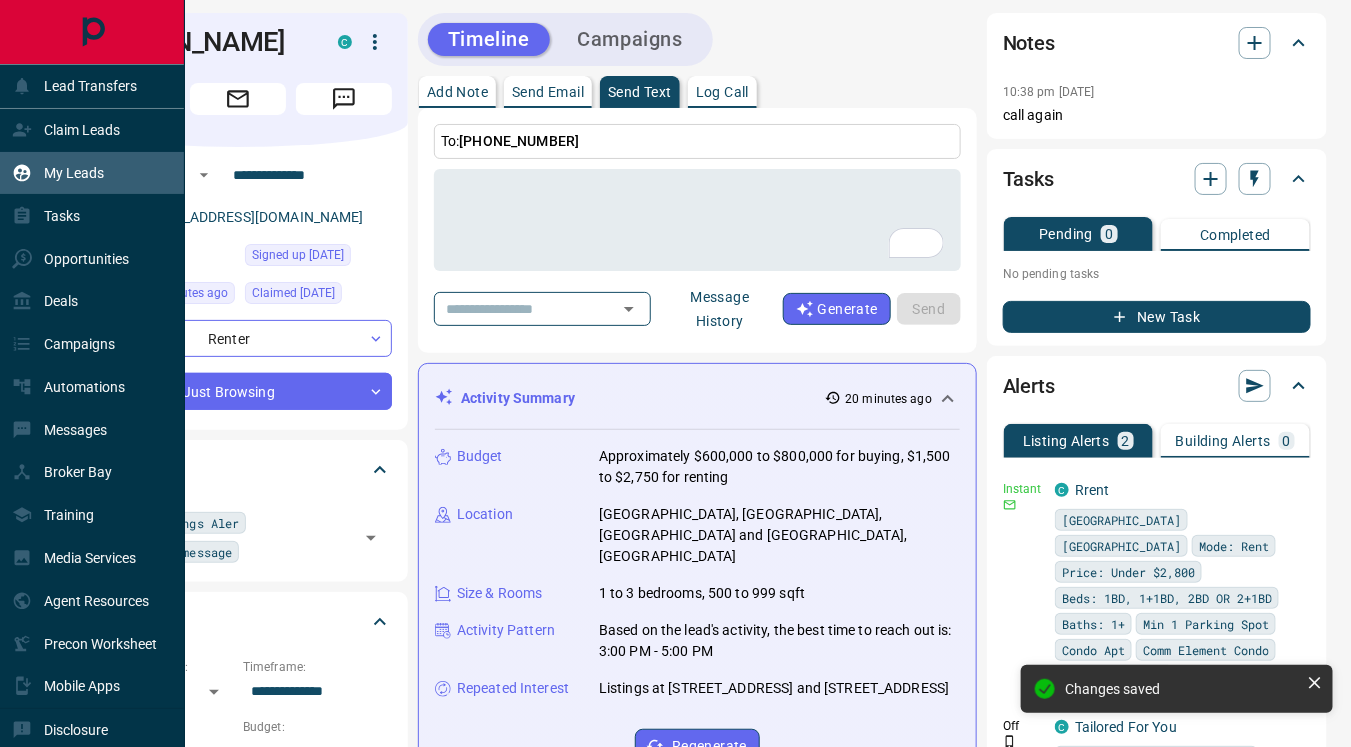 click on "My Leads" at bounding box center (58, 173) 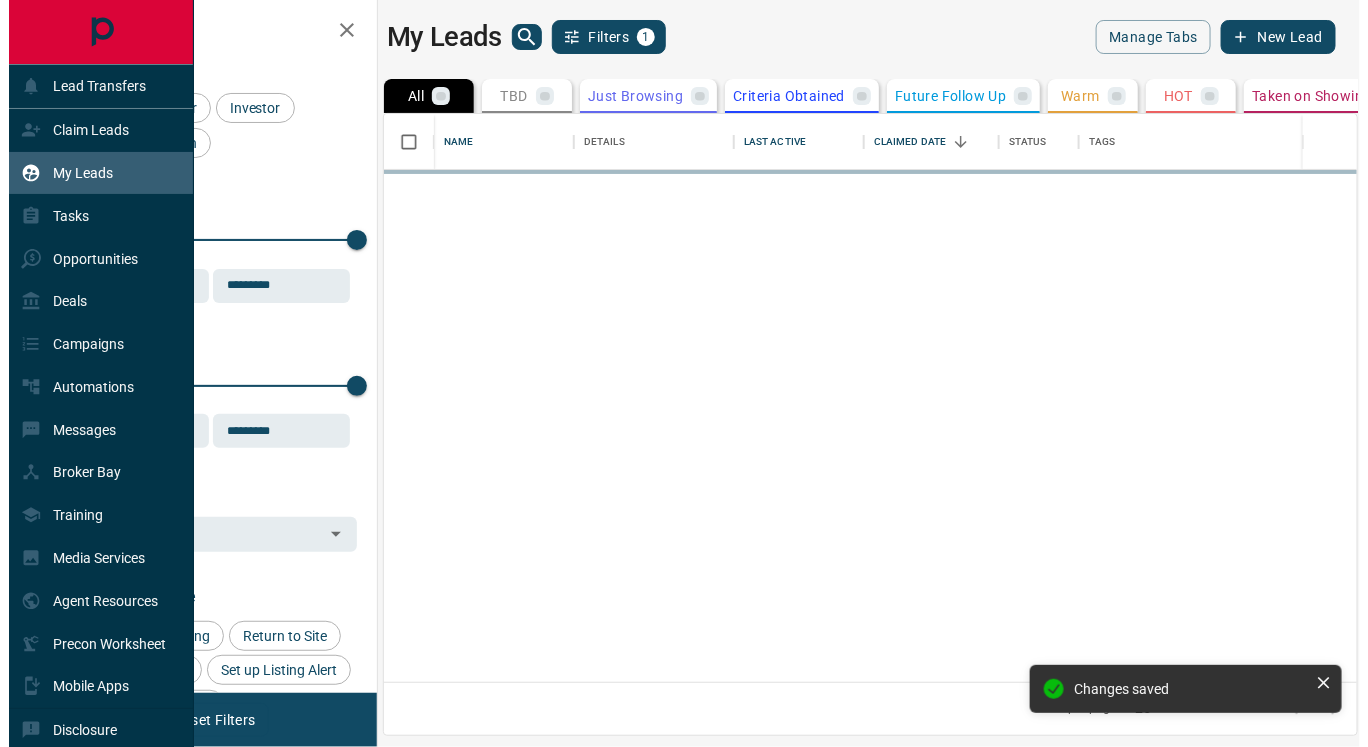 scroll, scrollTop: 0, scrollLeft: 0, axis: both 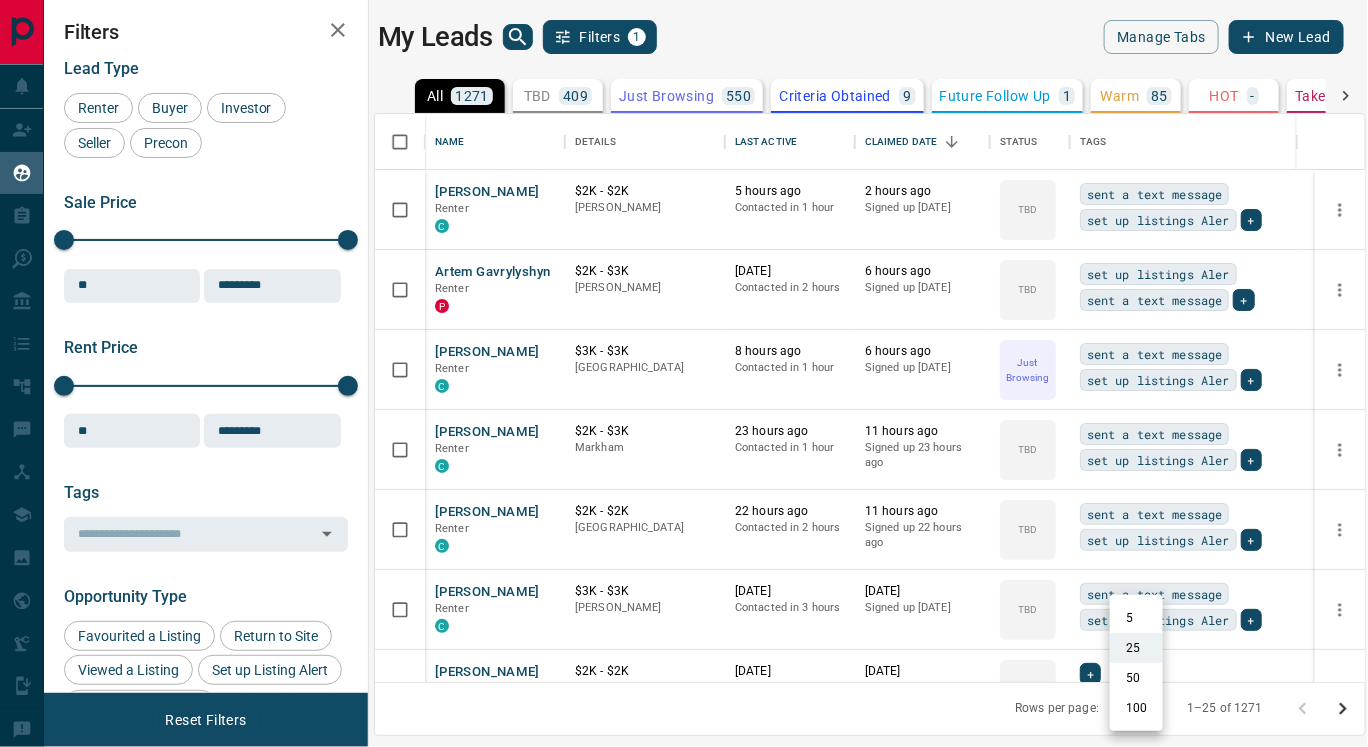 click on "Lead Transfers Claim Leads My Leads Tasks Opportunities Deals Campaigns Automations Messages Broker Bay Training Media Services Agent Resources Precon Worksheet Mobile Apps Disclosure Logout My Leads Filters 1 Manage Tabs New Lead All 1271 TBD 409 Do Not Contact - Not Responsive 142 Bogus 6 Just Browsing 550 Criteria Obtained 9 Future Follow Up 1 Warm 85 HOT - Taken on Showings - Submitted Offer - Client 69 Name Details Last Active Claimed Date Status Tags Zenah Hussun Renter C $2K - $2K [PERSON_NAME] 5 hours ago Contacted in 1 hour 2 hours ago Signed up [DATE] TBD sent a text message set up listings Aler + Artem Gavrylyshyn Renter P $2K - $3K [PERSON_NAME] [DATE] Contacted in 2 hours 6 hours ago Signed up [DATE] TBD set up listings Aler sent a text message + [PERSON_NAME] C $3K - $3K [GEOGRAPHIC_DATA] 8 hours ago Contacted in 1 hour 6 hours ago Signed up [DATE] Just Browsing sent a text message set up listings Aler + [PERSON_NAME] C $2K - $3K [PERSON_NAME] 23 hours ago Contacted in 1 hour 11 hours ago" at bounding box center [684, 361] 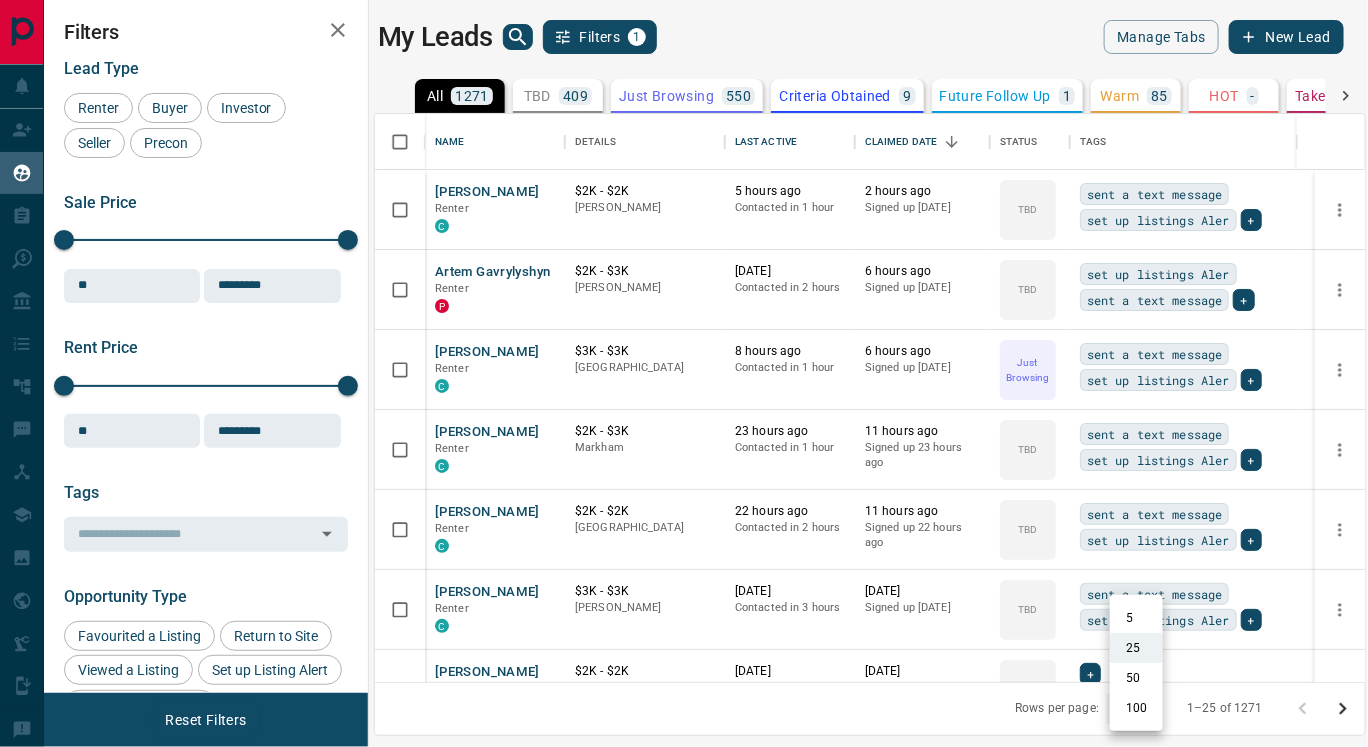 type on "***" 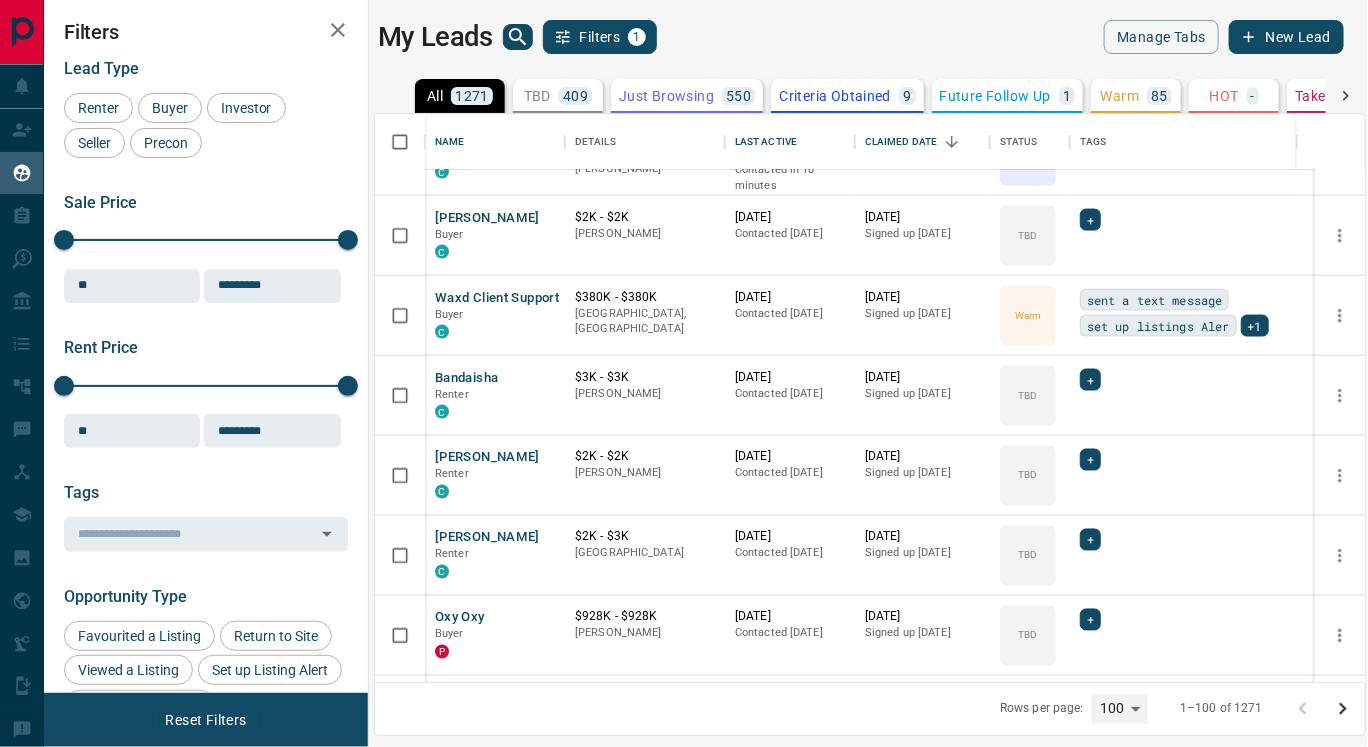 scroll, scrollTop: 6773, scrollLeft: 0, axis: vertical 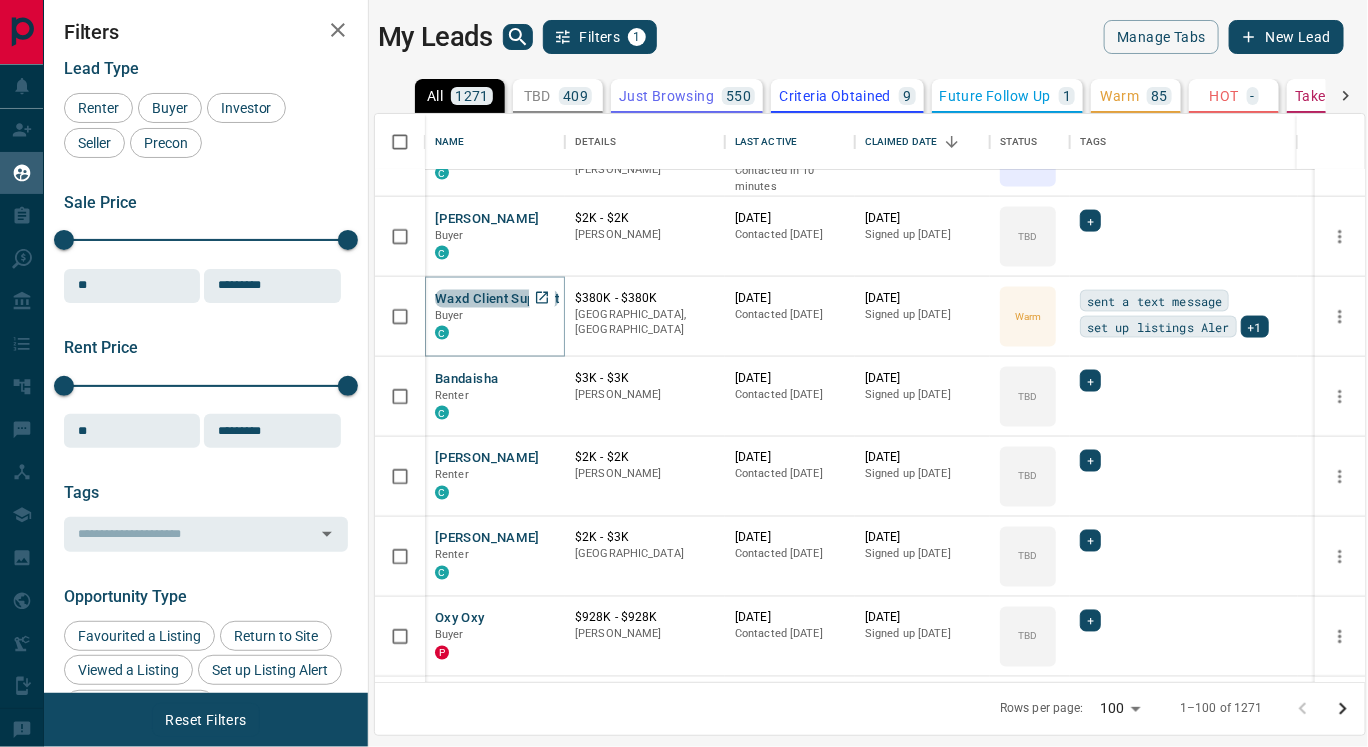 click on "Waxd Client Support" at bounding box center (497, 299) 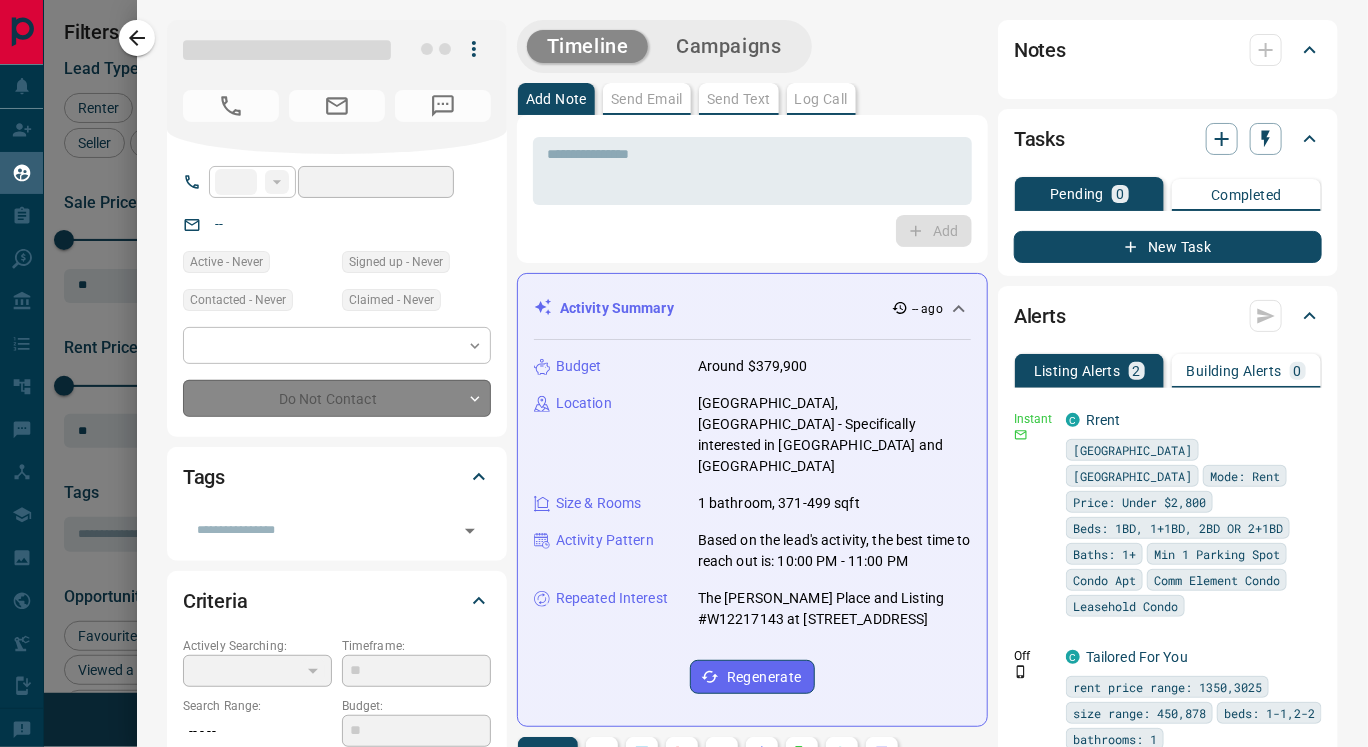 type on "**" 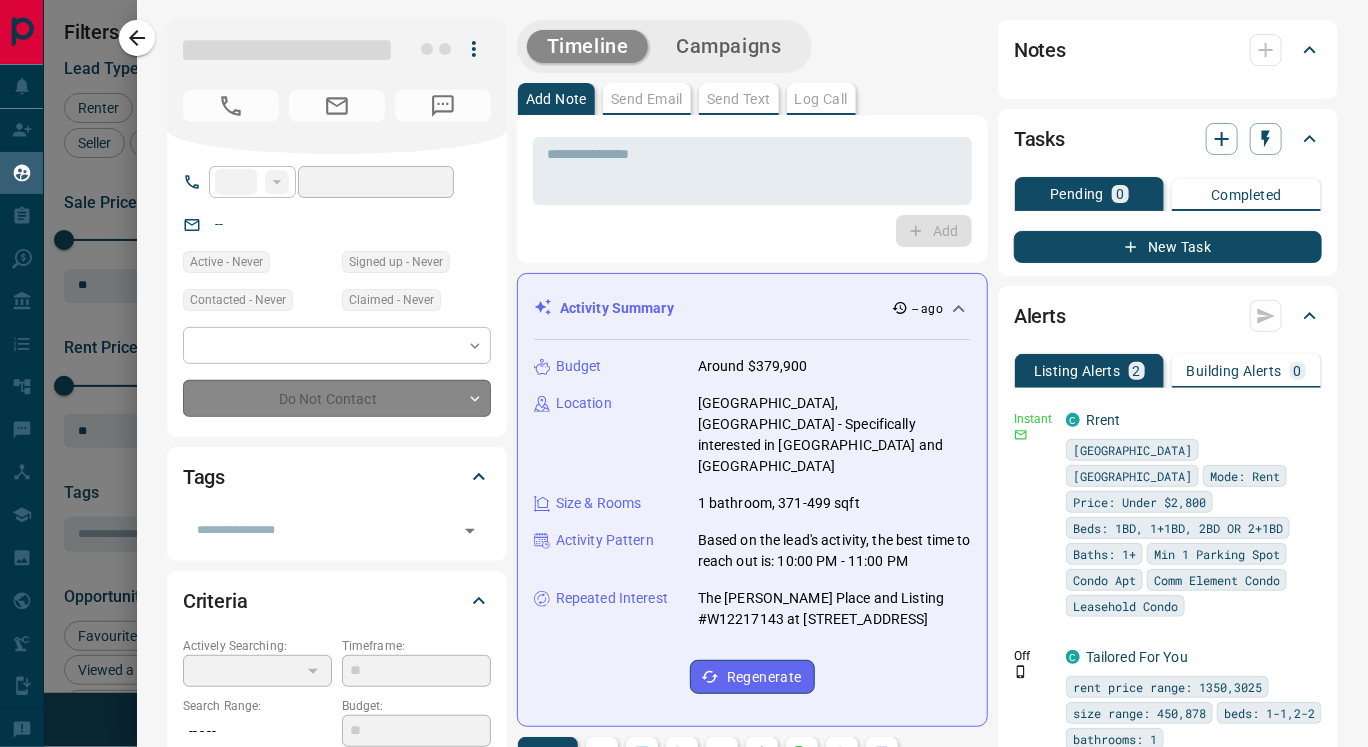 type on "**********" 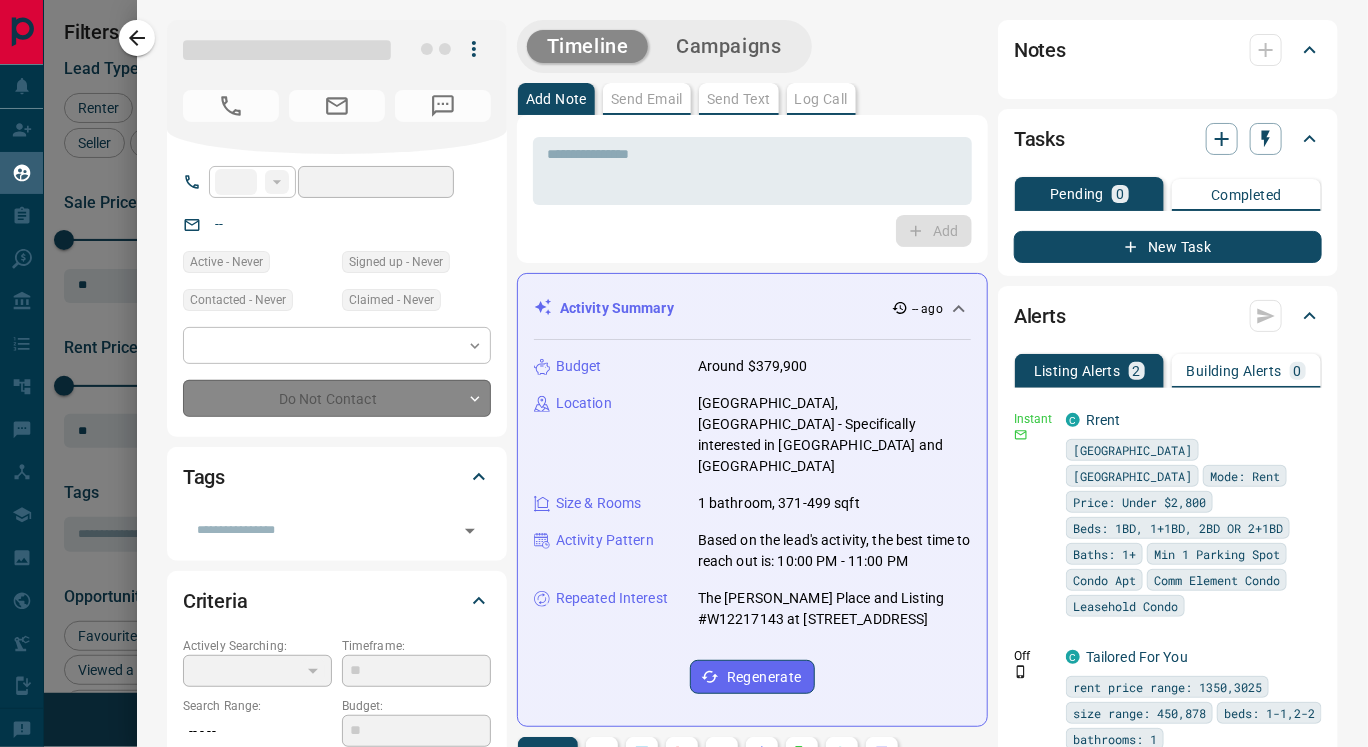 type on "**********" 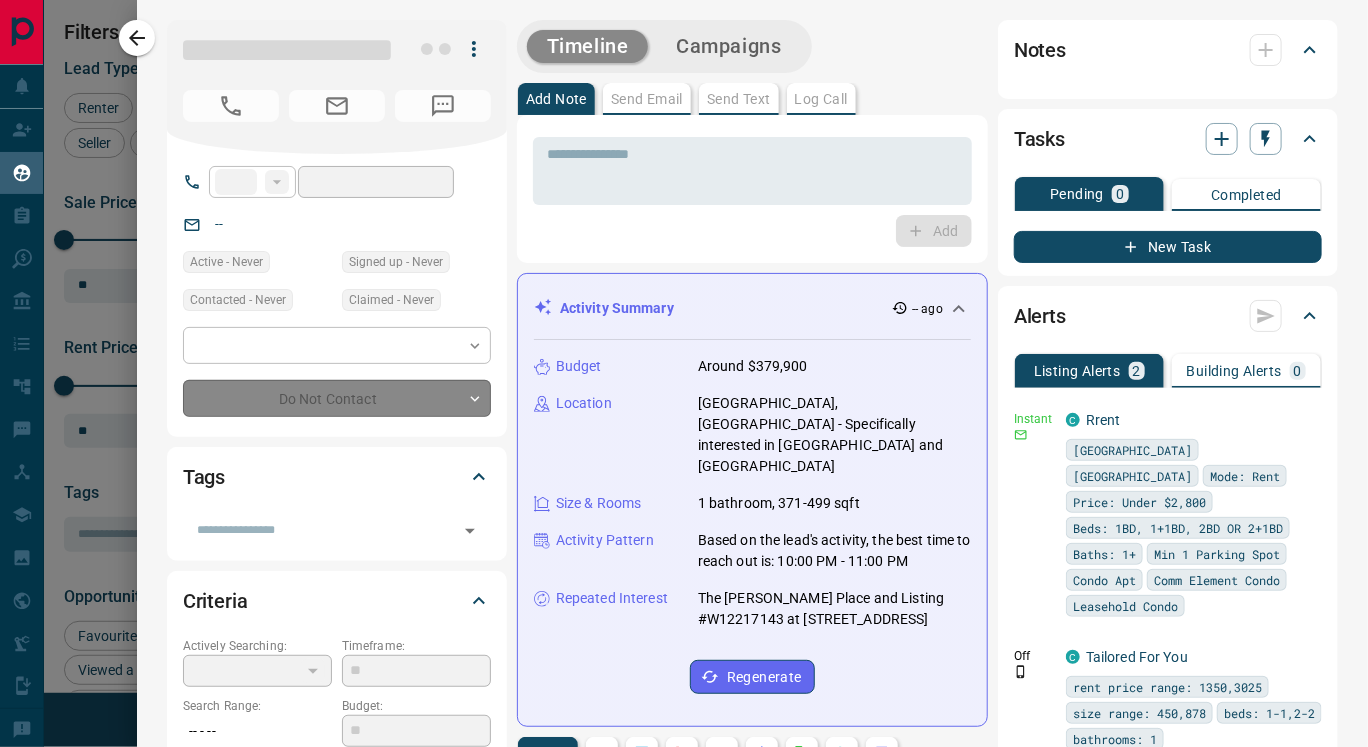 type on "*" 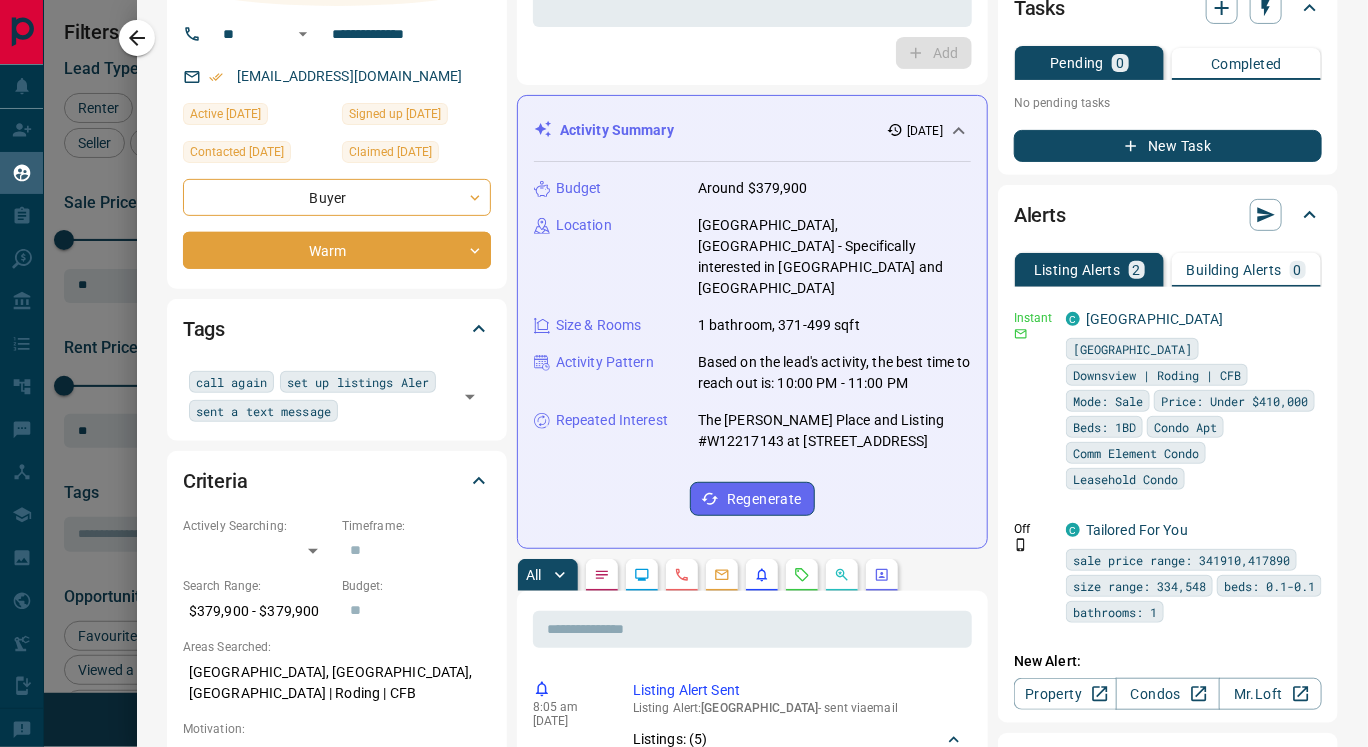 scroll, scrollTop: 183, scrollLeft: 0, axis: vertical 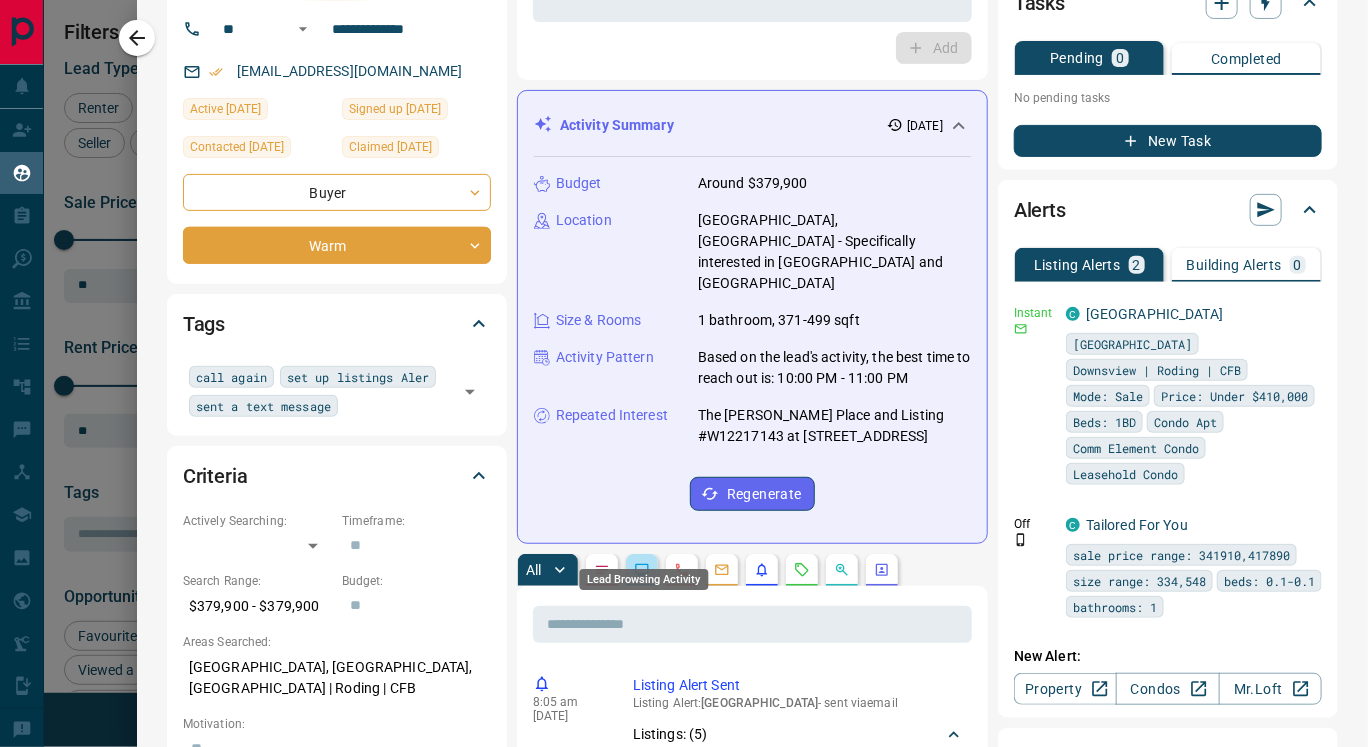 click 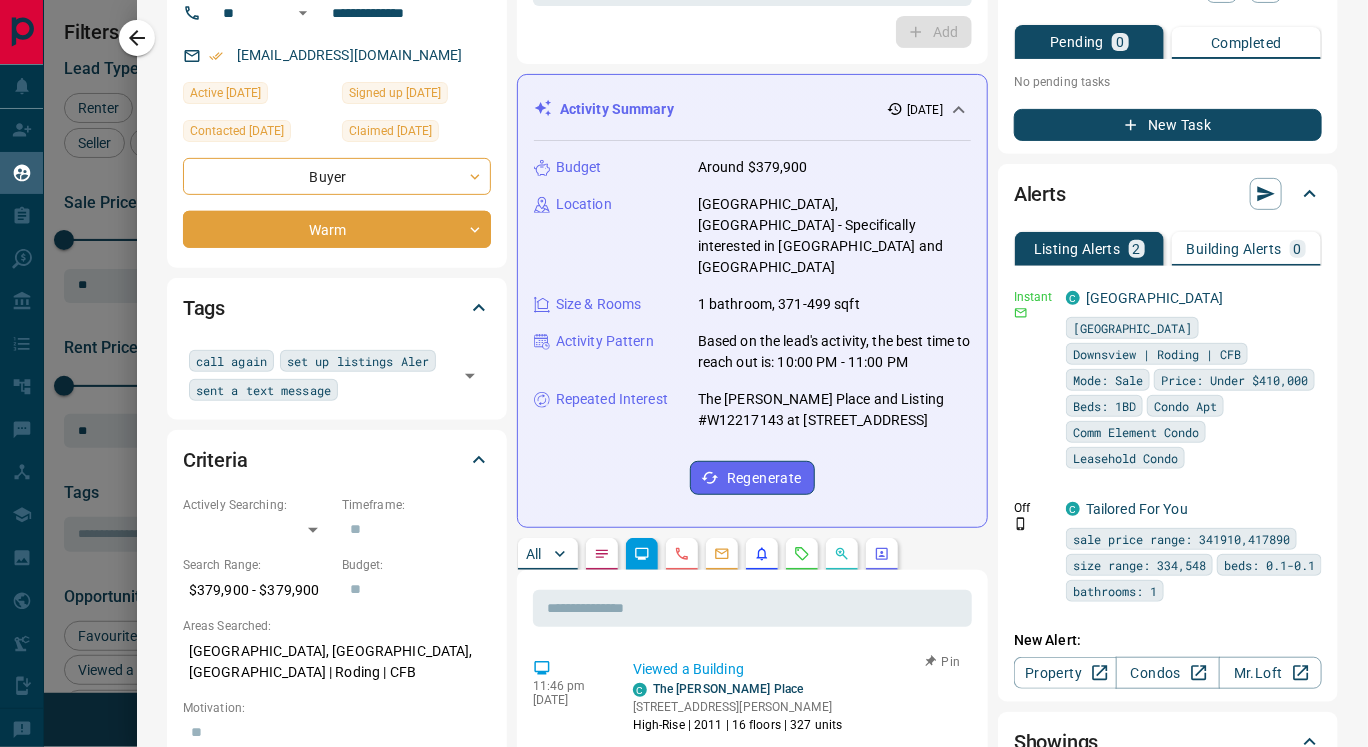 scroll, scrollTop: 0, scrollLeft: 0, axis: both 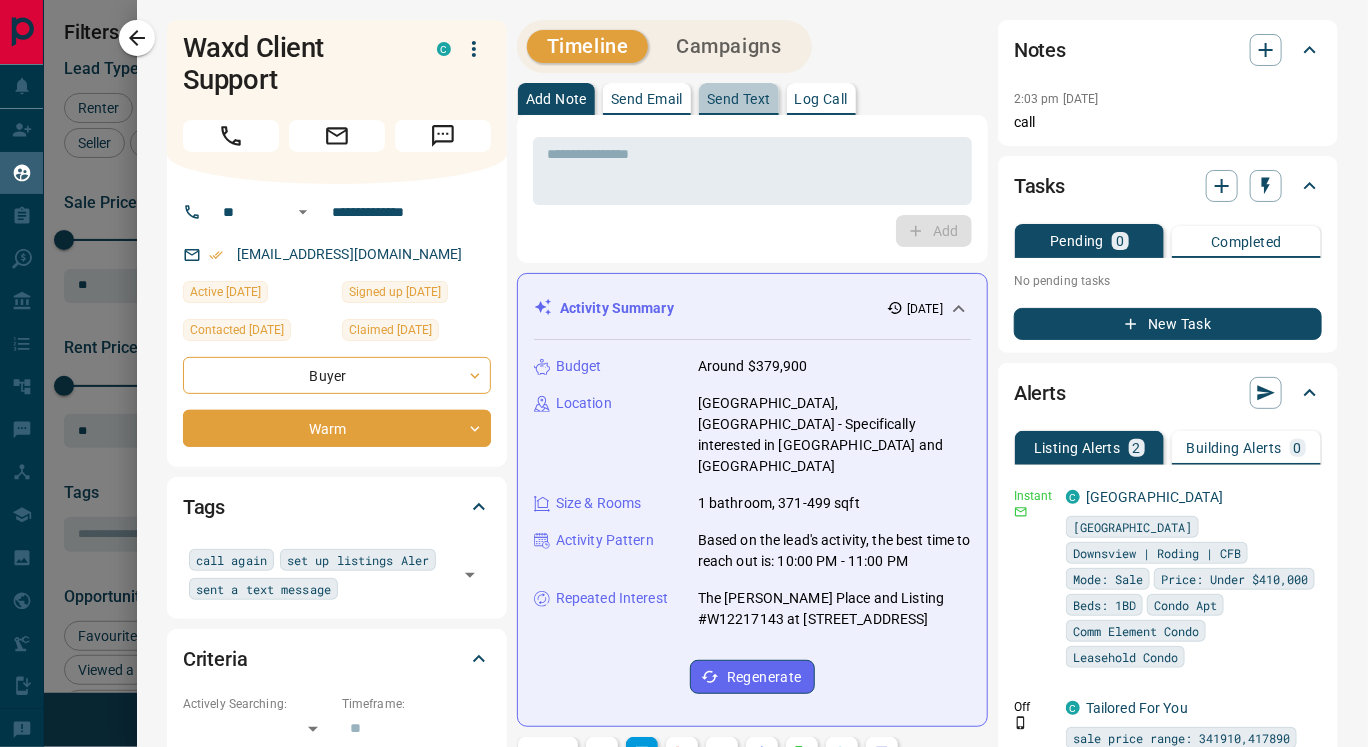 click on "Send Text" at bounding box center [739, 99] 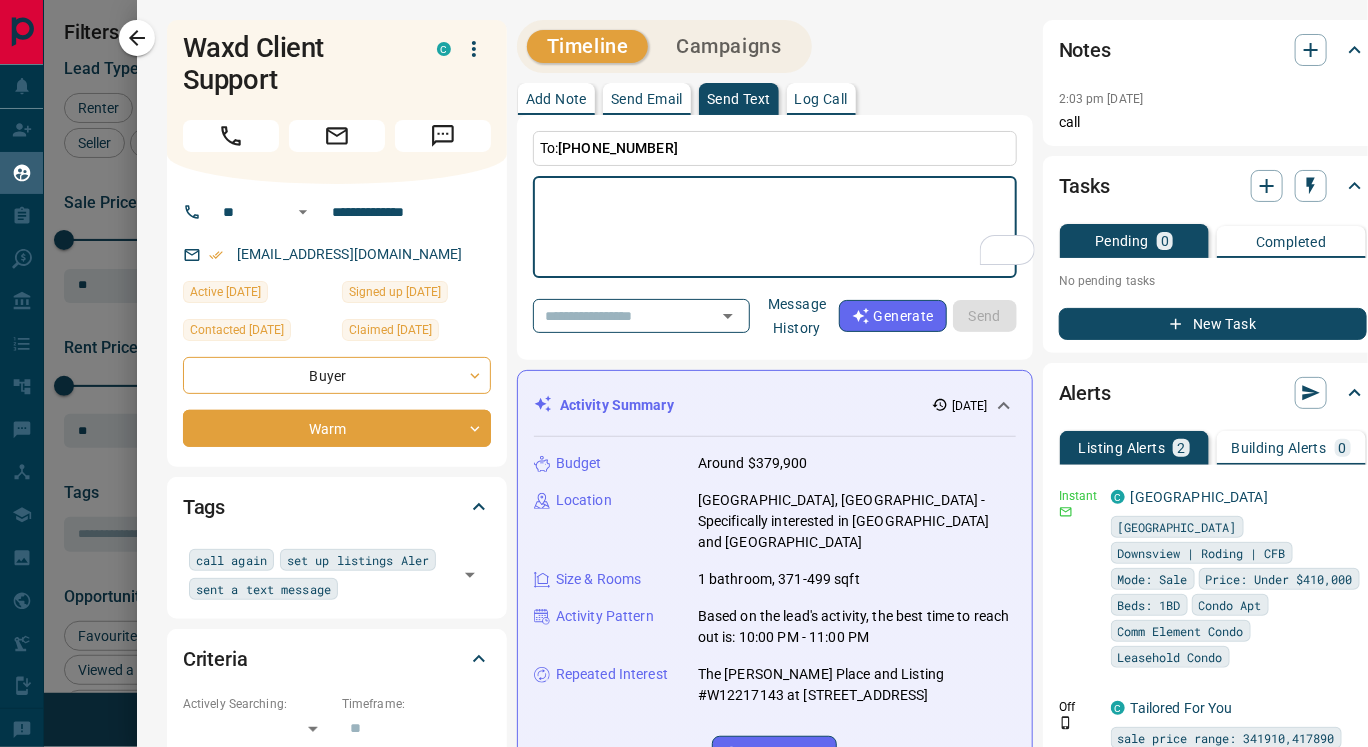 click on "Message History" at bounding box center [797, 316] 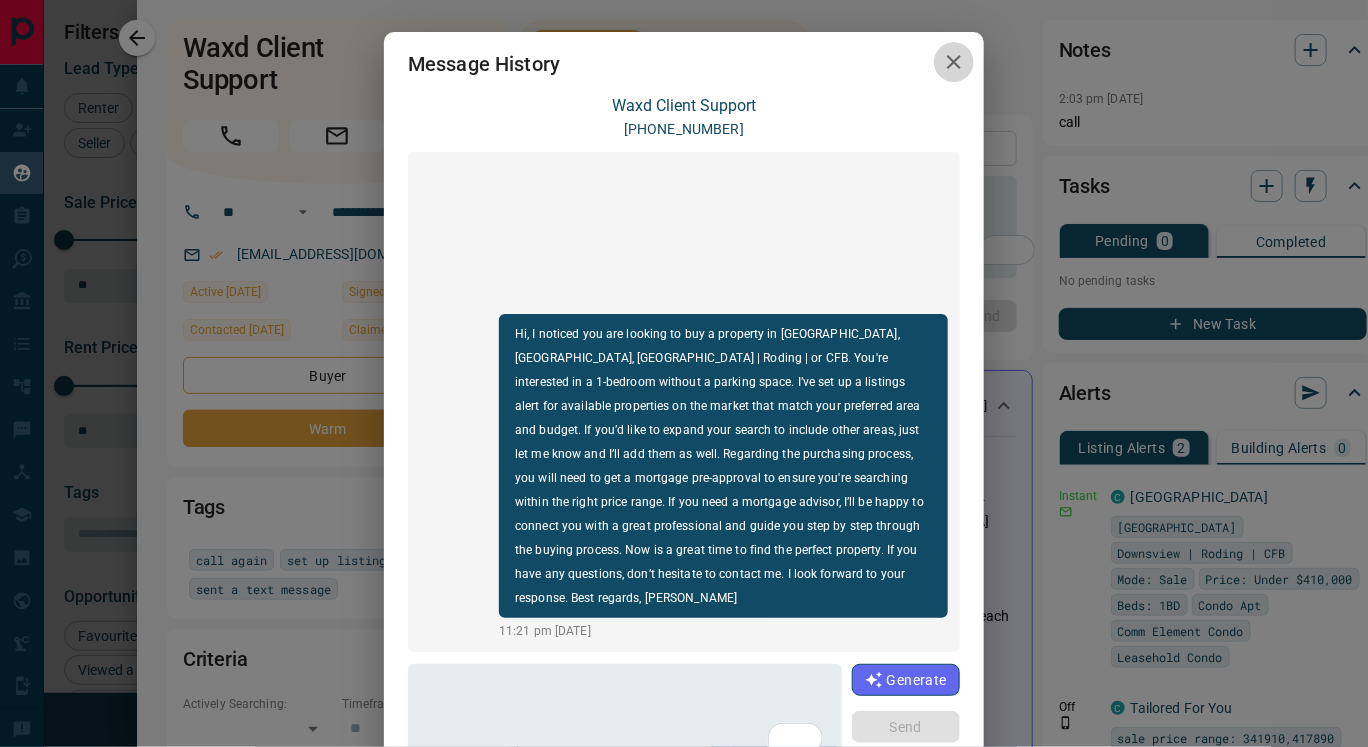 click 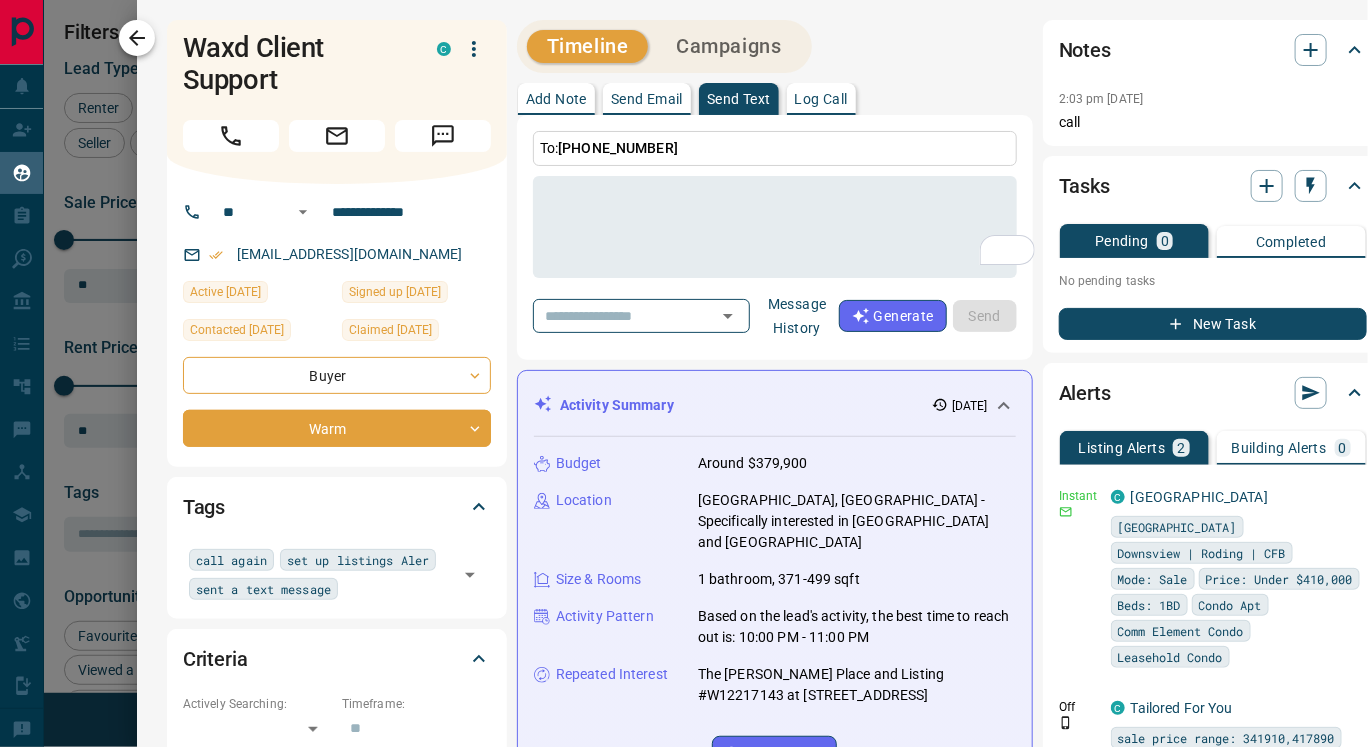 click 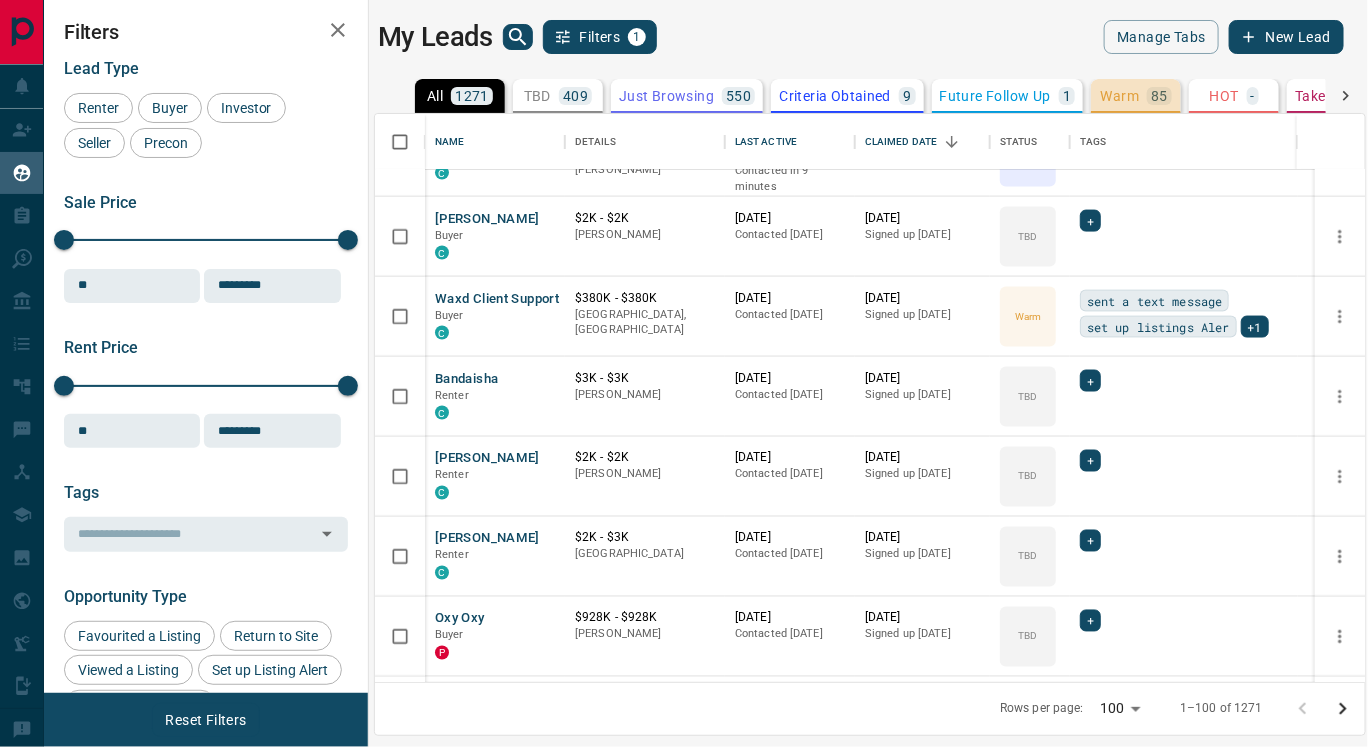 click on "Warm 85" at bounding box center [1136, 96] 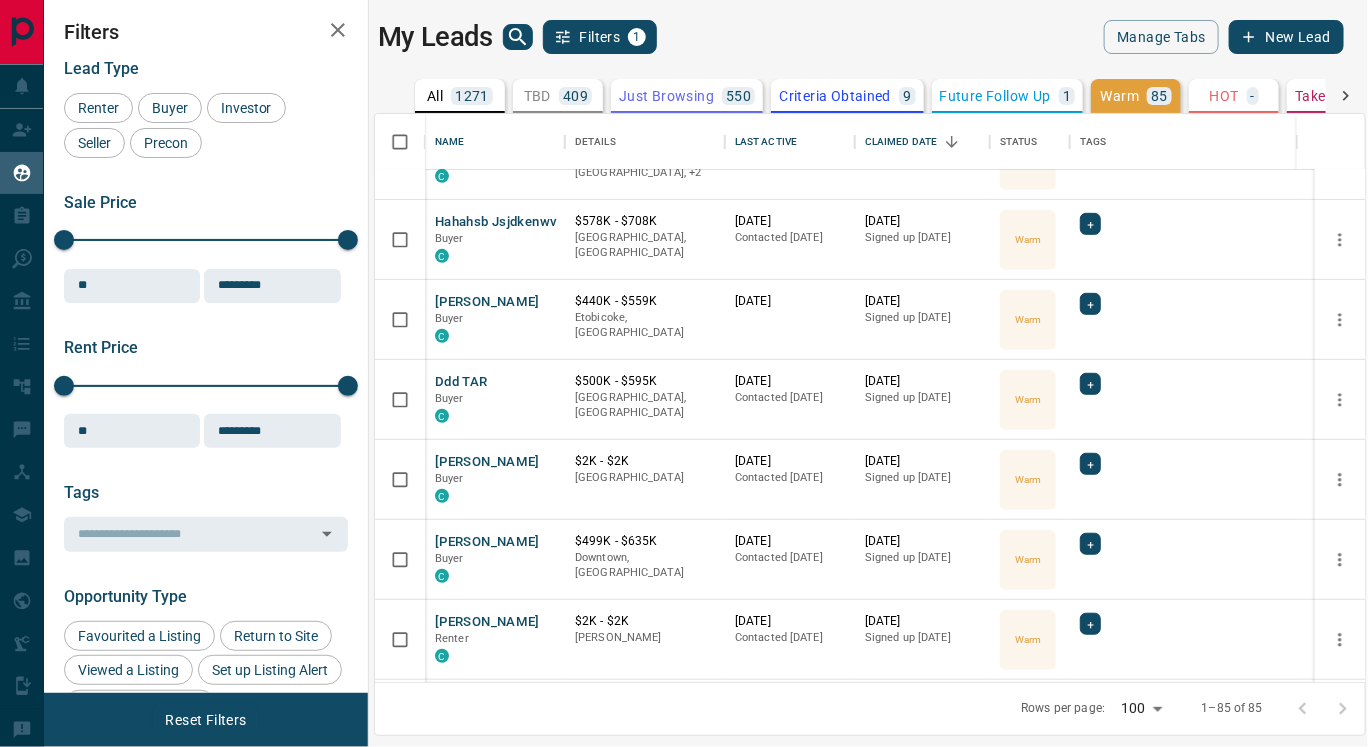 scroll, scrollTop: 6286, scrollLeft: 0, axis: vertical 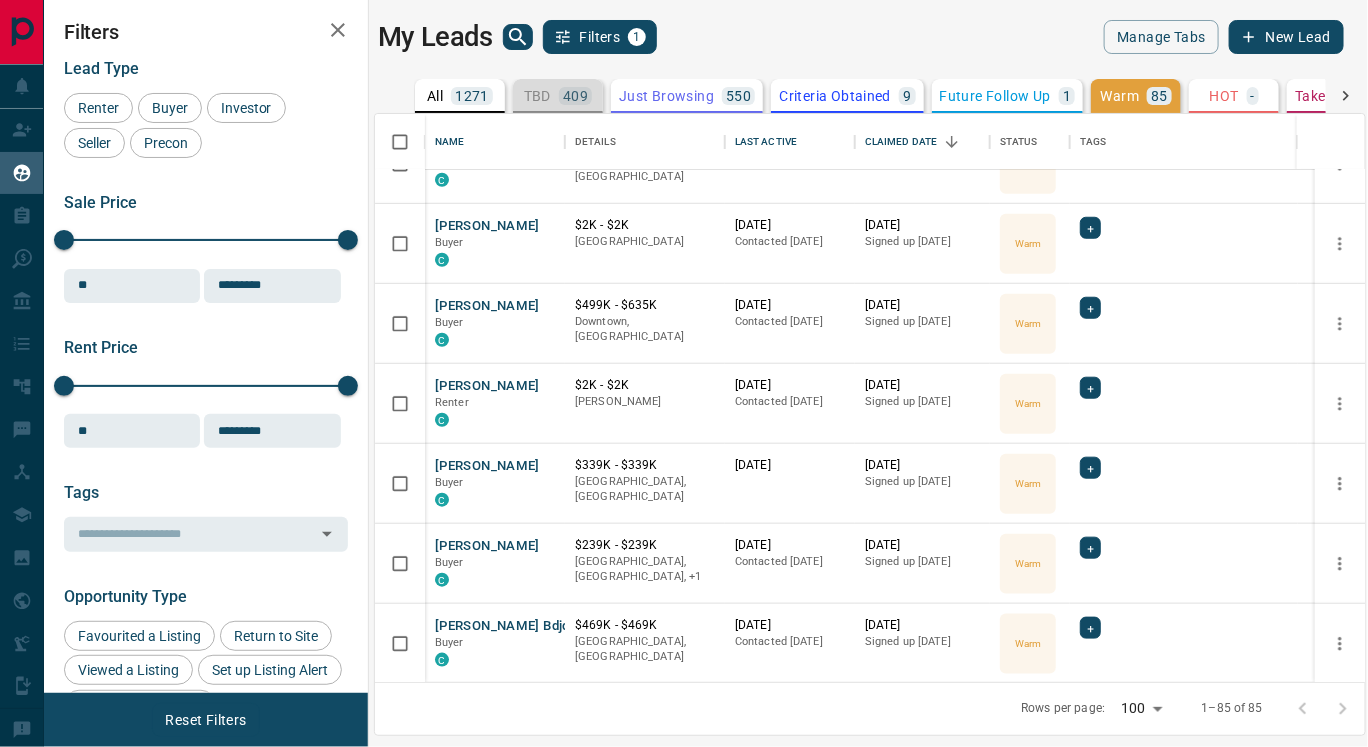 click on "TBD" at bounding box center (537, 96) 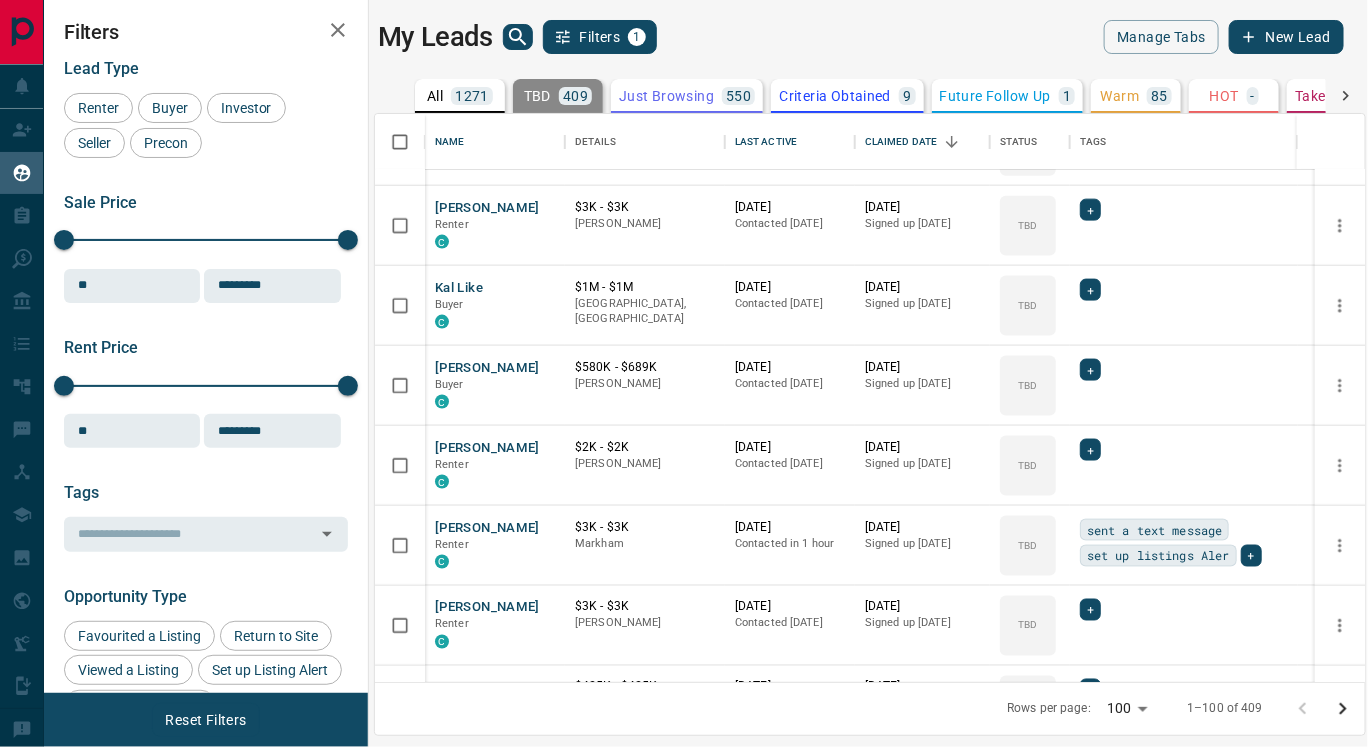scroll, scrollTop: 1066, scrollLeft: 0, axis: vertical 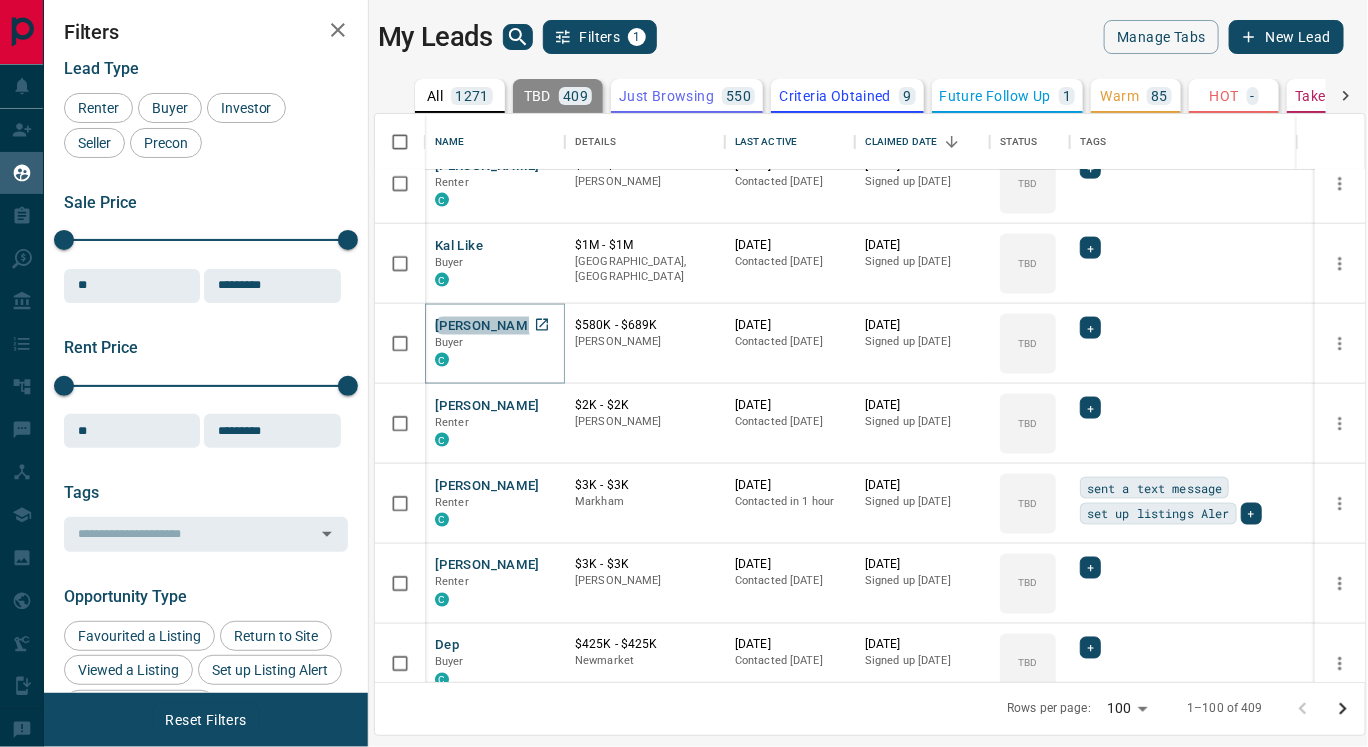 click on "[PERSON_NAME]" at bounding box center [487, 326] 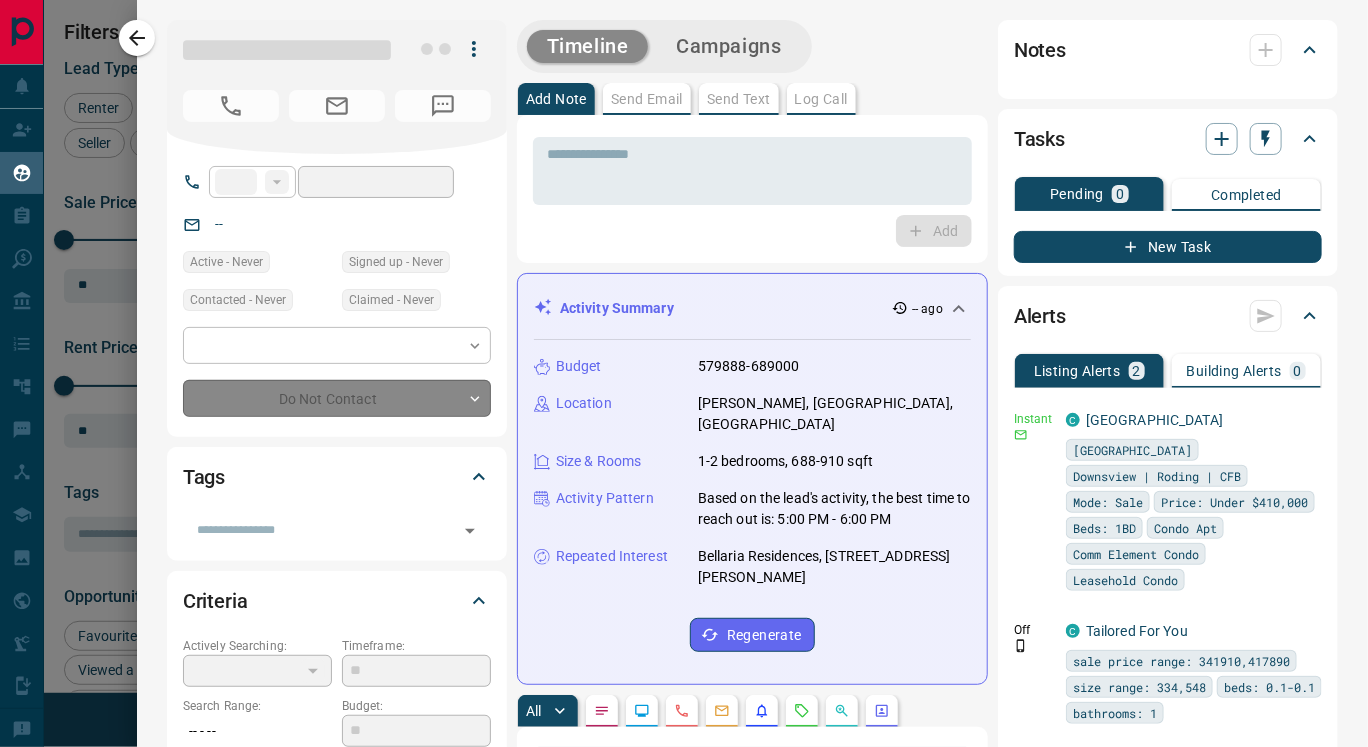 type on "**" 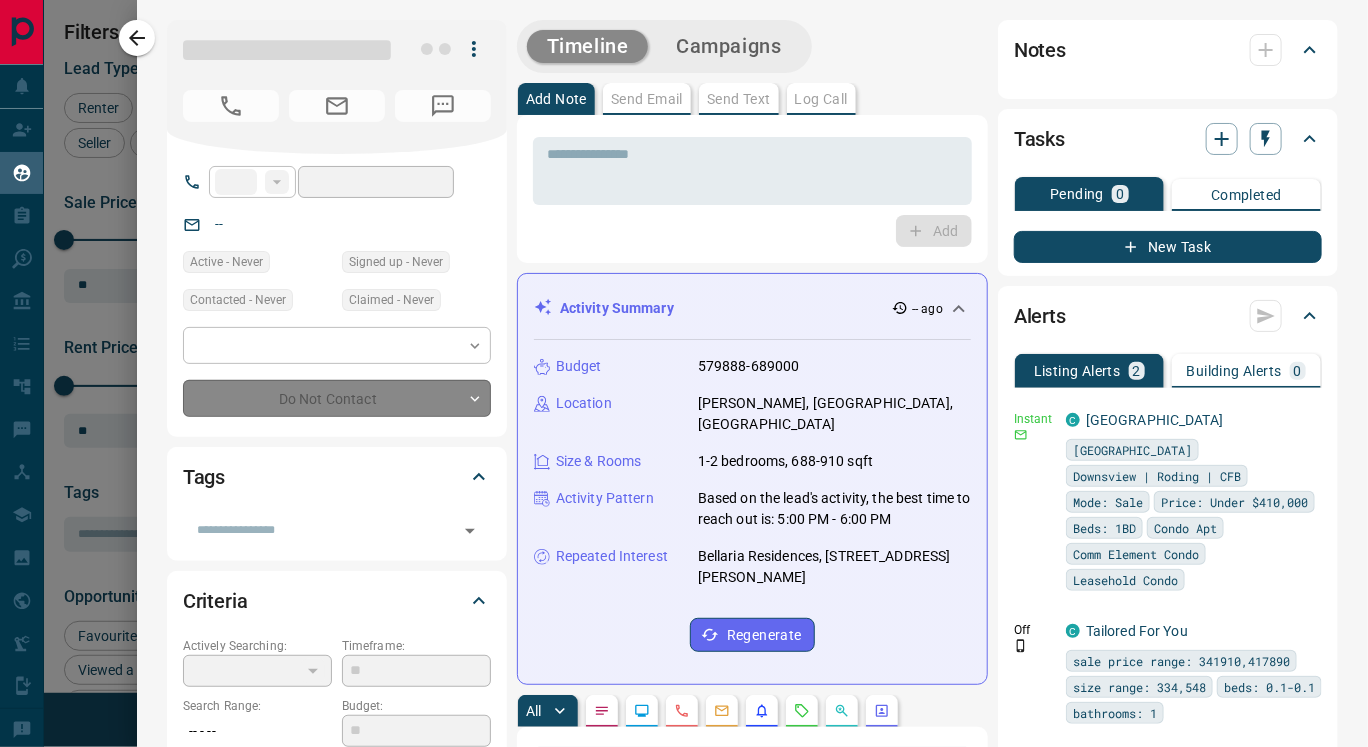 type on "**********" 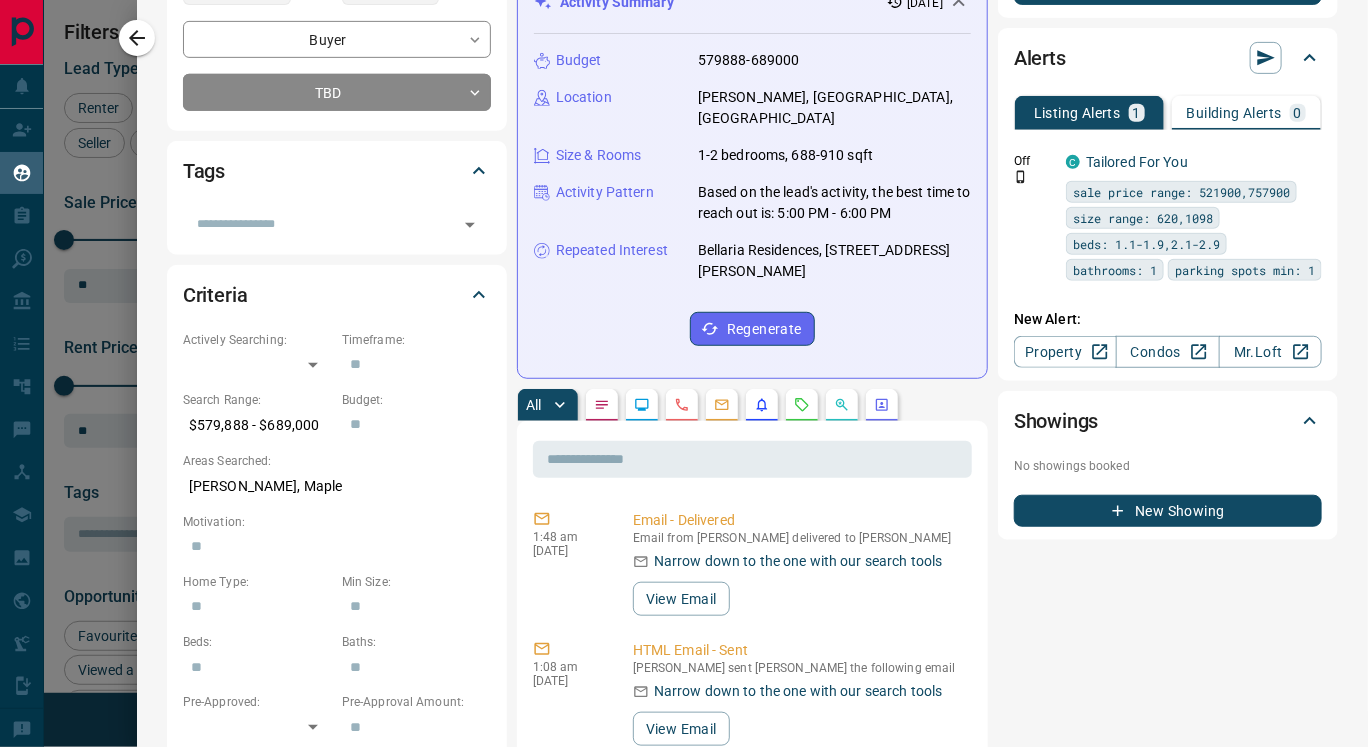 scroll, scrollTop: 307, scrollLeft: 0, axis: vertical 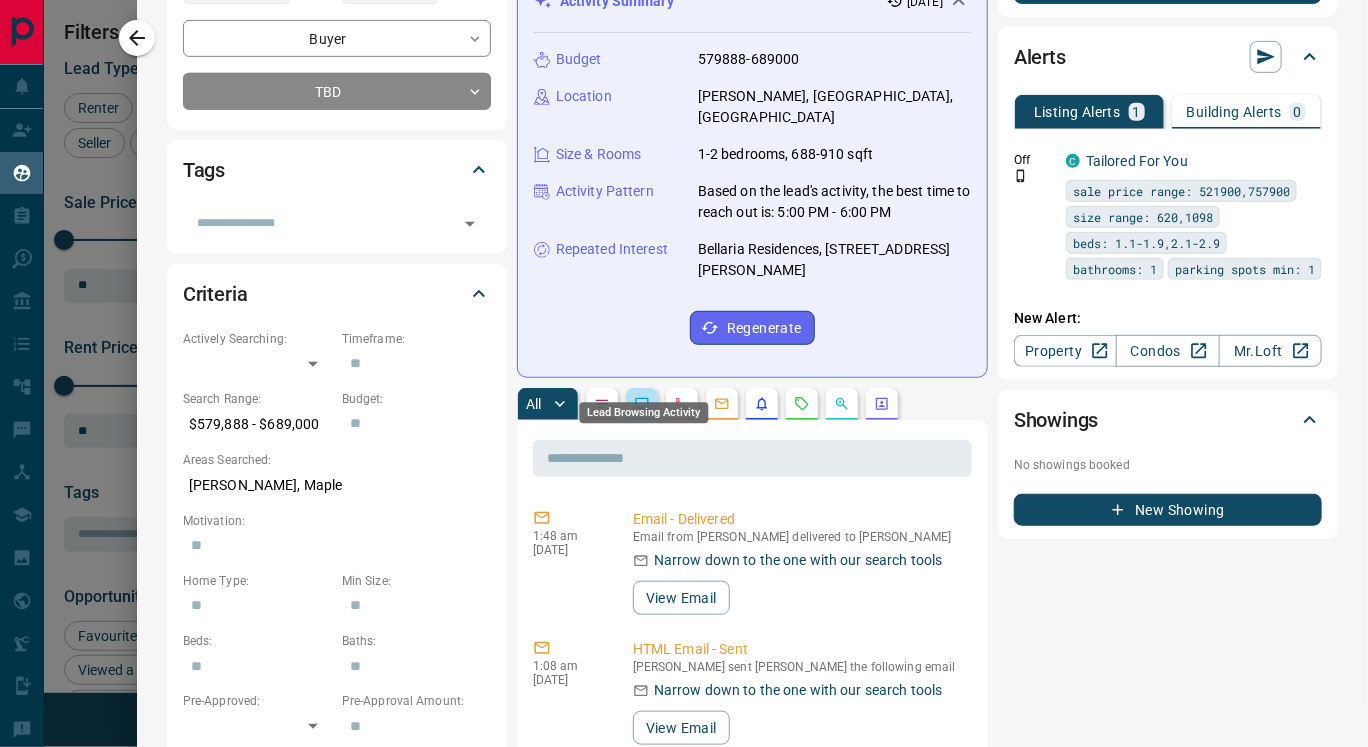 click 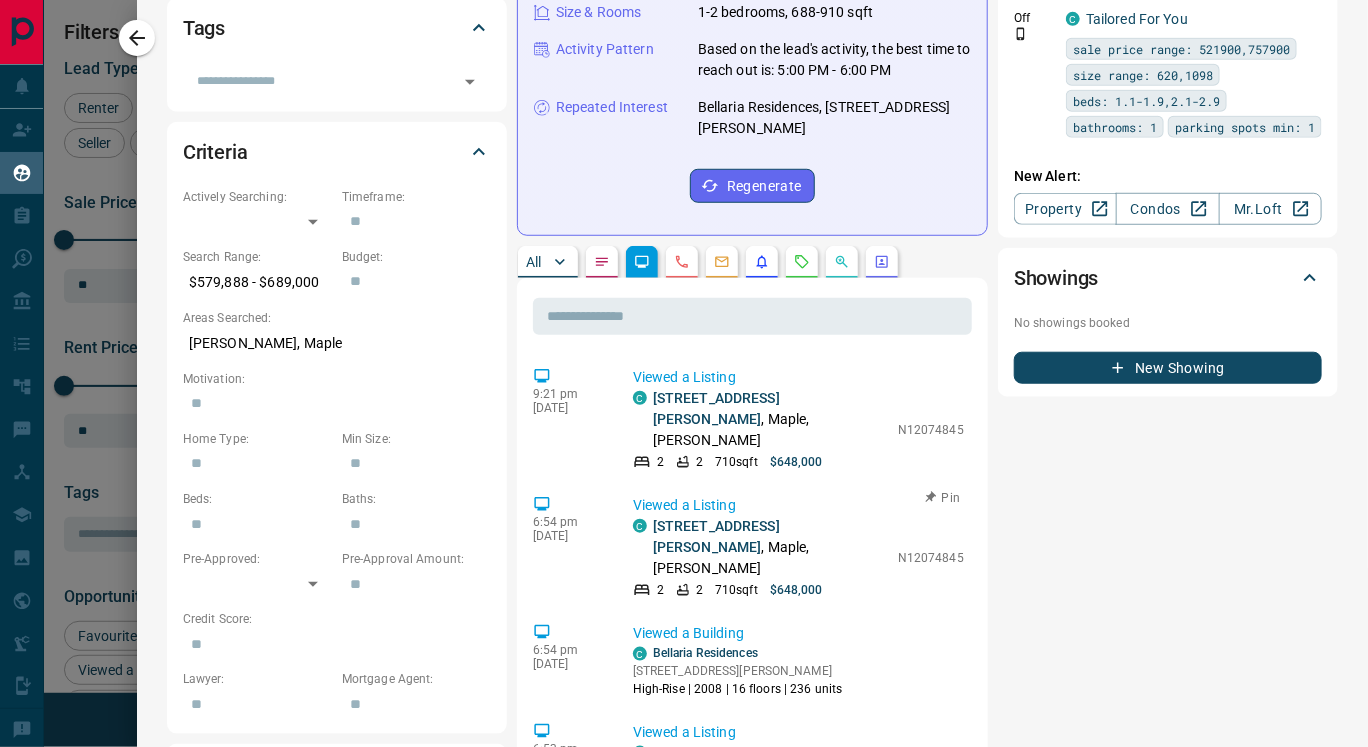 scroll, scrollTop: 461, scrollLeft: 0, axis: vertical 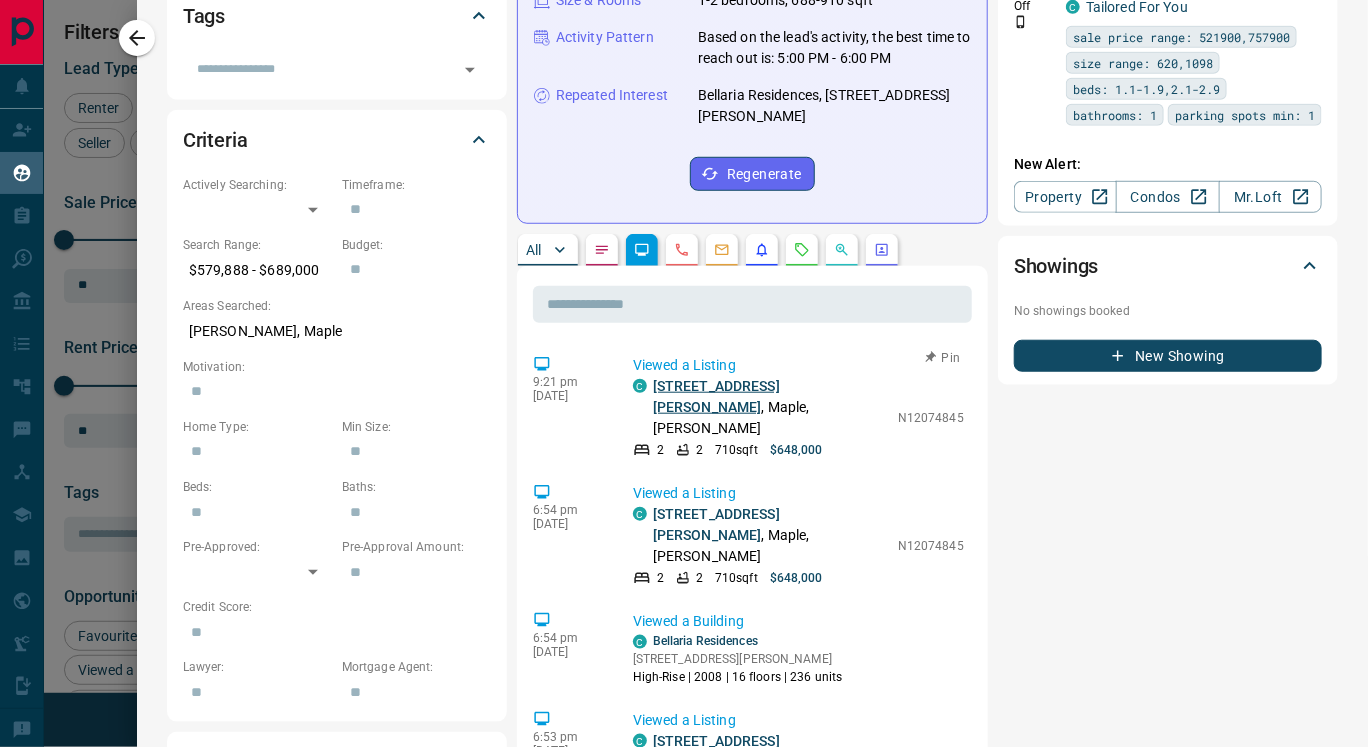 click on "[STREET_ADDRESS][PERSON_NAME]" at bounding box center (716, 396) 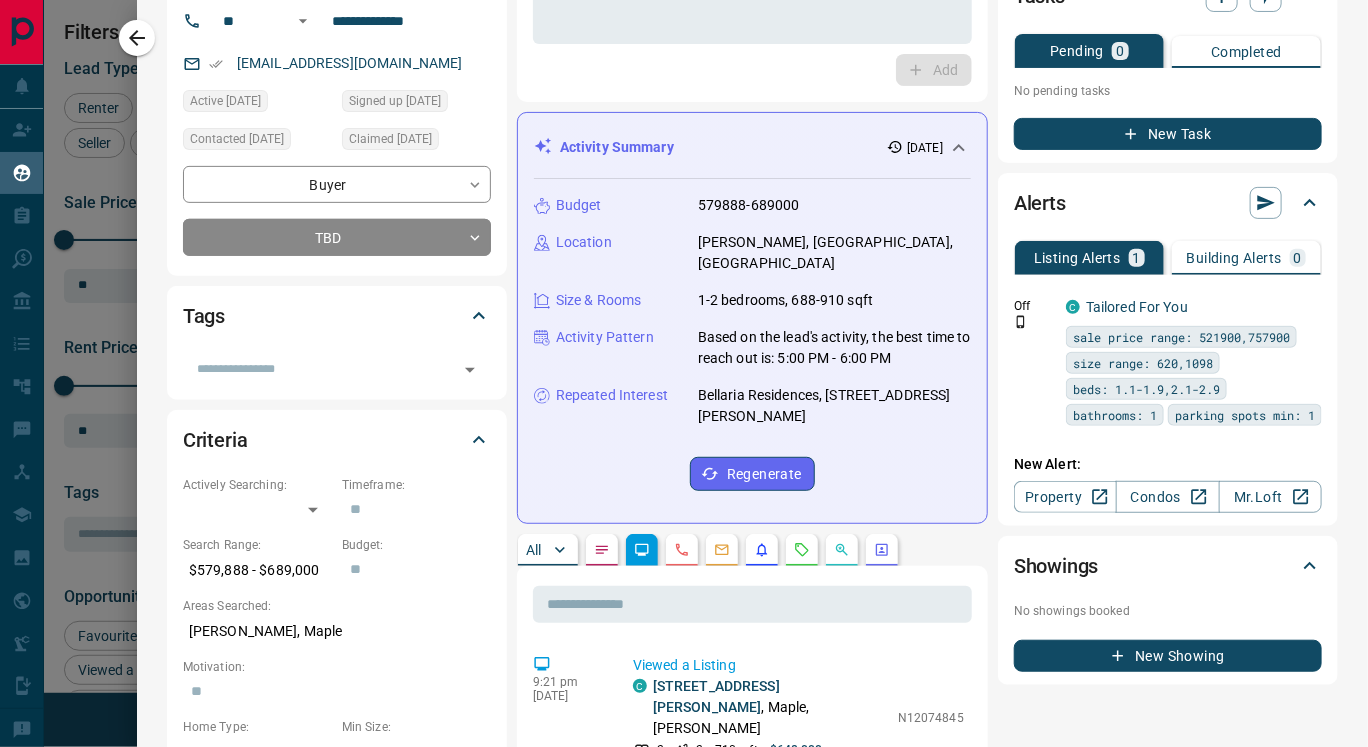 scroll, scrollTop: 159, scrollLeft: 0, axis: vertical 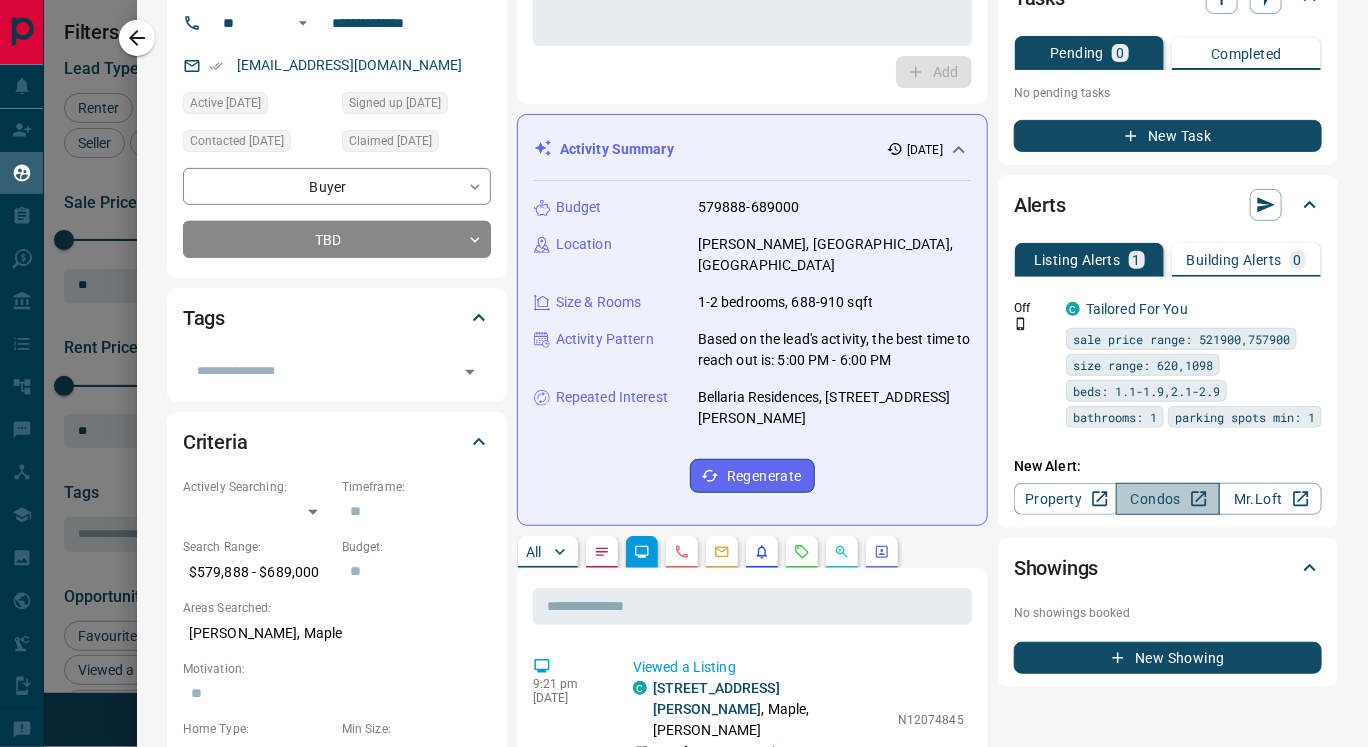 click on "Condos" at bounding box center (1167, 499) 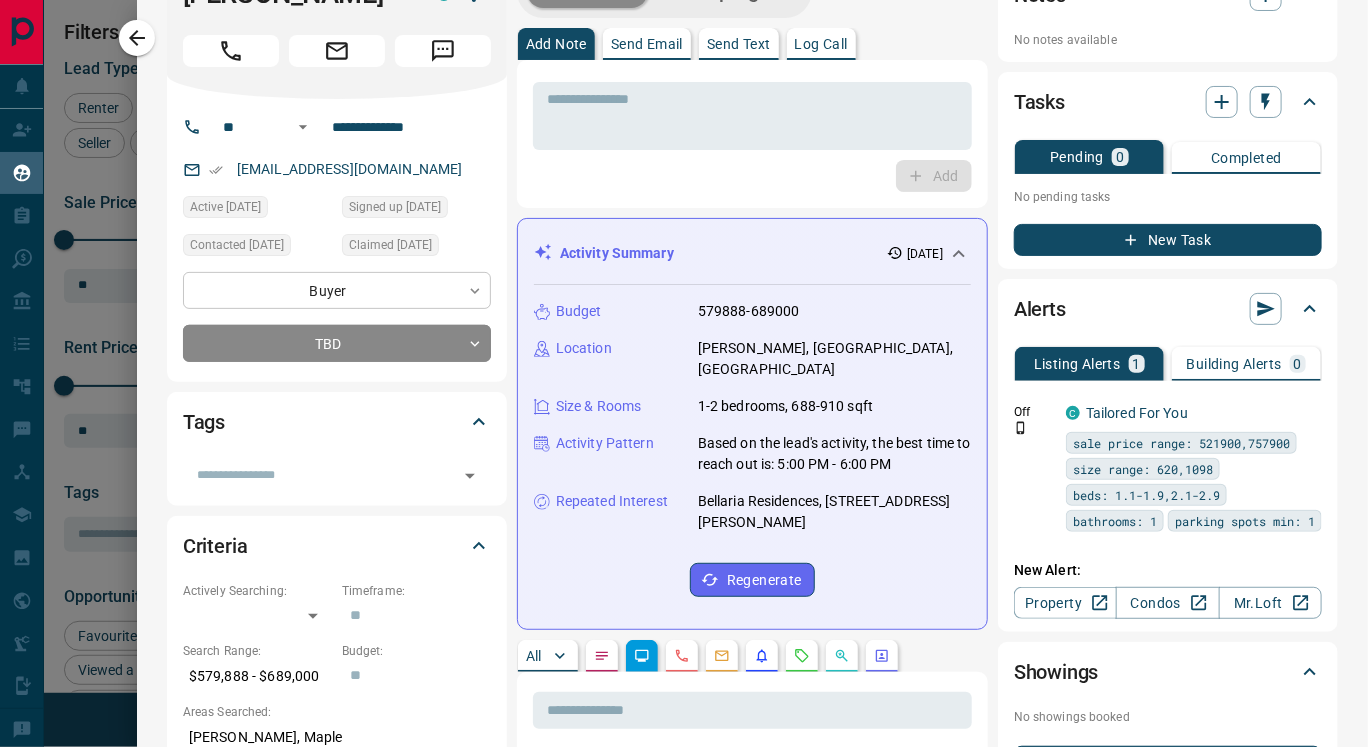 scroll, scrollTop: 0, scrollLeft: 0, axis: both 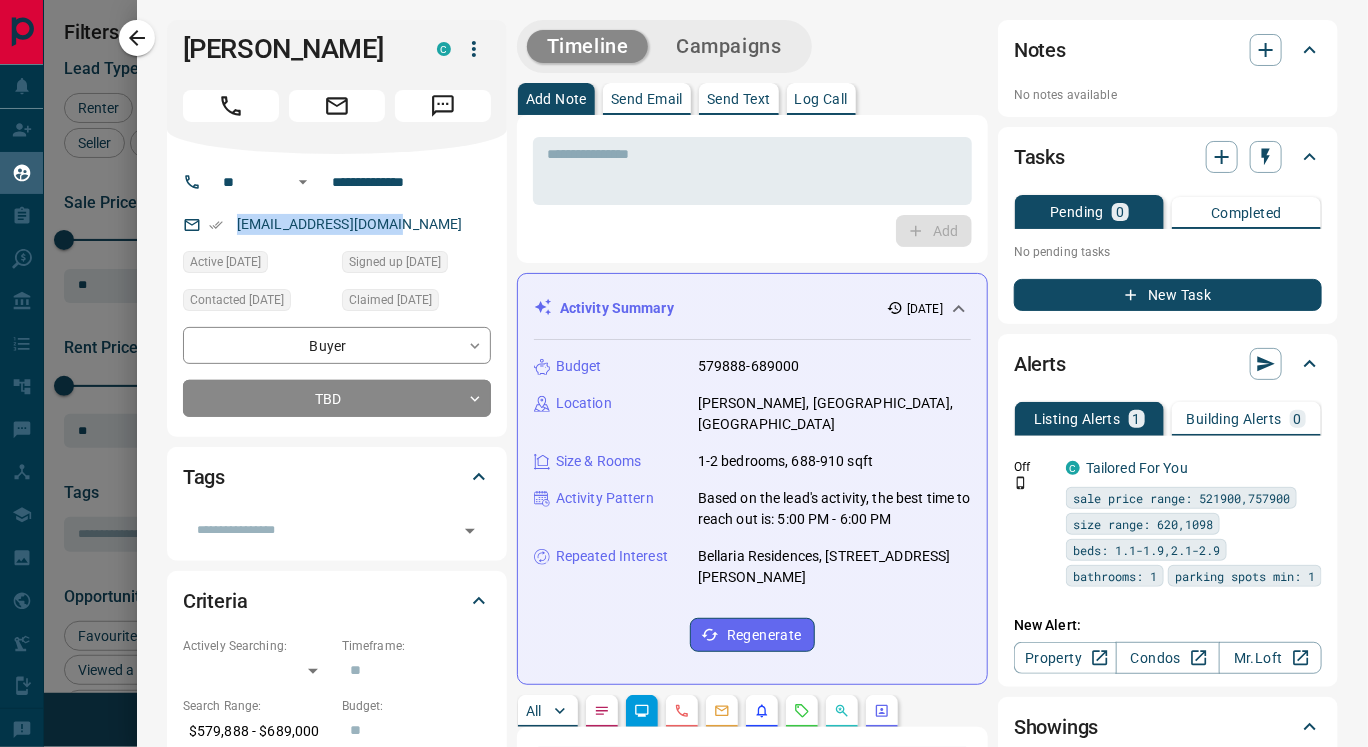 drag, startPoint x: 235, startPoint y: 218, endPoint x: 444, endPoint y: 226, distance: 209.15306 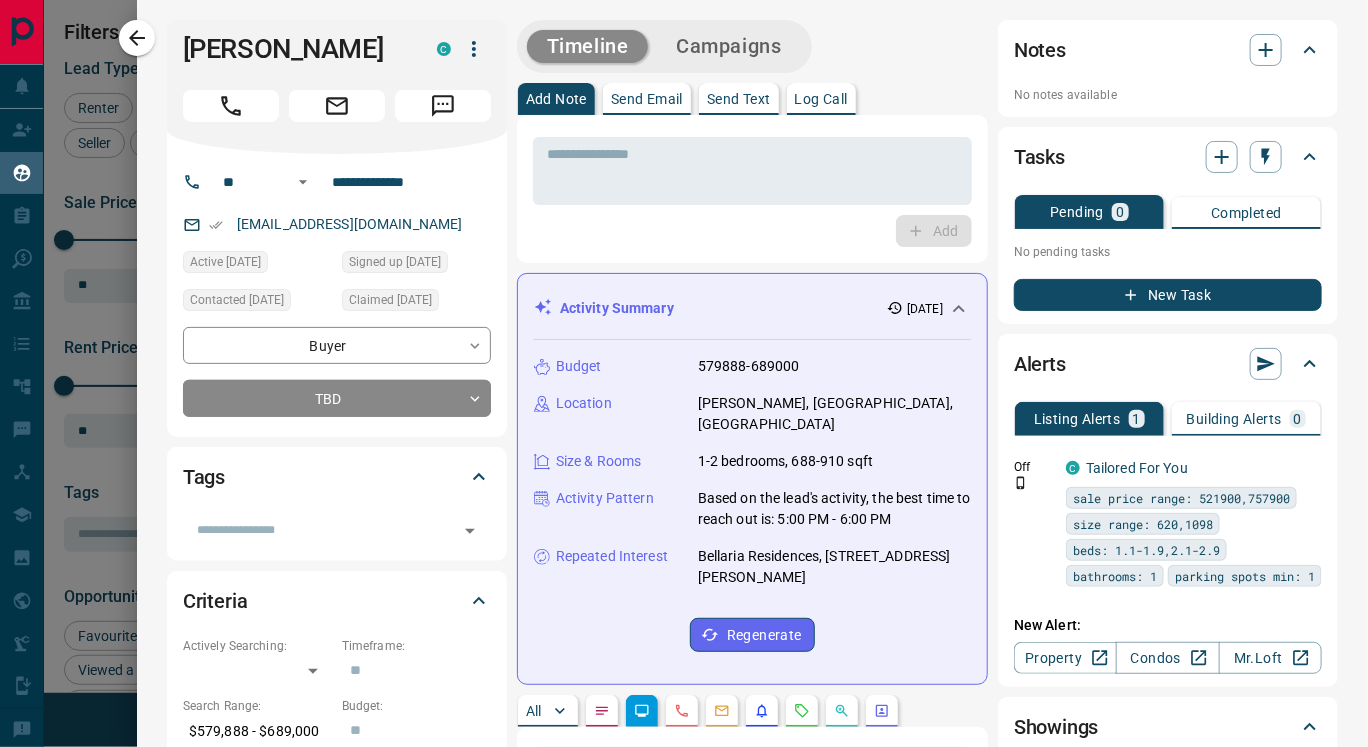 click on "* ​ Add" at bounding box center [752, 189] 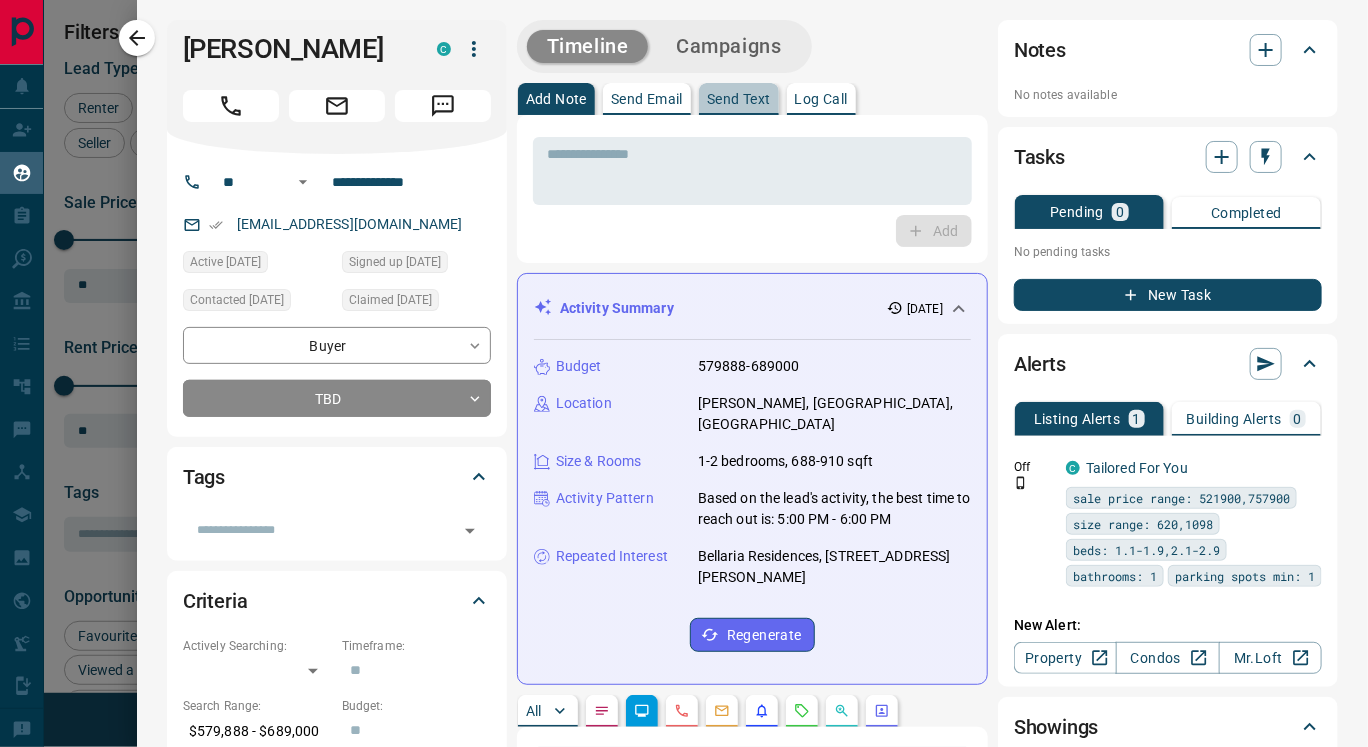 click on "Send Text" at bounding box center (739, 99) 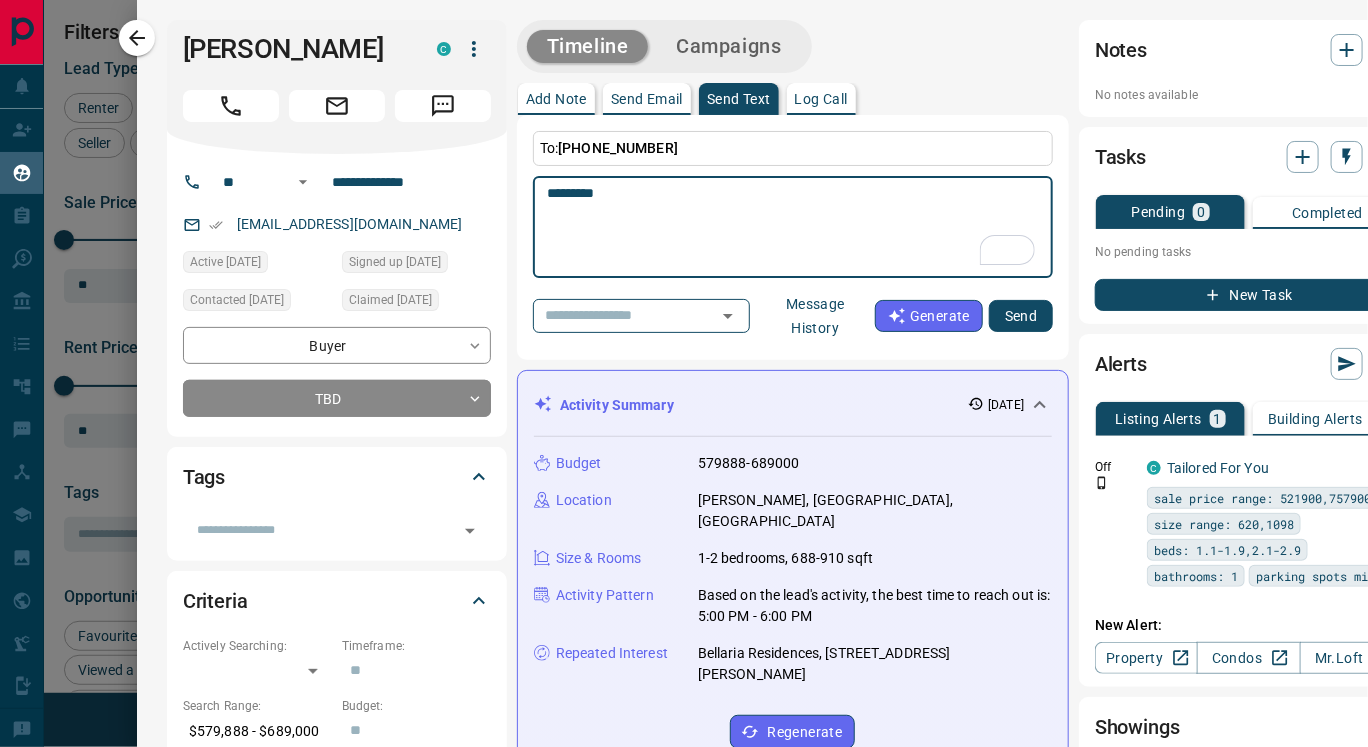 click on "********" at bounding box center (793, 227) 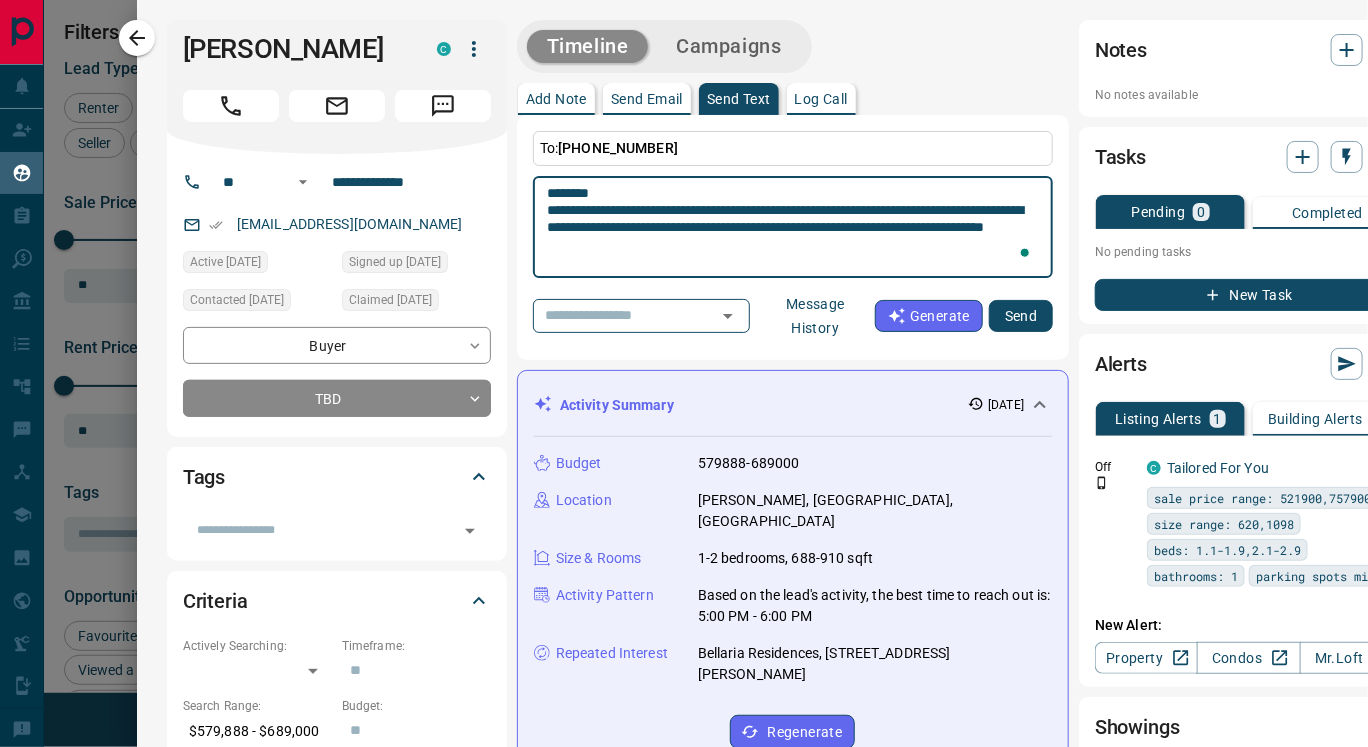 click on "**********" at bounding box center [793, 227] 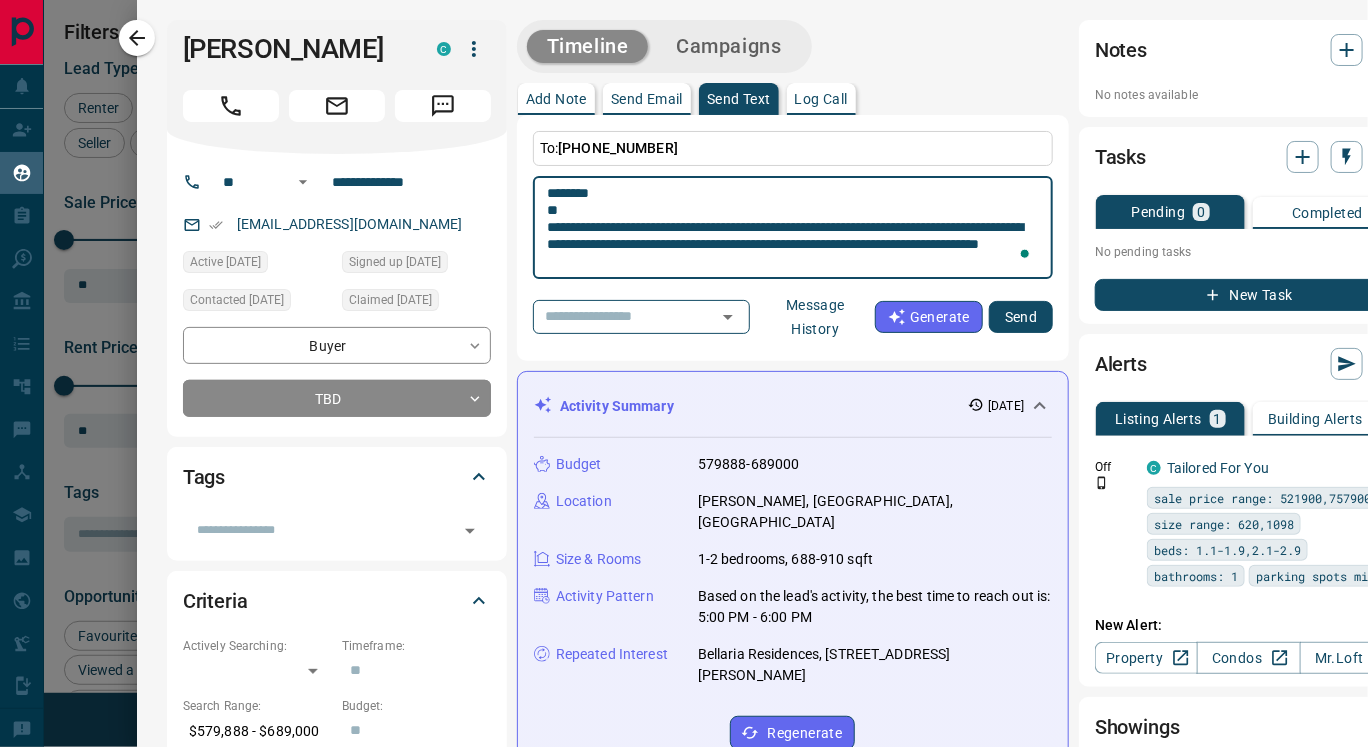 click on "**********" at bounding box center [793, 228] 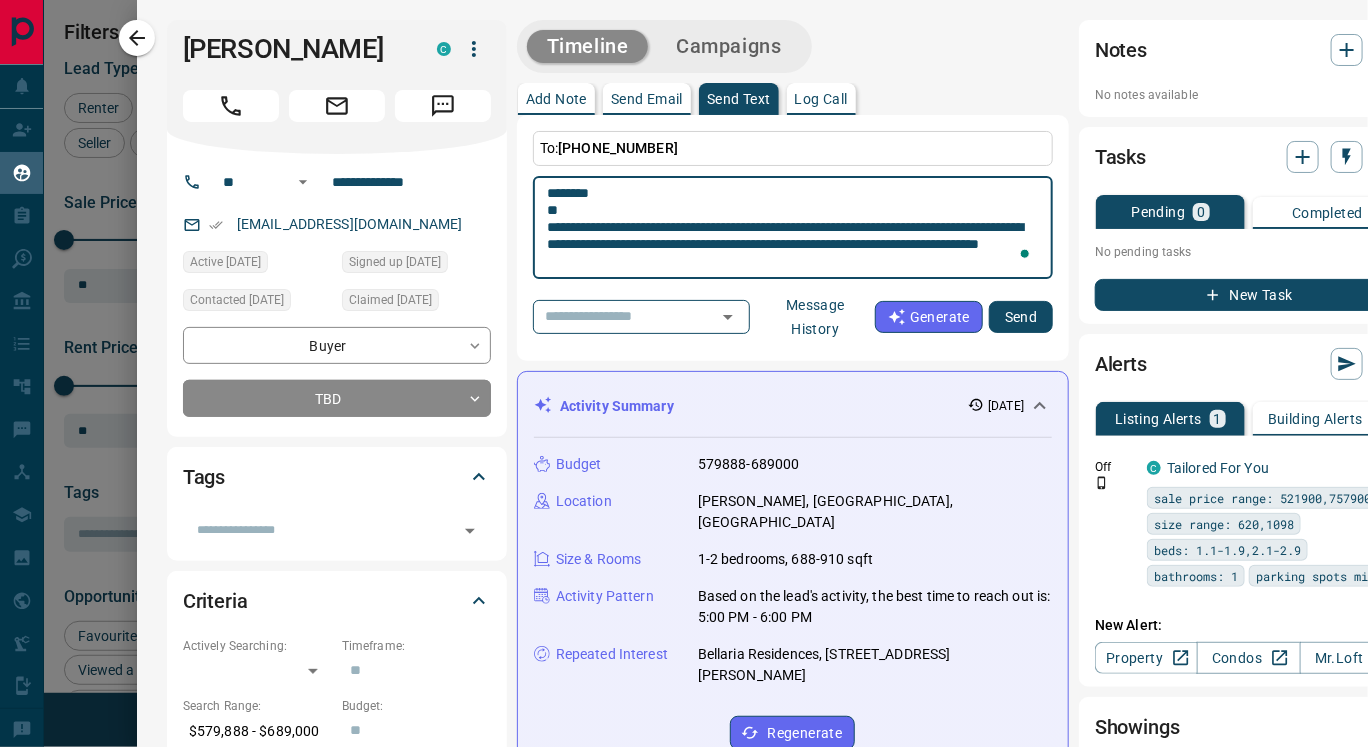 paste on "**********" 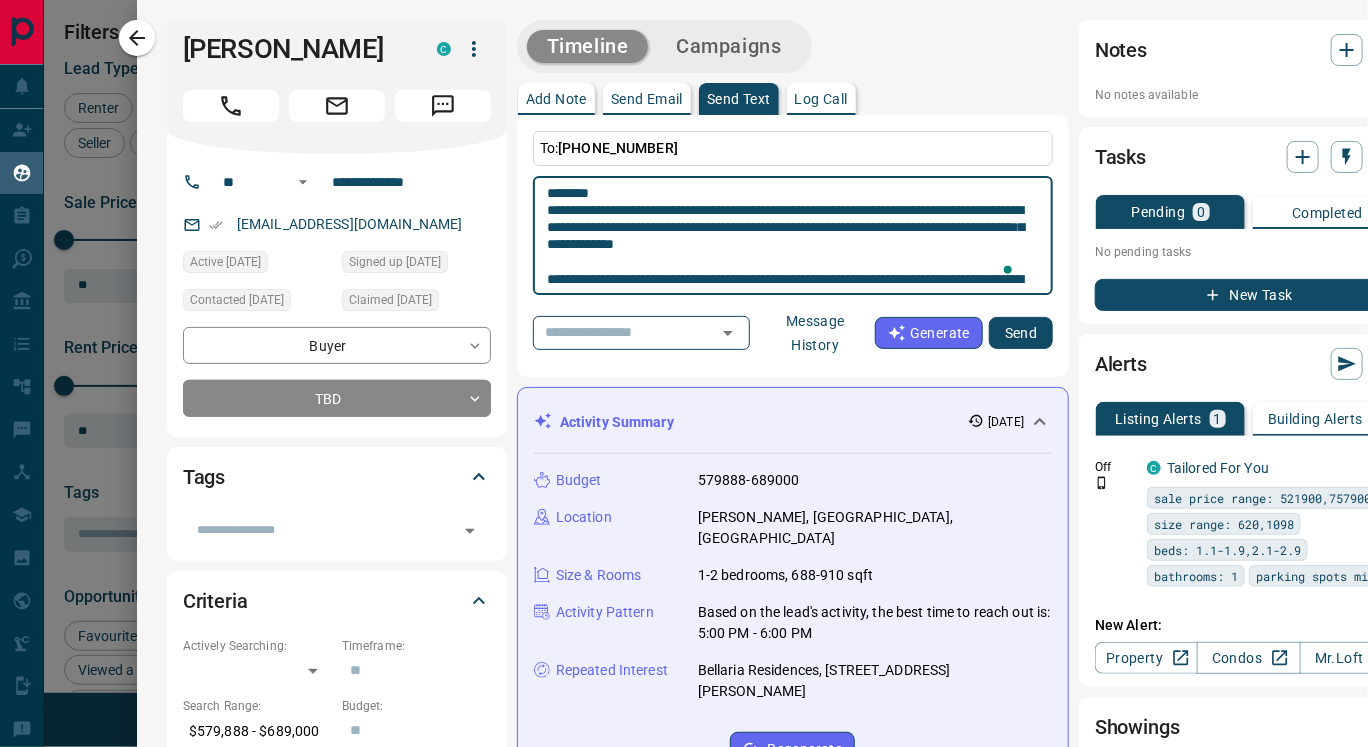 scroll, scrollTop: 121, scrollLeft: 0, axis: vertical 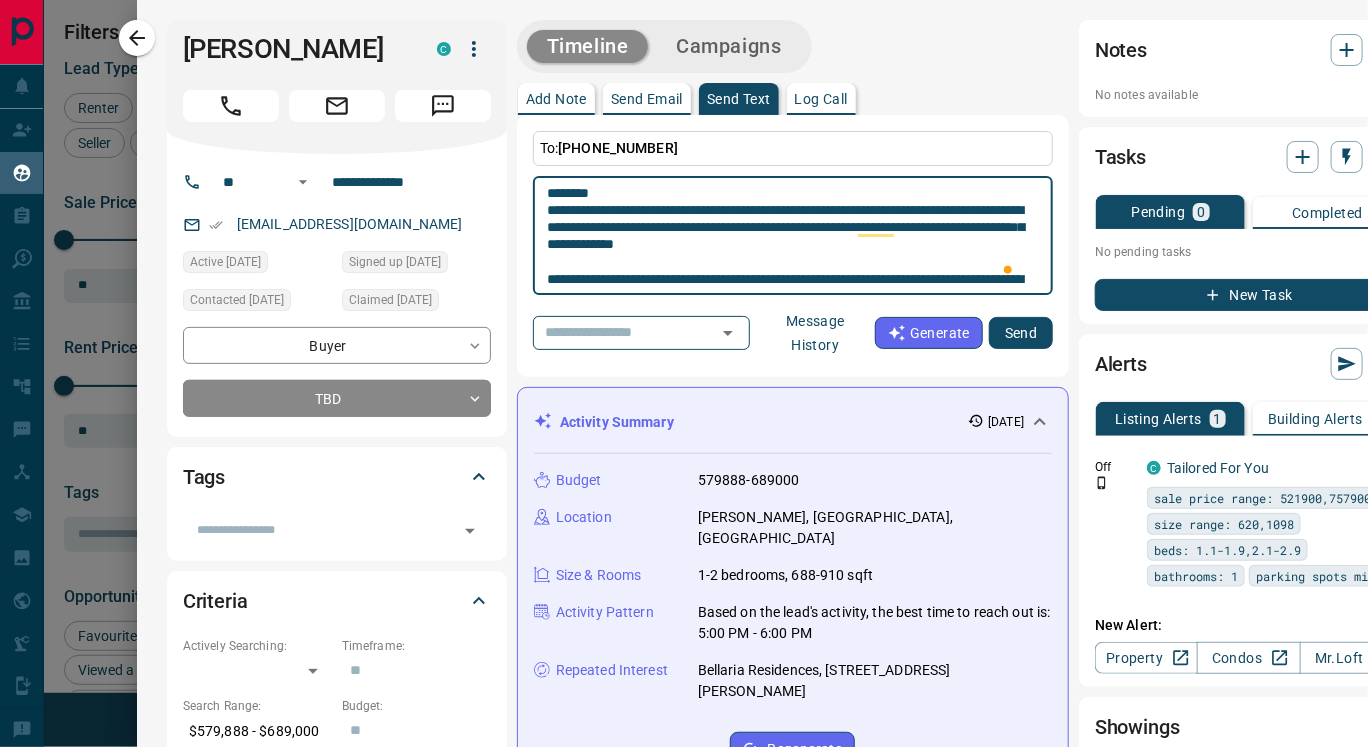 click on "**********" at bounding box center (793, 236) 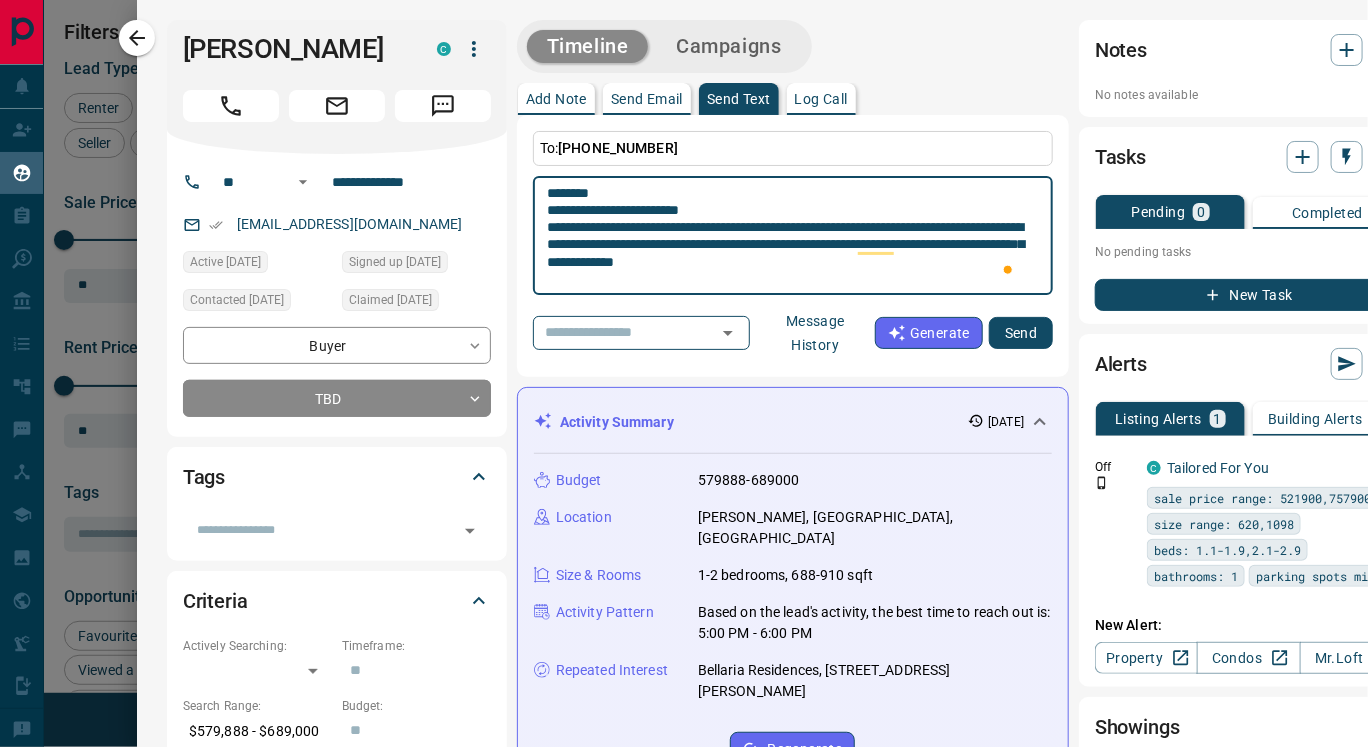 click on "**********" at bounding box center [793, 236] 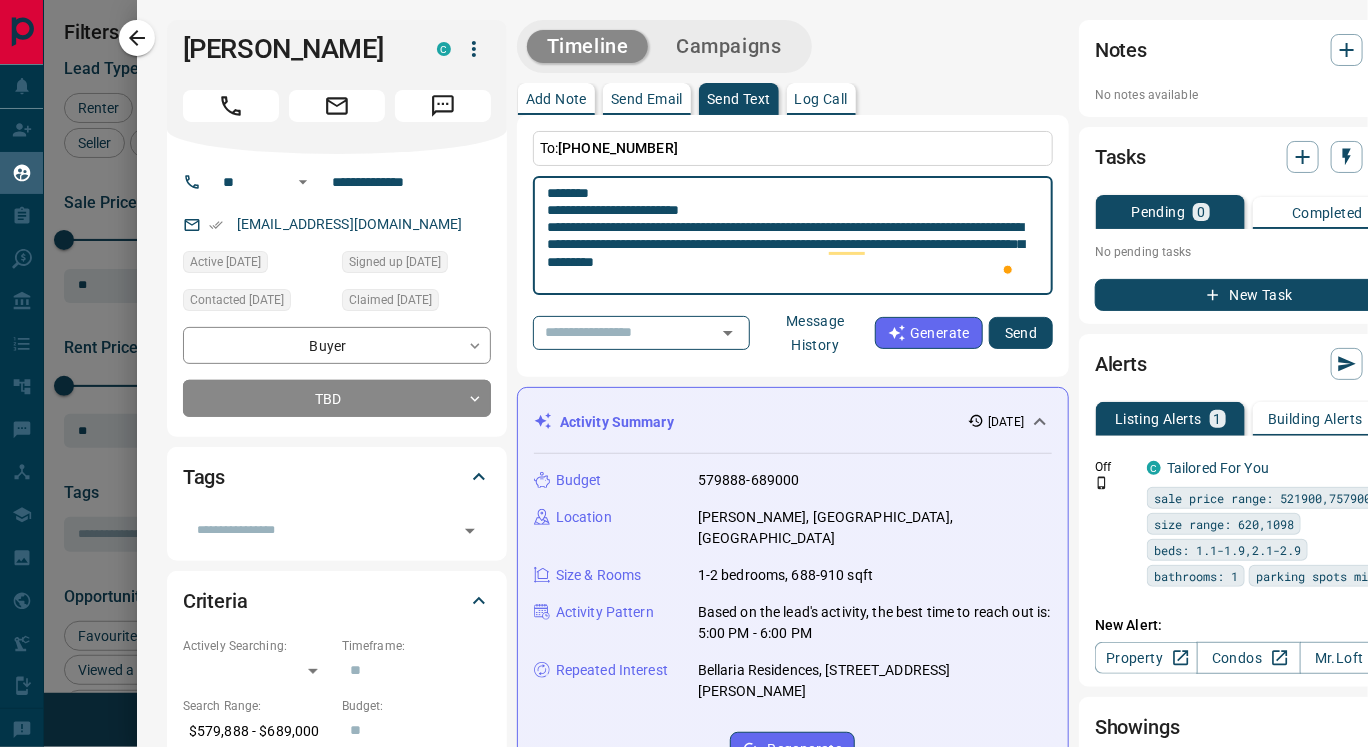 scroll, scrollTop: 23, scrollLeft: 0, axis: vertical 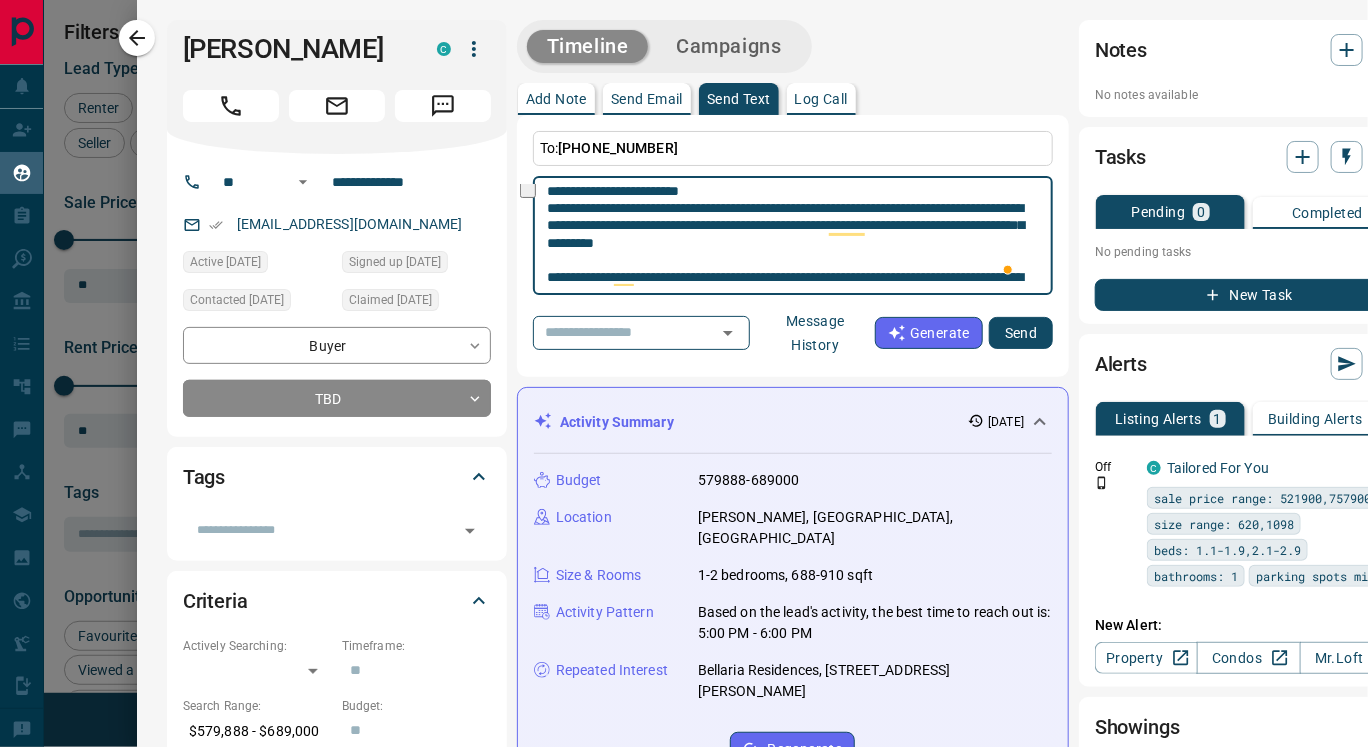 drag, startPoint x: 623, startPoint y: 219, endPoint x: 852, endPoint y: 237, distance: 229.70633 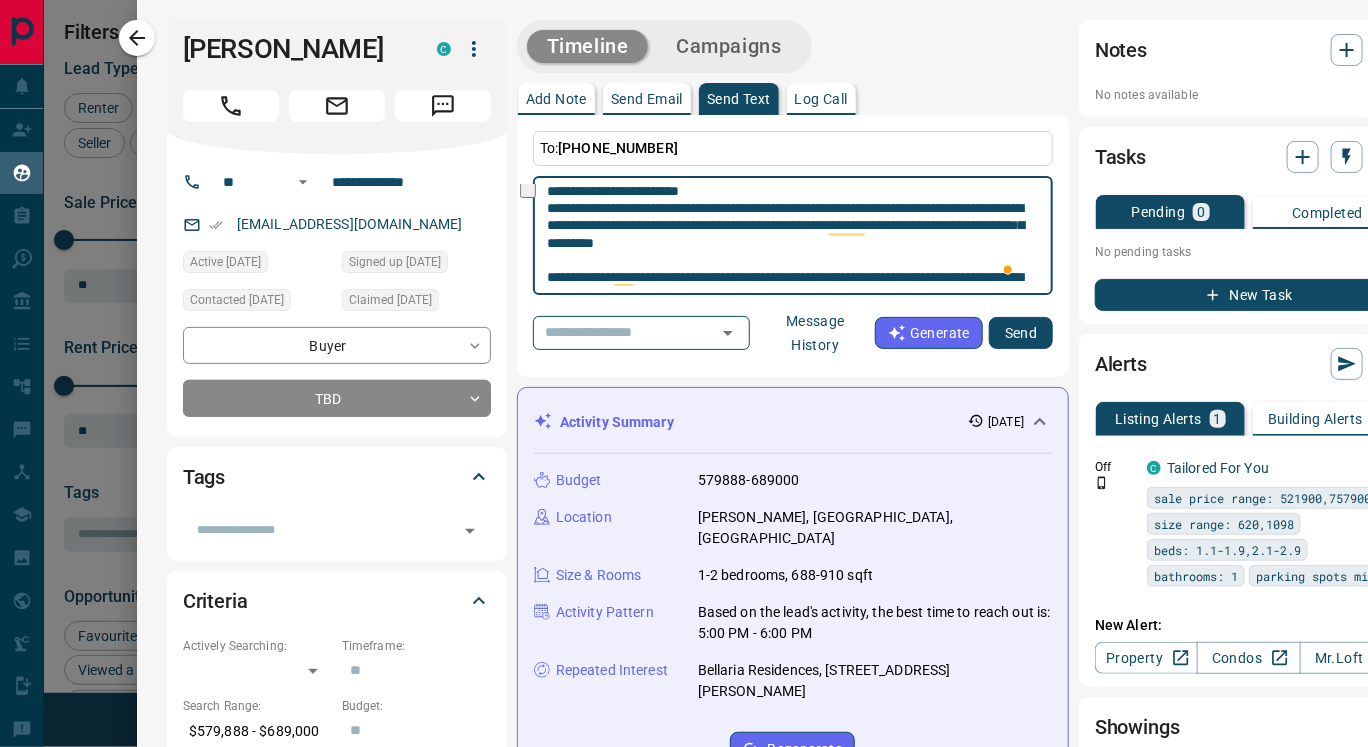 click on "**********" at bounding box center [793, 236] 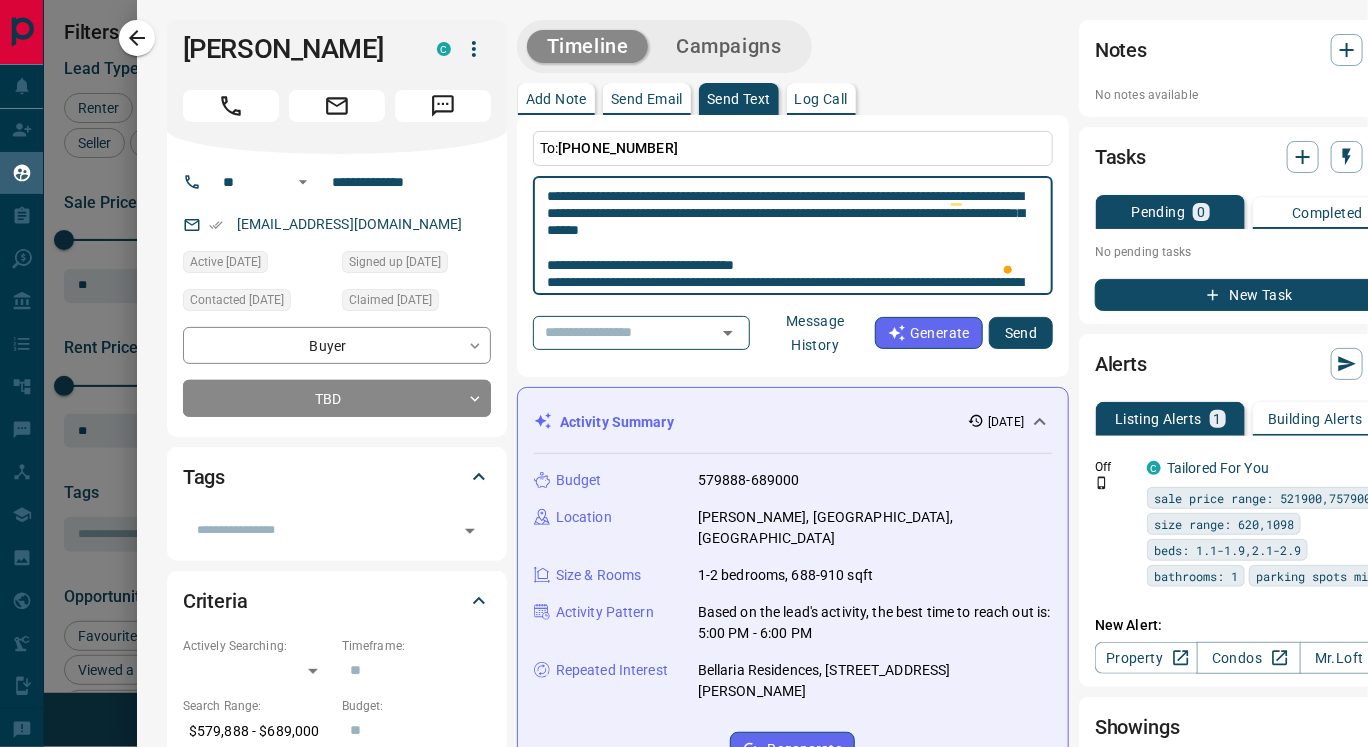 click on "**********" at bounding box center (793, 236) 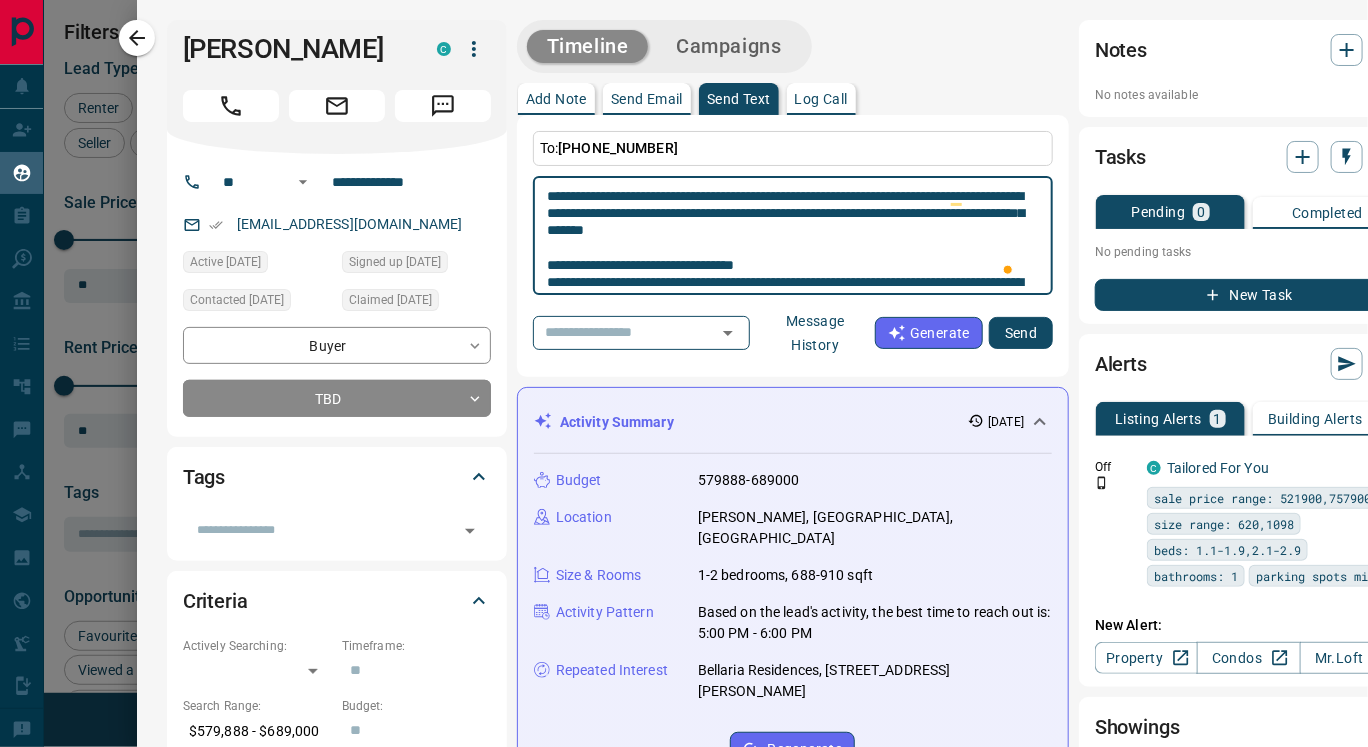 paste on "**********" 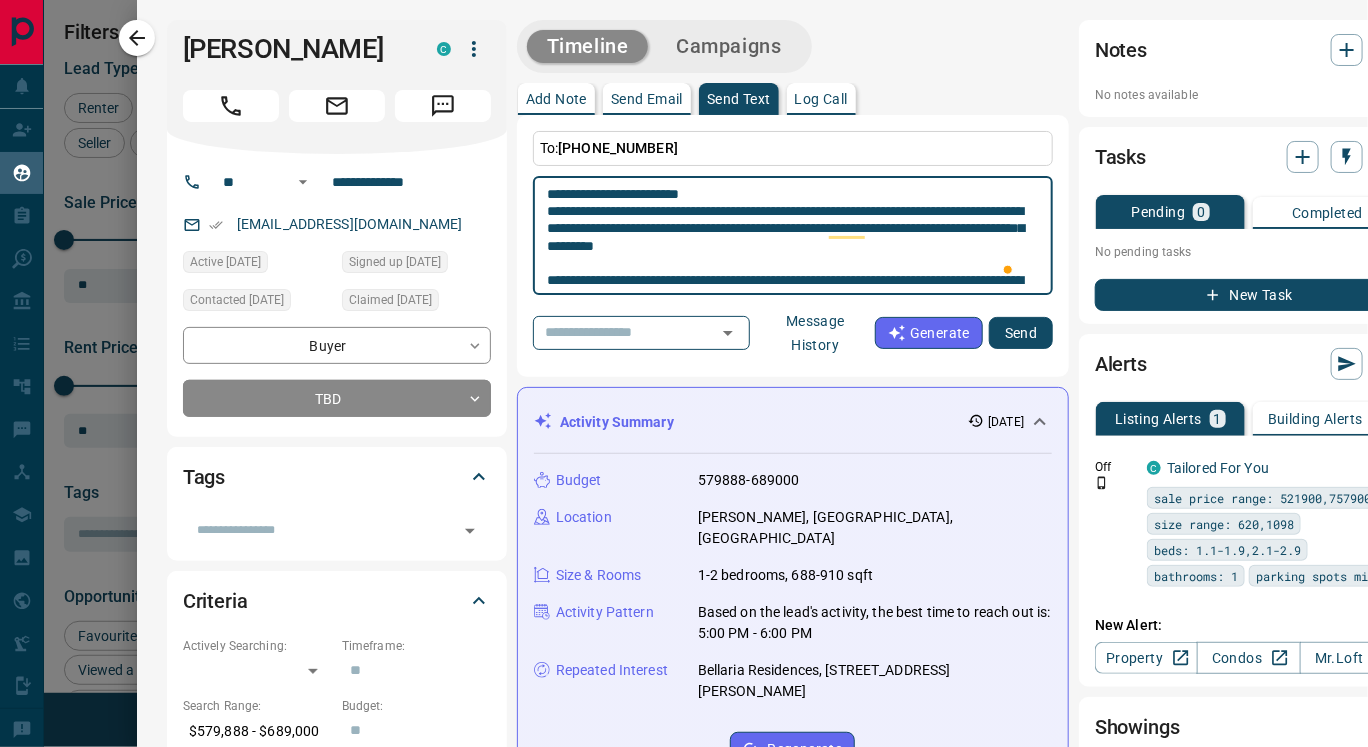 click on "**********" at bounding box center [793, 236] 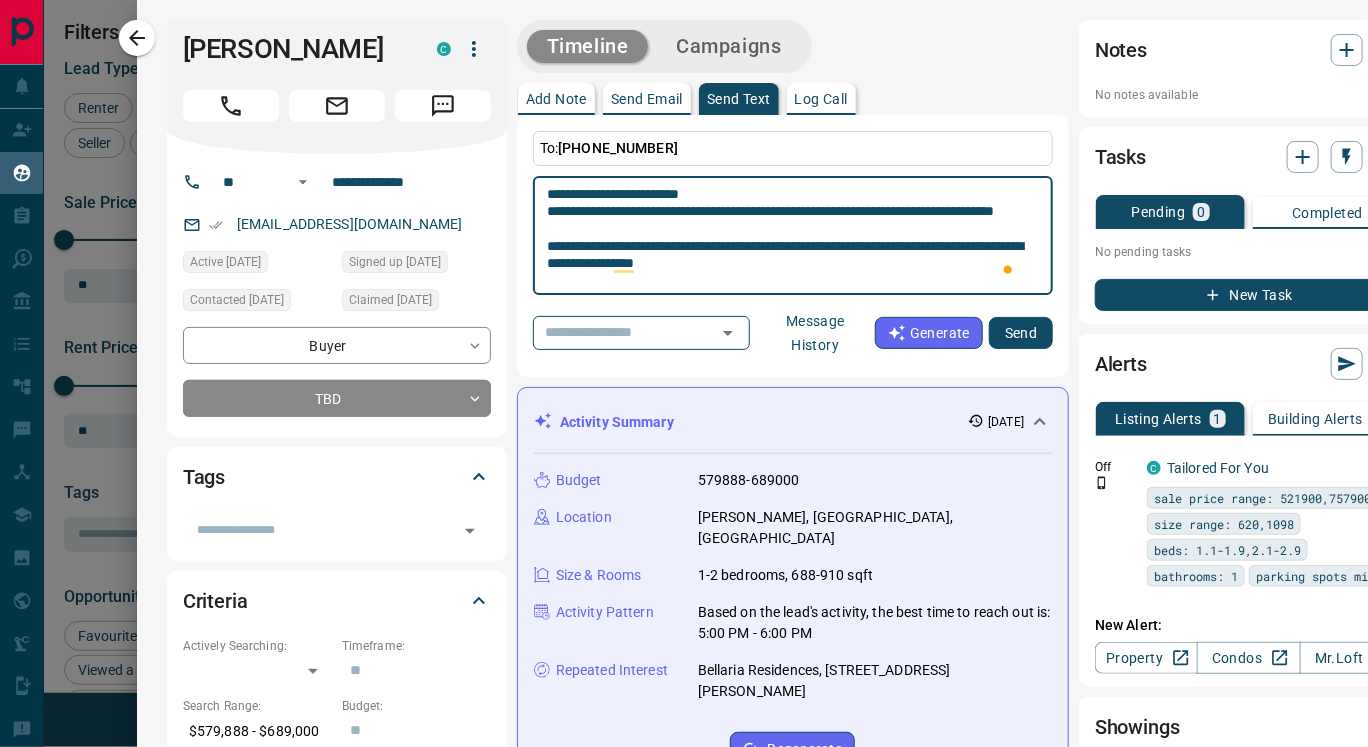 click on "**********" at bounding box center [793, 236] 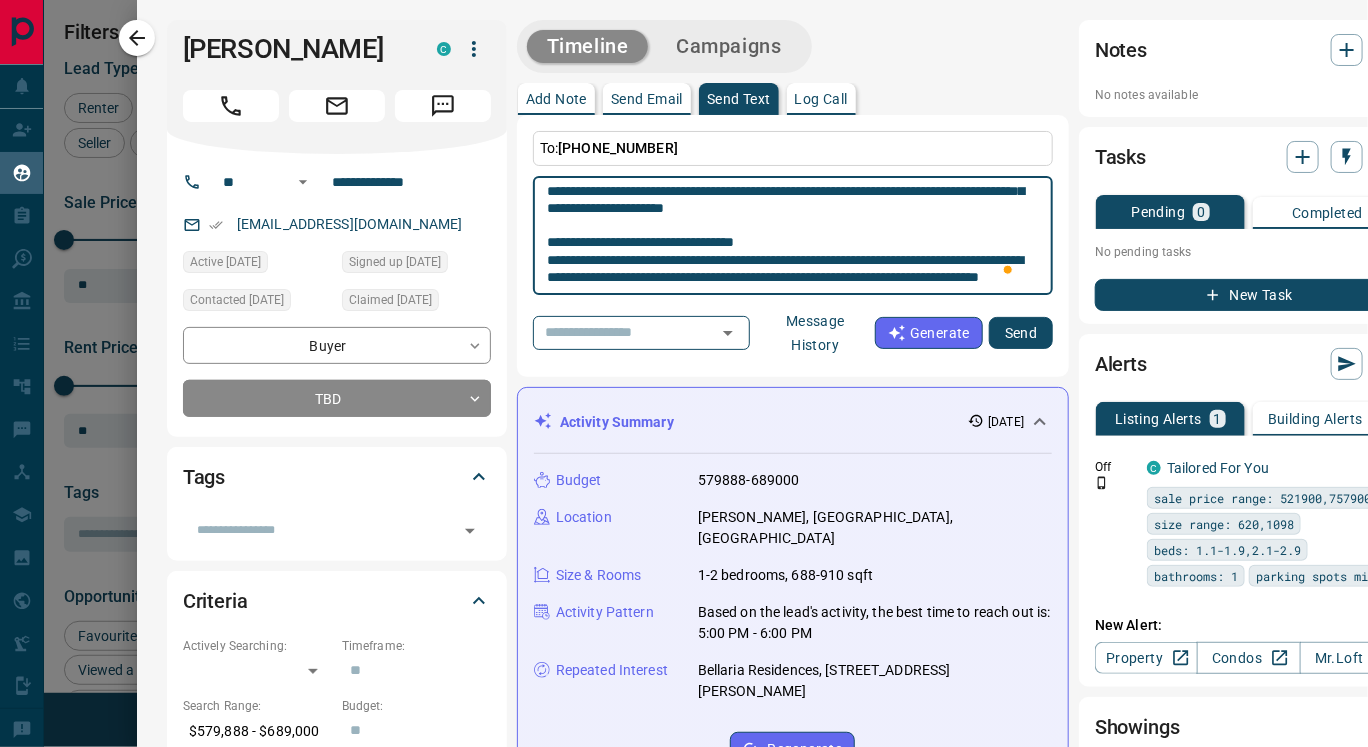 click on "**********" at bounding box center [793, 236] 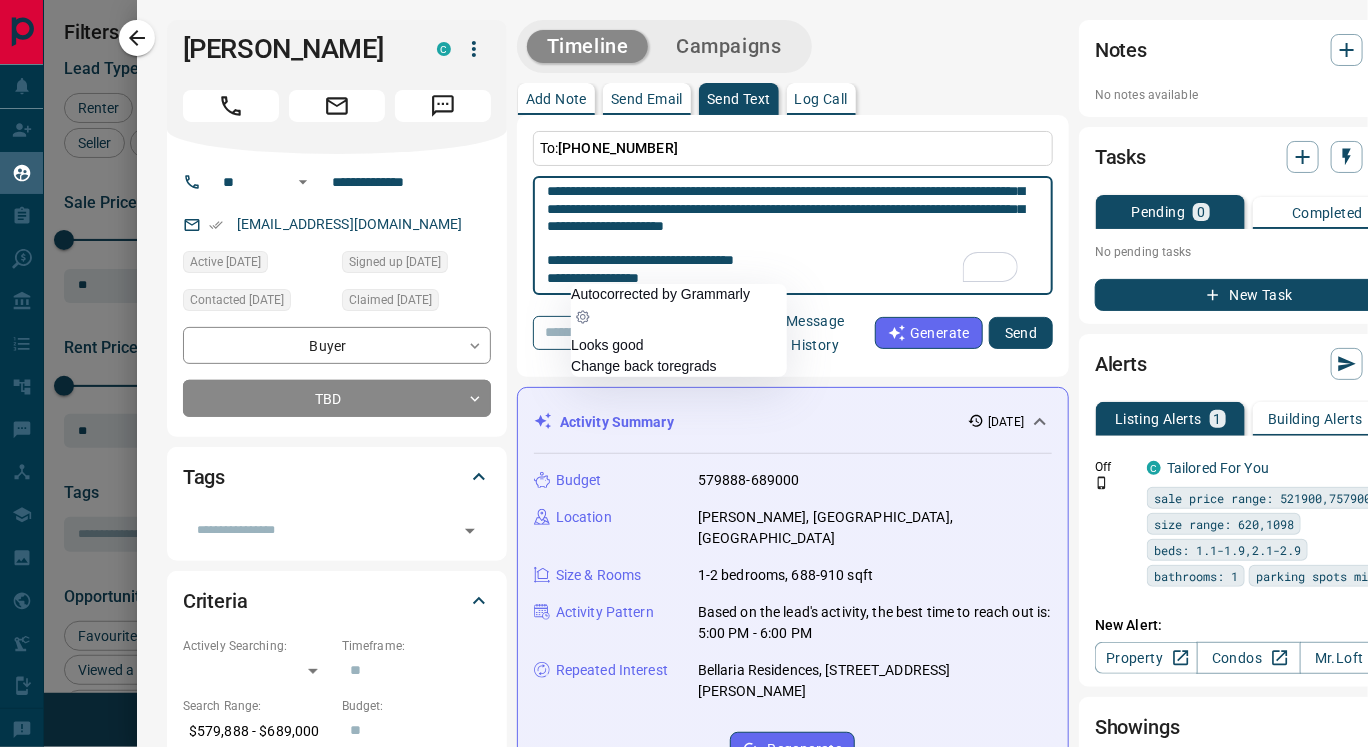 click on "**********" at bounding box center (793, 236) 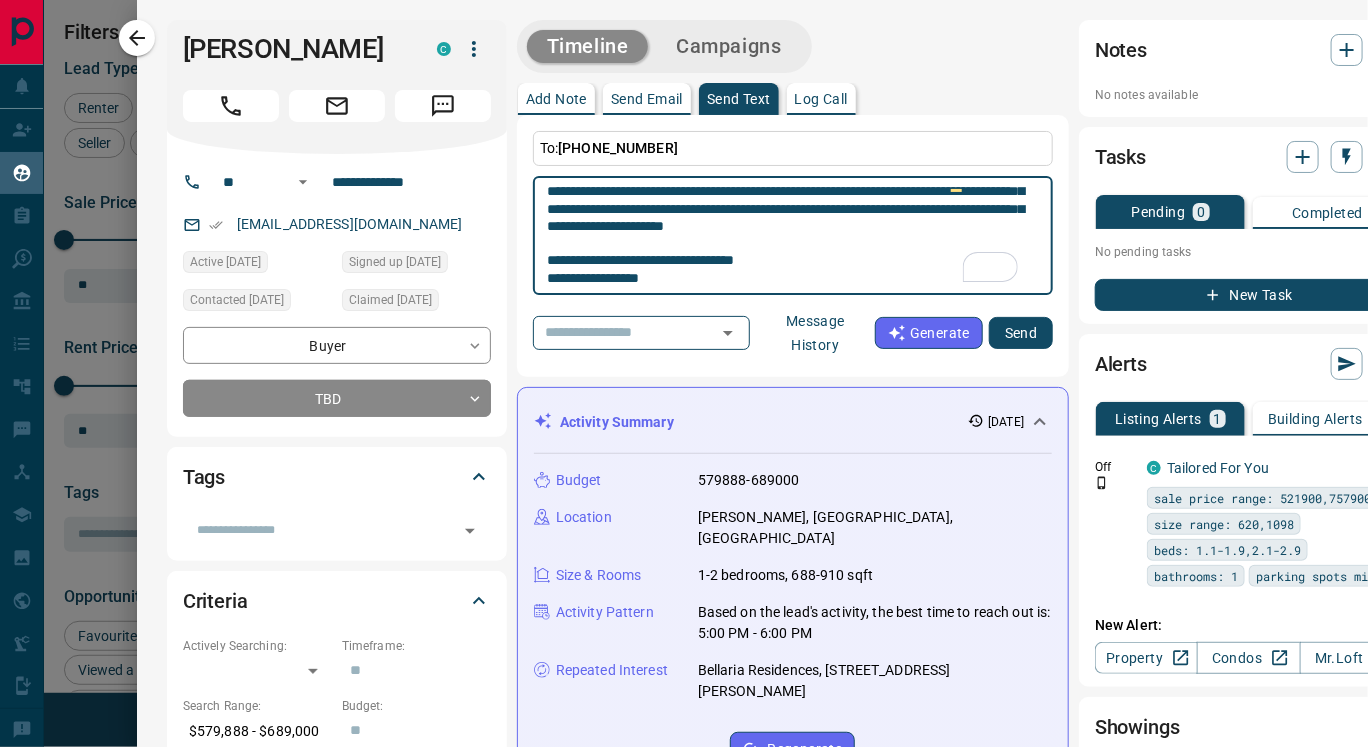 click on "**********" at bounding box center (793, 236) 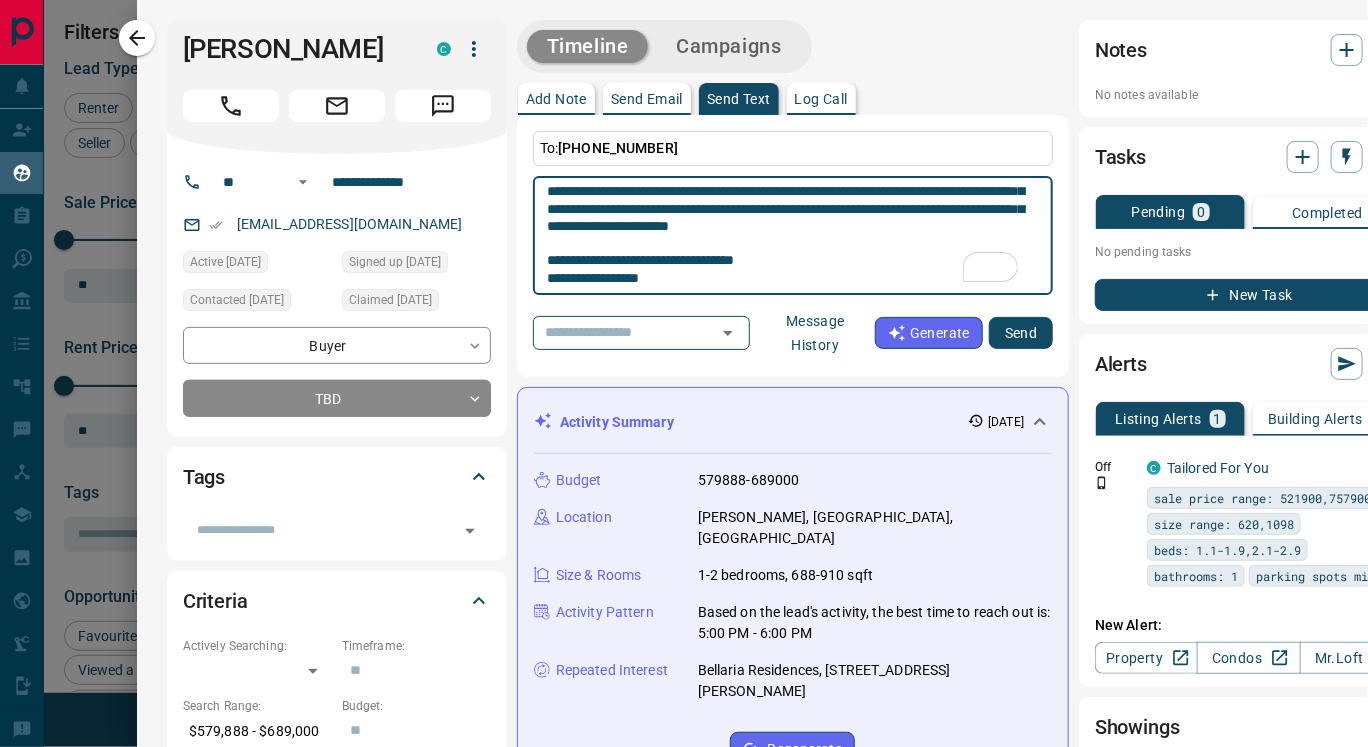 type on "**********" 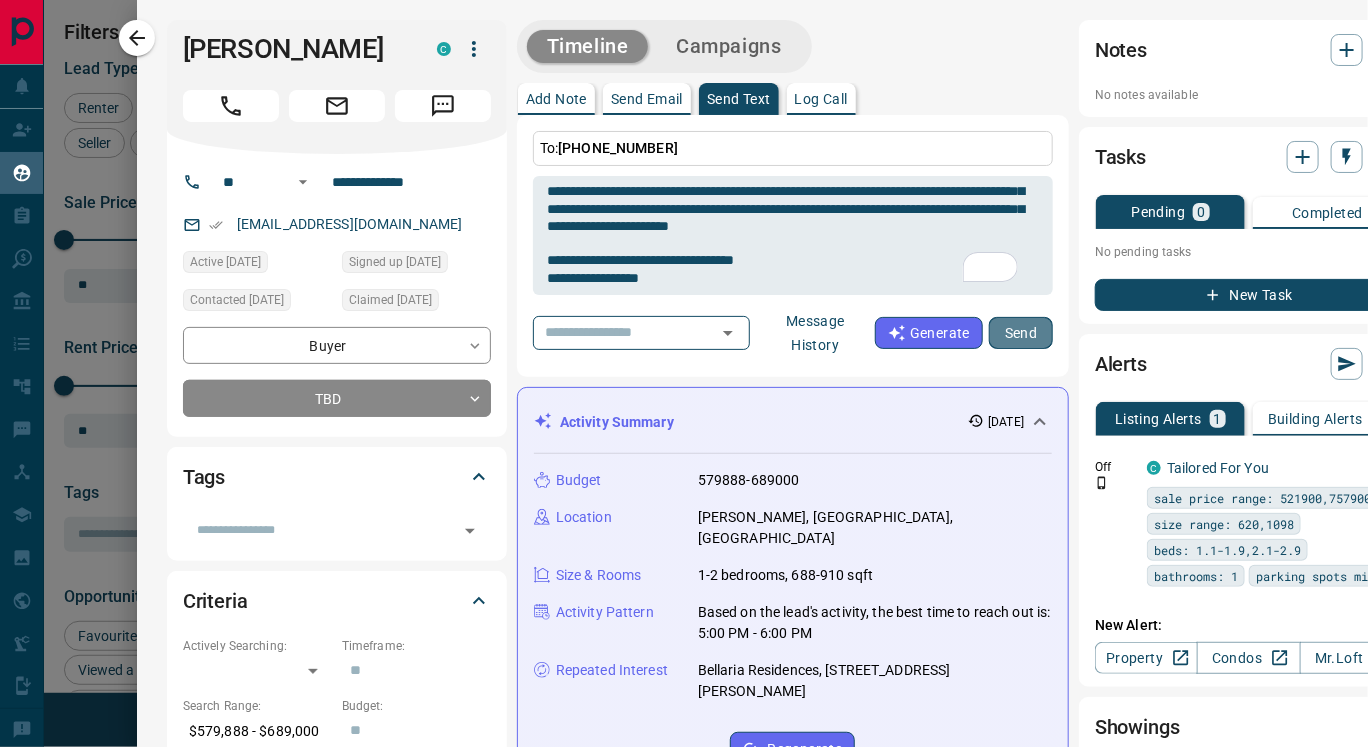 click on "Send" at bounding box center (1021, 333) 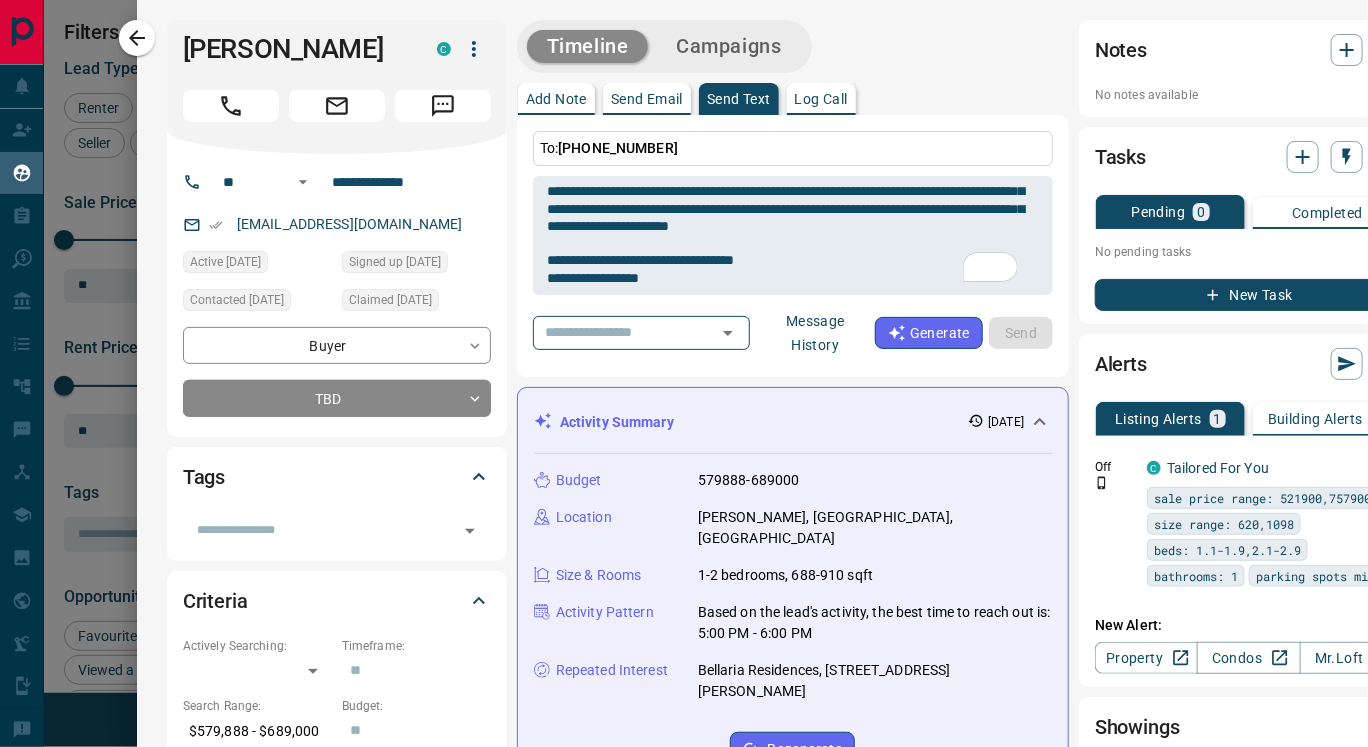 type 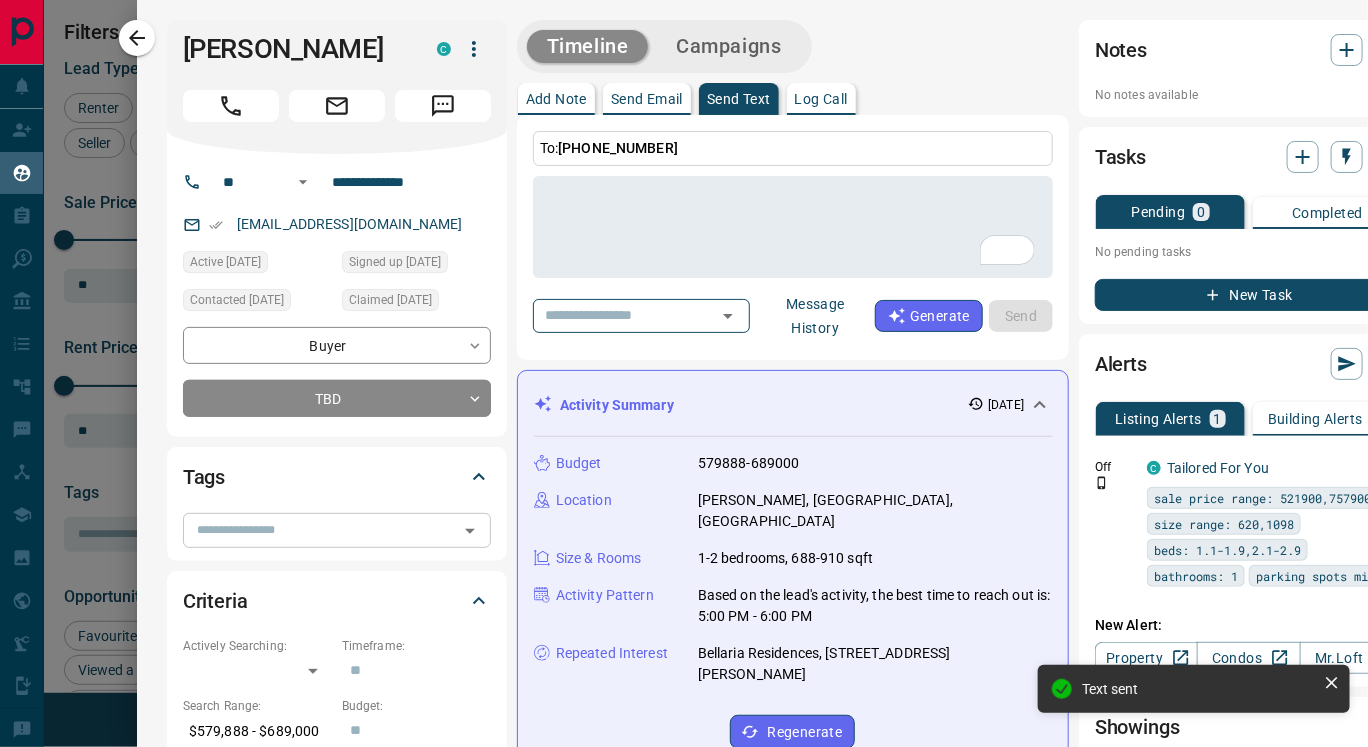 click at bounding box center [320, 530] 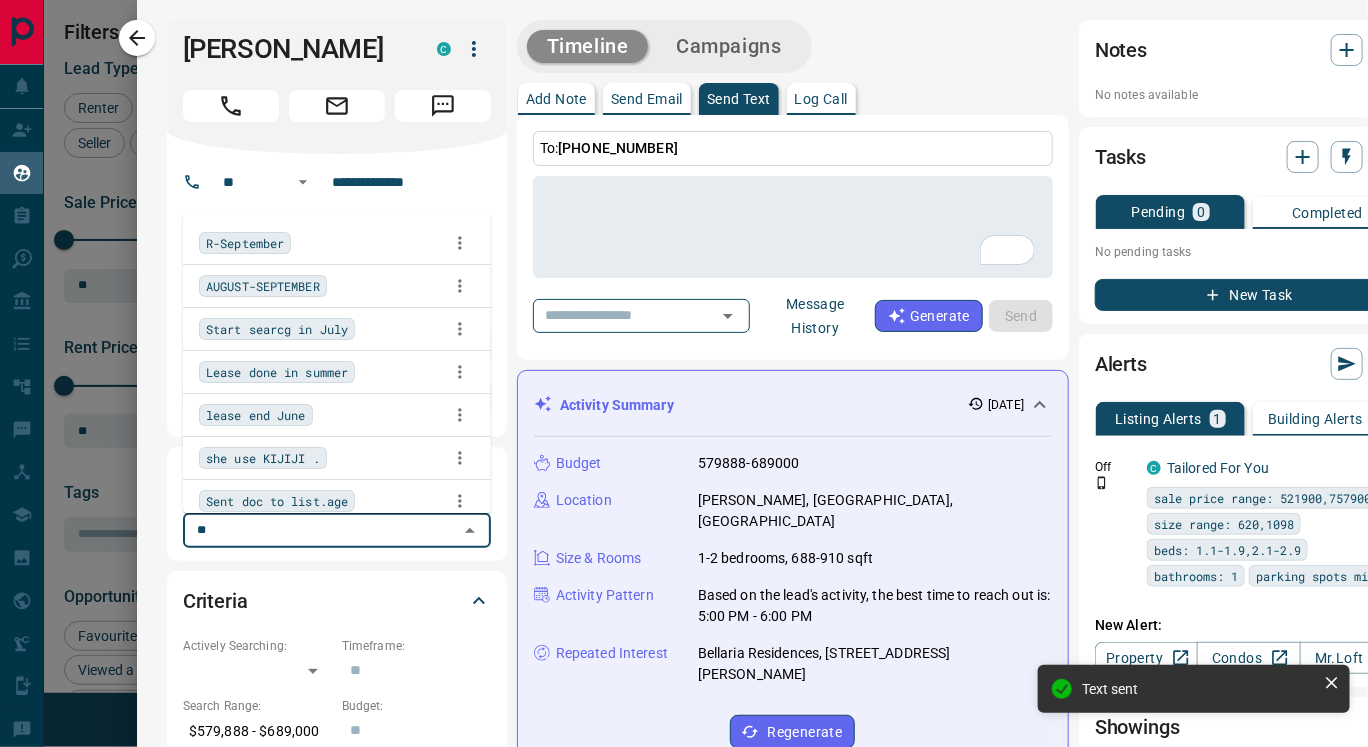 type on "***" 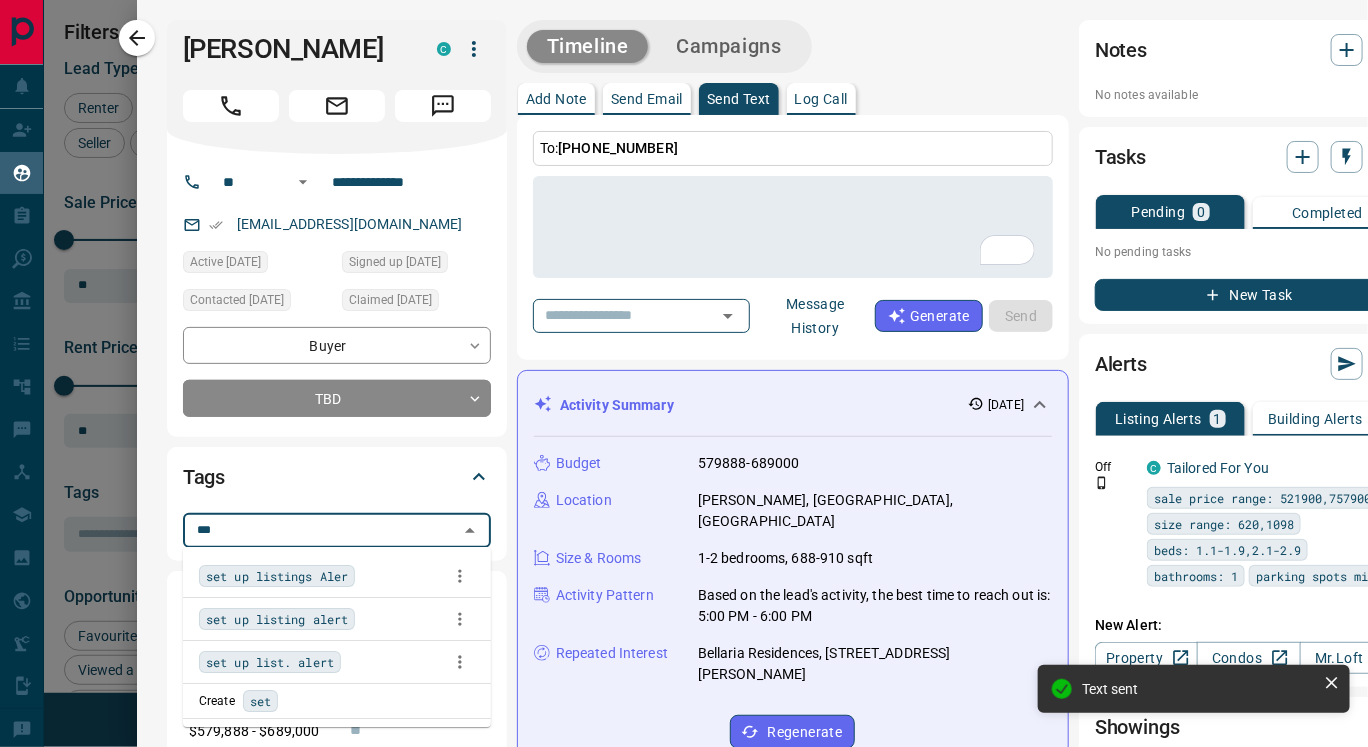 click on "set up listings Aler" at bounding box center [277, 576] 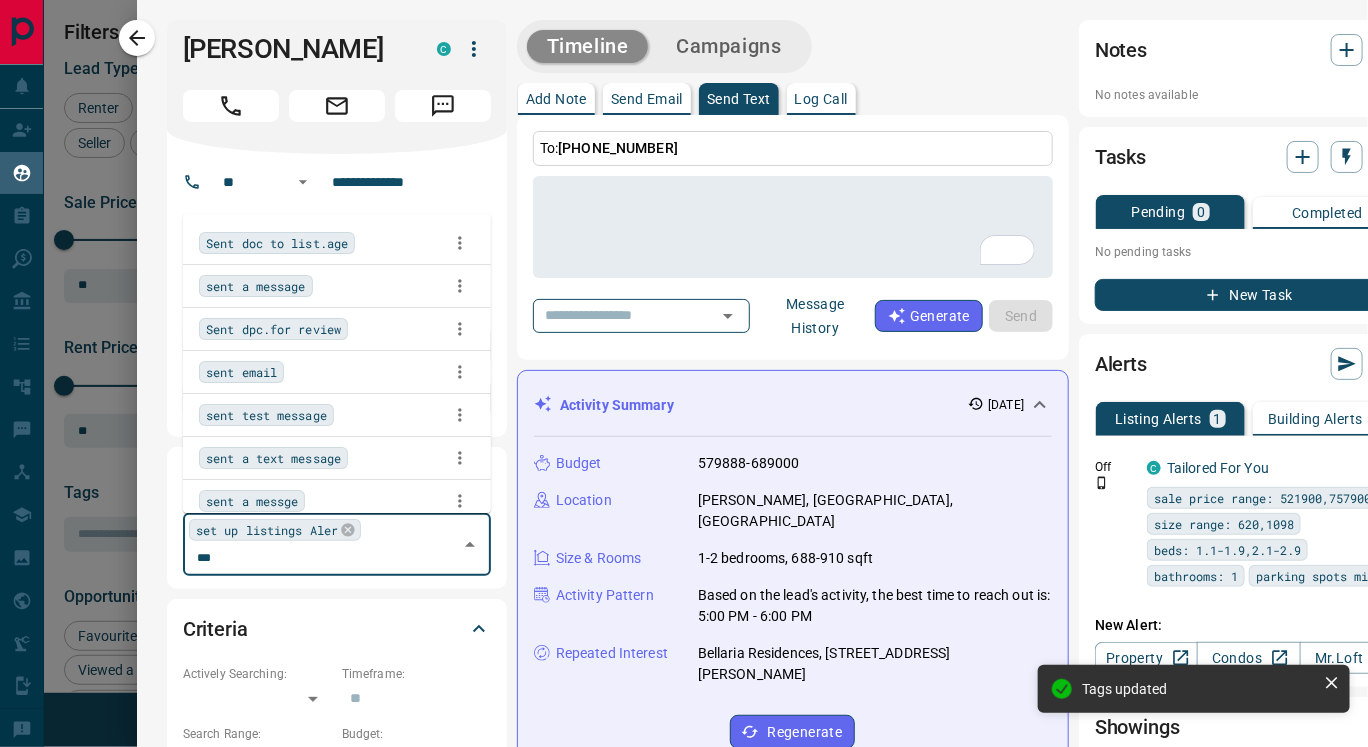 type on "****" 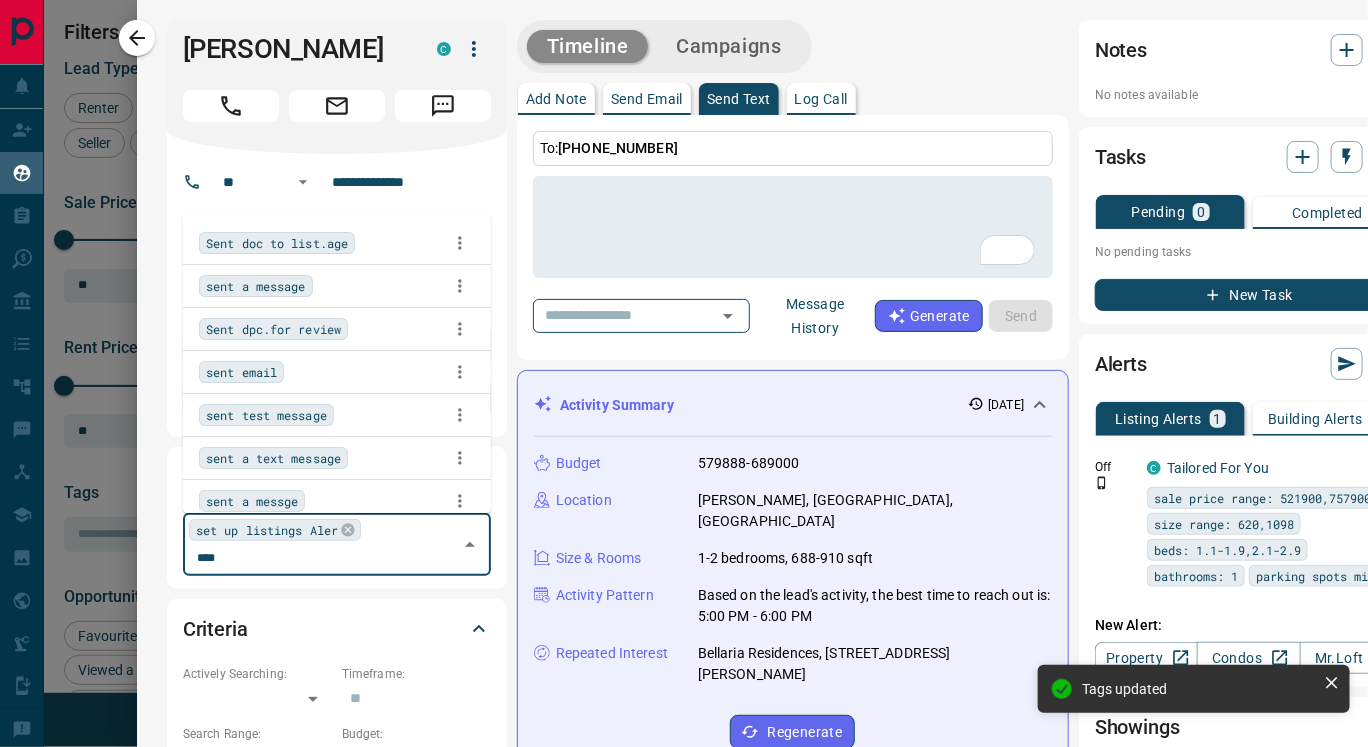 click on "sent a text message" at bounding box center (273, 458) 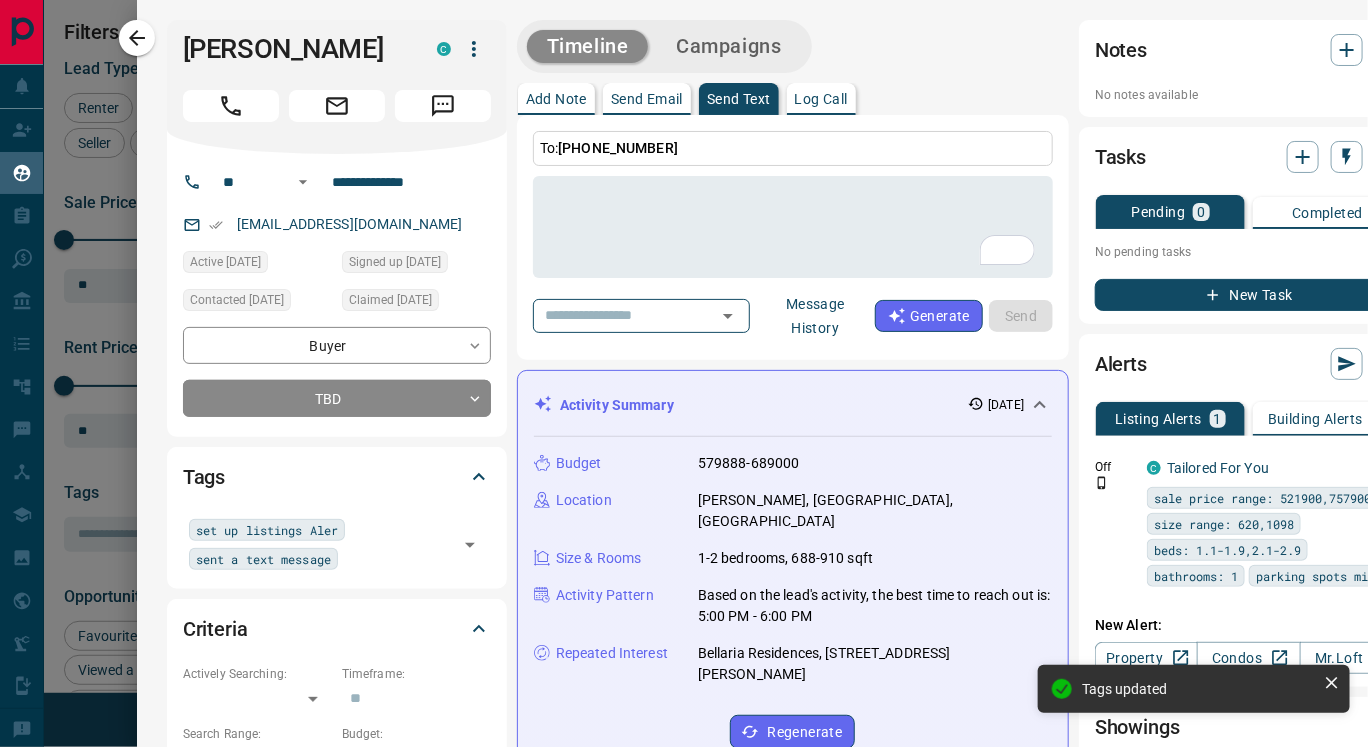 click on "To:  [PHONE_NUMBER] * ​ ​ Message History Generate Send" at bounding box center (793, 237) 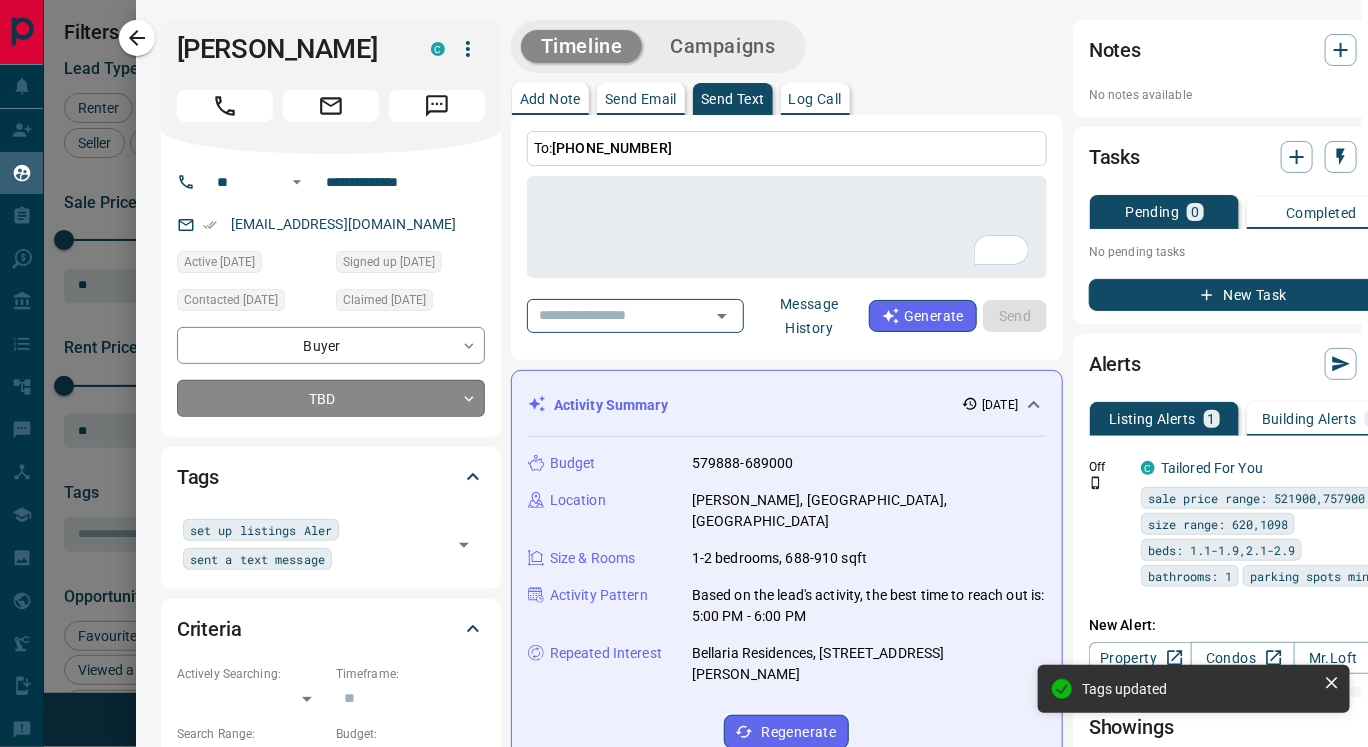 click on "Lead Transfers Claim Leads My Leads Tasks Opportunities Deals Campaigns Automations Messages Broker Bay Training Media Services Agent Resources Precon Worksheet Mobile Apps Disclosure Logout My Leads Filters 1 Manage Tabs New Lead All 1271 TBD 409 Do Not Contact - Not Responsive 142 Bogus 6 Just Browsing 550 Criteria Obtained 9 Future Follow Up 1 Warm 85 HOT - Taken on Showings - Submitted Offer - Client 69 Name Details Last Active Claimed Date Status Tags [PERSON_NAME] Renter C $2K - $3K Downtown, [GEOGRAPHIC_DATA] [DATE] Contacted [DATE] [DATE] Signed up [DATE] TBD + [PERSON_NAME] Renter C $2K - $7K Aurora [DATE] Contacted [DATE] [DATE] Signed up [DATE] TBD + [PERSON_NAME] Renter C $3K - $3[PERSON_NAME] [DATE] Contacted [DATE] [DATE] Signed up [DATE] TBD + Kal Like Buyer C $1M - $1M [GEOGRAPHIC_DATA], [GEOGRAPHIC_DATA] [DATE] Contacted [DATE] [DATE] Signed up [DATE] TBD + [PERSON_NAME] C $580K - $689K [PERSON_NAME] [DATE] Contacted [DATE] [DATE] Signed up [DATE] TBD" at bounding box center [684, 361] 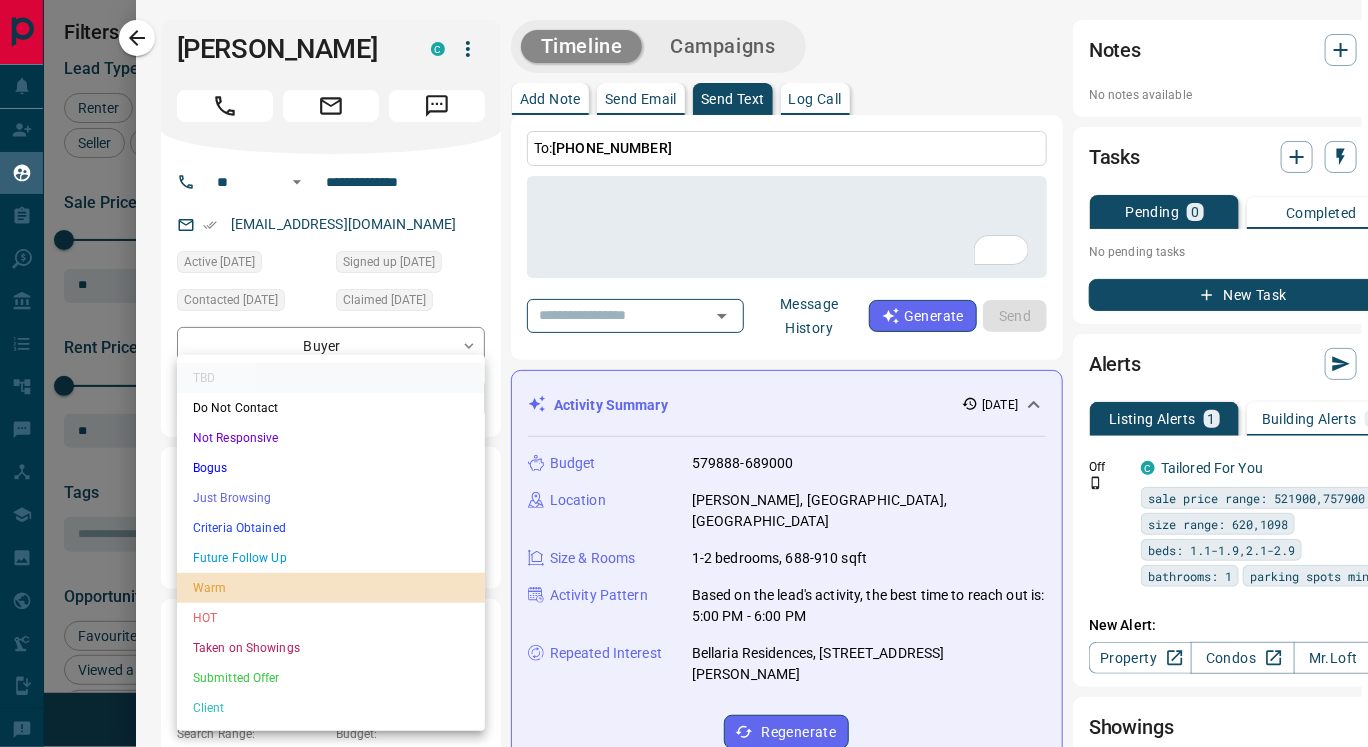 click on "Warm" at bounding box center (331, 588) 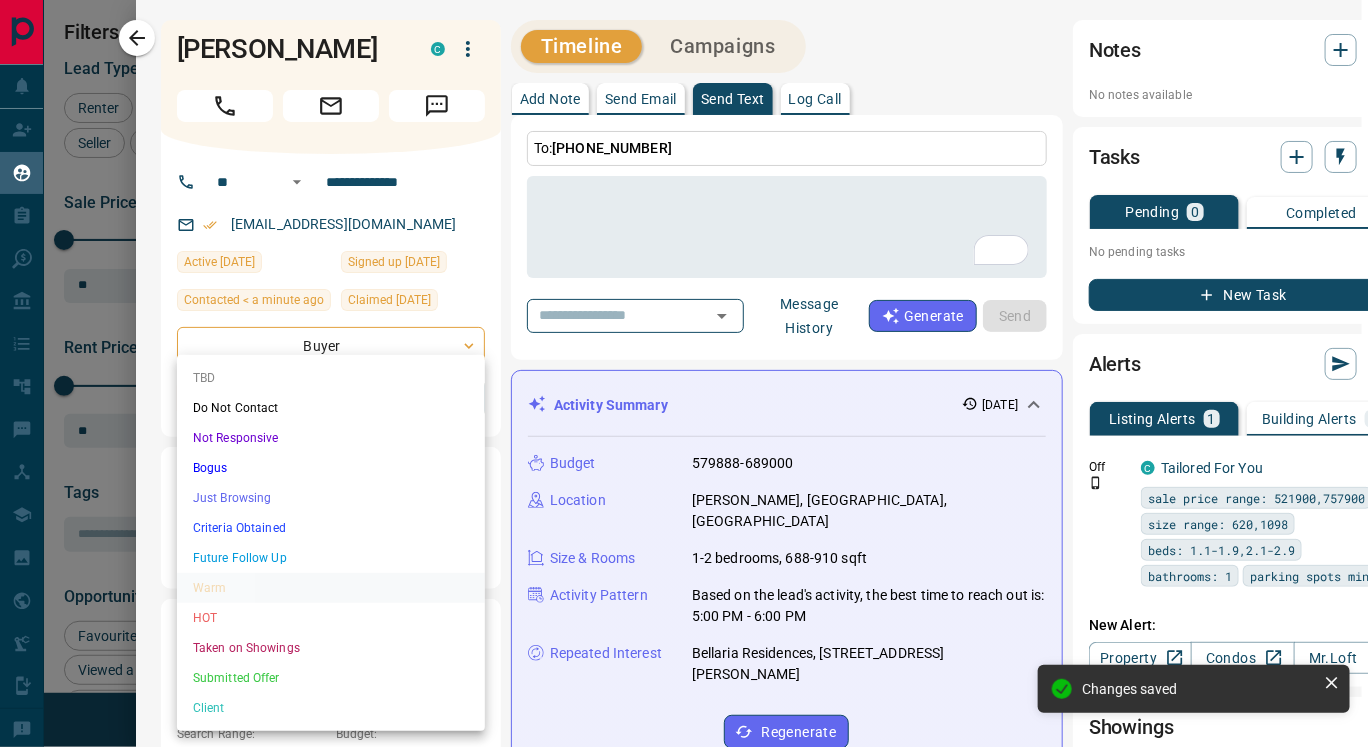 click on "Lead Transfers Claim Leads My Leads Tasks Opportunities Deals Campaigns Automations Messages Broker Bay Training Media Services Agent Resources Precon Worksheet Mobile Apps Disclosure Logout My Leads Filters 1 Manage Tabs New Lead All 1271 TBD 409 Do Not Contact - Not Responsive 142 Bogus 6 Just Browsing 550 Criteria Obtained 9 Future Follow Up 1 Warm 85 HOT - Taken on Showings - Submitted Offer - Client 69 Name Details Last Active Claimed Date Status Tags [PERSON_NAME] Renter C $2K - $3K Downtown, [GEOGRAPHIC_DATA] [DATE] Contacted [DATE] [DATE] Signed up [DATE] TBD + [PERSON_NAME] Renter C $2K - $7K Aurora [DATE] Contacted [DATE] [DATE] Signed up [DATE] TBD + [PERSON_NAME] Renter C $3K - $3[PERSON_NAME] [DATE] Contacted [DATE] [DATE] Signed up [DATE] TBD + Kal Like Buyer C $1M - $1M [GEOGRAPHIC_DATA], [GEOGRAPHIC_DATA] [DATE] Contacted [DATE] [DATE] Signed up [DATE] TBD + [PERSON_NAME] C $580K - $689K [PERSON_NAME] [DATE] Contacted [DATE] [DATE] Signed up [DATE] TBD" at bounding box center (684, 361) 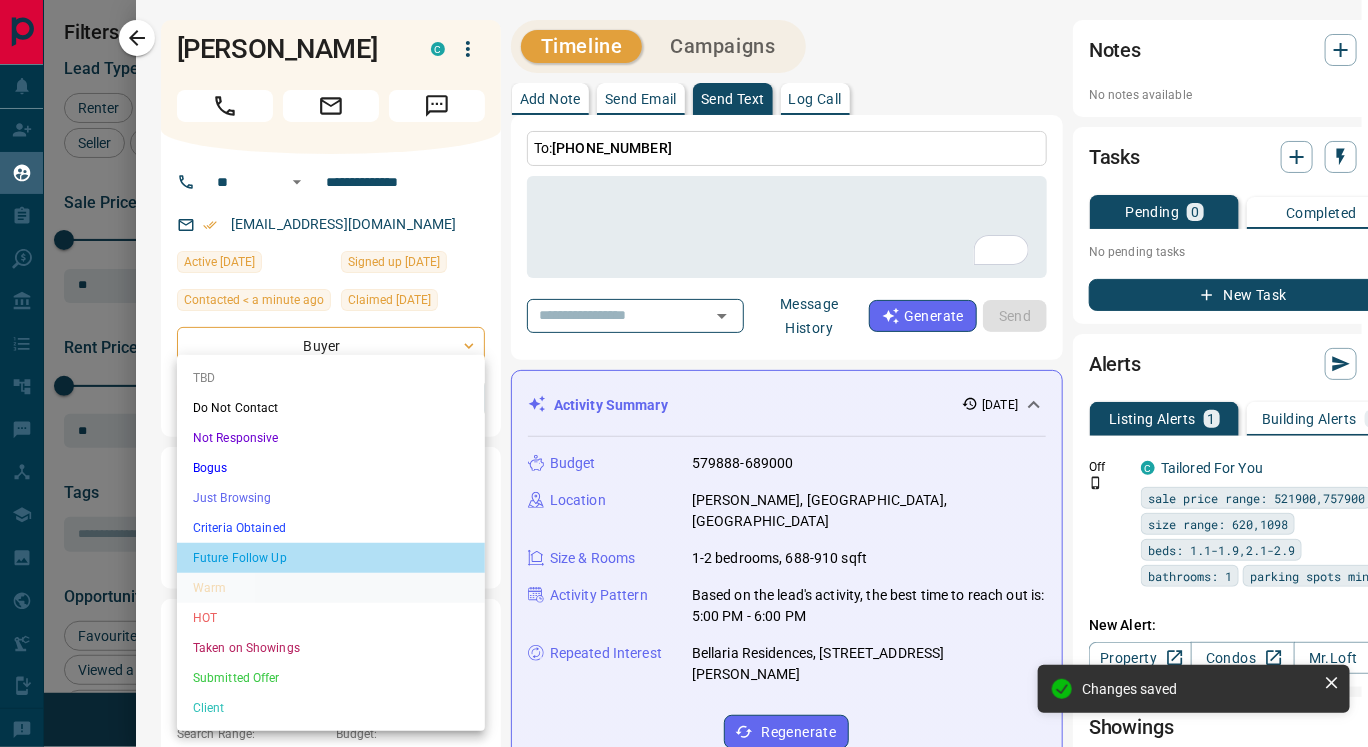 click on "Future Follow Up" at bounding box center [331, 558] 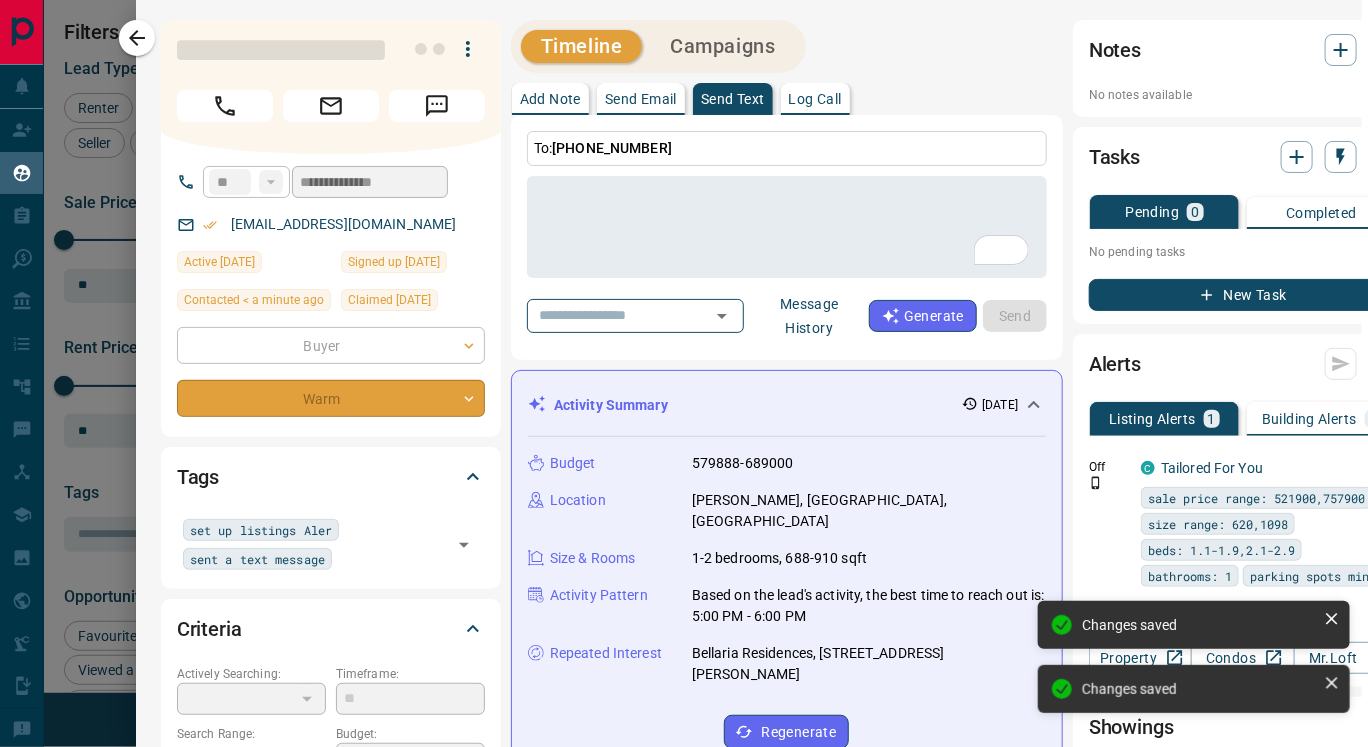 type on "*" 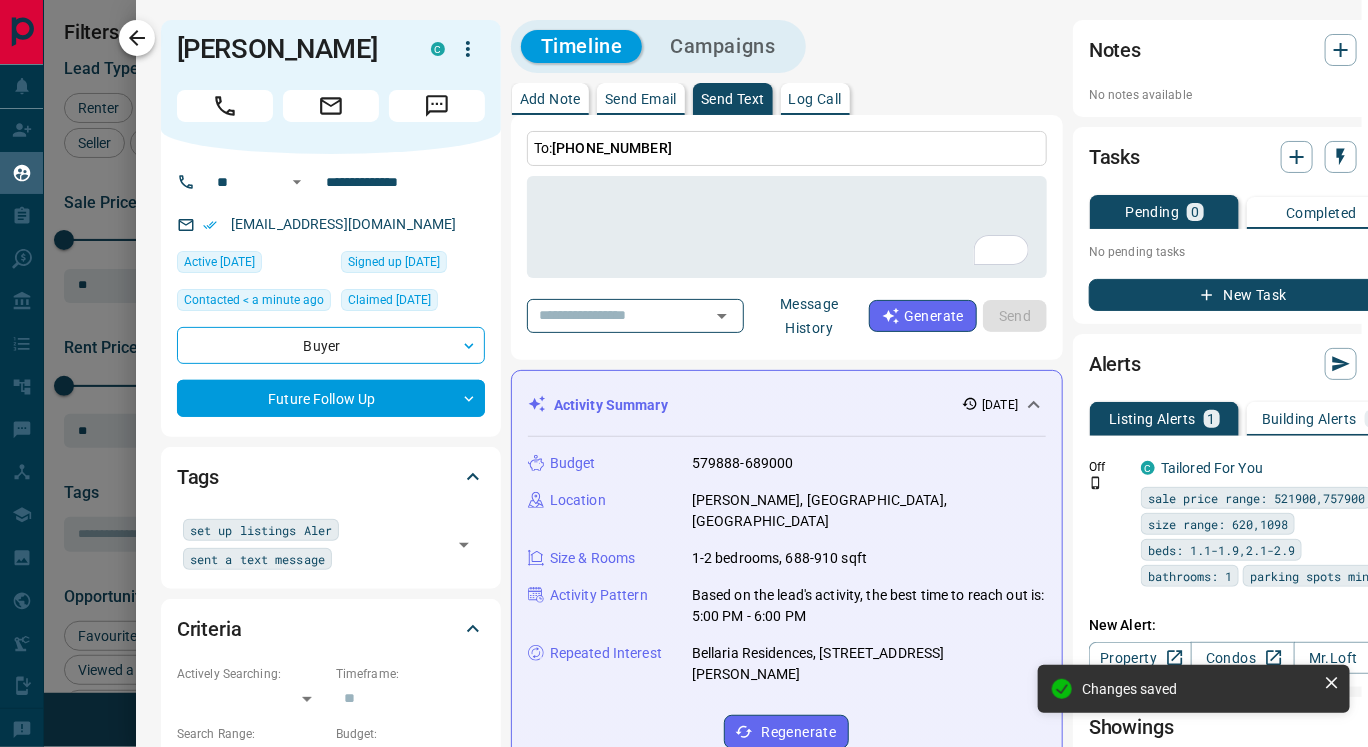 click 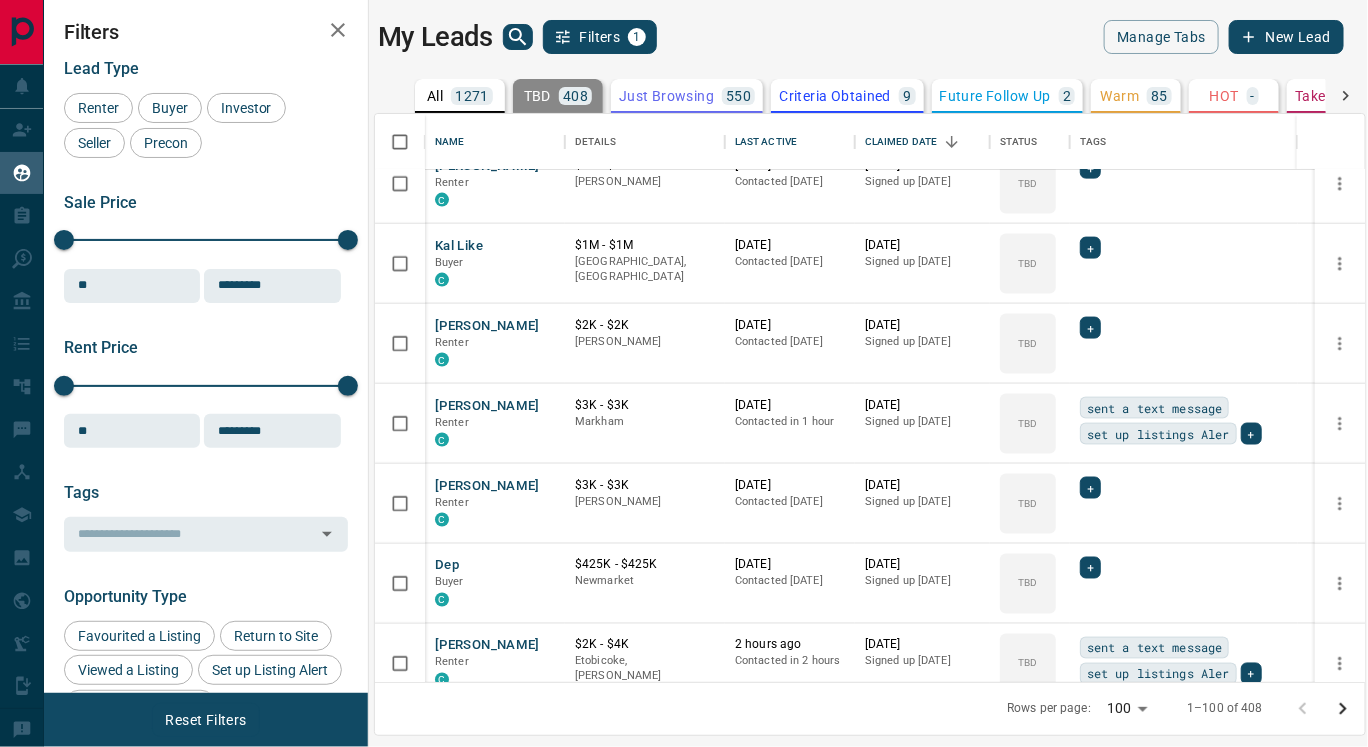 click on "Warm" at bounding box center [1120, 96] 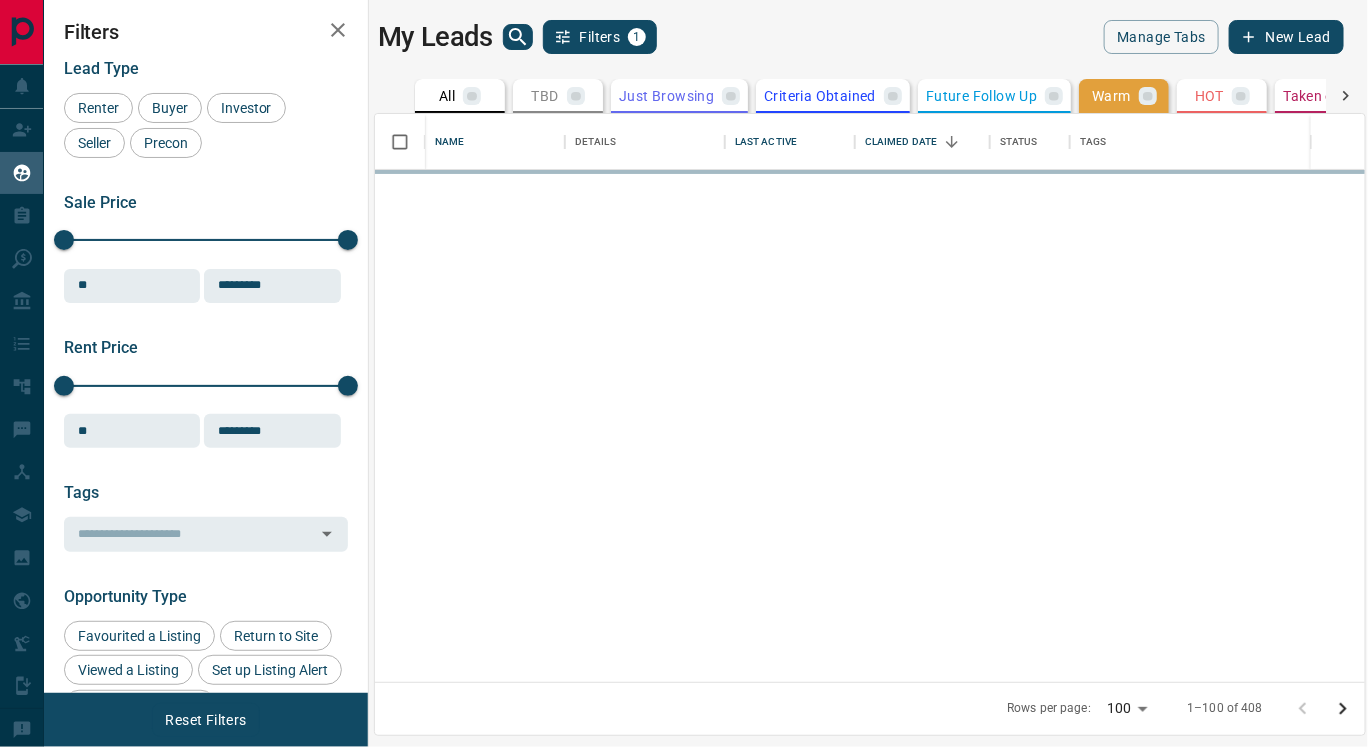 scroll, scrollTop: 0, scrollLeft: 0, axis: both 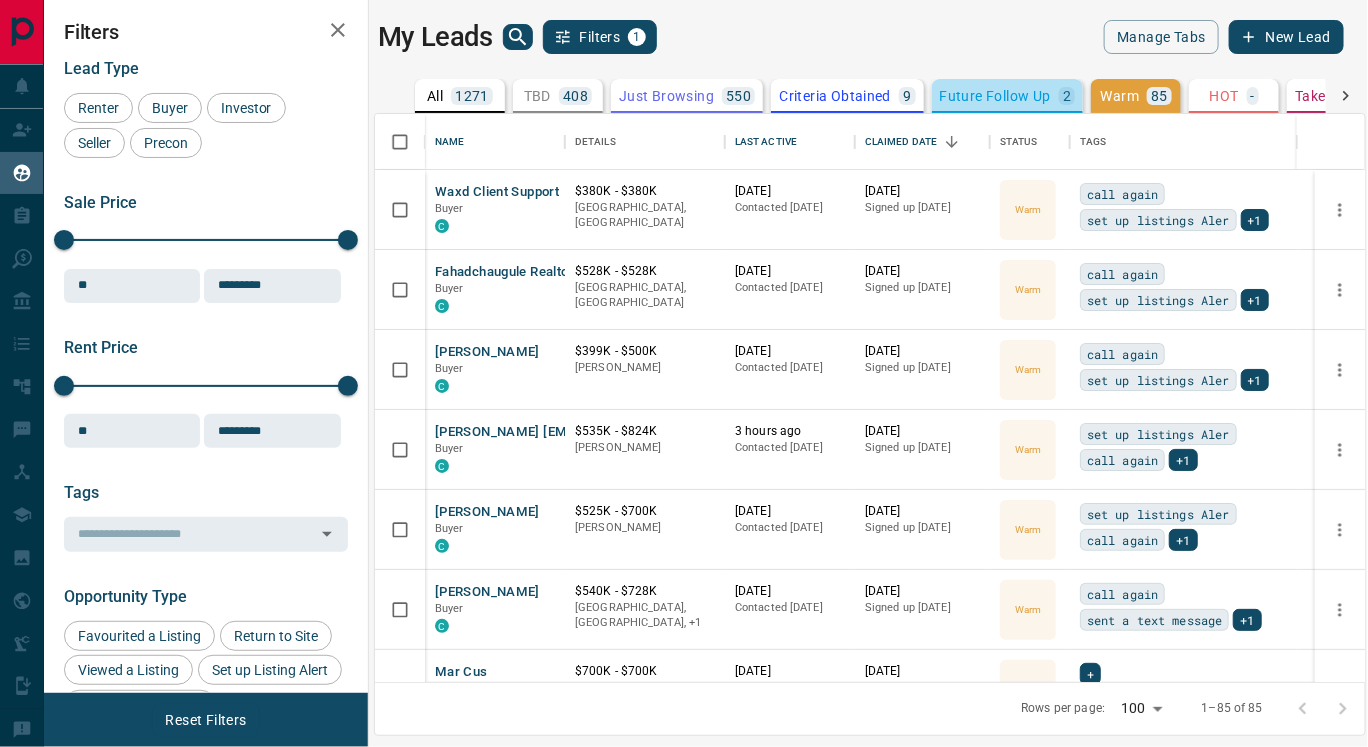 click on "Future Follow Up" at bounding box center [995, 96] 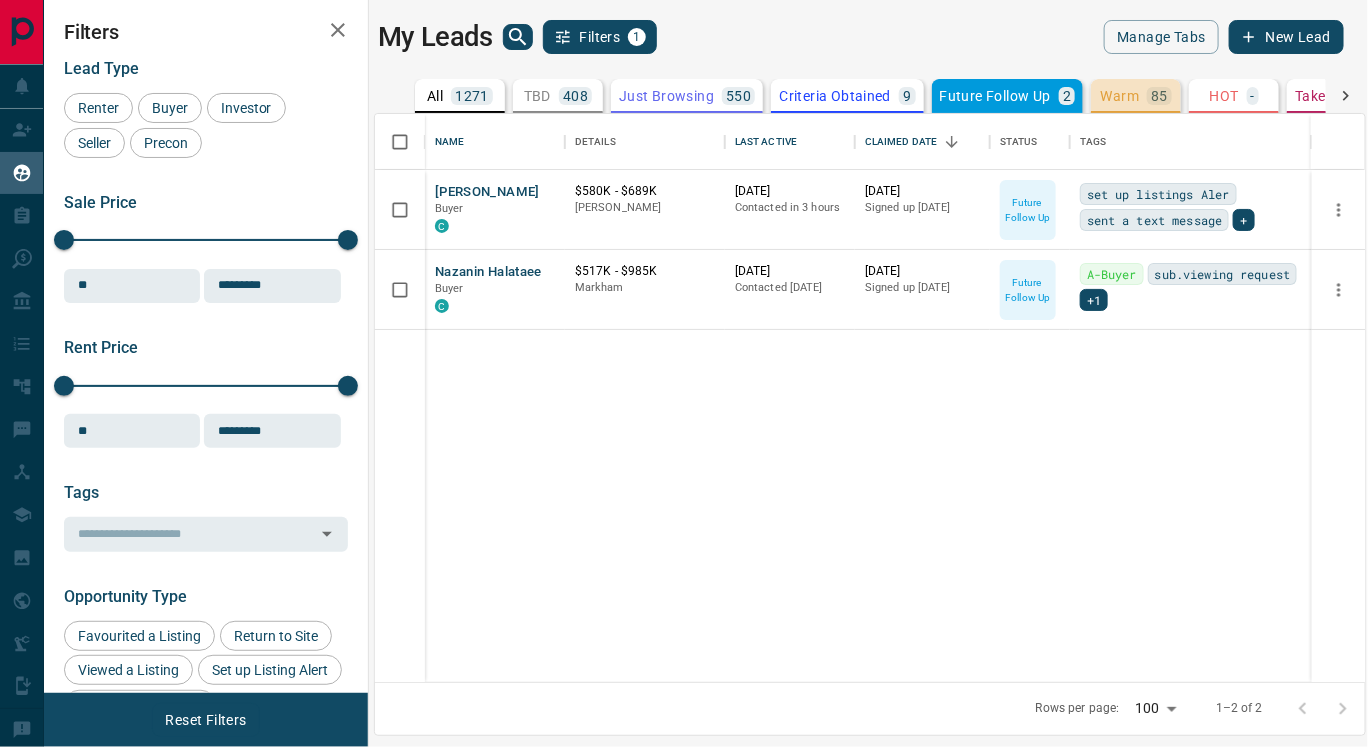 click on "Warm" at bounding box center [1120, 96] 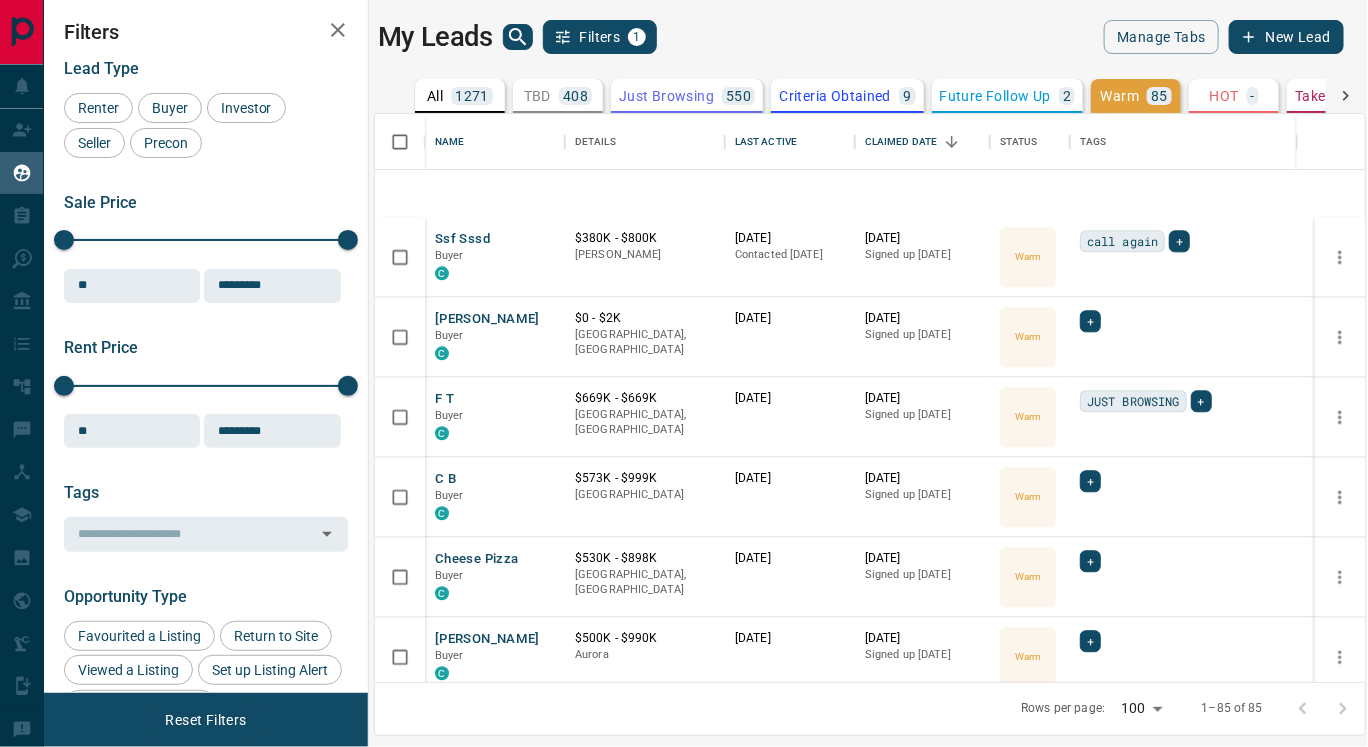 scroll, scrollTop: 1672, scrollLeft: 0, axis: vertical 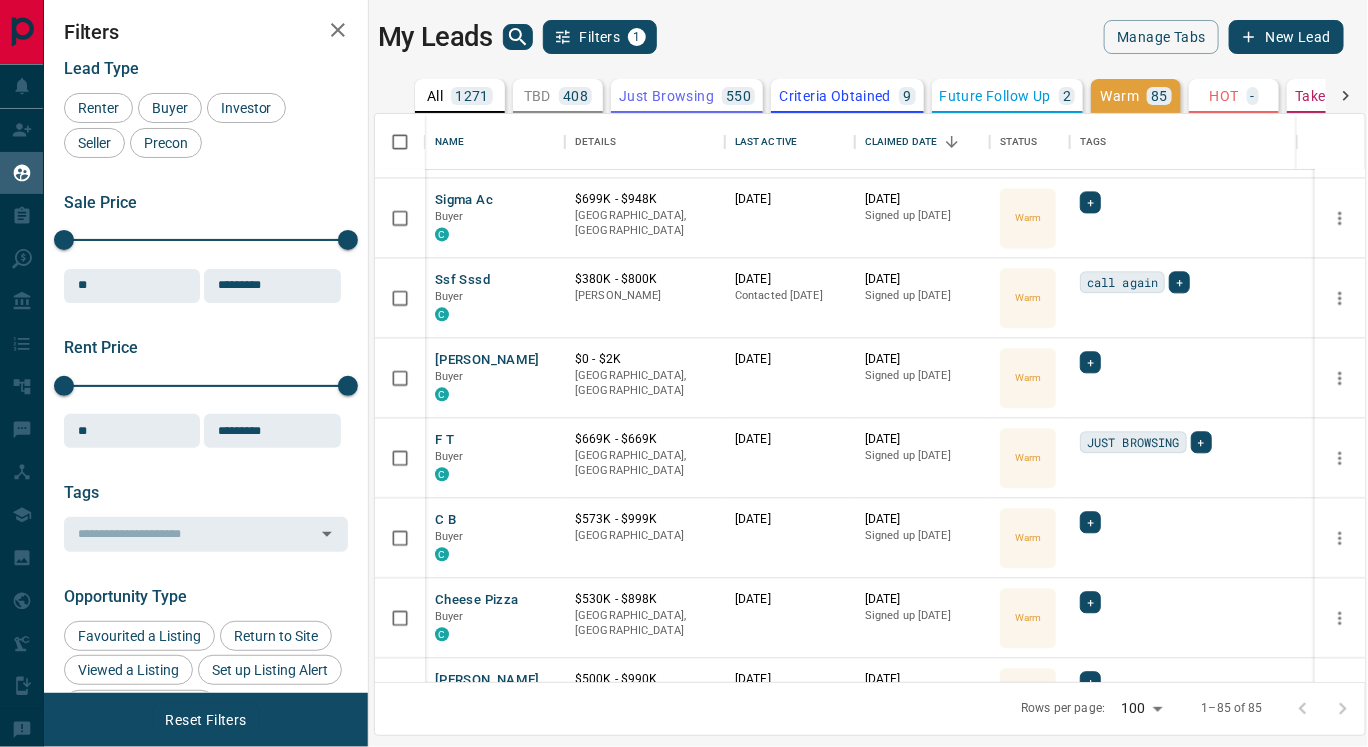 click on "TBD" at bounding box center [537, 96] 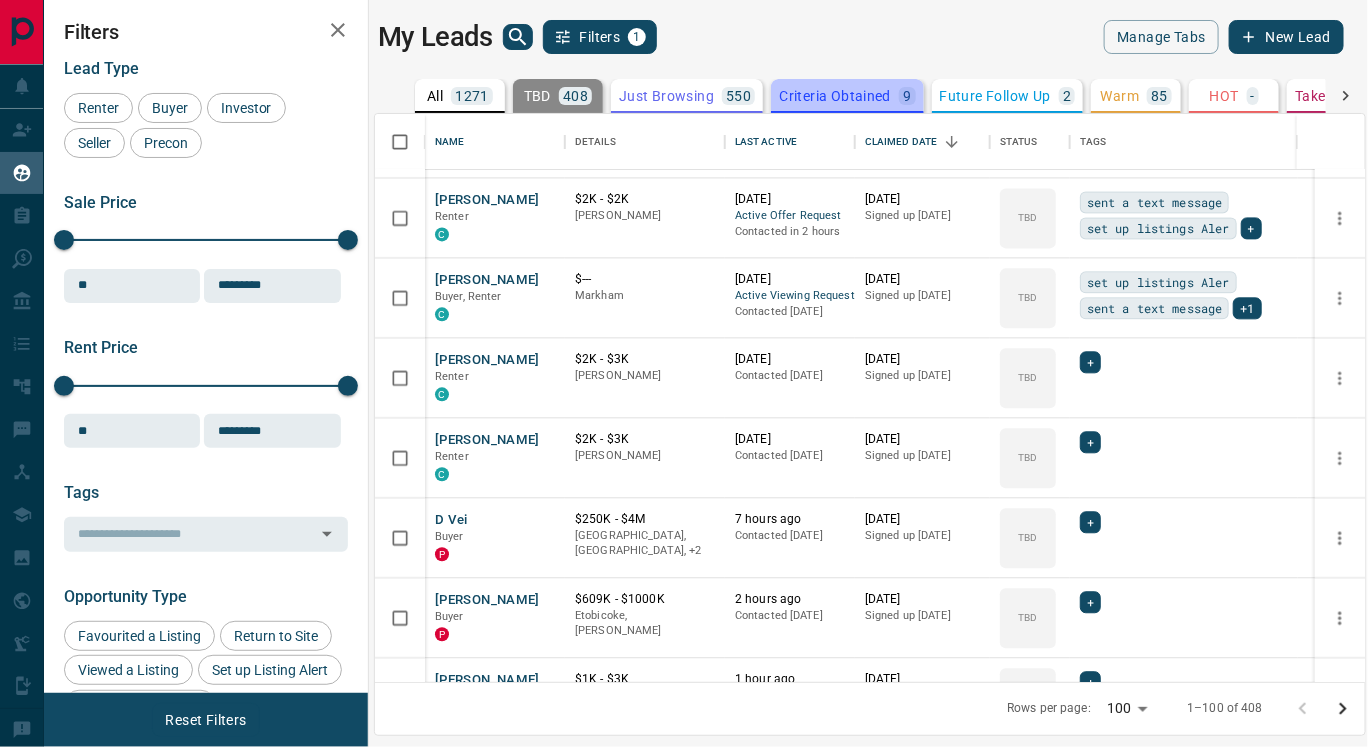 click on "Criteria Obtained" at bounding box center (835, 96) 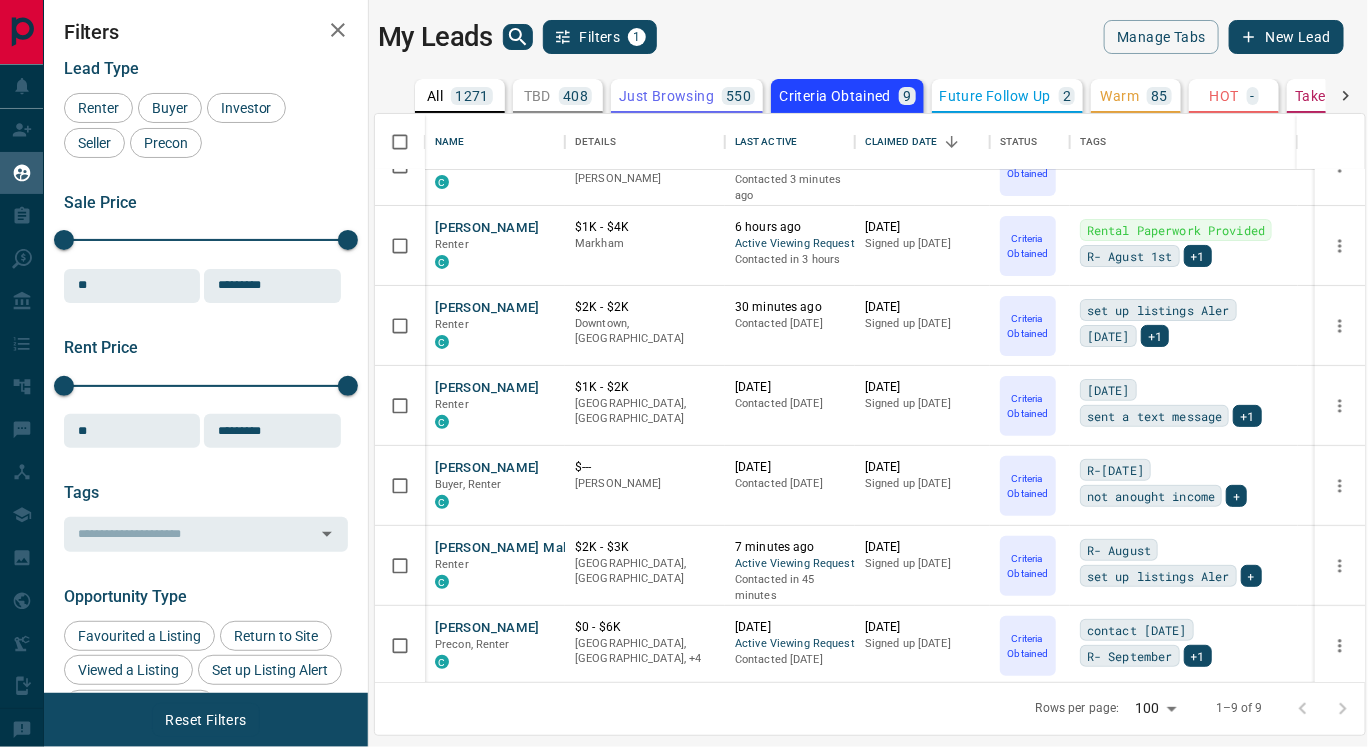 scroll, scrollTop: 143, scrollLeft: 0, axis: vertical 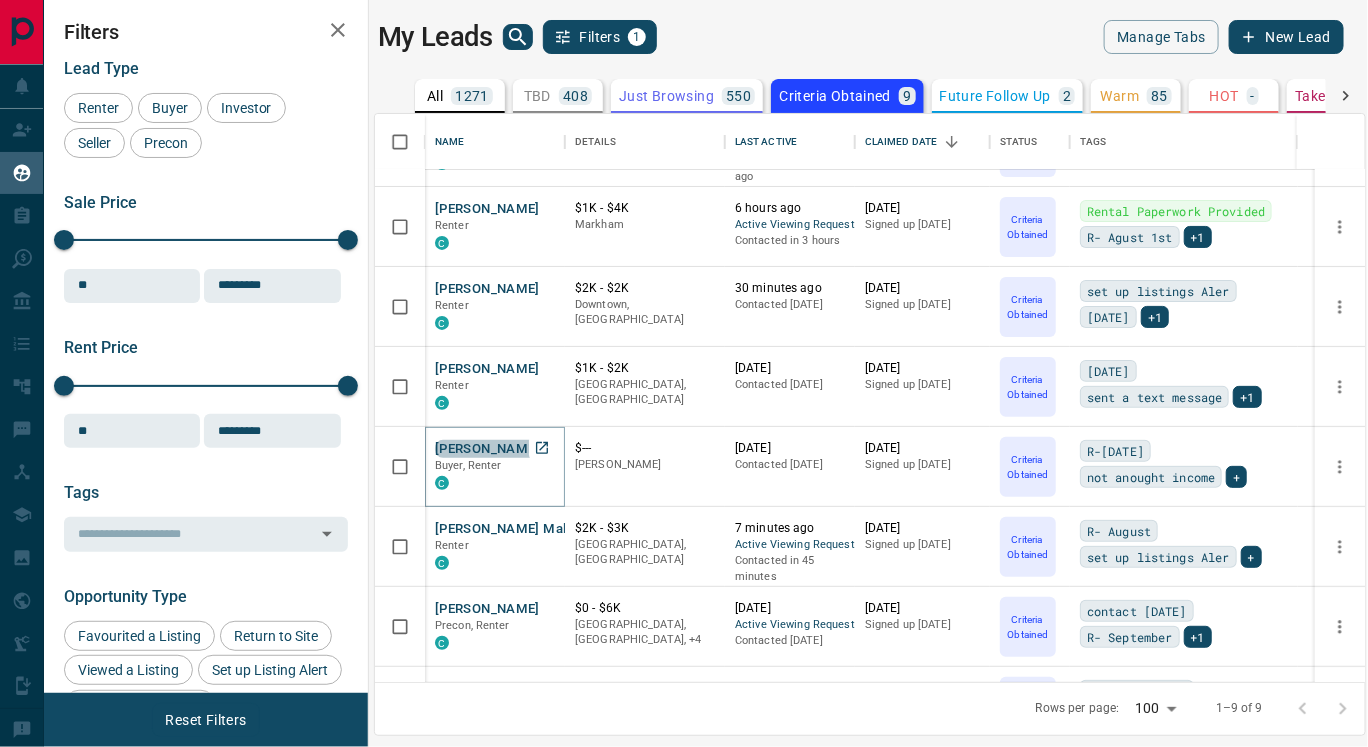 click on "[PERSON_NAME]" at bounding box center (487, 449) 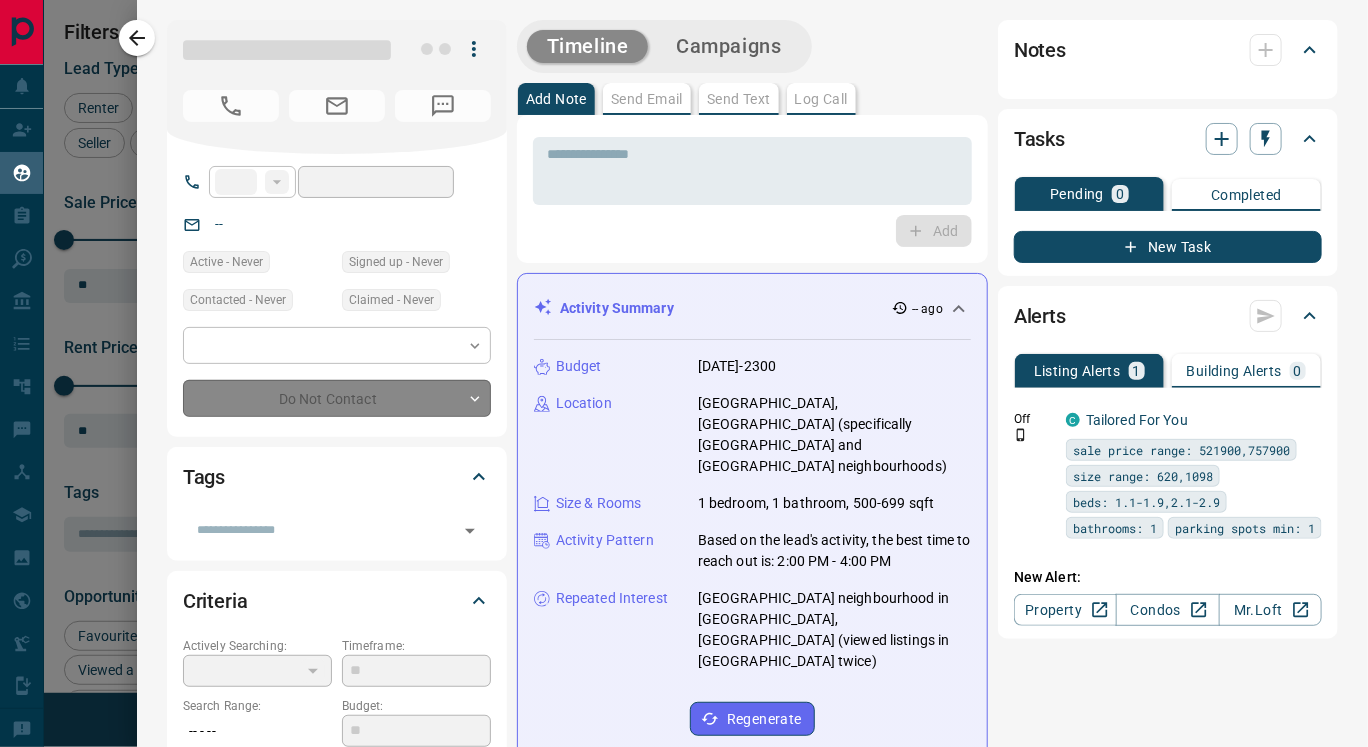 type on "**" 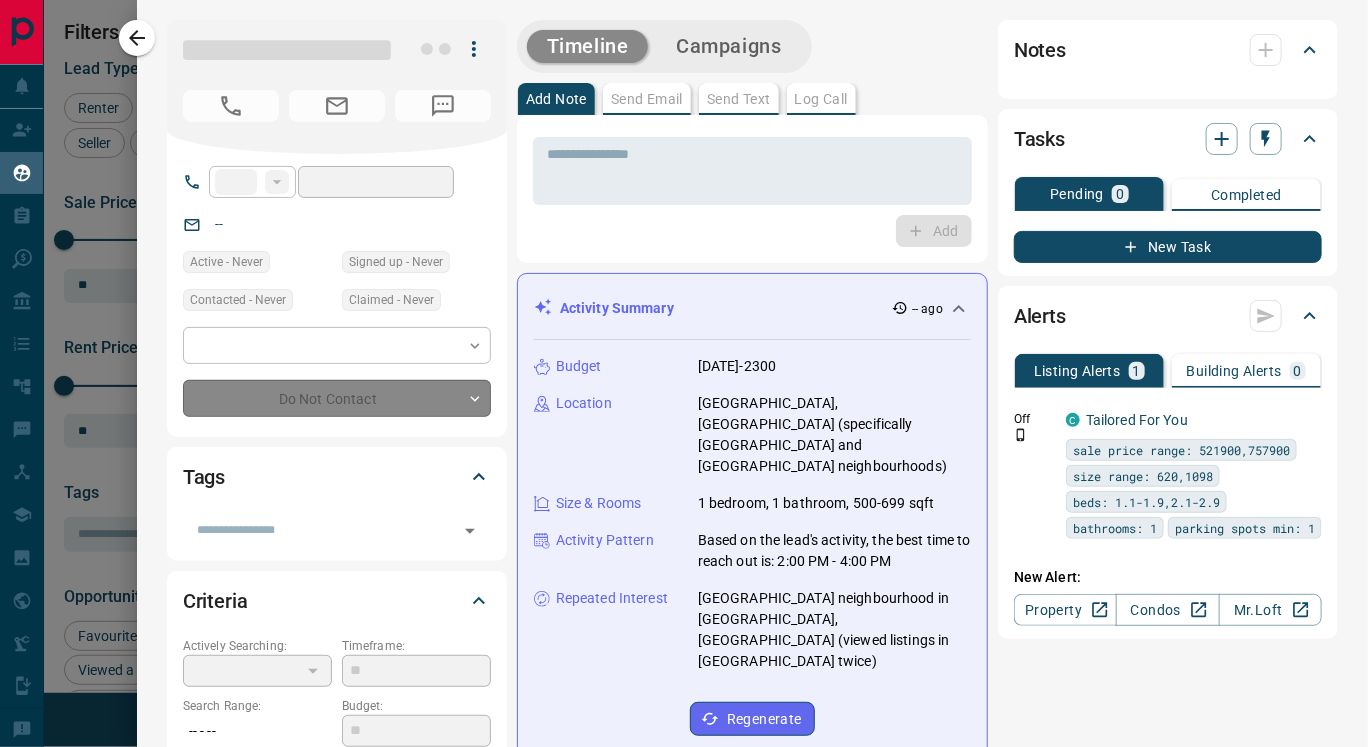 type on "**********" 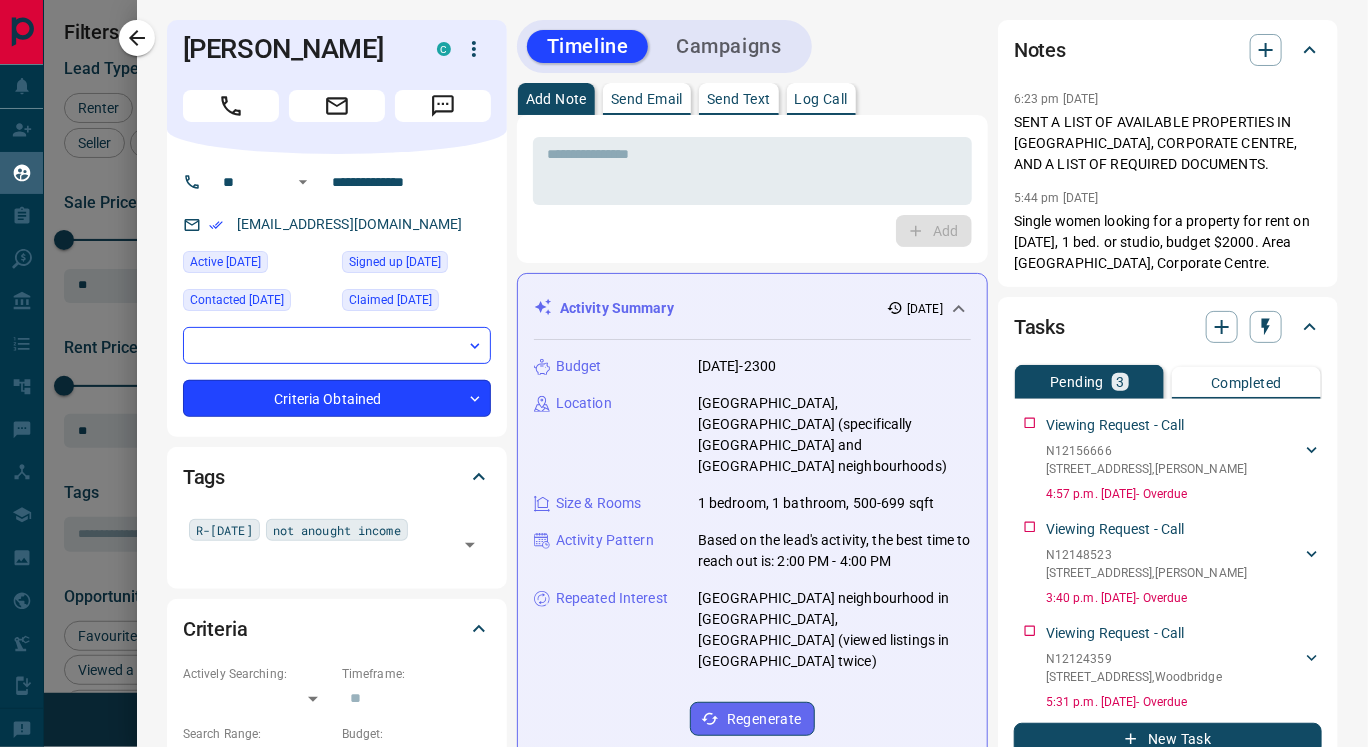 click on "Lead Transfers Claim Leads My Leads Tasks Opportunities Deals Campaigns Automations Messages Broker Bay Training Media Services Agent Resources Precon Worksheet Mobile Apps Disclosure Logout My Leads Filters 1 Manage Tabs New Lead All 1271 TBD 408 Do Not Contact - Not Responsive 142 Bogus 6 Just Browsing 550 Criteria Obtained 9 Future Follow Up 2 Warm 85 HOT - Taken on Showings - Submitted Offer - Client 69 Name Details Last Active Claimed Date Status Tags [PERSON_NAME] C $950 - $2K [GEOGRAPHIC_DATA], [GEOGRAPHIC_DATA] [DATE] Active Offer Request Contacted 11 minutes ago [DATE] Signed up [DATE] Criteria Obtained set up listings Aler R- August basement +1 [PERSON_NAME] C $2K - $3K [GEOGRAPHIC_DATA], [PERSON_NAME] [DATE] Active Viewing Request Contacted 4 minutes ago [DATE] Signed up [DATE] Criteria Obtained last call!!! R-[DATE] +1 [PERSON_NAME] C $1K - $4K Markham 6 hours ago Active Viewing Request Contacted in 3 hours [DATE] Signed up [DATE] Criteria Obtained R- Agust 1st +1 C" at bounding box center (684, 361) 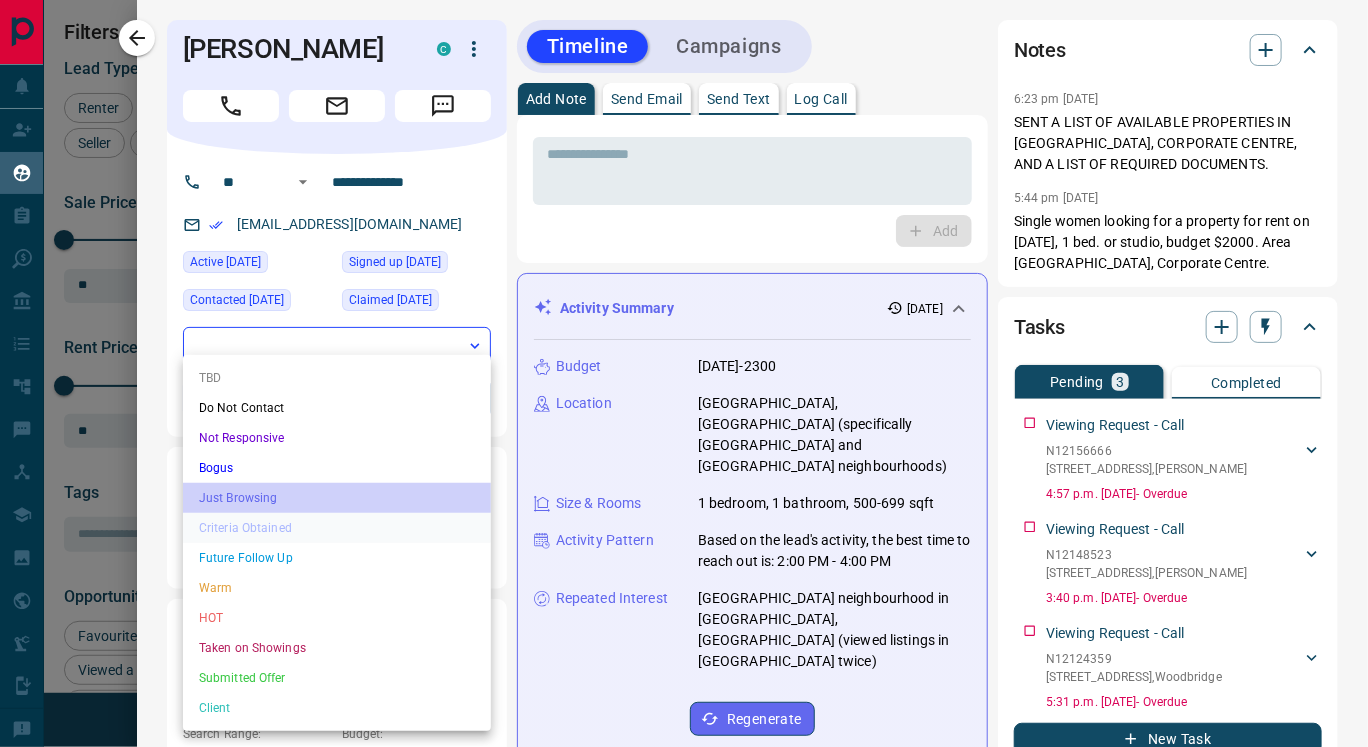click on "Just Browsing" at bounding box center (337, 498) 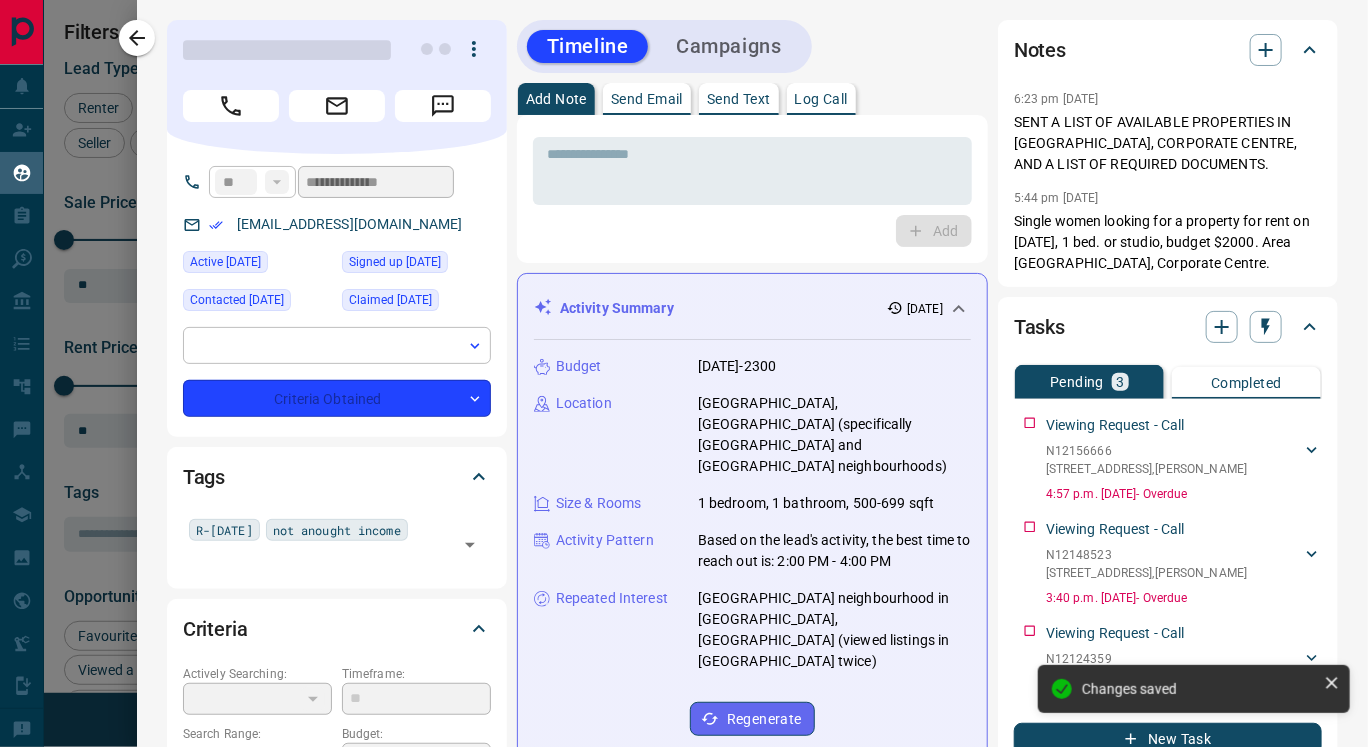type on "*" 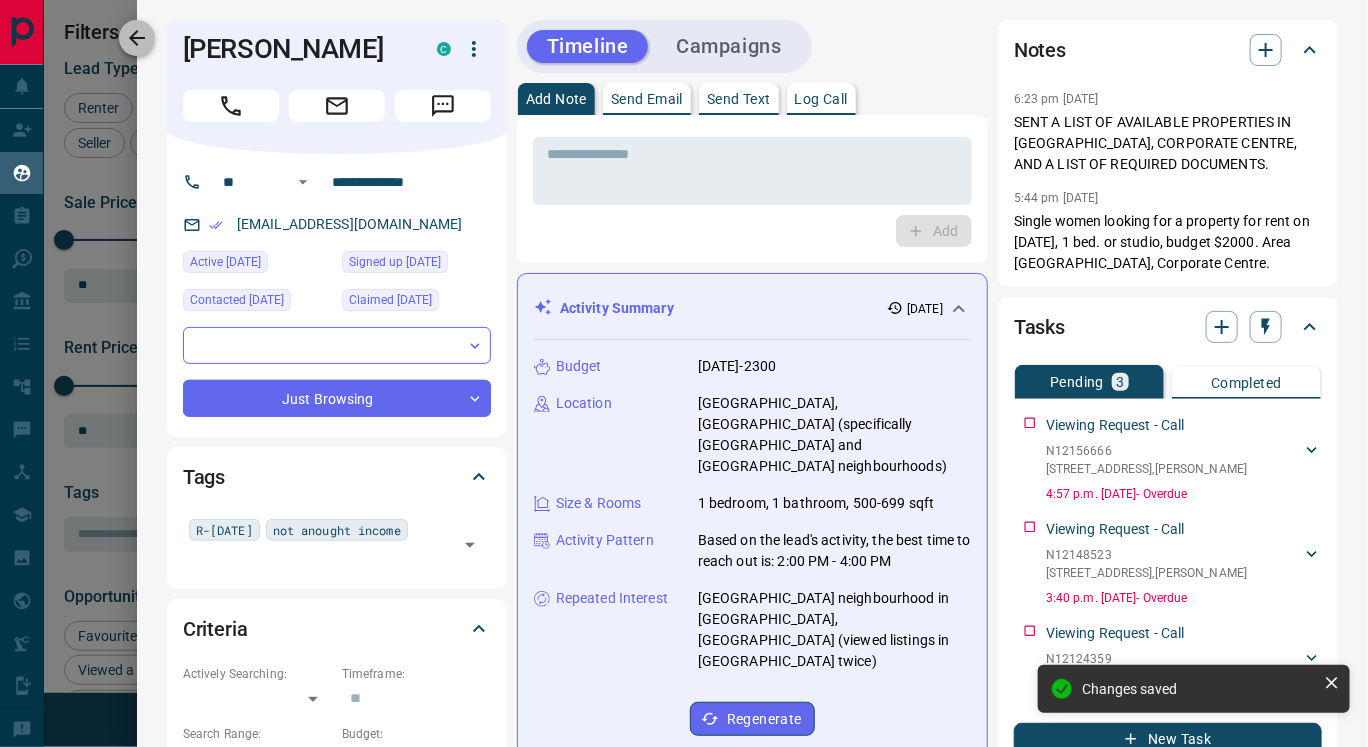 click 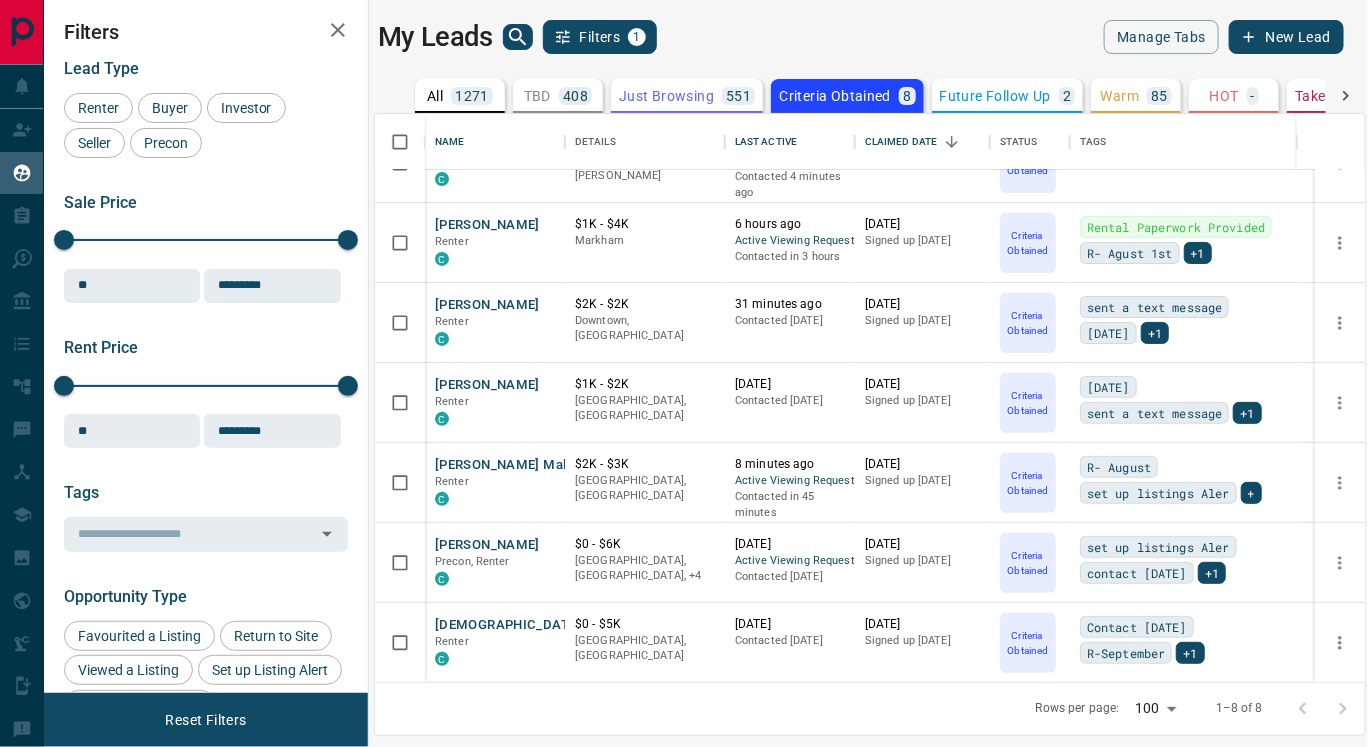 scroll, scrollTop: 126, scrollLeft: 0, axis: vertical 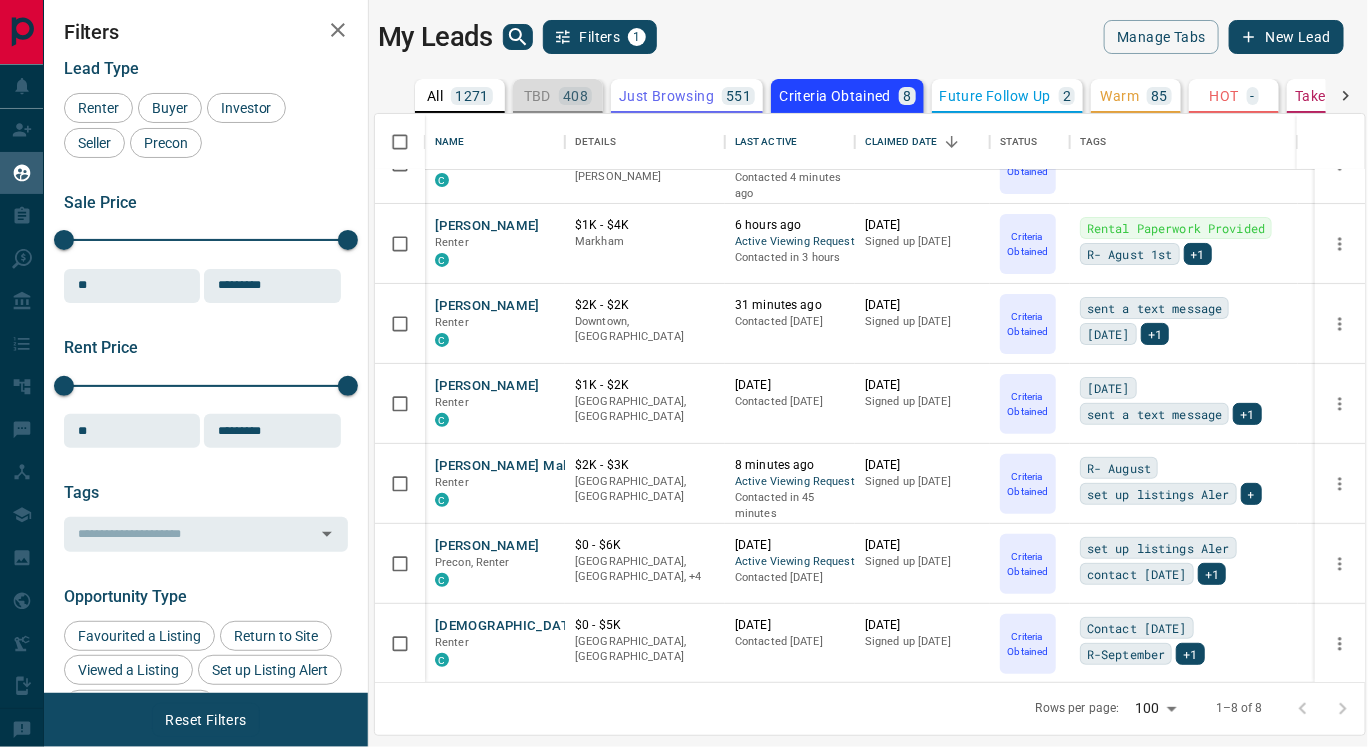 click on "TBD" at bounding box center [537, 96] 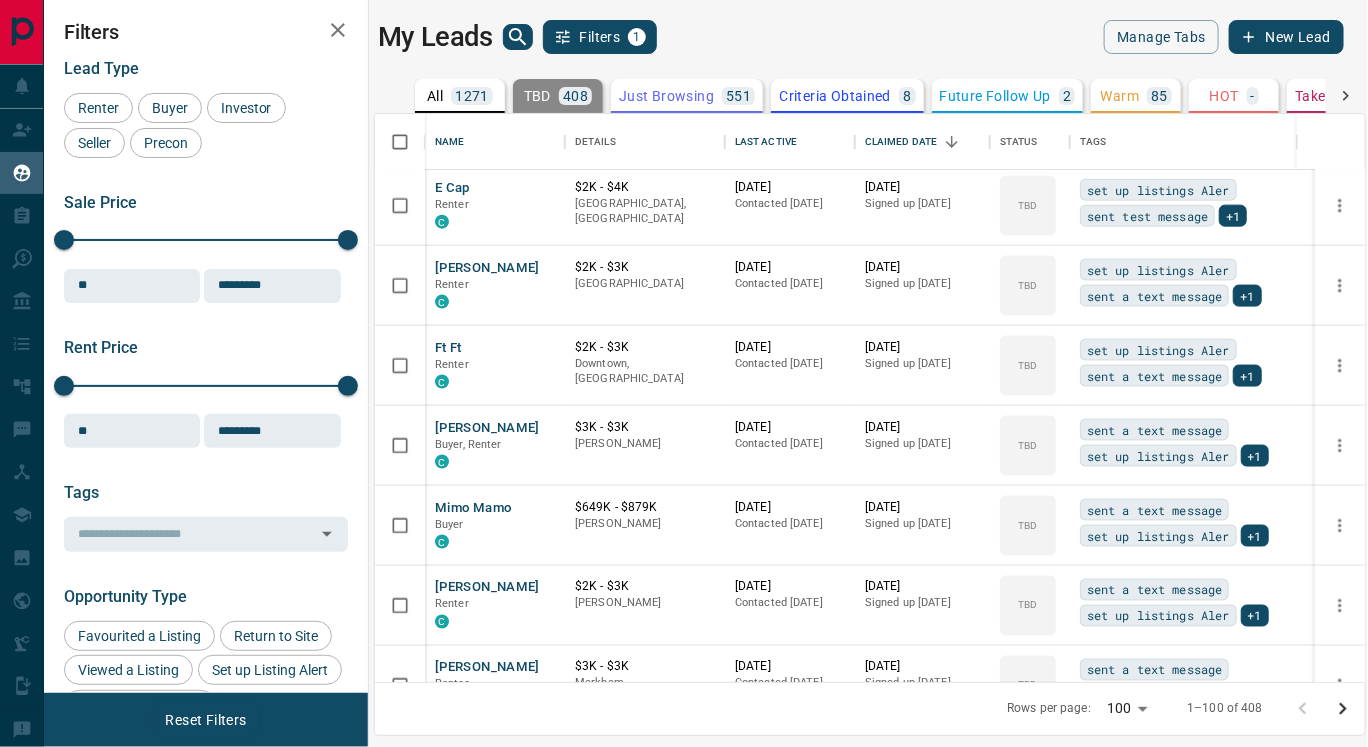 scroll, scrollTop: 7486, scrollLeft: 0, axis: vertical 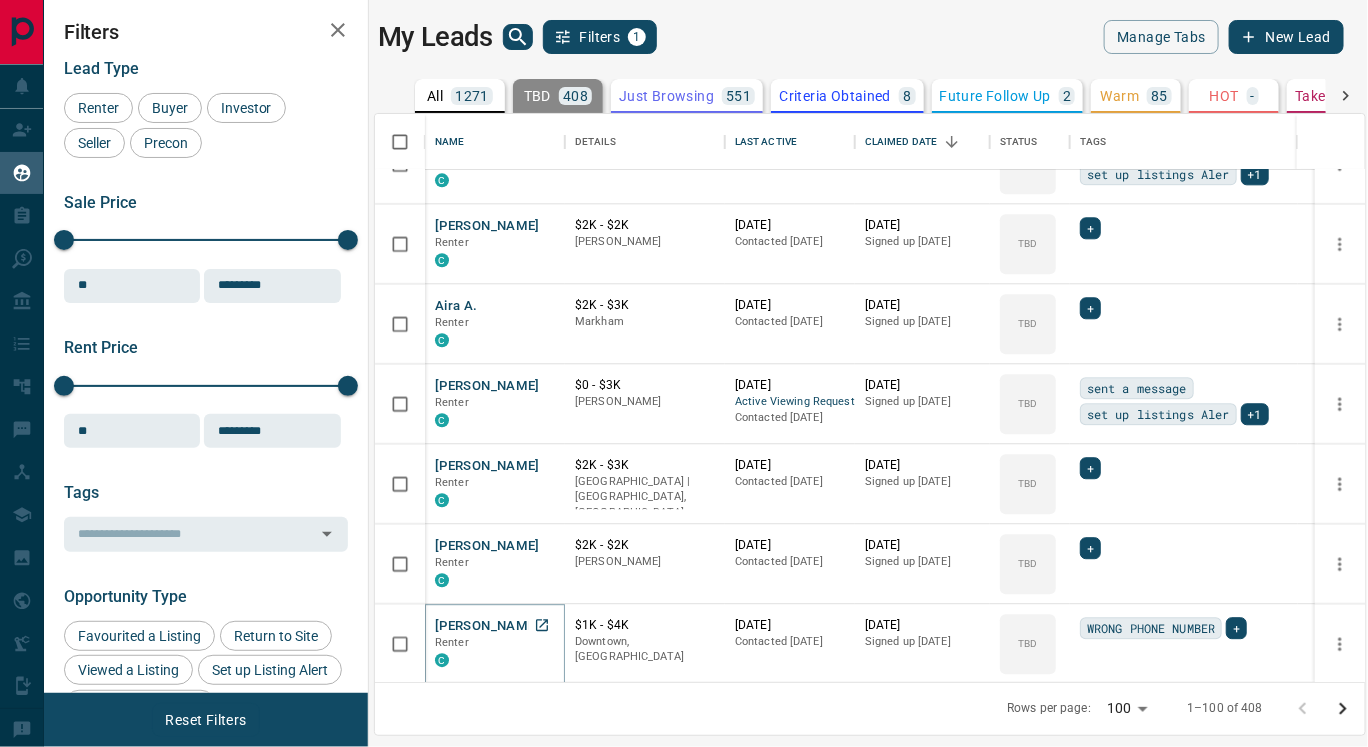 click on "[PERSON_NAME]" at bounding box center [487, 626] 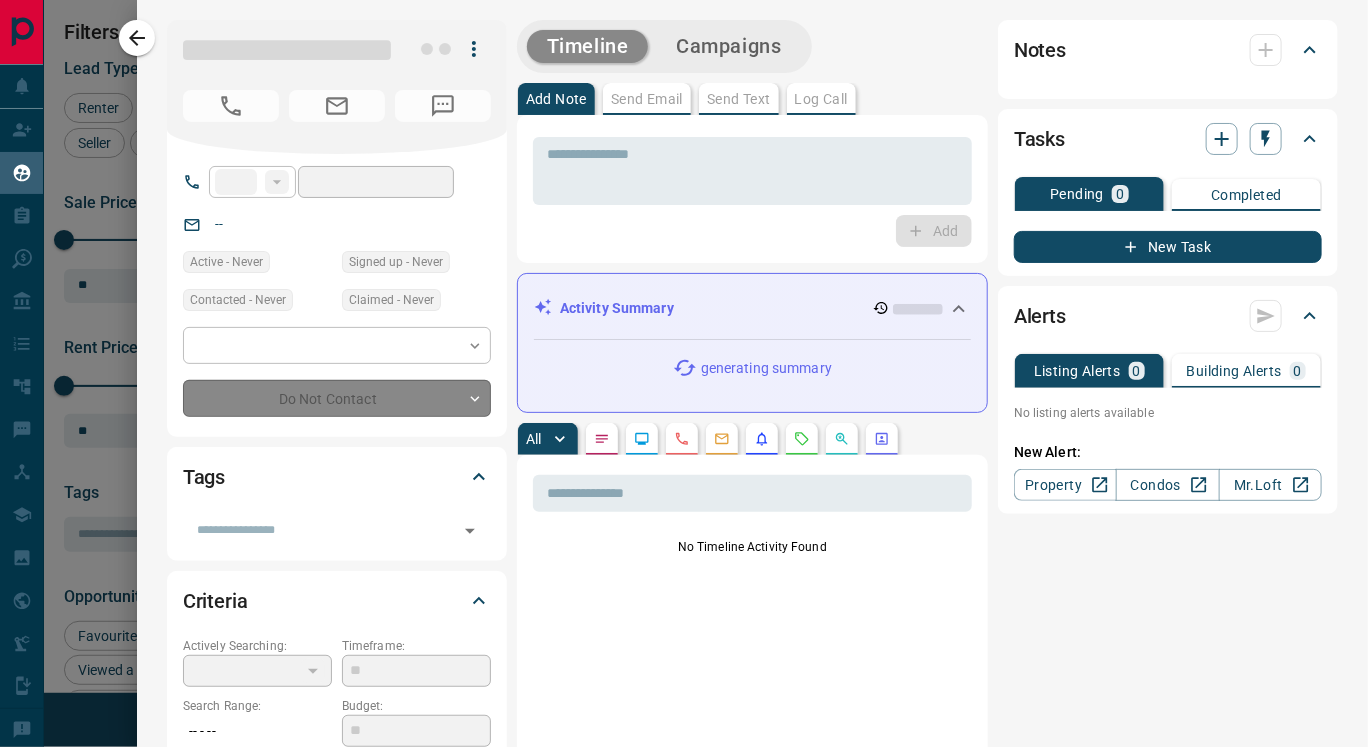 type on "**" 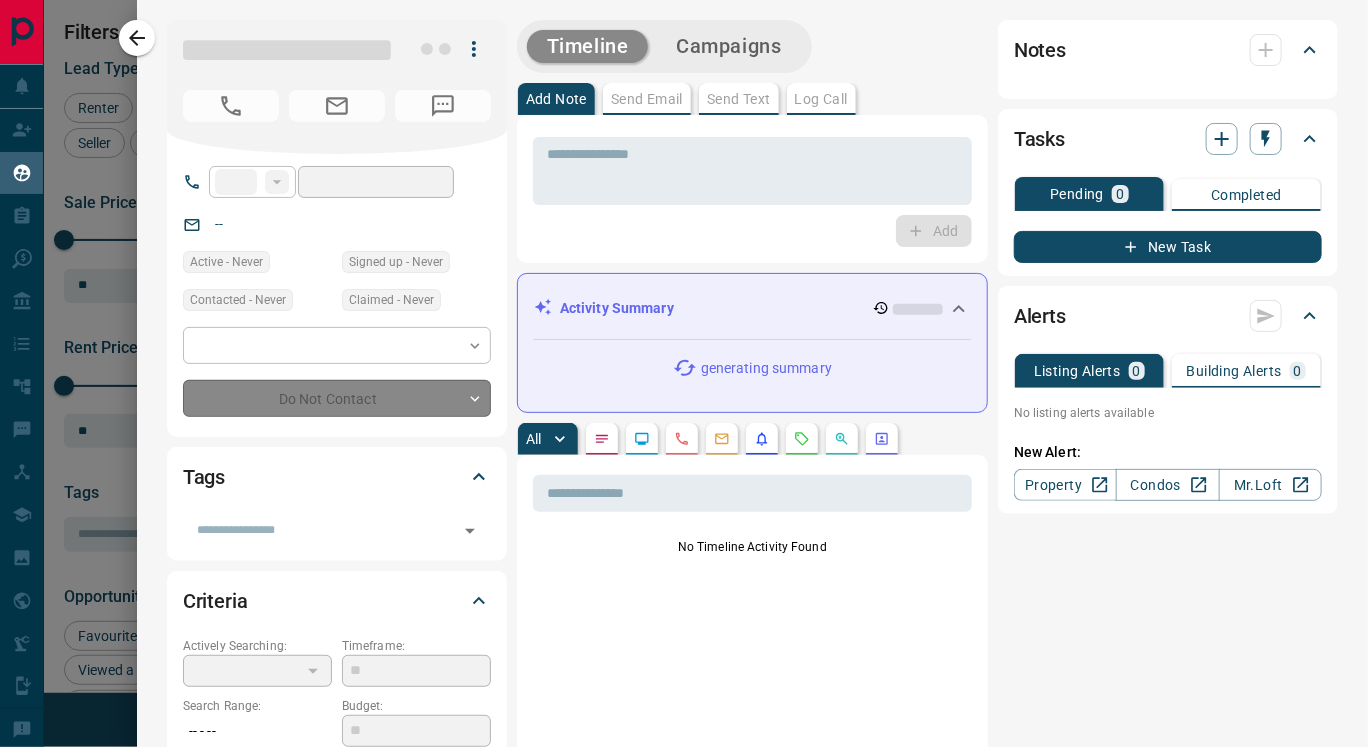 type on "**********" 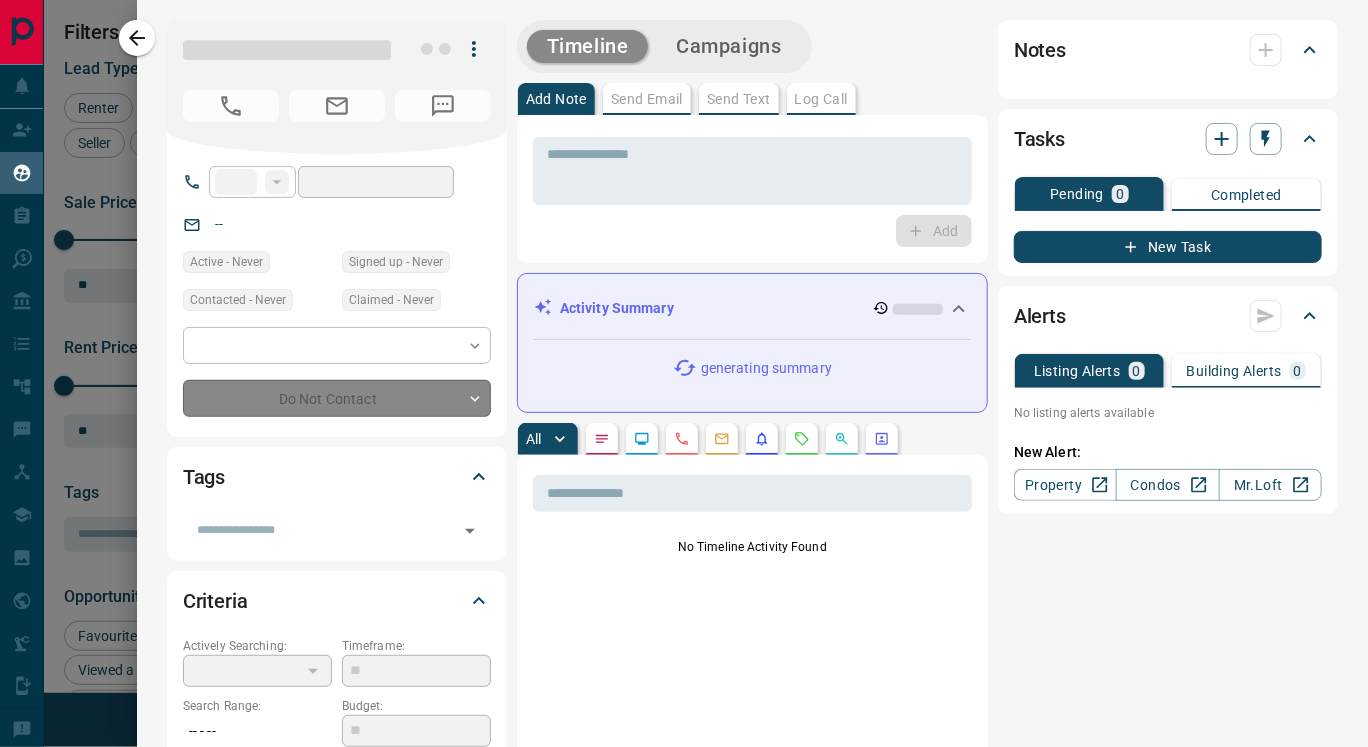type on "**********" 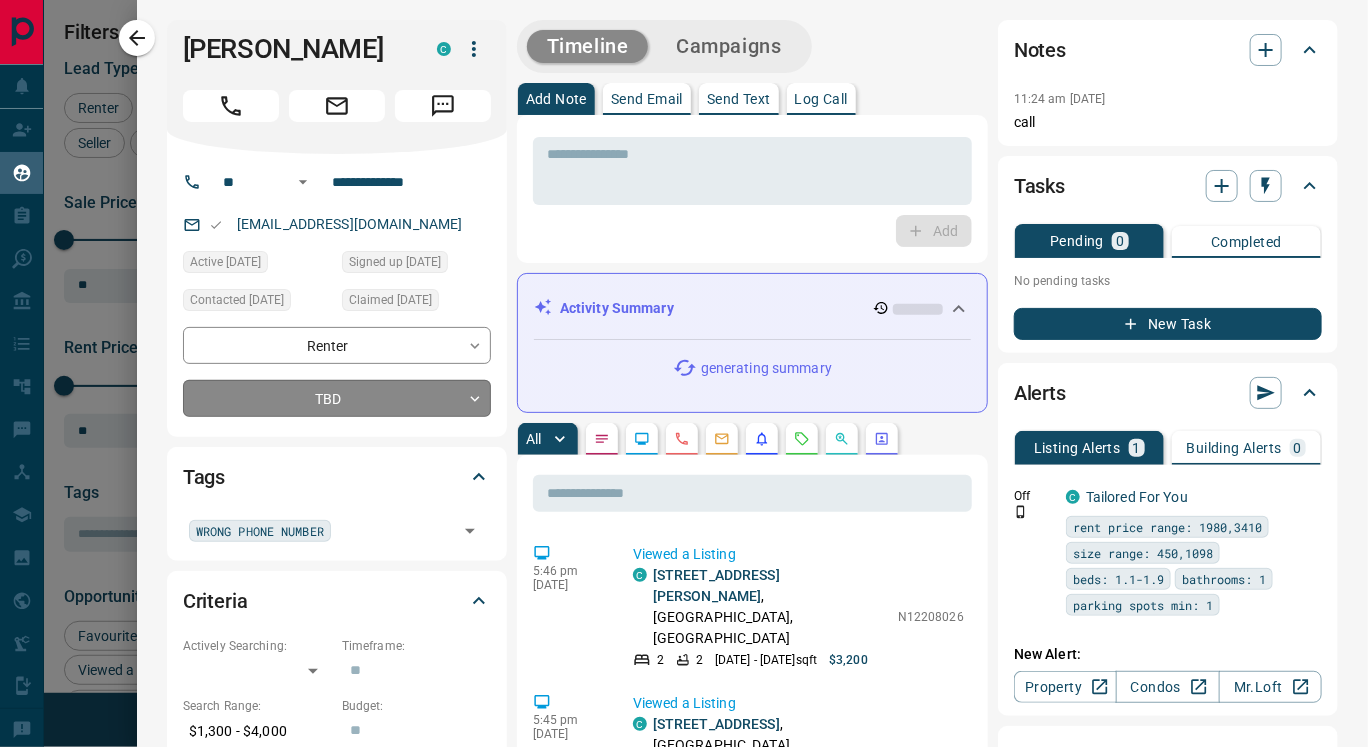 click on "Lead Transfers Claim Leads My Leads Tasks Opportunities Deals Campaigns Automations Messages Broker Bay Training Media Services Agent Resources Precon Worksheet Mobile Apps Disclosure Logout My Leads Filters 1 Manage Tabs New Lead All 1271 TBD 408 Do Not Contact - Not Responsive 142 Bogus 6 Just Browsing 551 Criteria Obtained 8 Future Follow Up 2 Warm 85 HOT - Taken on Showings - Submitted Offer - Client 69 Name Details Last Active Claimed Date Status Tags [PERSON_NAME] Renter C $2K - $3[PERSON_NAME][GEOGRAPHIC_DATA] [DATE] Active Viewing Request Contacted [DATE] [DATE] Signed up [DATE] TBD sent a text message set up listings Aler +1 [PERSON_NAME] C $3K - $3[PERSON_NAME] [DATE] Contacted [DATE] [DATE] Signed up [DATE] TBD + [PERSON_NAME] Renter C $2K - $2[PERSON_NAME] [DATE] Contacted [DATE] [DATE] Signed up [DATE] TBD sent a message set up listings Aler +1 [PERSON_NAME] Renter C $2K - $2[PERSON_NAME] [DATE] Contacted [DATE] [DATE] Signed up [DATE] TBD + Aira A." at bounding box center [684, 361] 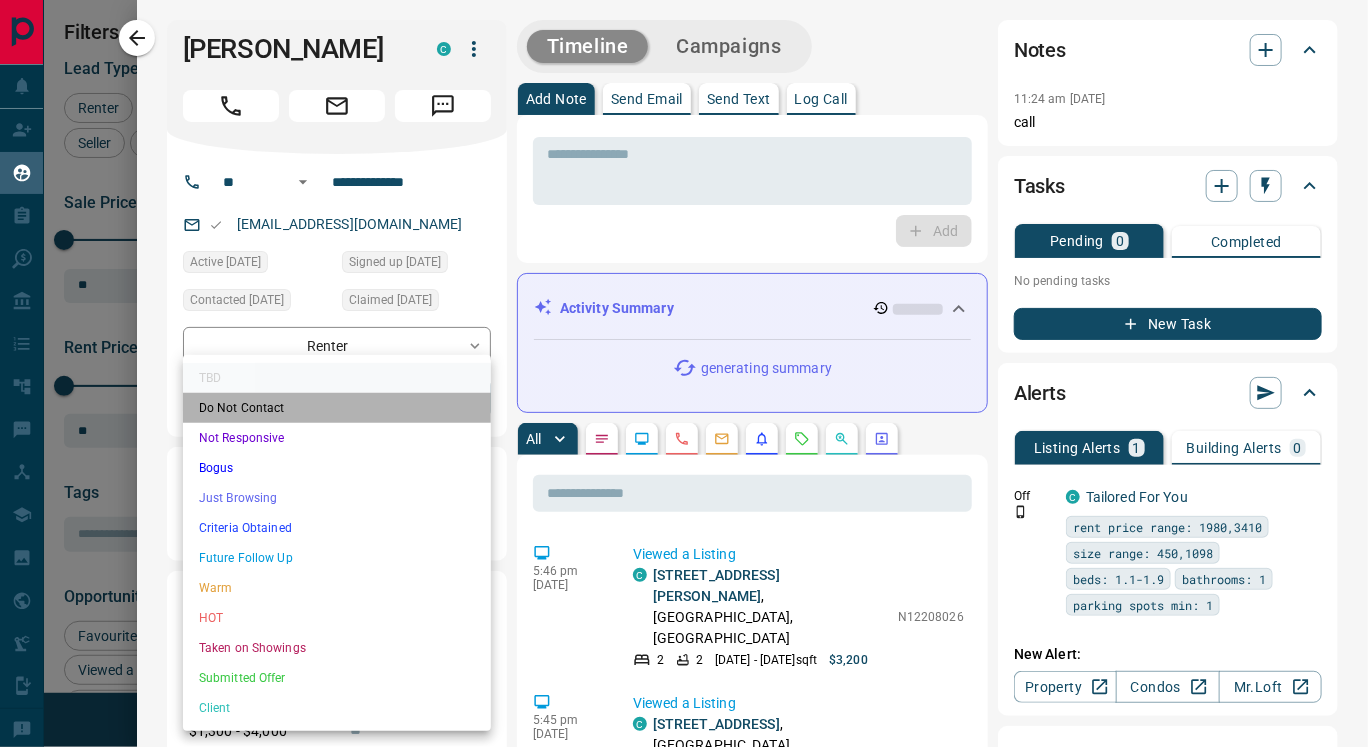 click on "Do Not Contact" at bounding box center (337, 408) 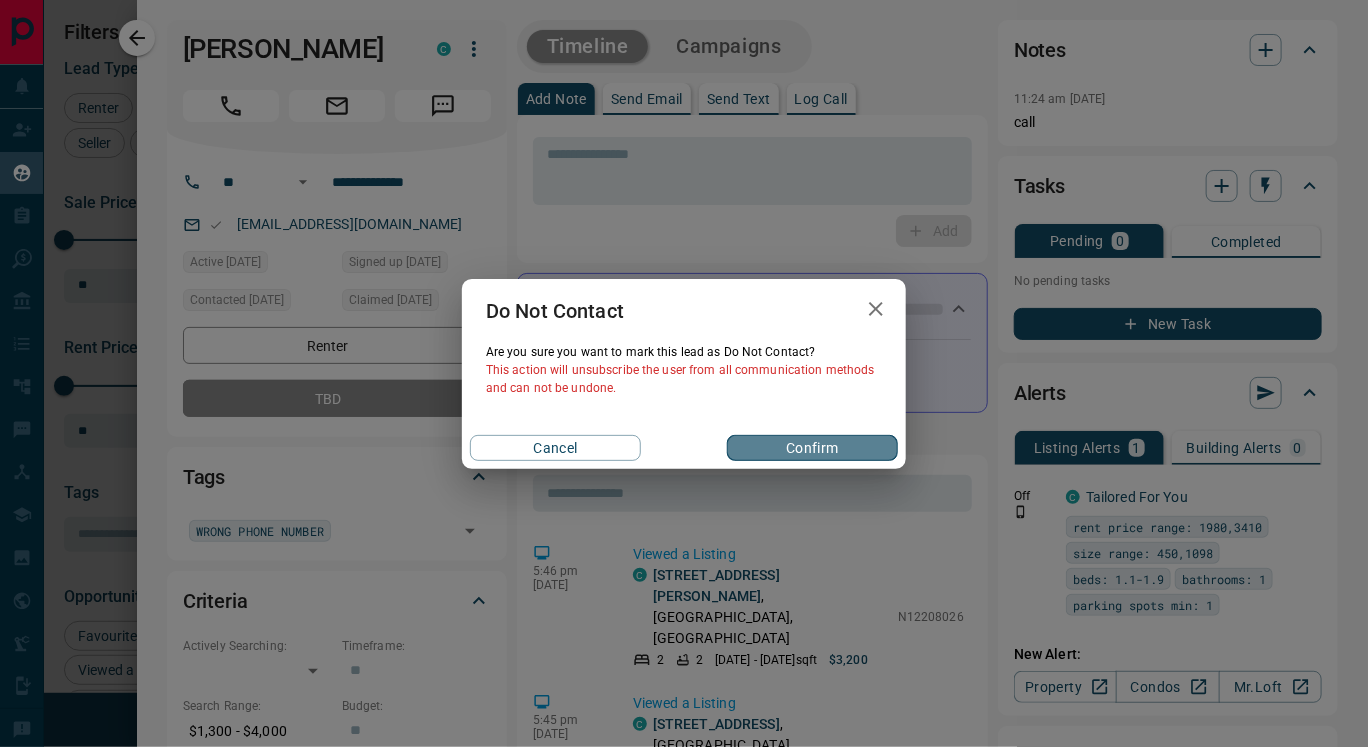 click on "Confirm" at bounding box center (812, 448) 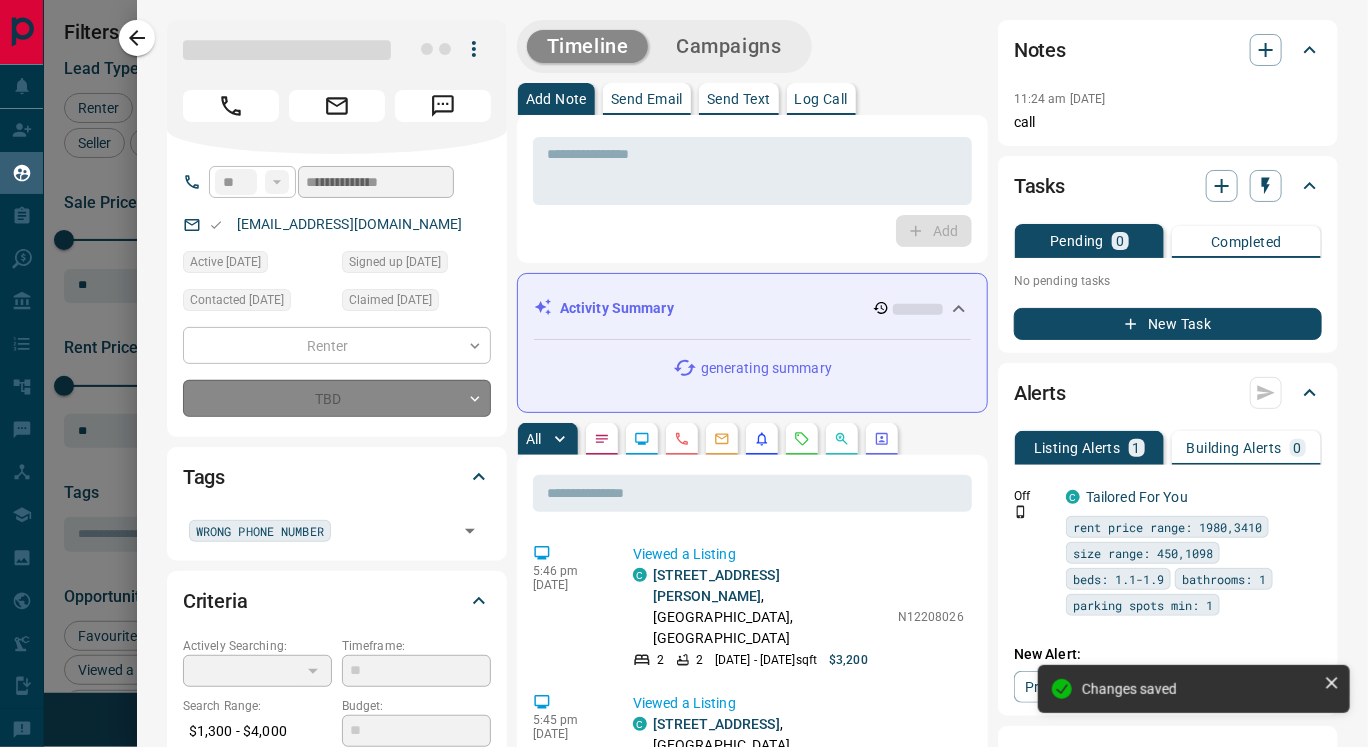 type on "*" 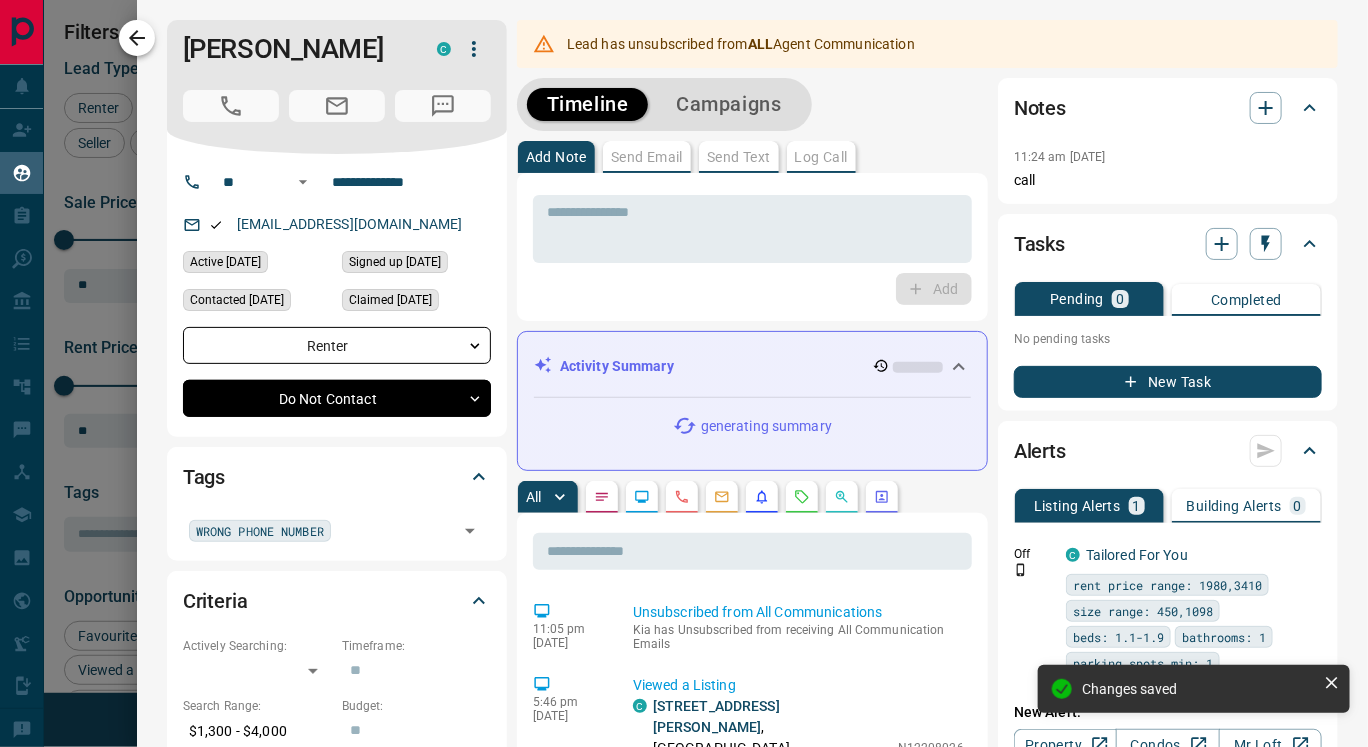 click 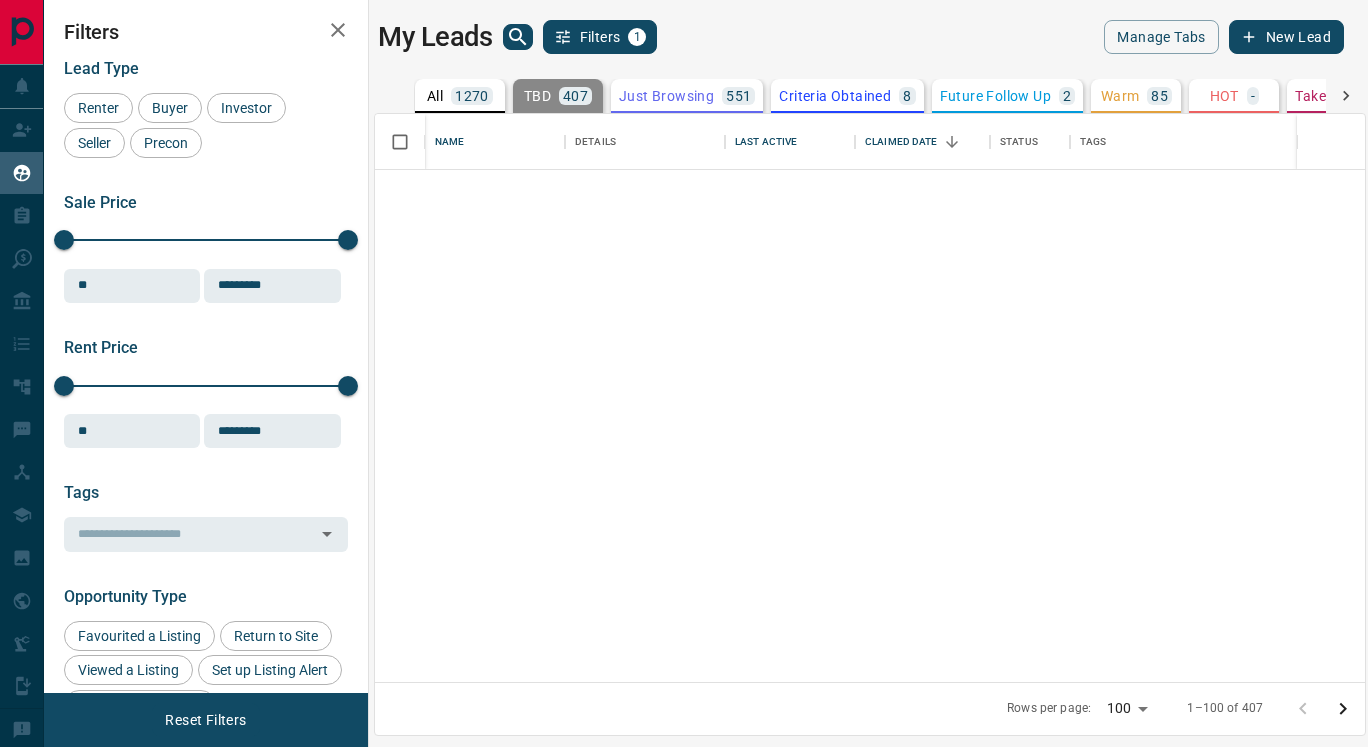 scroll, scrollTop: 0, scrollLeft: 0, axis: both 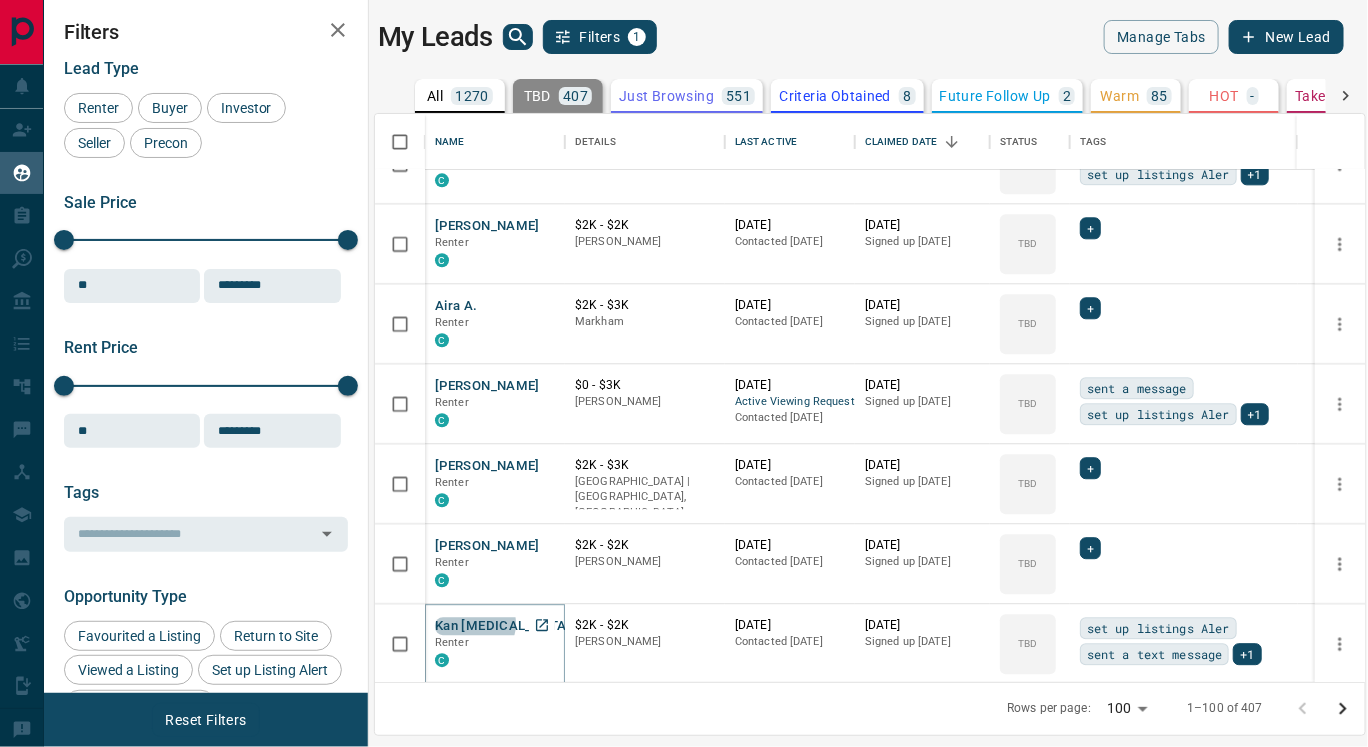 click on "Kan [MEDICAL_DATA]" at bounding box center (503, 626) 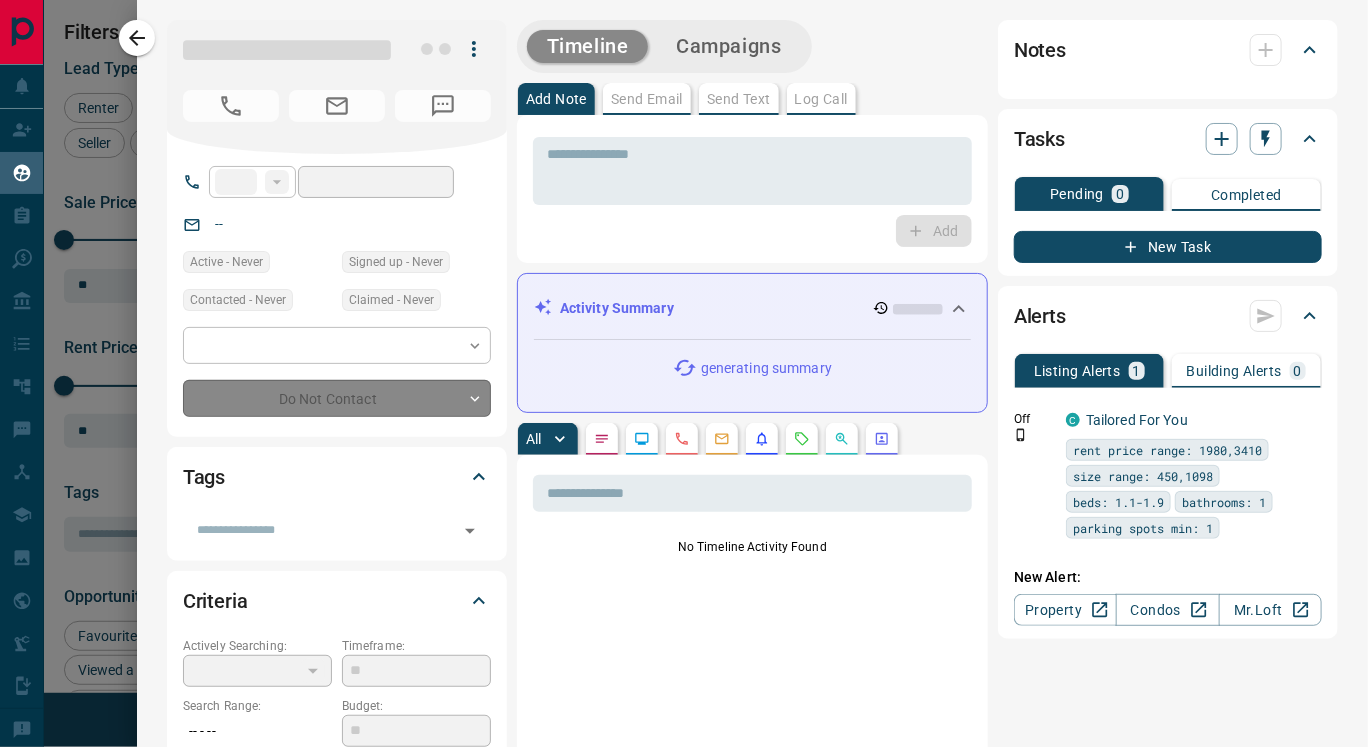 type on "**" 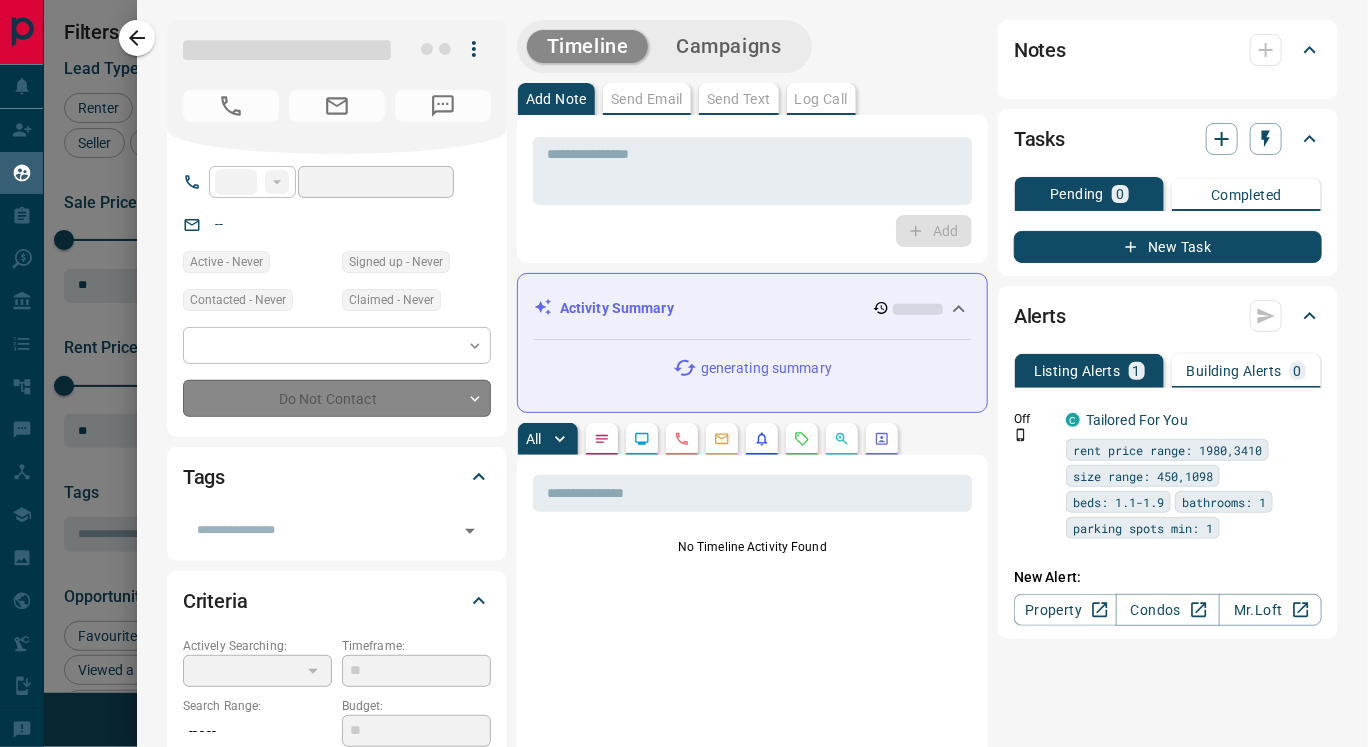 type on "**********" 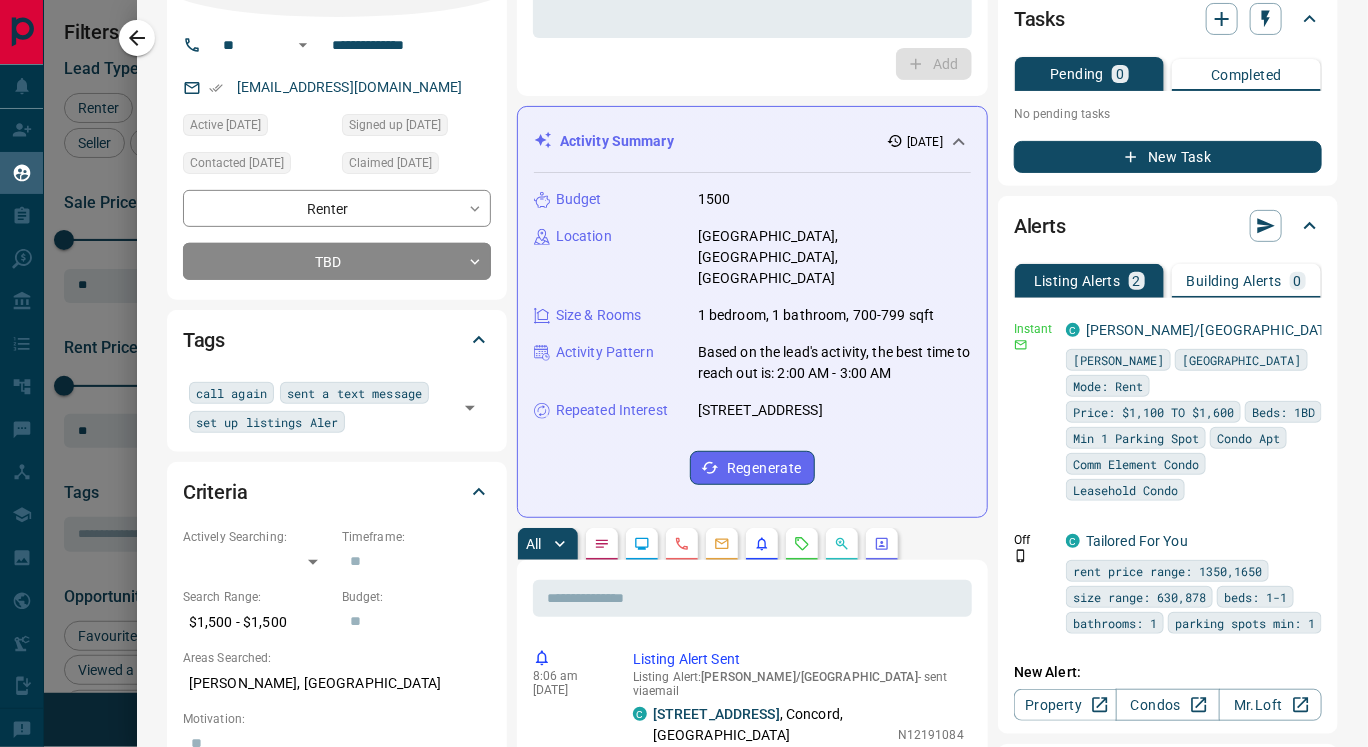 scroll, scrollTop: 169, scrollLeft: 0, axis: vertical 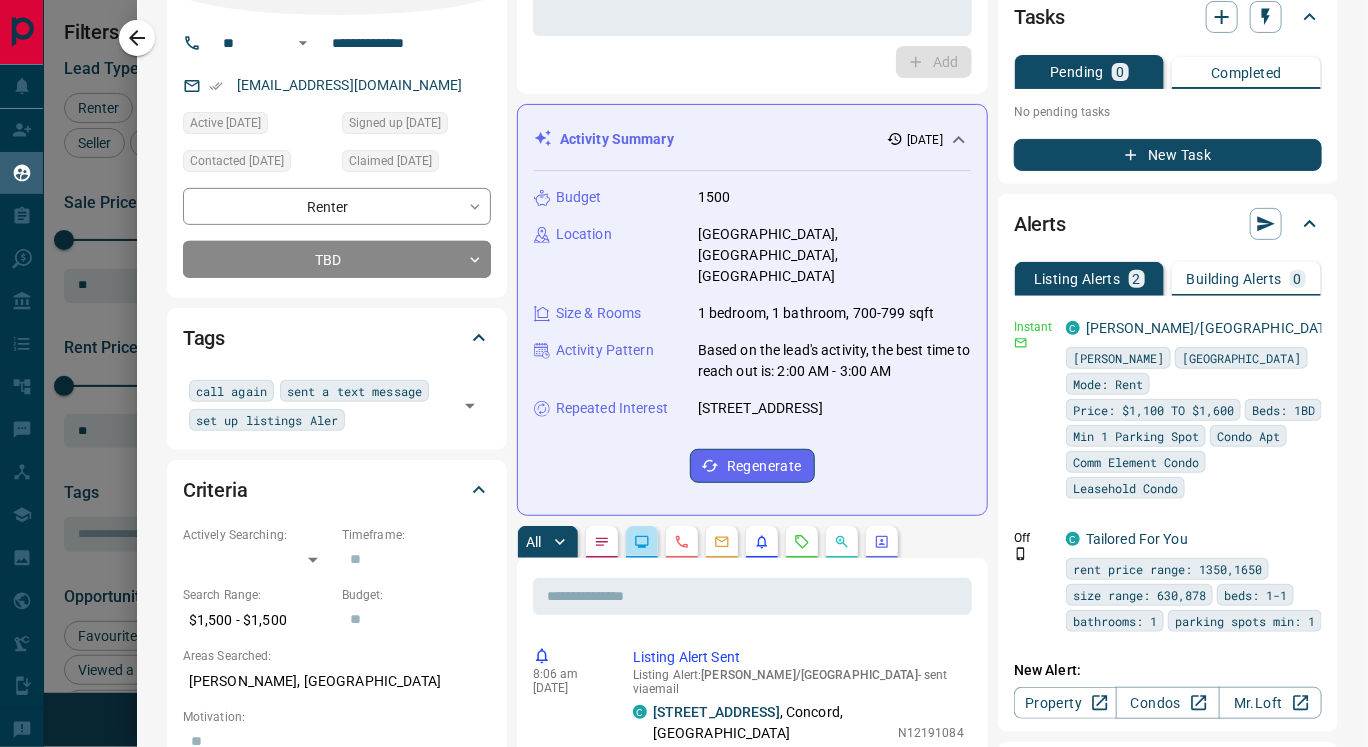 click at bounding box center [642, 542] 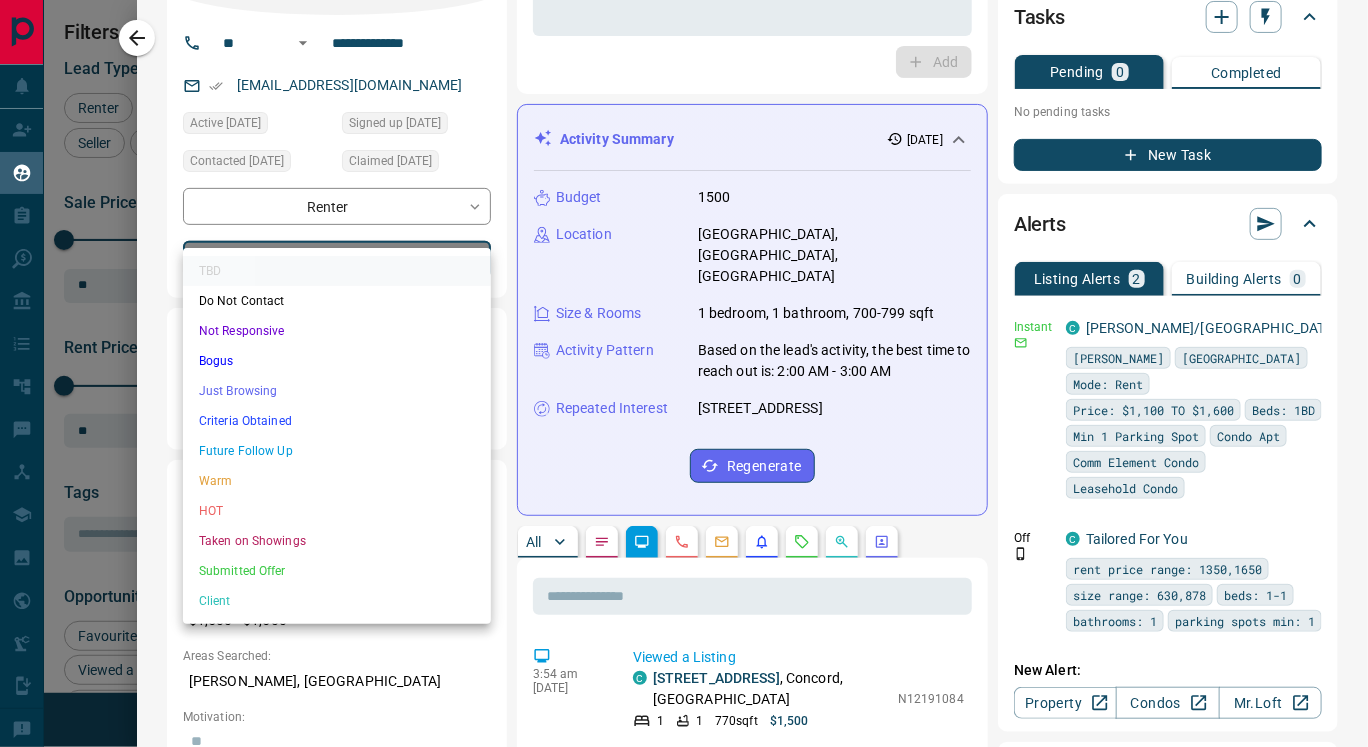 click on "Lead Transfers Claim Leads My Leads Tasks Opportunities Deals Campaigns Automations Messages Broker Bay Training Media Services Agent Resources Precon Worksheet Mobile Apps Disclosure Logout My Leads Filters 1 Manage Tabs New Lead All 1270 TBD 407 Do Not Contact - Not Responsive 142 Bogus 6 Just Browsing 551 Criteria Obtained 8 Future Follow Up 2 Warm 85 HOT - Taken on Showings - Submitted Offer - Client 69 Name Details Last Active Claimed Date Status Tags Claire Davis Renter C $2K - $3K Vaughan 1 week ago Active Viewing Request Contacted 1 week ago 2 weeks ago Signed up 2 weeks ago TBD set up listings Aler call again +1 Desmond Desmond Renter C $3K - $3K Vaughan 2 weeks ago Contacted 2 weeks ago 2 weeks ago Signed up 2 weeks ago TBD + Tia Nguyen Renter C $2K - $2K Vaughan 2 days ago Contacted 2 weeks ago 2 weeks ago Signed up 2 weeks ago TBD sent a message set up listings Aler +1 Zelal Tipki Renter C $2K - $2K Vaughan 2 weeks ago Contacted 2 weeks ago 2 weeks ago Signed up 2 weeks ago TBD + Aira A. Renter C" at bounding box center (684, 361) 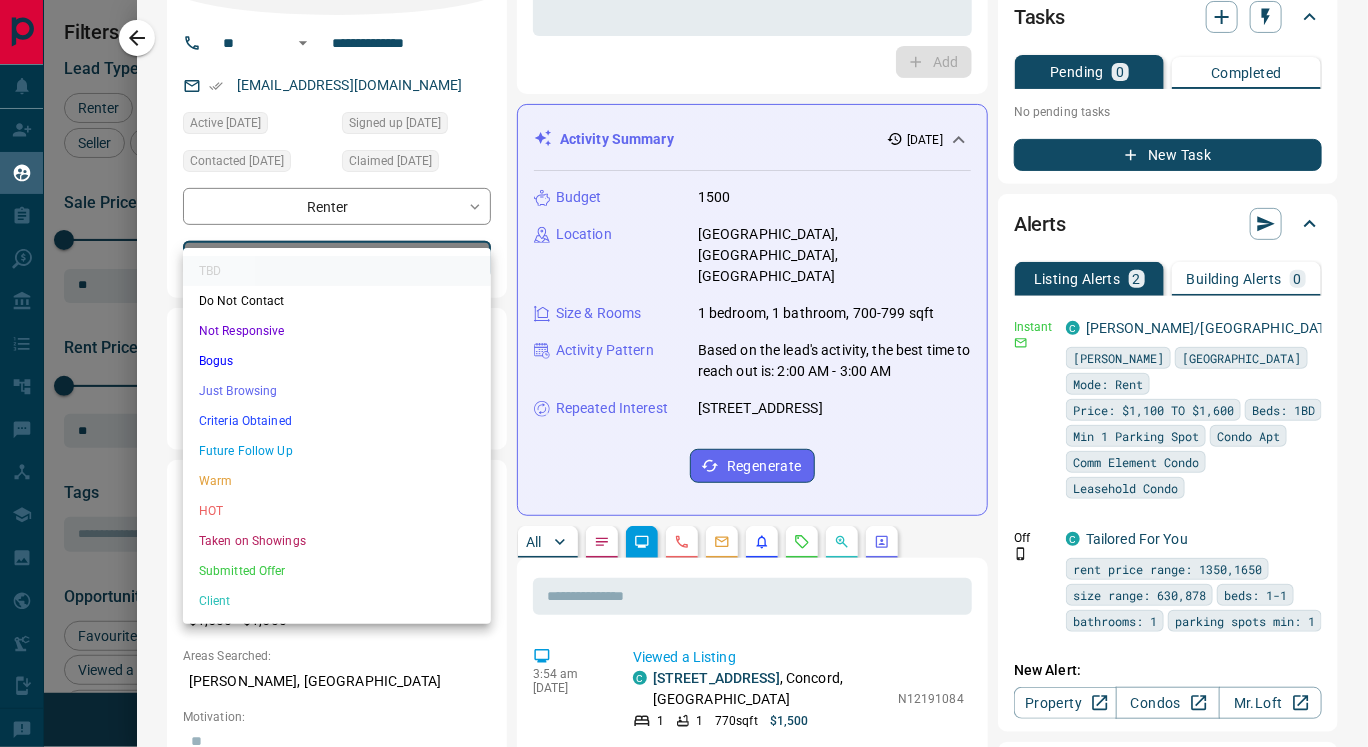 click on "Just Browsing" at bounding box center [337, 391] 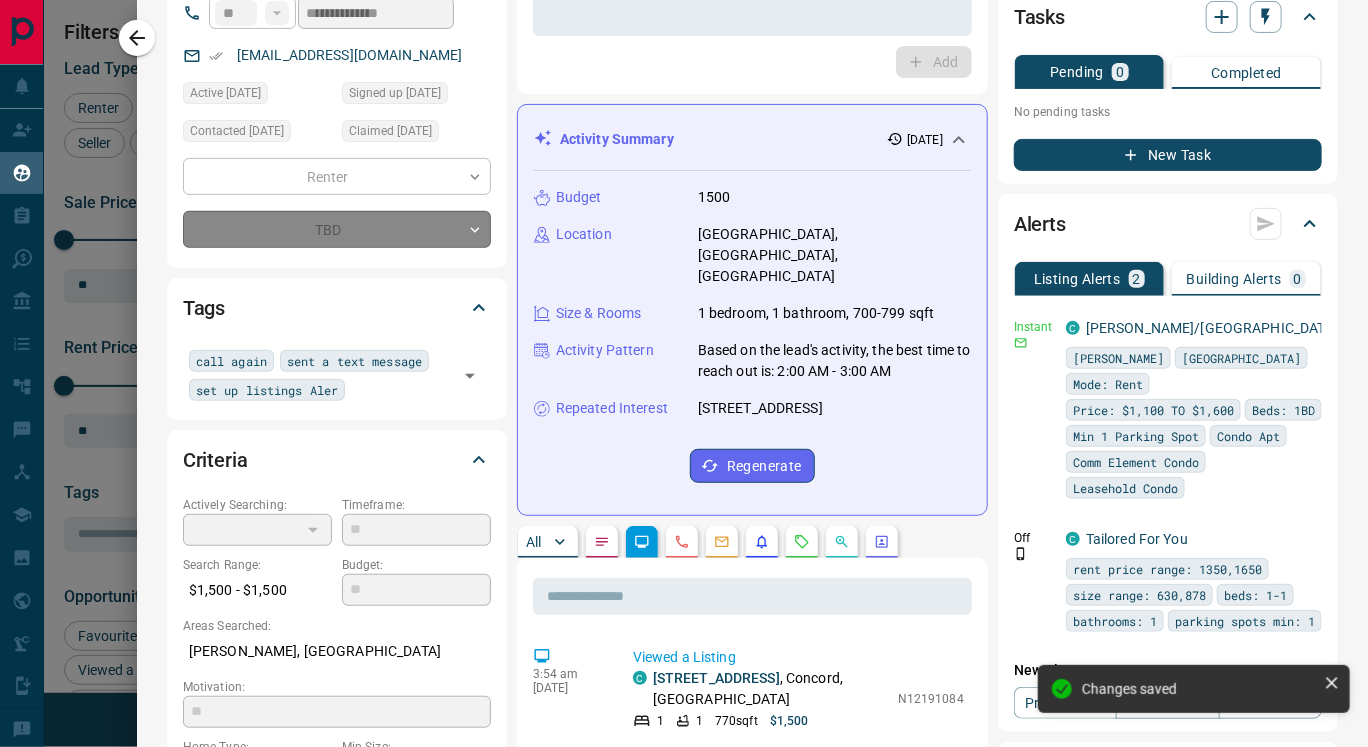 type on "*" 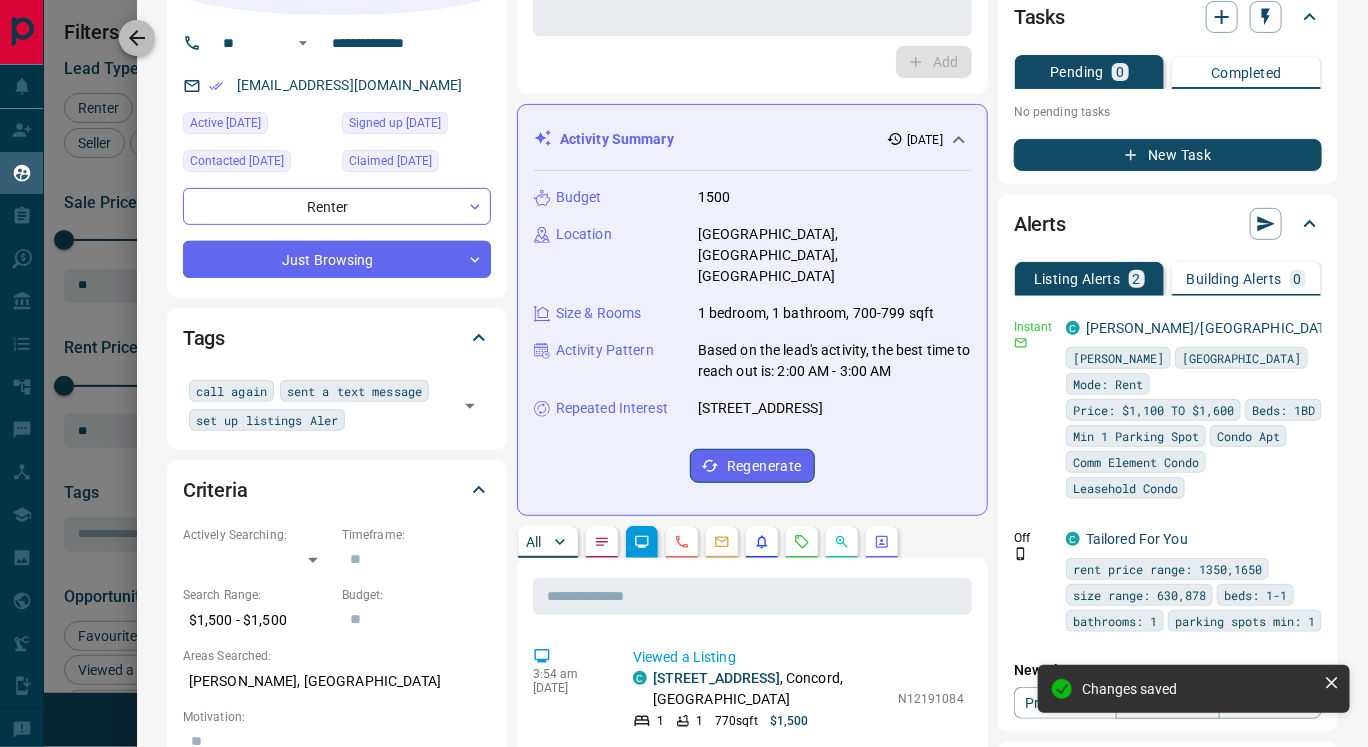 click 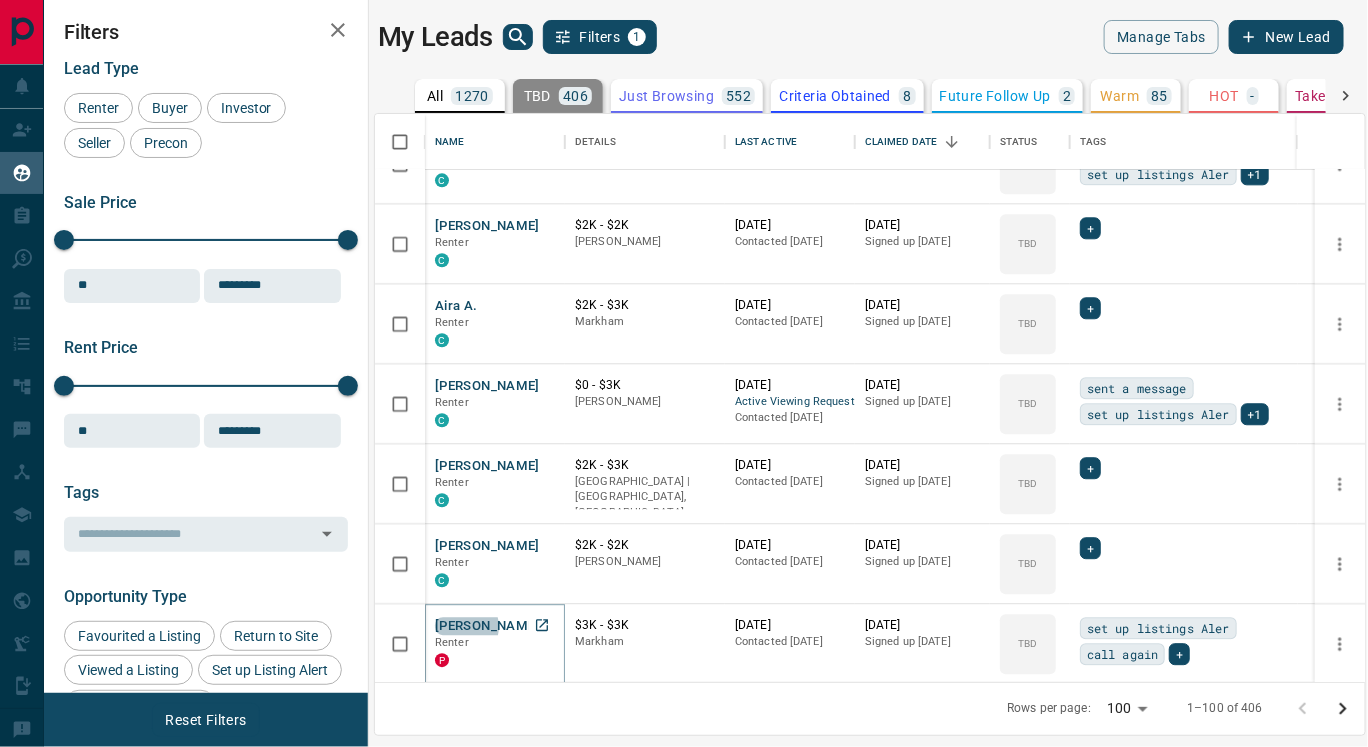 click on "Josh Carr" at bounding box center [487, 626] 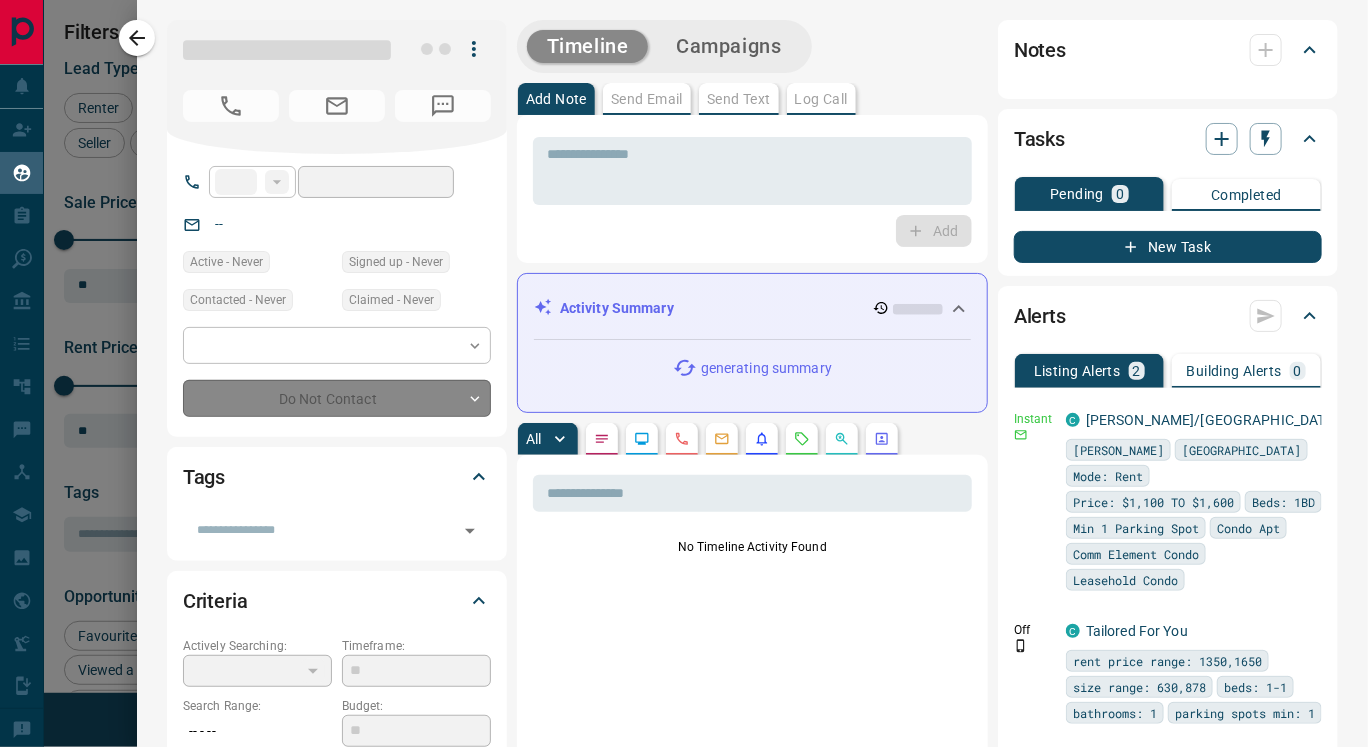 type on "**" 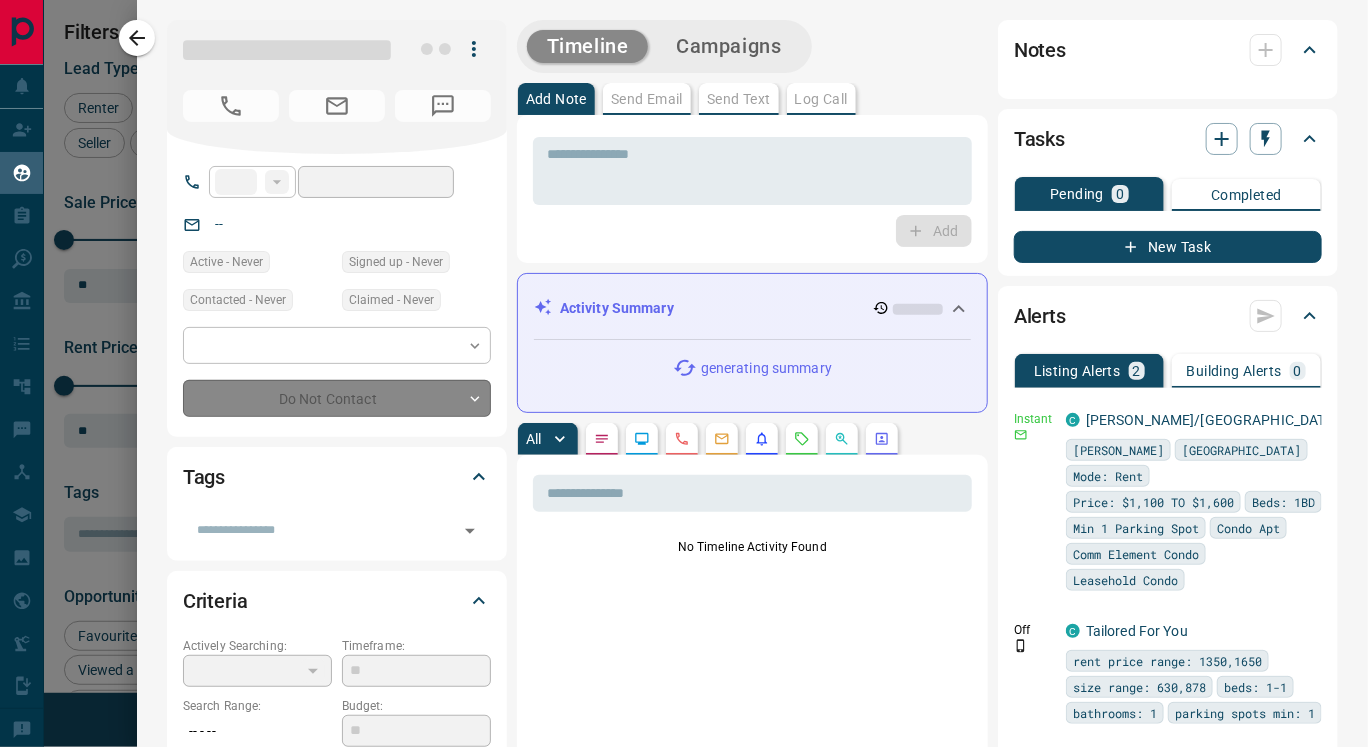 type on "**********" 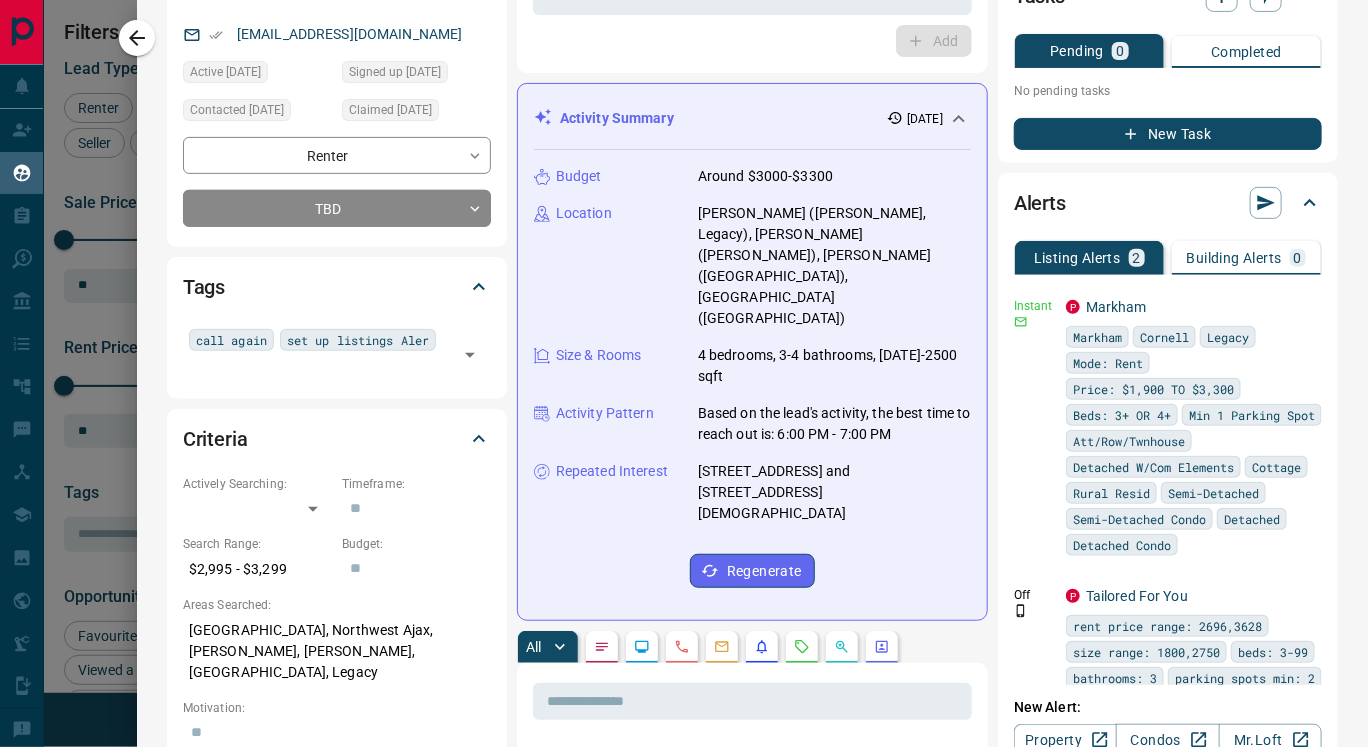 scroll, scrollTop: 203, scrollLeft: 0, axis: vertical 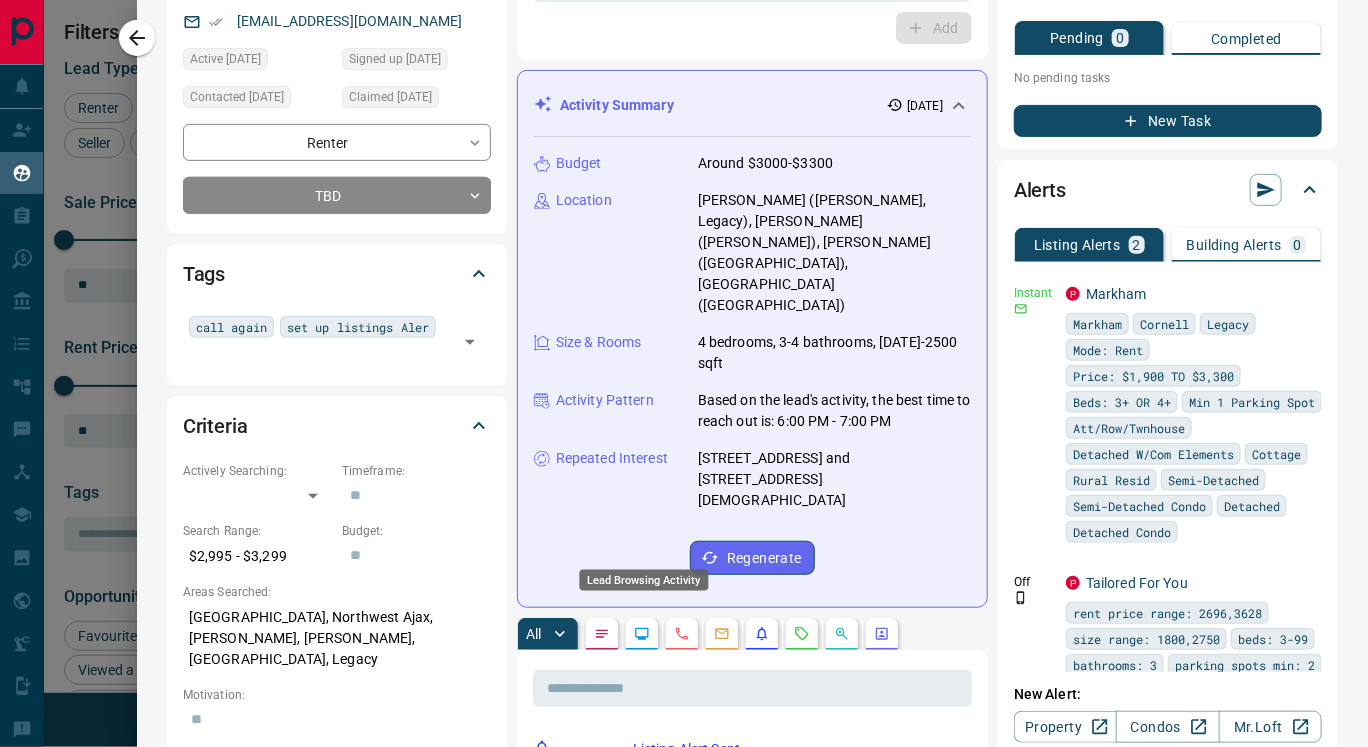 click 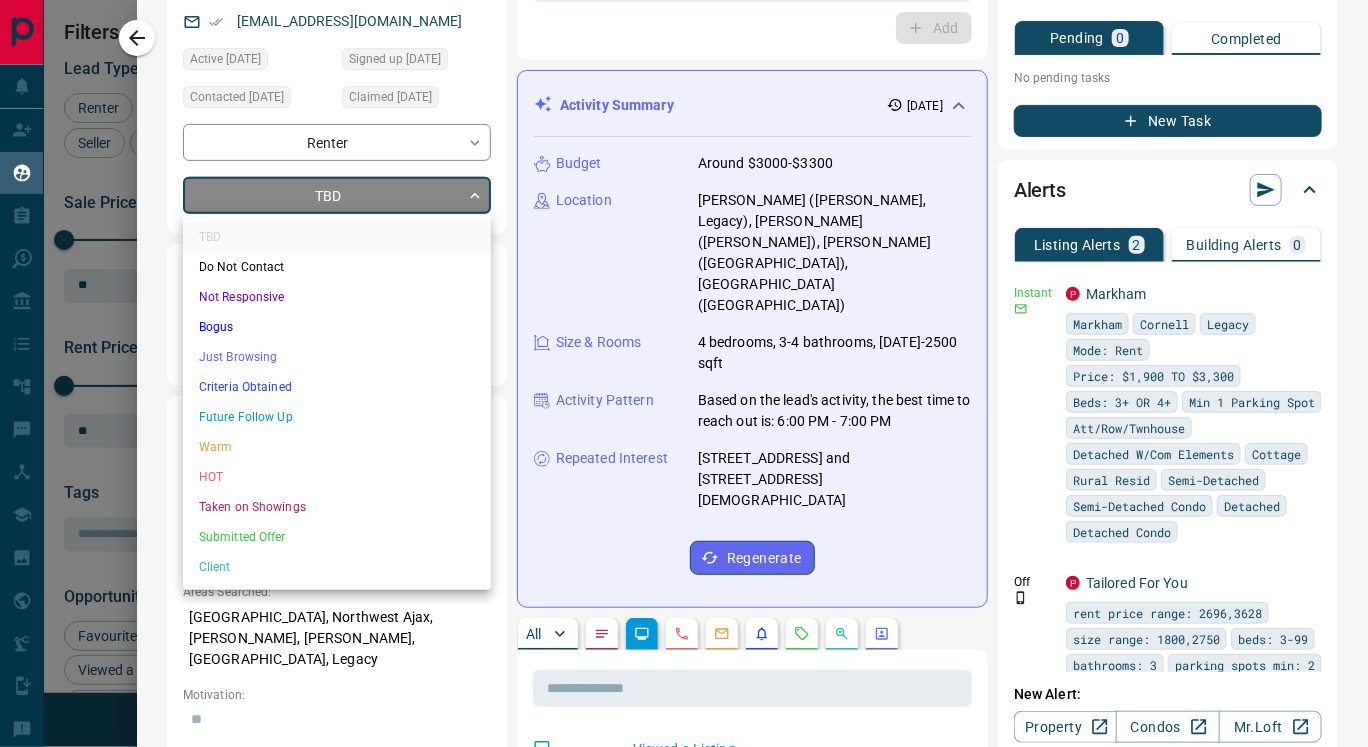 click on "Lead Transfers Claim Leads My Leads Tasks Opportunities Deals Campaigns Automations Messages Broker Bay Training Media Services Agent Resources Precon Worksheet Mobile Apps Disclosure Logout My Leads Filters 1 Manage Tabs New Lead All 1270 TBD 406 Do Not Contact - Not Responsive 142 Bogus 6 Just Browsing 552 Criteria Obtained 8 Future Follow Up 2 Warm 85 HOT - Taken on Showings - Submitted Offer - Client 69 Name Details Last Active Claimed Date Status Tags Claire Davis Renter C $2K - $3K Vaughan 1 week ago Active Viewing Request Contacted 1 week ago 2 weeks ago Signed up 2 weeks ago TBD sent a text message set up listings Aler +1 Desmond Desmond Renter C $3K - $3K Vaughan 2 weeks ago Contacted 2 weeks ago 2 weeks ago Signed up 2 weeks ago TBD + Tia Nguyen Renter C $2K - $2K Vaughan 2 days ago Contacted 2 weeks ago 2 weeks ago Signed up 2 weeks ago TBD sent a message set up listings Aler +1 Zelal Tipki Renter C $2K - $2K Vaughan 2 weeks ago Contacted 2 weeks ago 2 weeks ago Signed up 2 weeks ago TBD + Aira A." at bounding box center [684, 361] 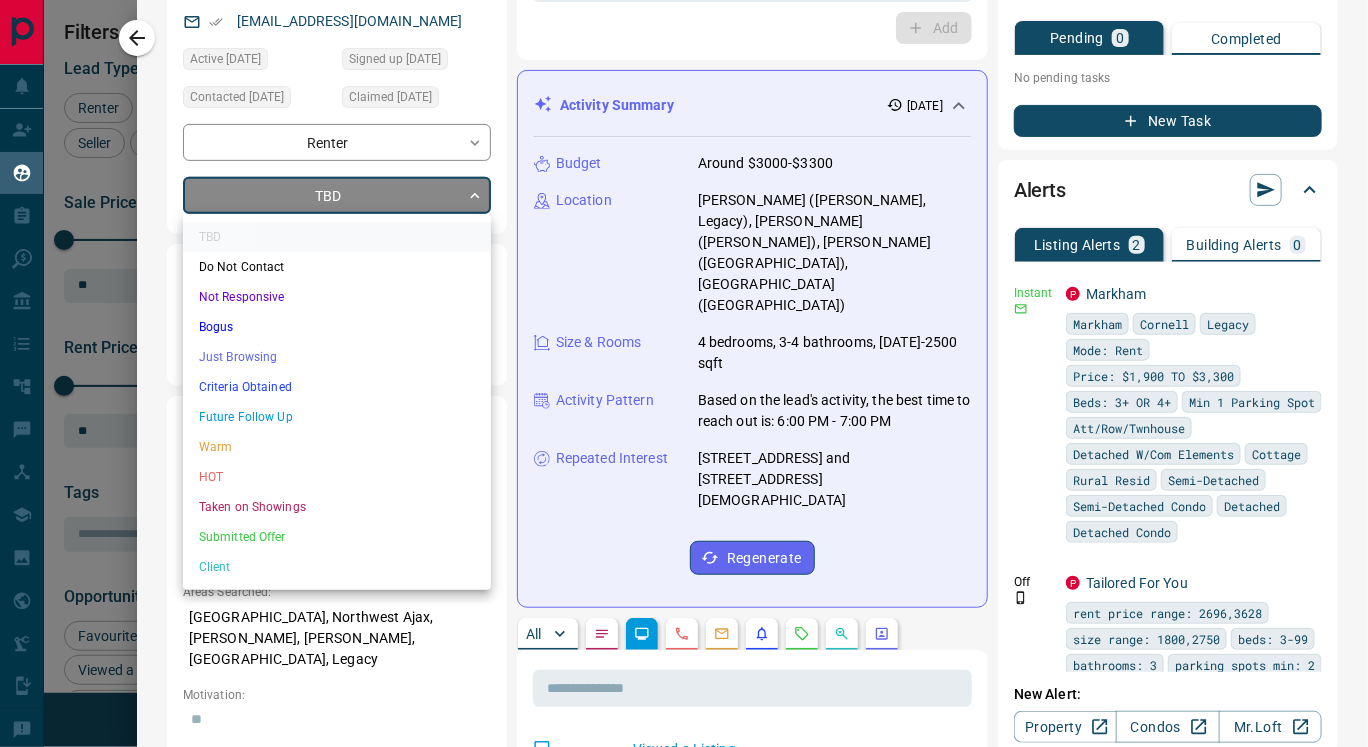 click on "Just Browsing" at bounding box center [337, 357] 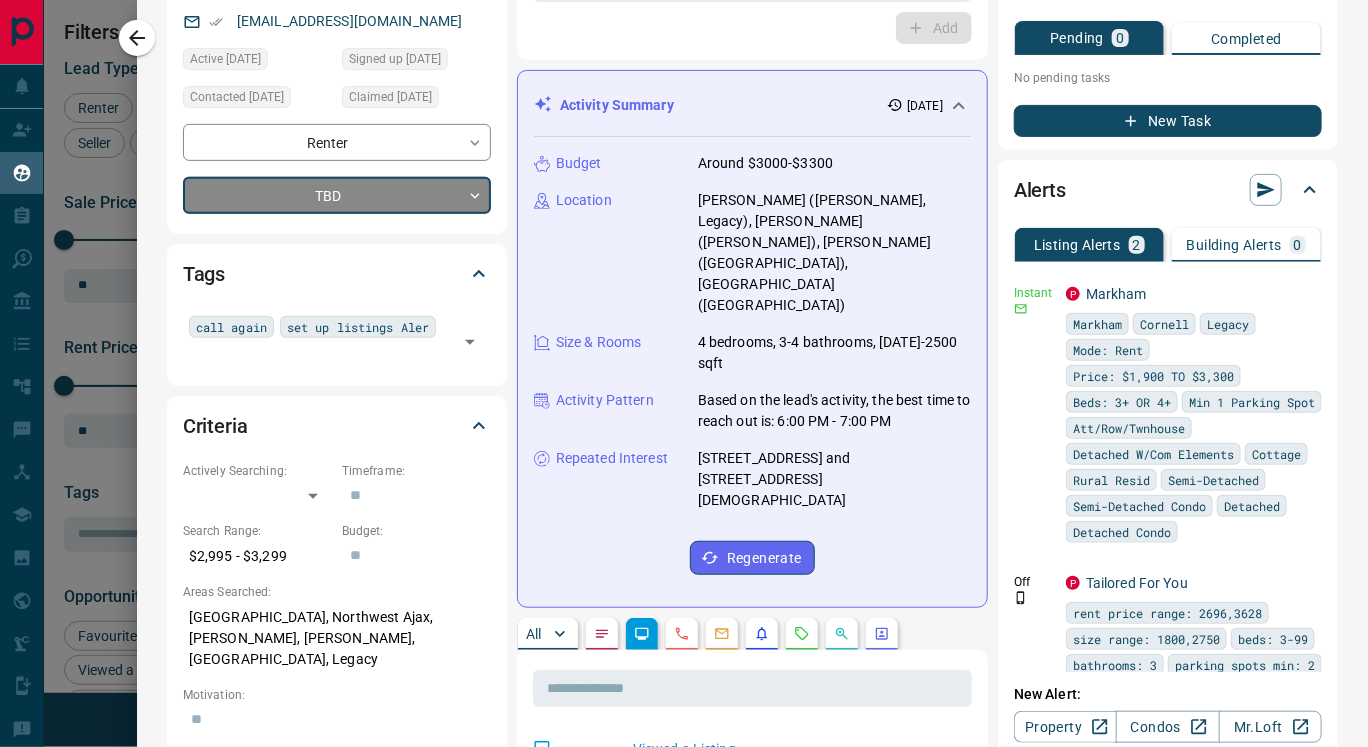 type on "*" 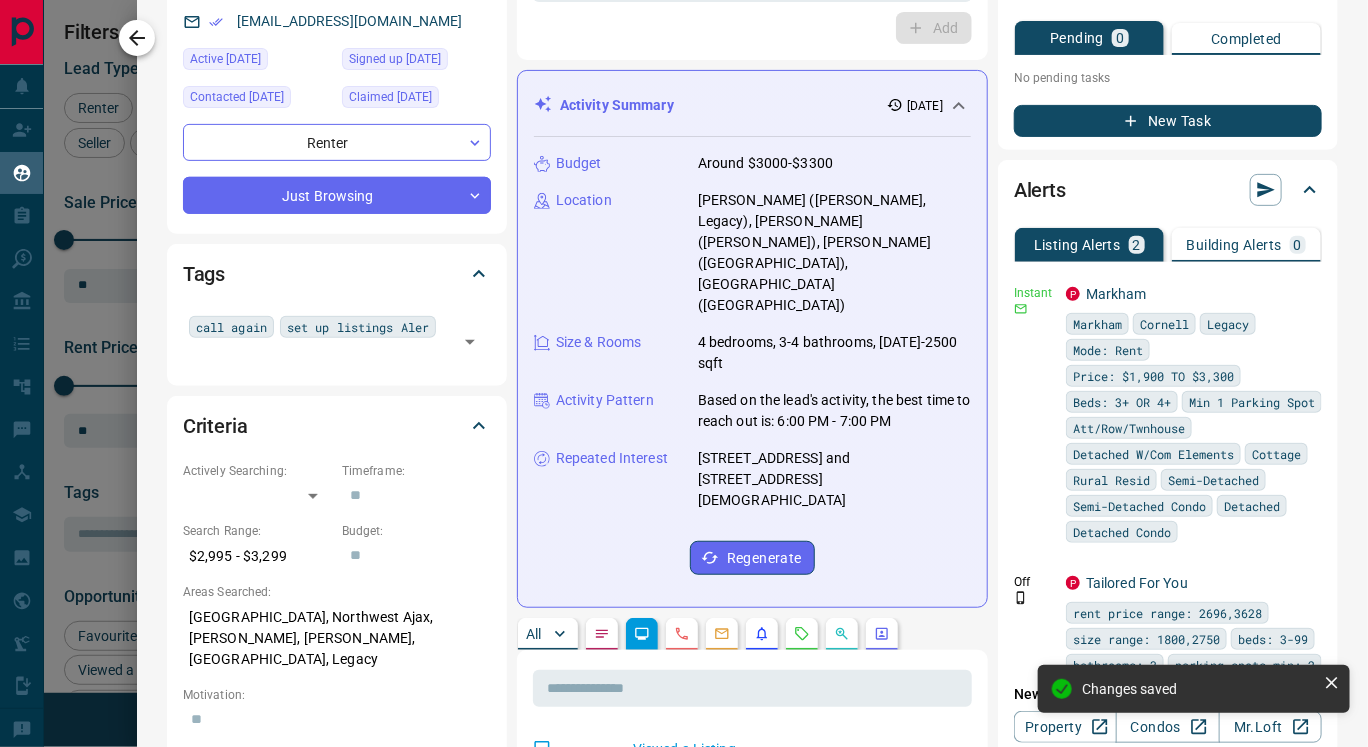 click 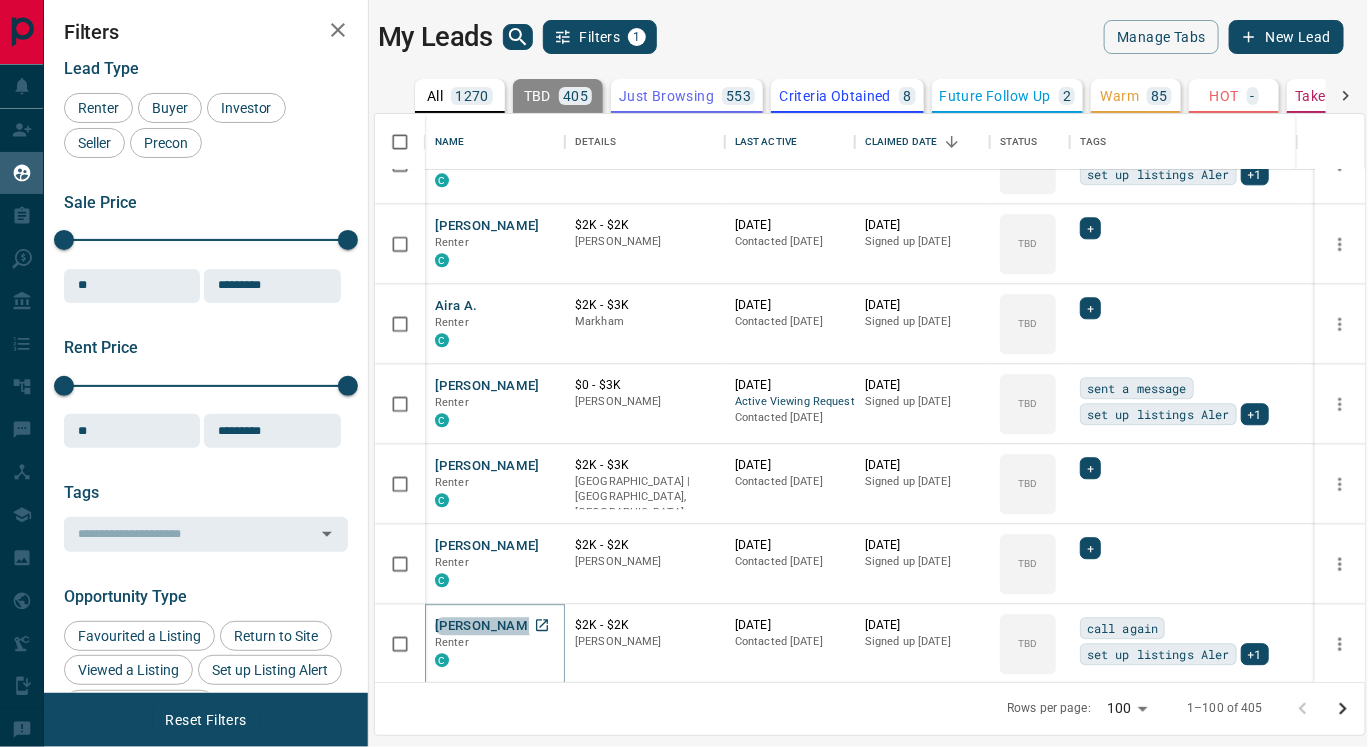click on "Jhovany Flores Gonzalez" at bounding box center [487, 626] 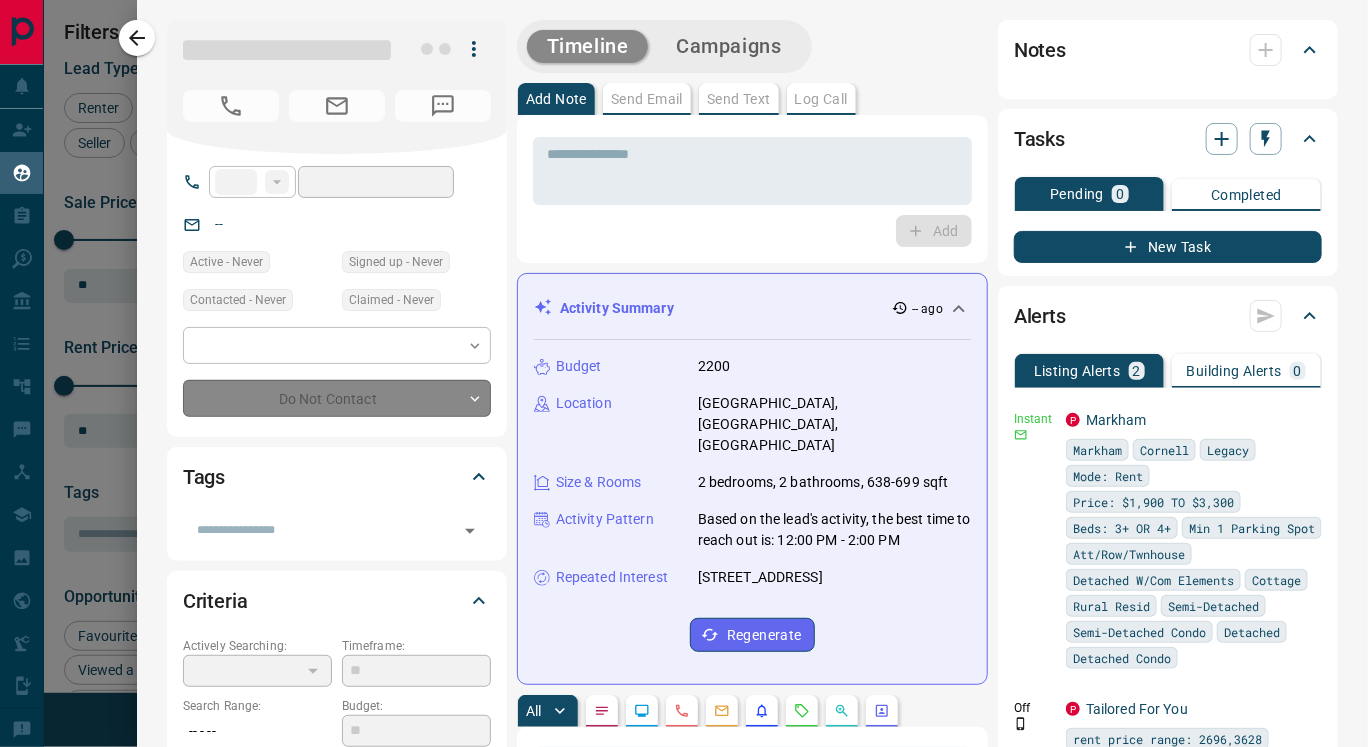 type on "**" 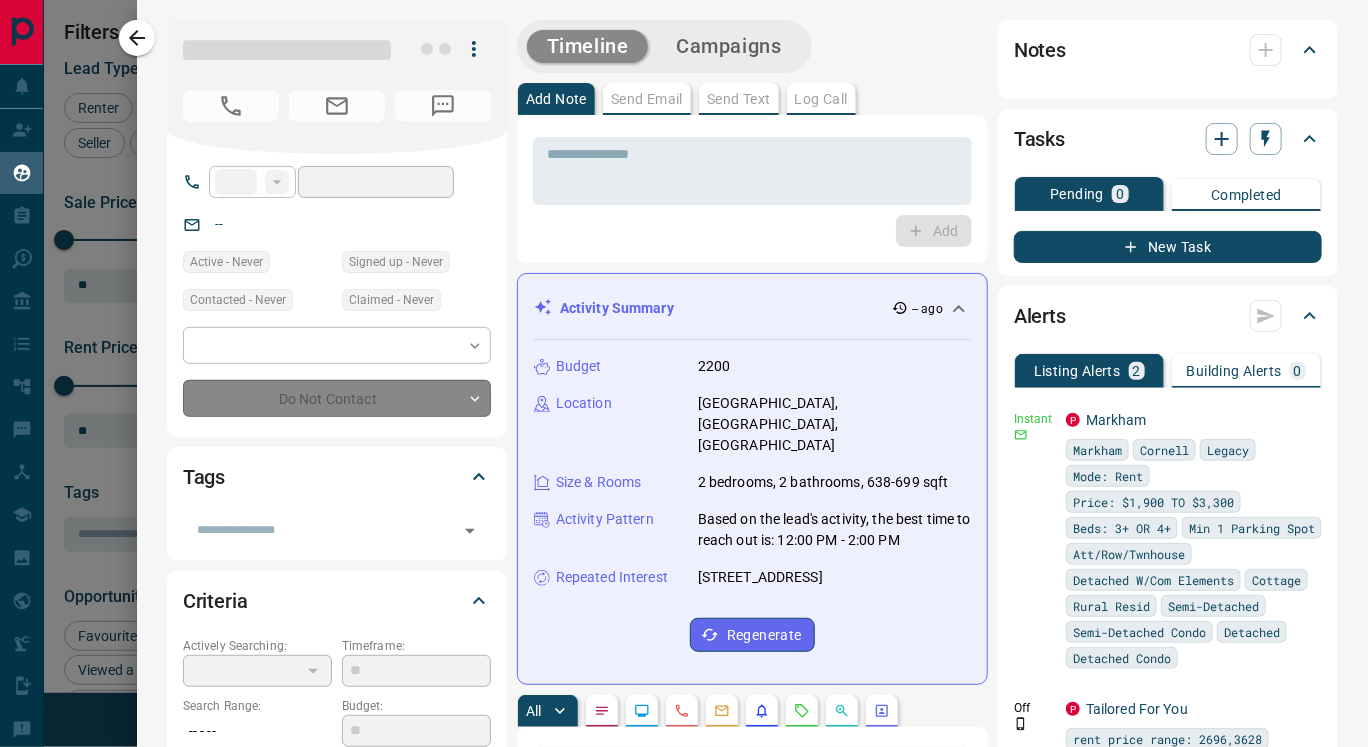 type on "**********" 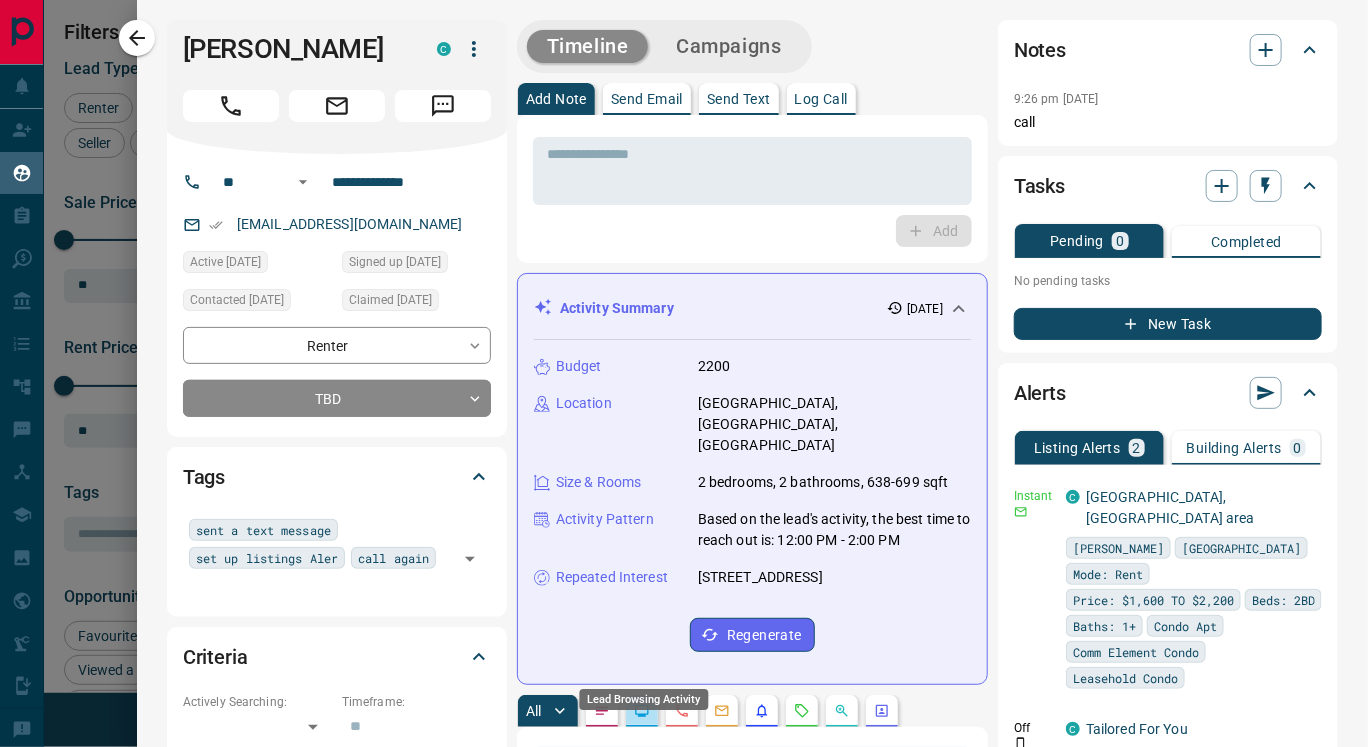 click 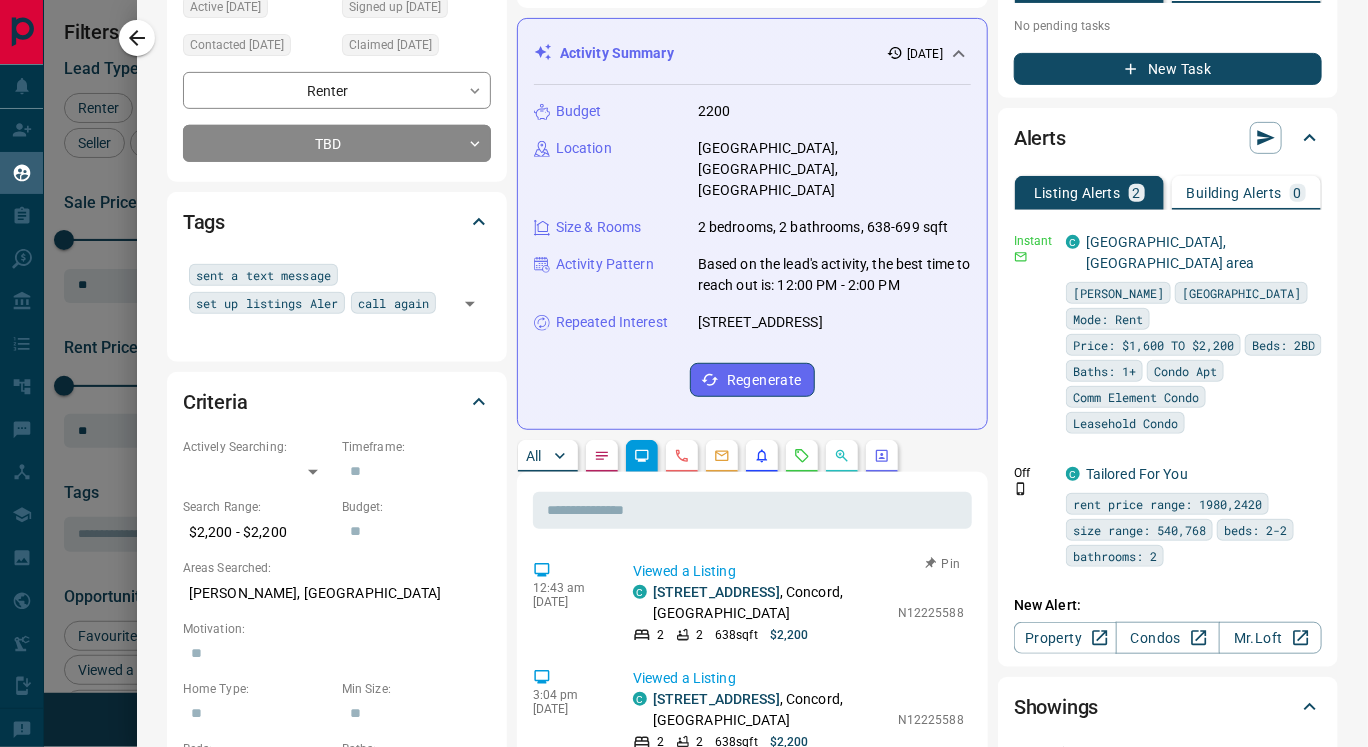 scroll, scrollTop: 0, scrollLeft: 0, axis: both 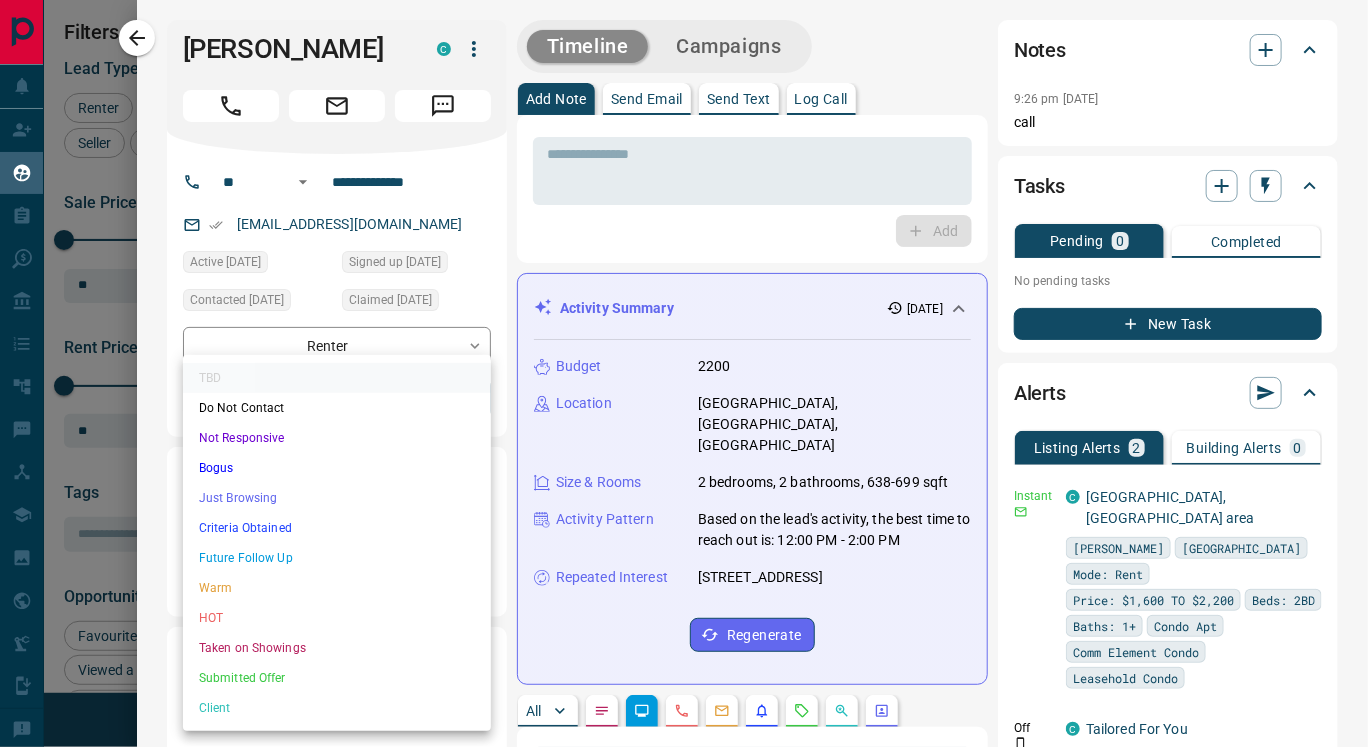 click on "Lead Transfers Claim Leads My Leads Tasks Opportunities Deals Campaigns Automations Messages Broker Bay Training Media Services Agent Resources Precon Worksheet Mobile Apps Disclosure Logout My Leads Filters 1 Manage Tabs New Lead All 1270 TBD 405 Do Not Contact - Not Responsive 142 Bogus 6 Just Browsing 553 Criteria Obtained 8 Future Follow Up 2 Warm 85 HOT - Taken on Showings - Submitted Offer - Client 69 Name Details Last Active Claimed Date Status Tags Claire Davis Renter C $2K - $3K Vaughan 1 week ago Active Viewing Request Contacted 1 week ago 2 weeks ago Signed up 2 weeks ago TBD set up listings Aler call again +1 Desmond Desmond Renter C $3K - $3K Vaughan 2 weeks ago Contacted 2 weeks ago 2 weeks ago Signed up 2 weeks ago TBD + Tia Nguyen Renter C $2K - $2K Vaughan 2 days ago Contacted 2 weeks ago 2 weeks ago Signed up 2 weeks ago TBD sent a message set up listings Aler +1 Zelal Tipki Renter C $2K - $2K Vaughan 2 weeks ago Contacted 2 weeks ago 2 weeks ago Signed up 2 weeks ago TBD + Aira A. Renter C" at bounding box center [684, 361] 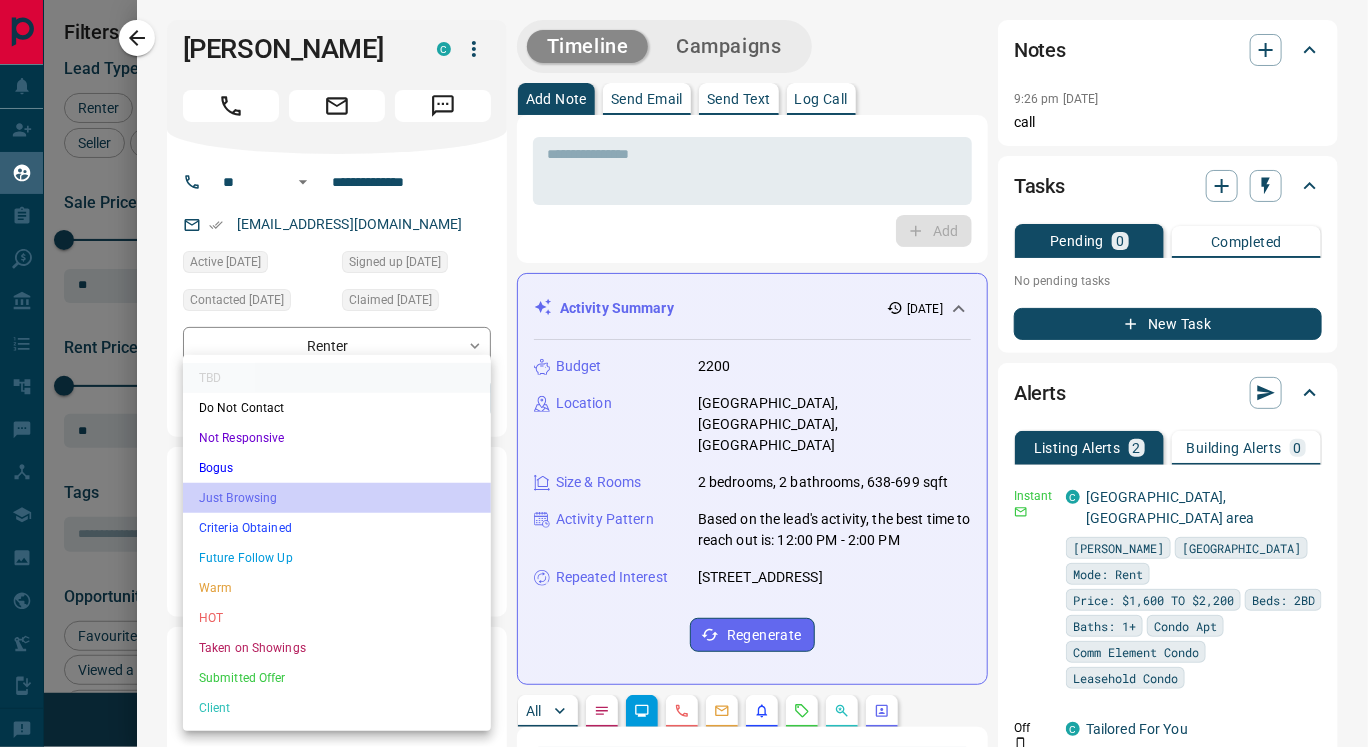 click on "Just Browsing" at bounding box center [337, 498] 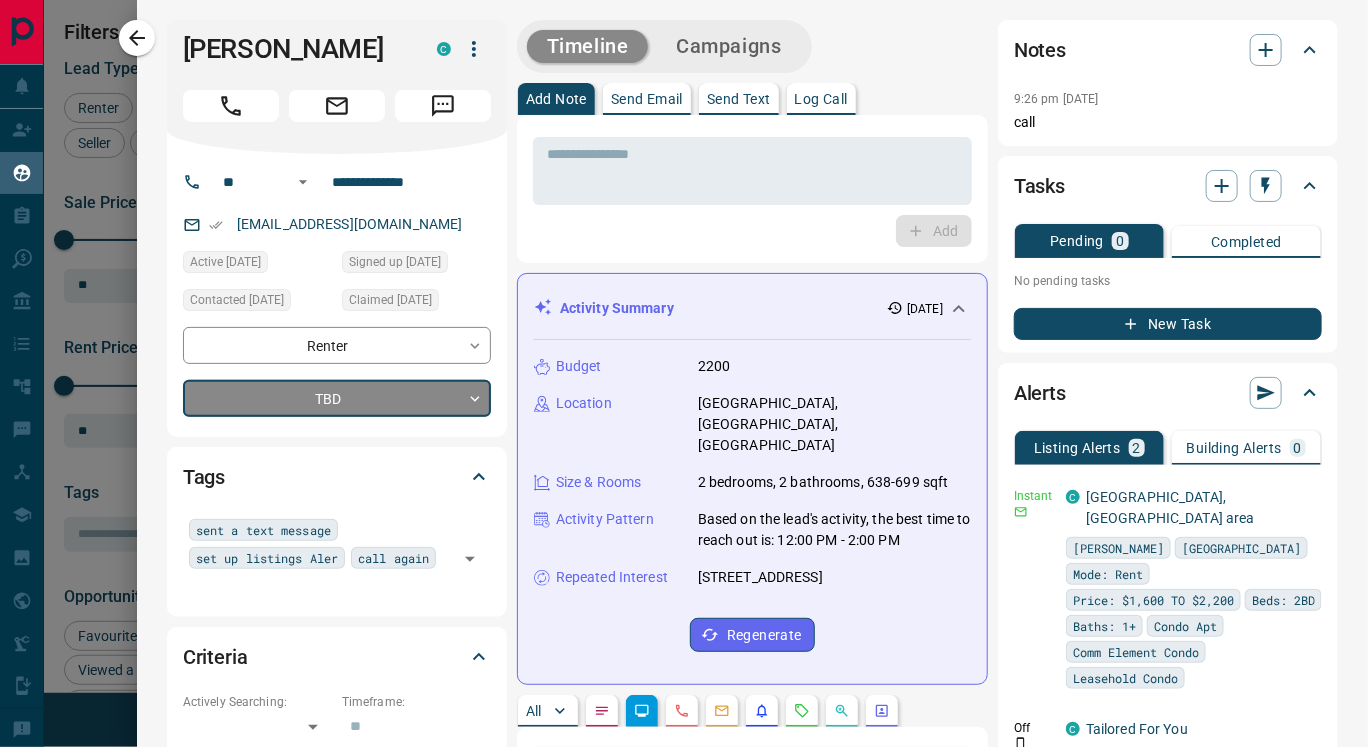 type on "*" 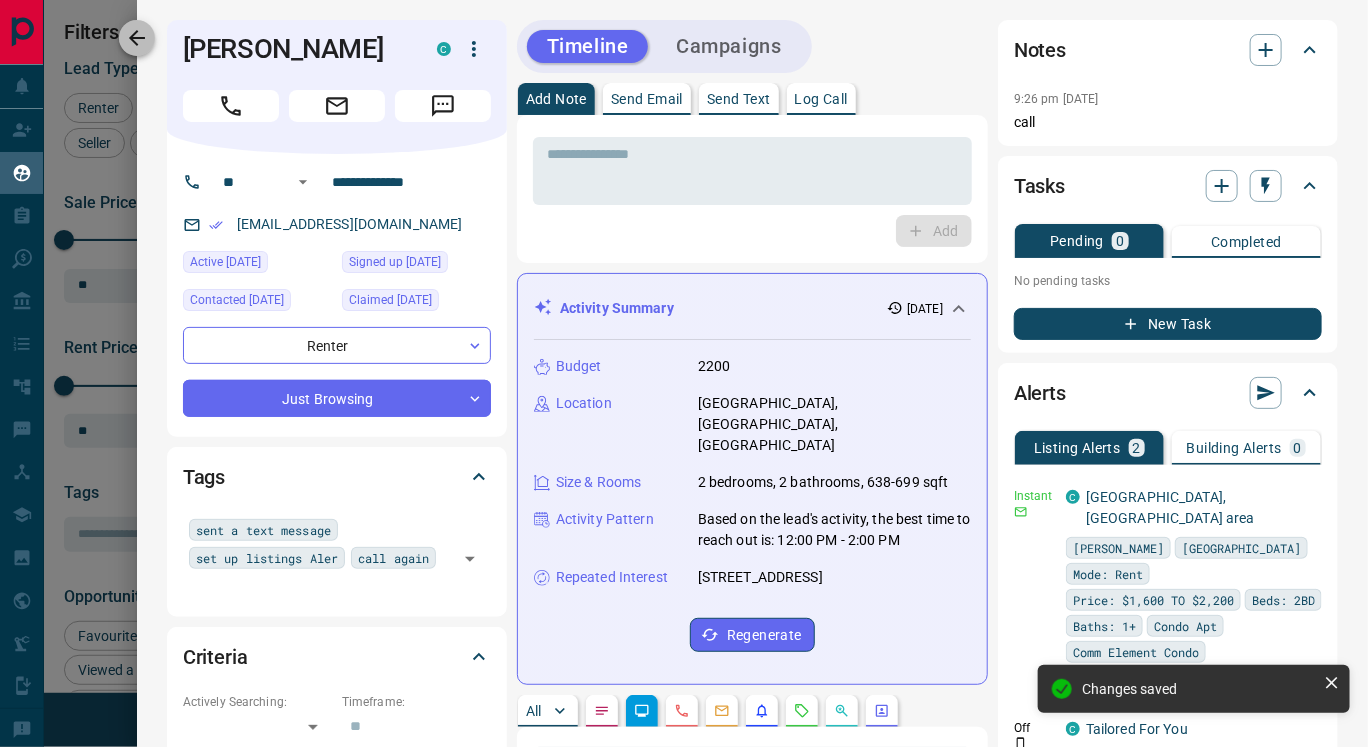 click 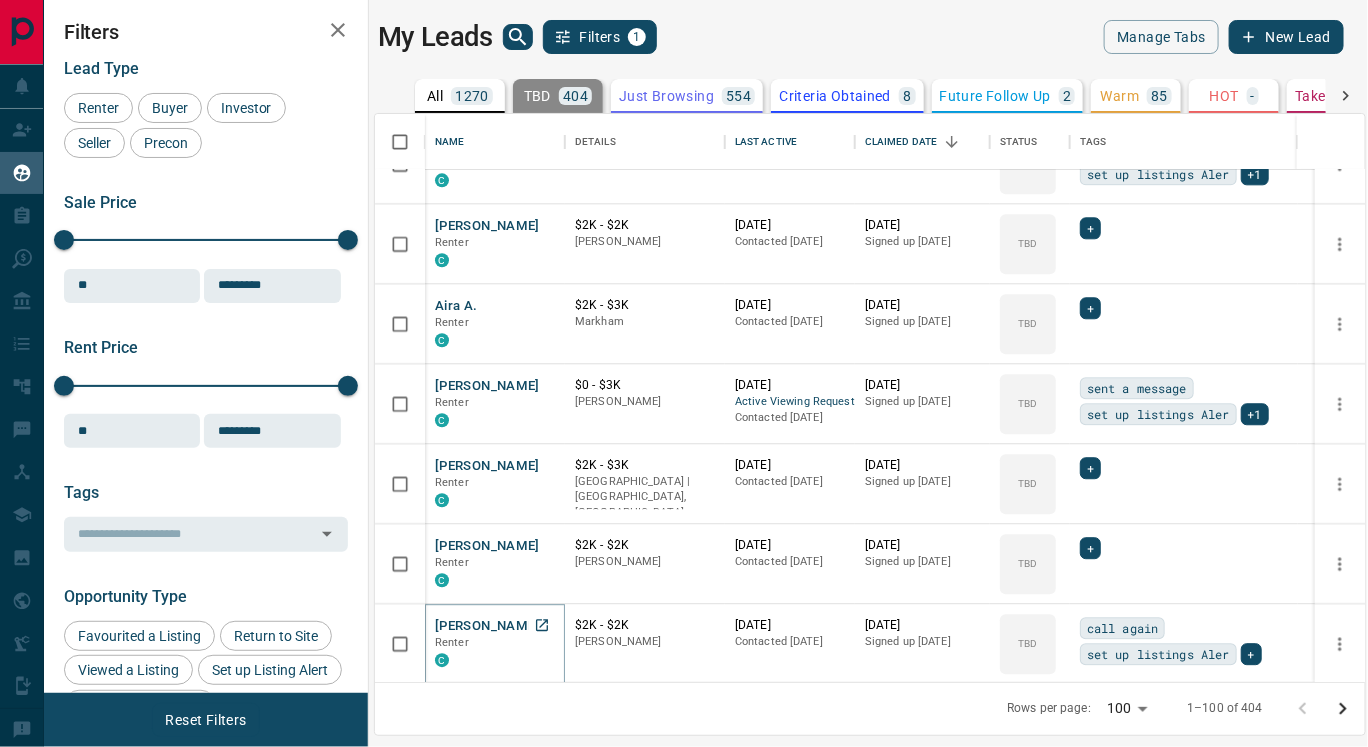 click on "Rashmi Ekanayake" at bounding box center (487, 626) 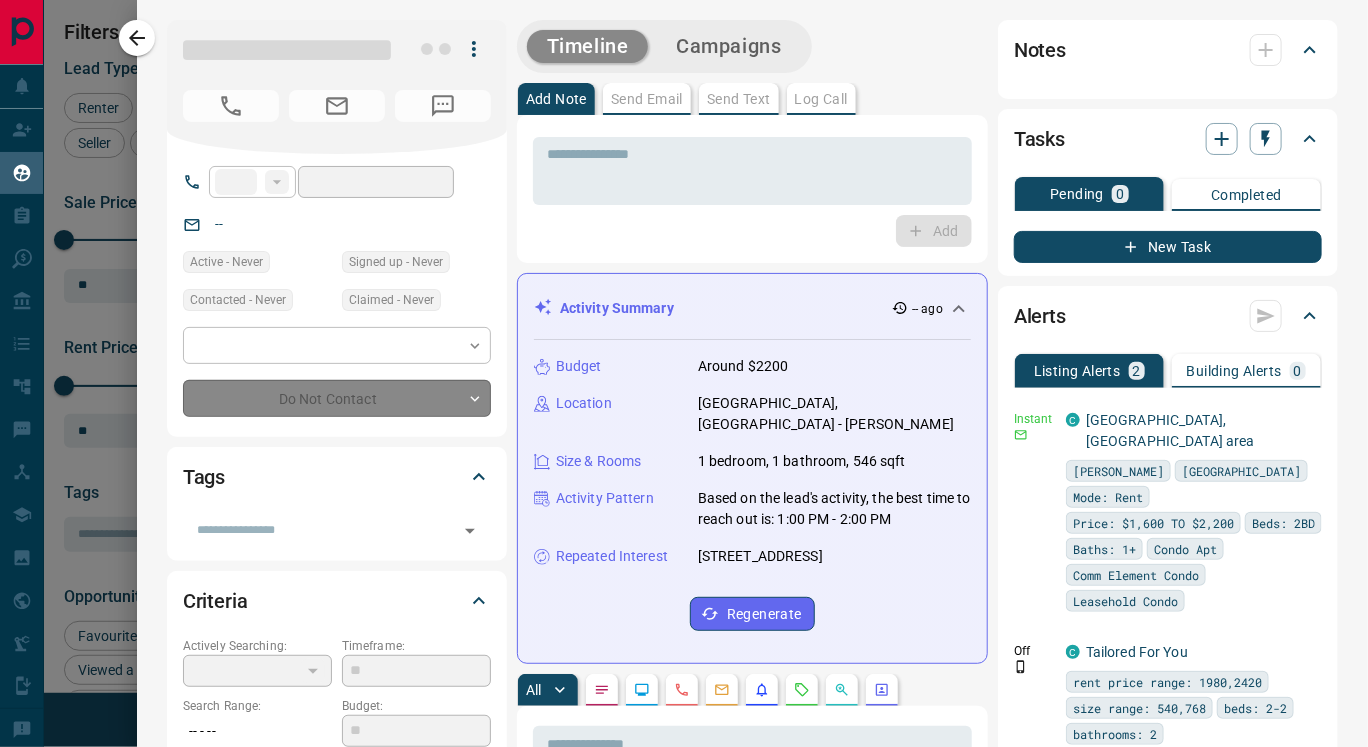 type on "**" 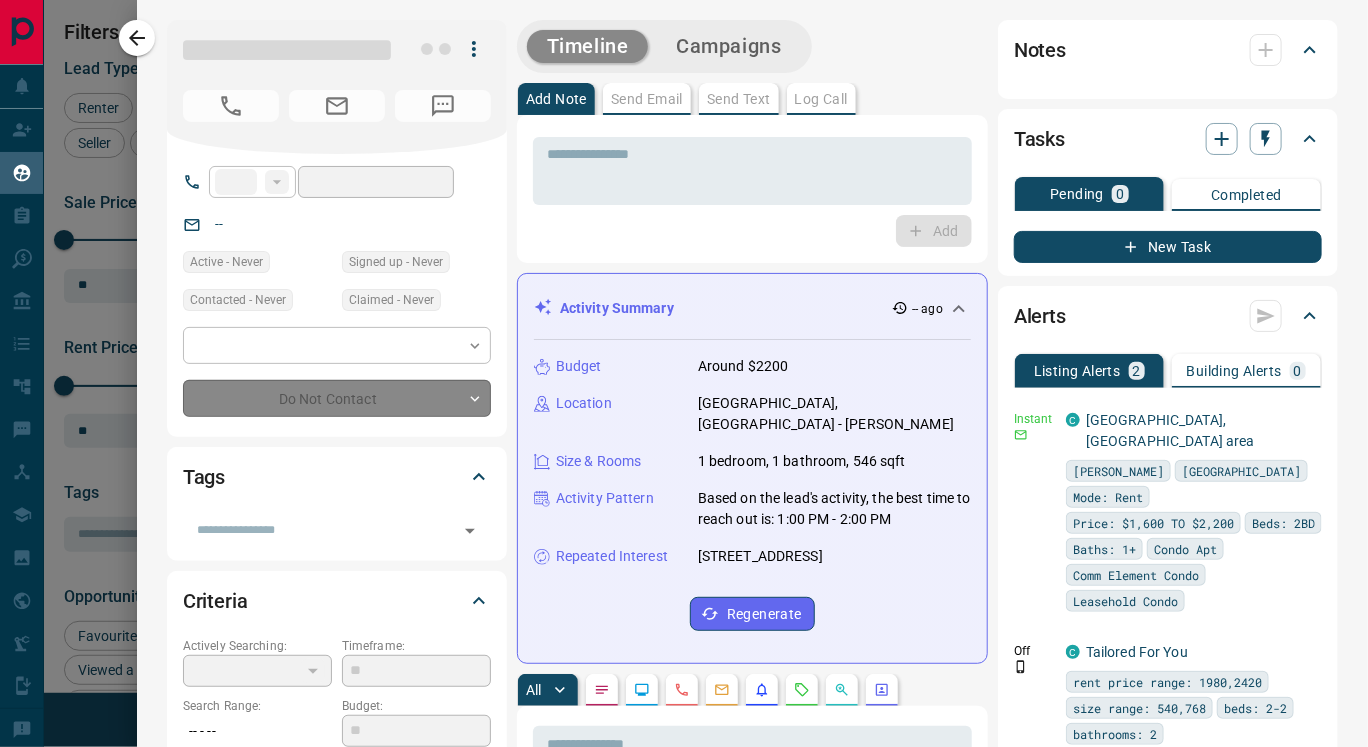 type on "**********" 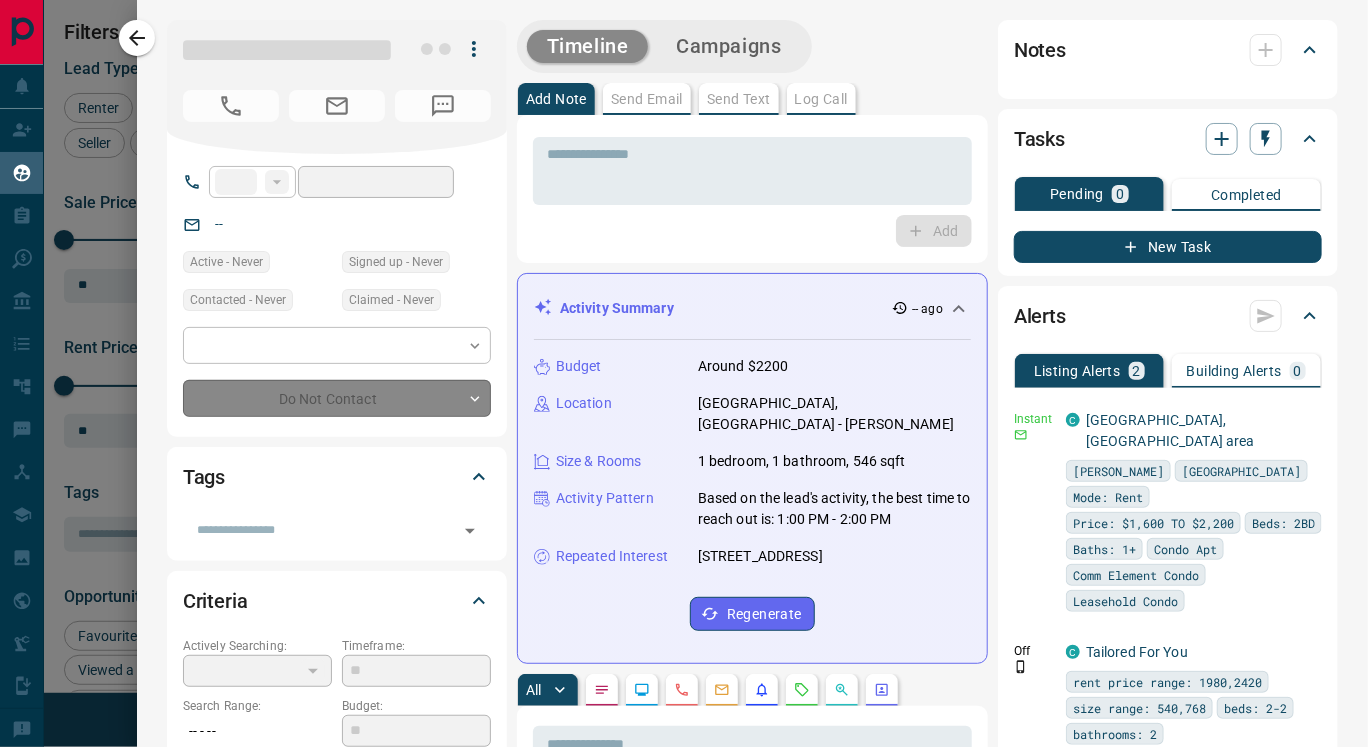 type on "**********" 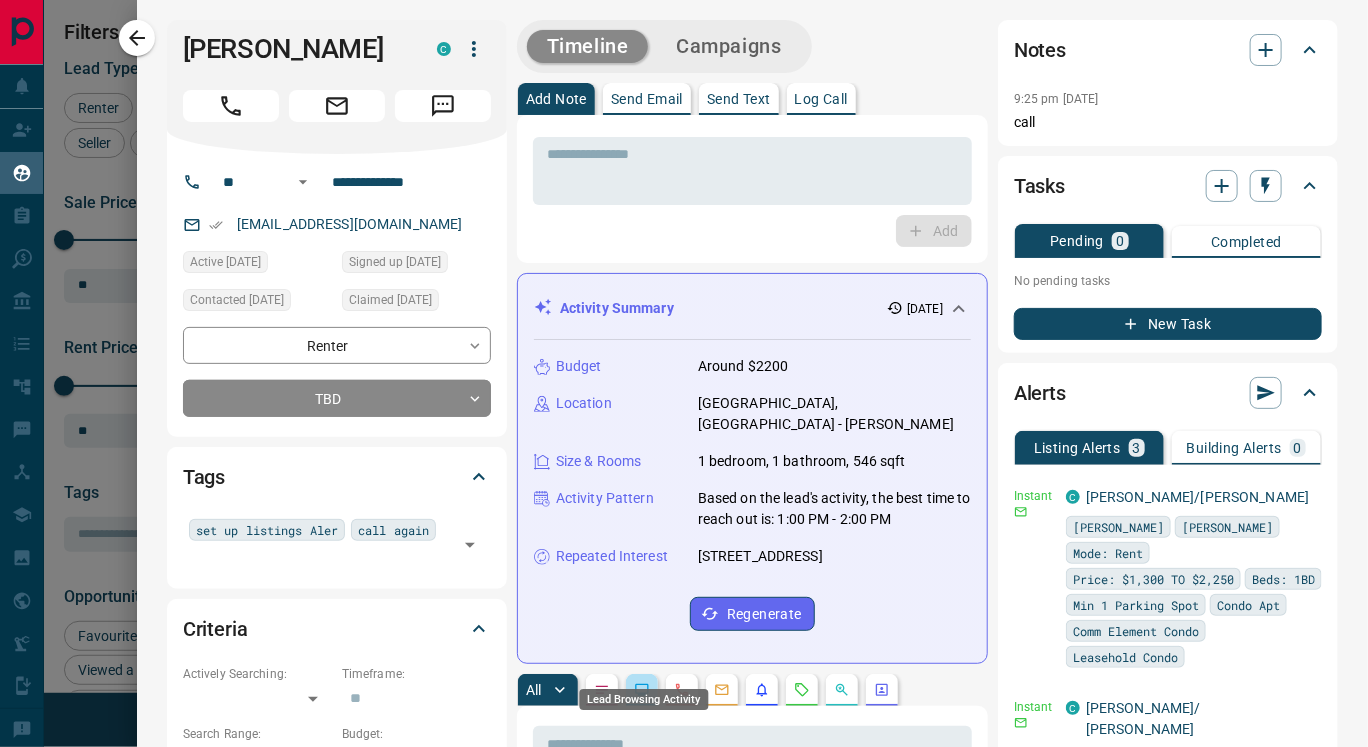 click 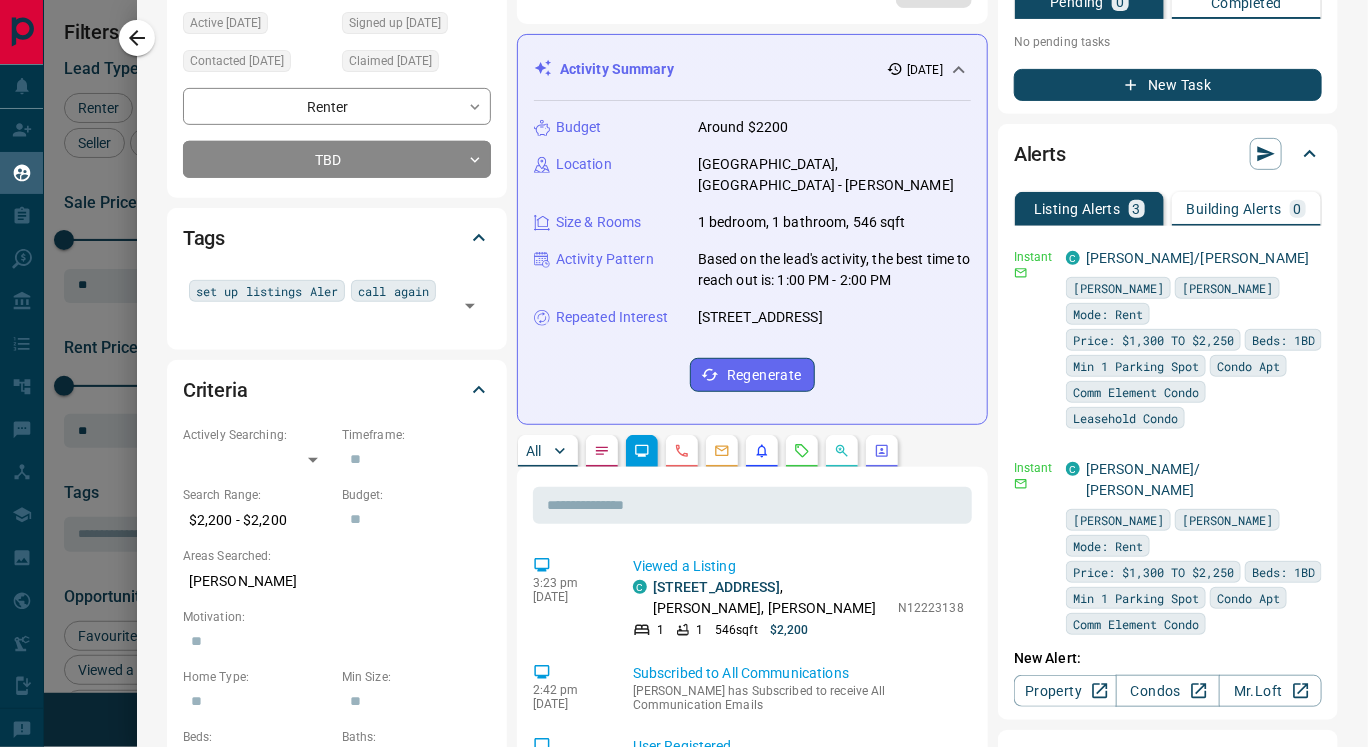 scroll, scrollTop: 241, scrollLeft: 0, axis: vertical 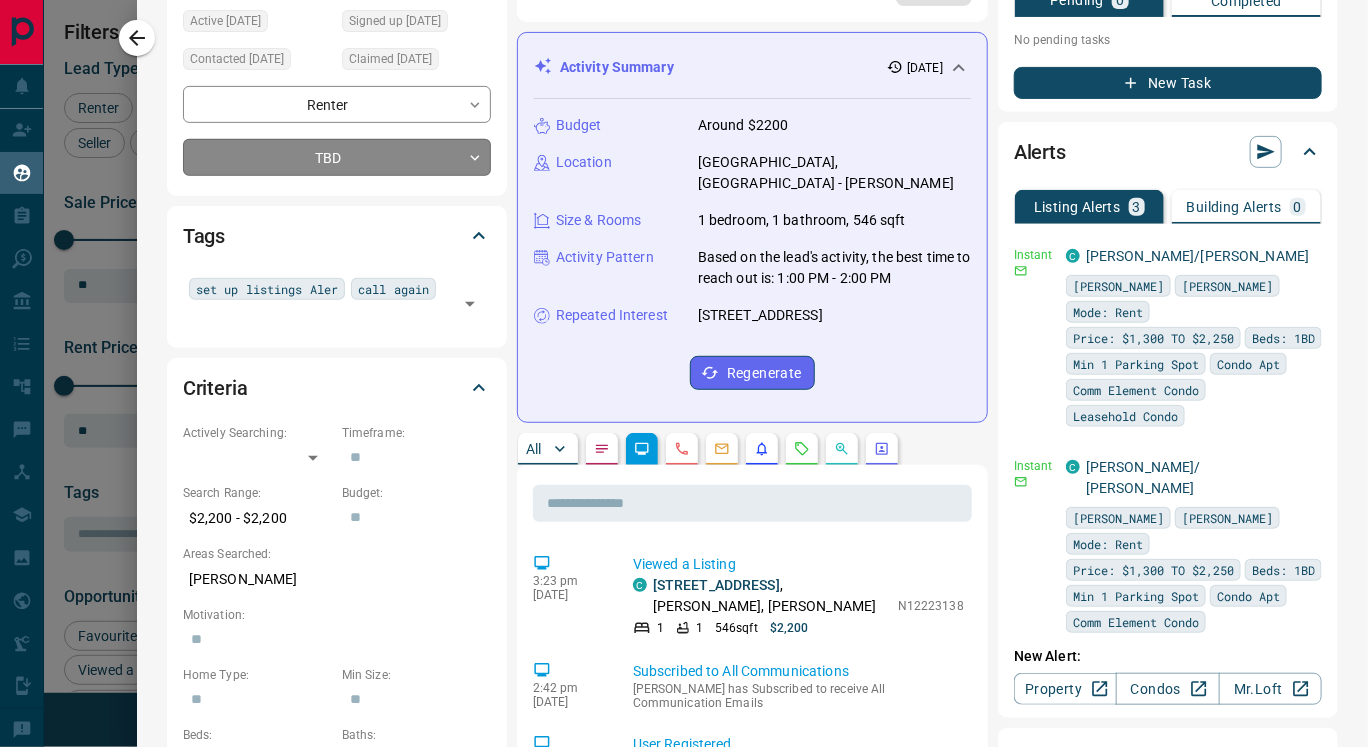click on "Lead Transfers Claim Leads My Leads Tasks Opportunities Deals Campaigns Automations Messages Broker Bay Training Media Services Agent Resources Precon Worksheet Mobile Apps Disclosure Logout My Leads Filters 1 Manage Tabs New Lead All 1270 TBD 404 Do Not Contact - Not Responsive 142 Bogus 6 Just Browsing 554 Criteria Obtained 8 Future Follow Up 2 Warm 85 HOT - Taken on Showings - Submitted Offer - Client 69 Name Details Last Active Claimed Date Status Tags Claire Davis Renter C $2K - $3K Vaughan 1 week ago Active Viewing Request Contacted 1 week ago 2 weeks ago Signed up 2 weeks ago TBD sent a text message set up listings Aler +1 Desmond Desmond Renter C $3K - $3K Vaughan 2 weeks ago Contacted 2 weeks ago 2 weeks ago Signed up 2 weeks ago TBD + Tia Nguyen Renter C $2K - $2K Vaughan 2 days ago Contacted 2 weeks ago 2 weeks ago Signed up 2 weeks ago TBD sent a message set up listings Aler +1 Zelal Tipki Renter C $2K - $2K Vaughan 2 weeks ago Contacted 2 weeks ago 2 weeks ago Signed up 2 weeks ago TBD + Aira A." at bounding box center (684, 361) 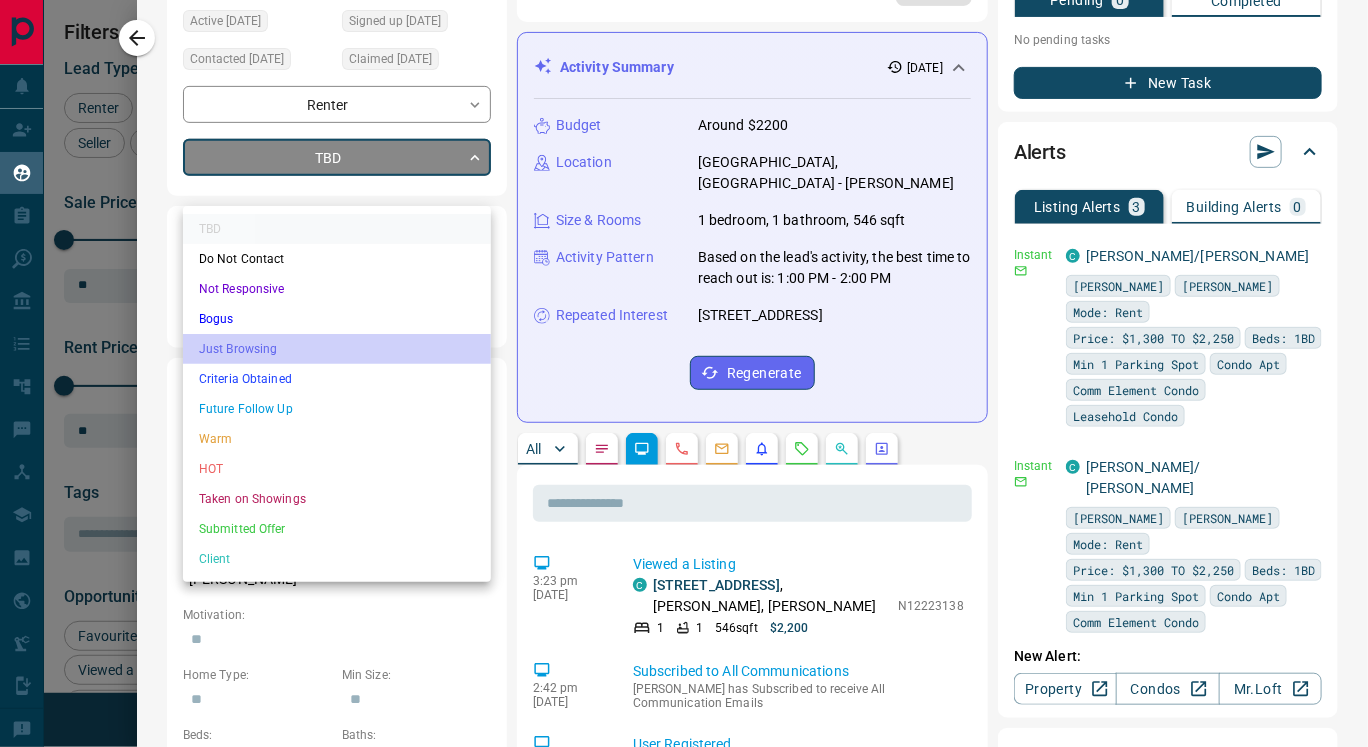 click on "Just Browsing" at bounding box center (337, 349) 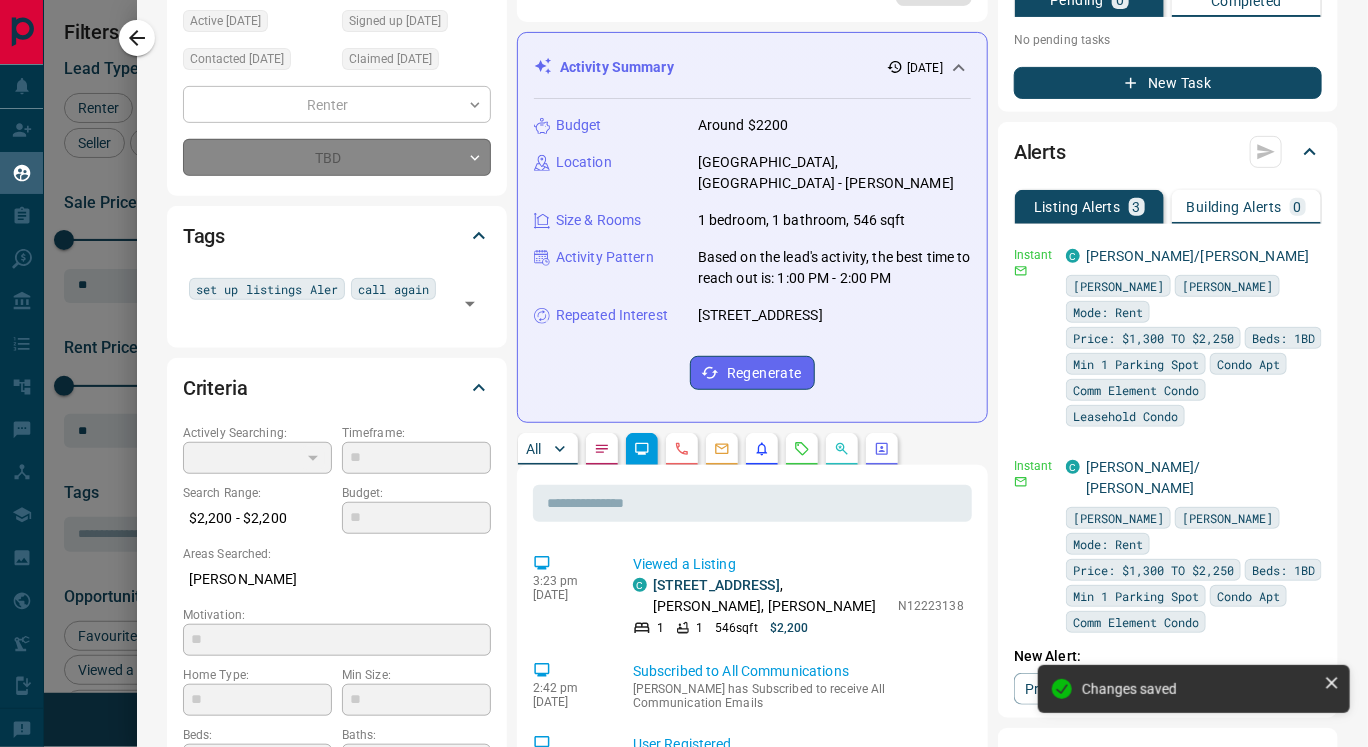 type on "*" 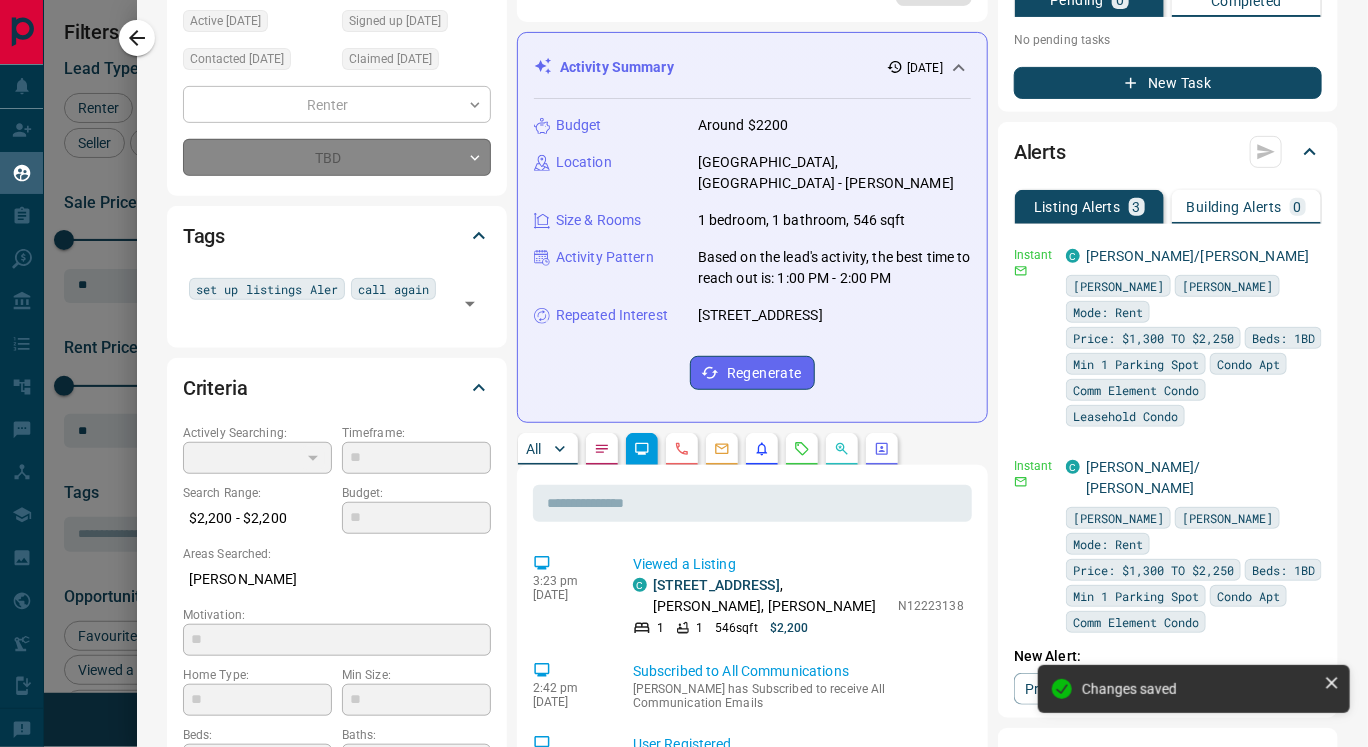 scroll, scrollTop: 241, scrollLeft: 0, axis: vertical 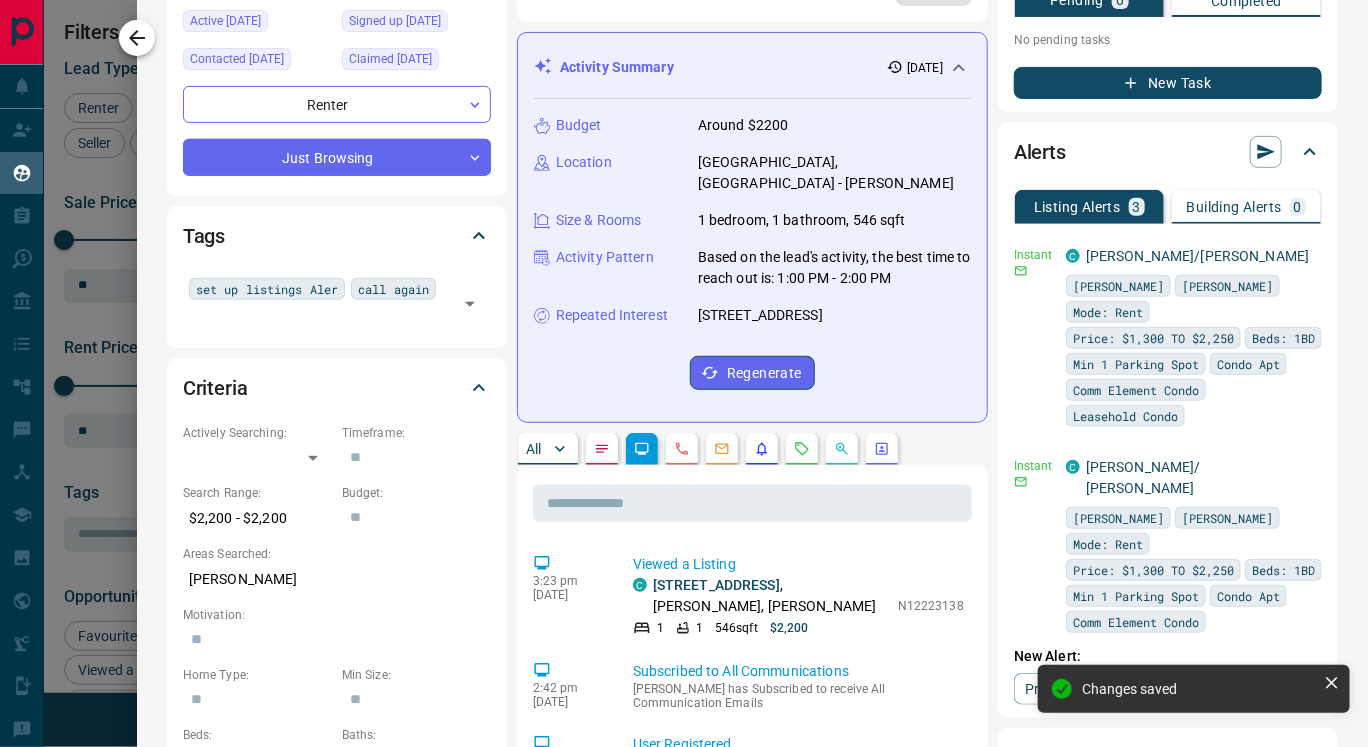click 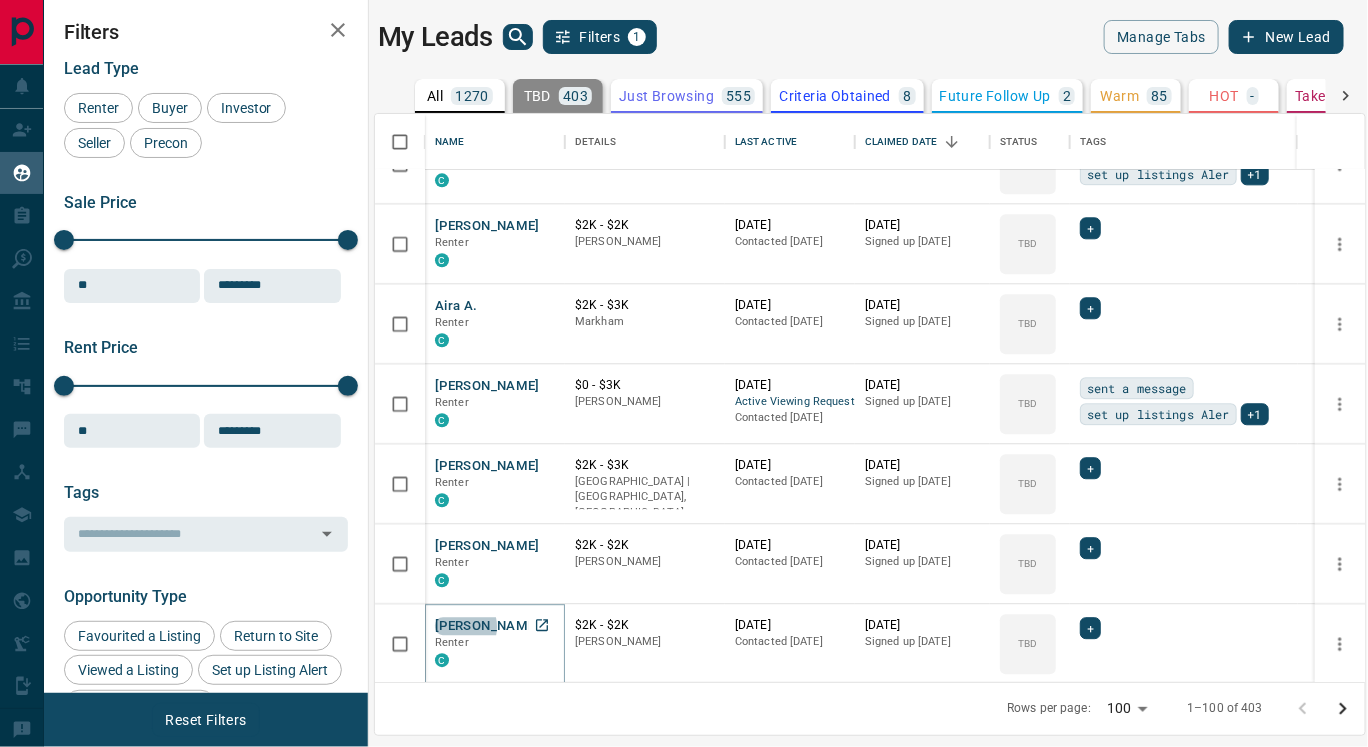 click on "Eddy Kim" at bounding box center (487, 626) 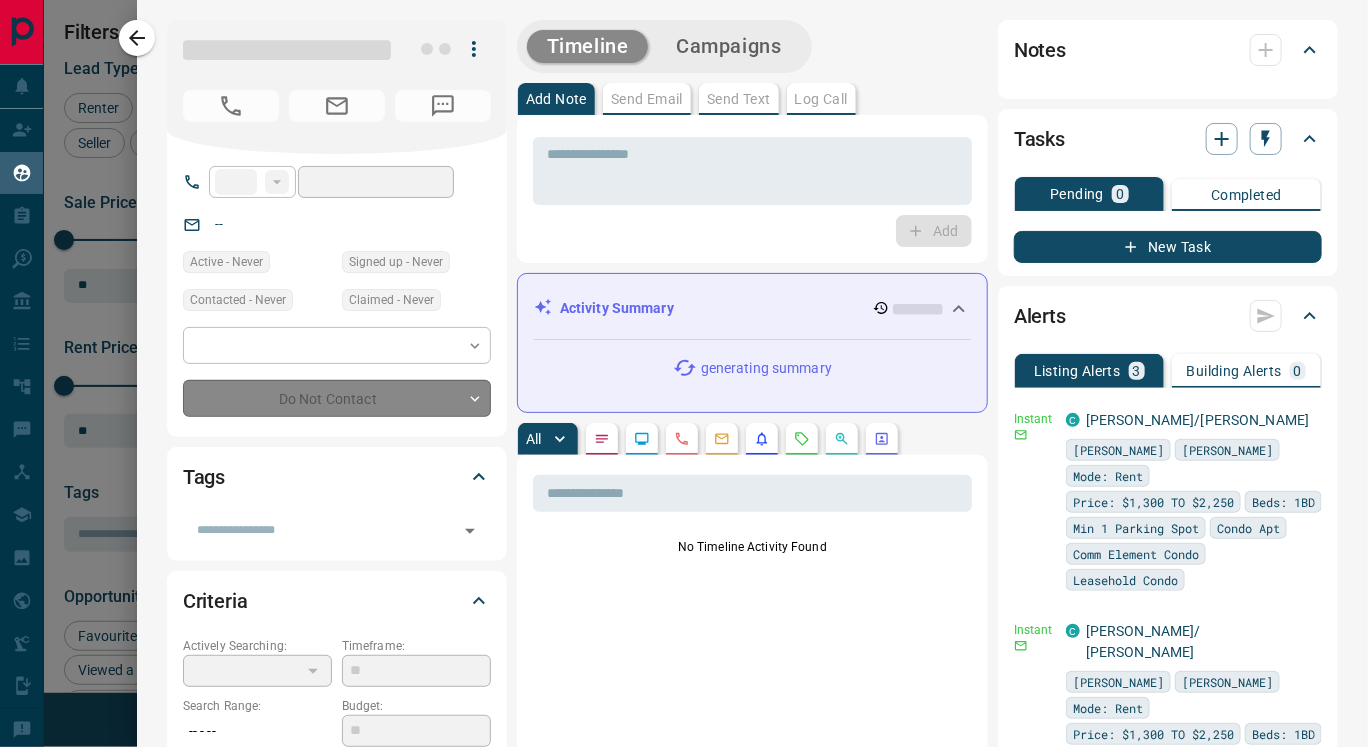 type on "**" 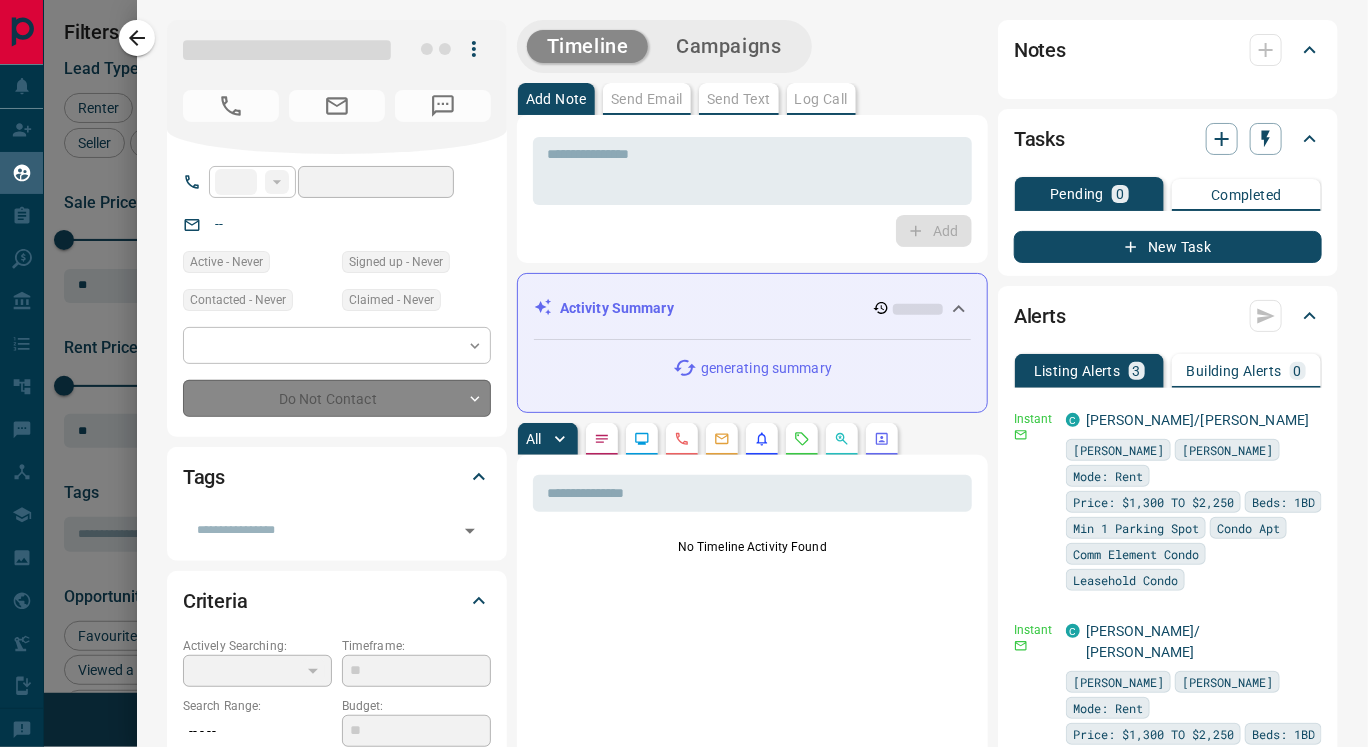 type on "**********" 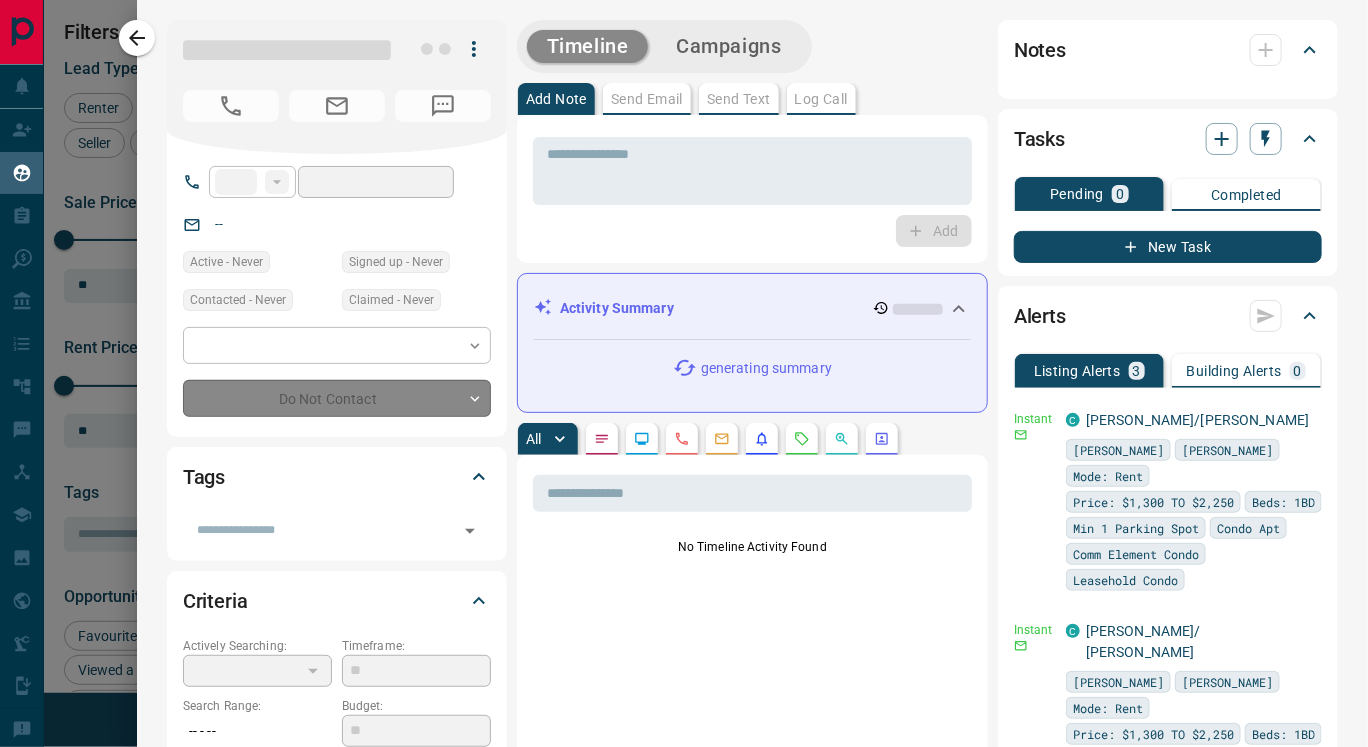 type on "**********" 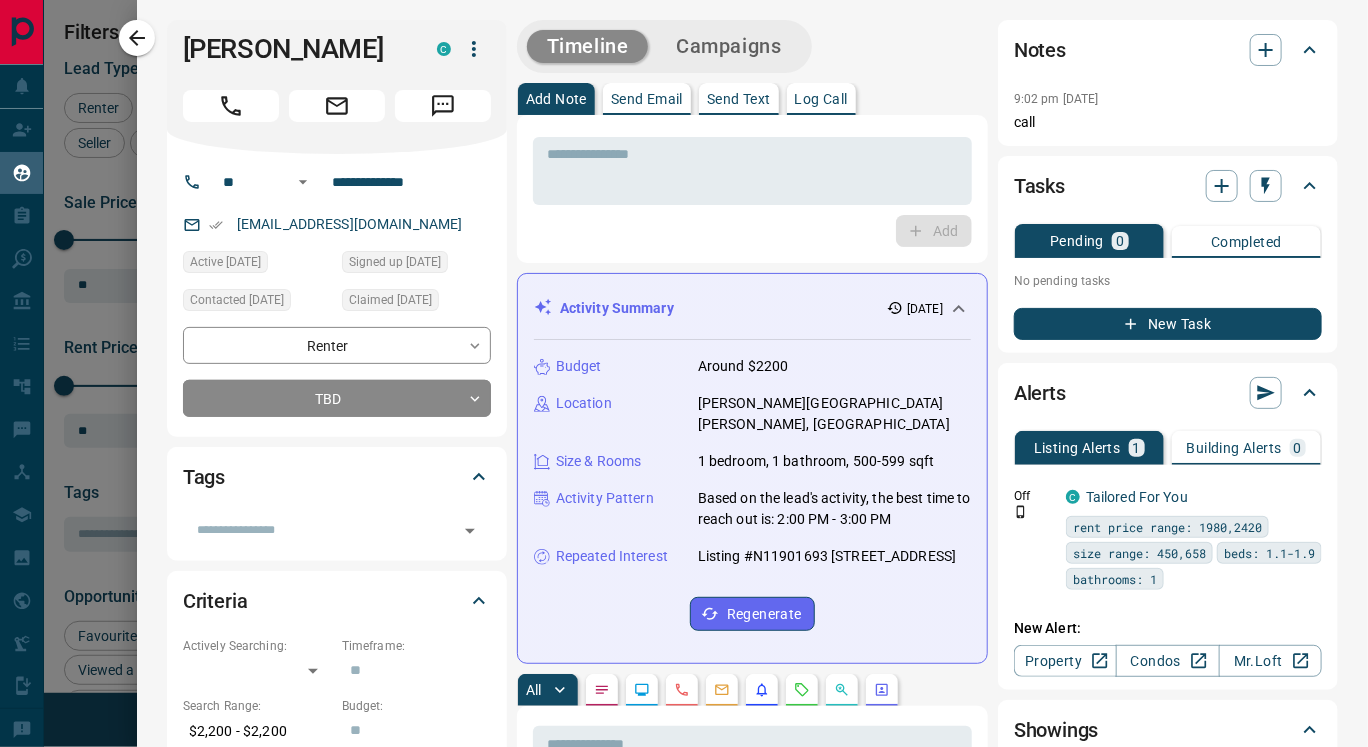 scroll, scrollTop: 176, scrollLeft: 0, axis: vertical 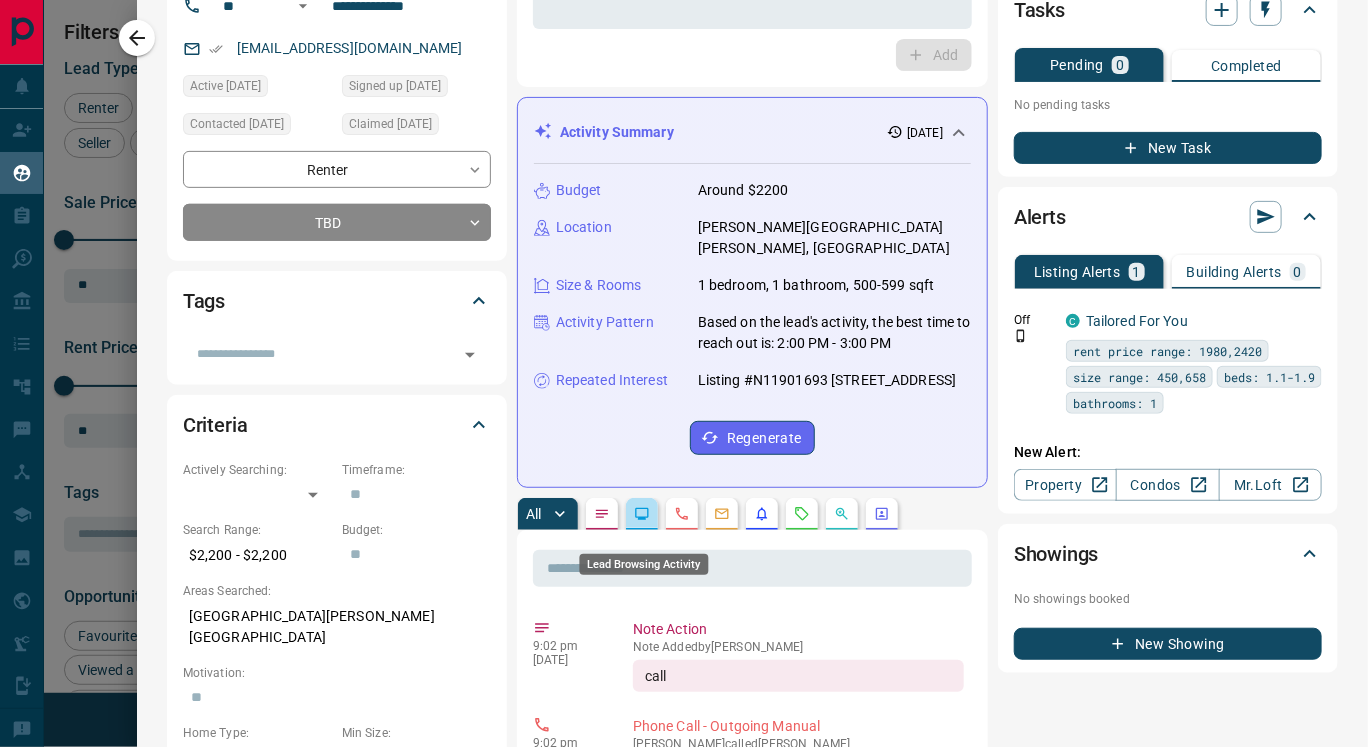 click 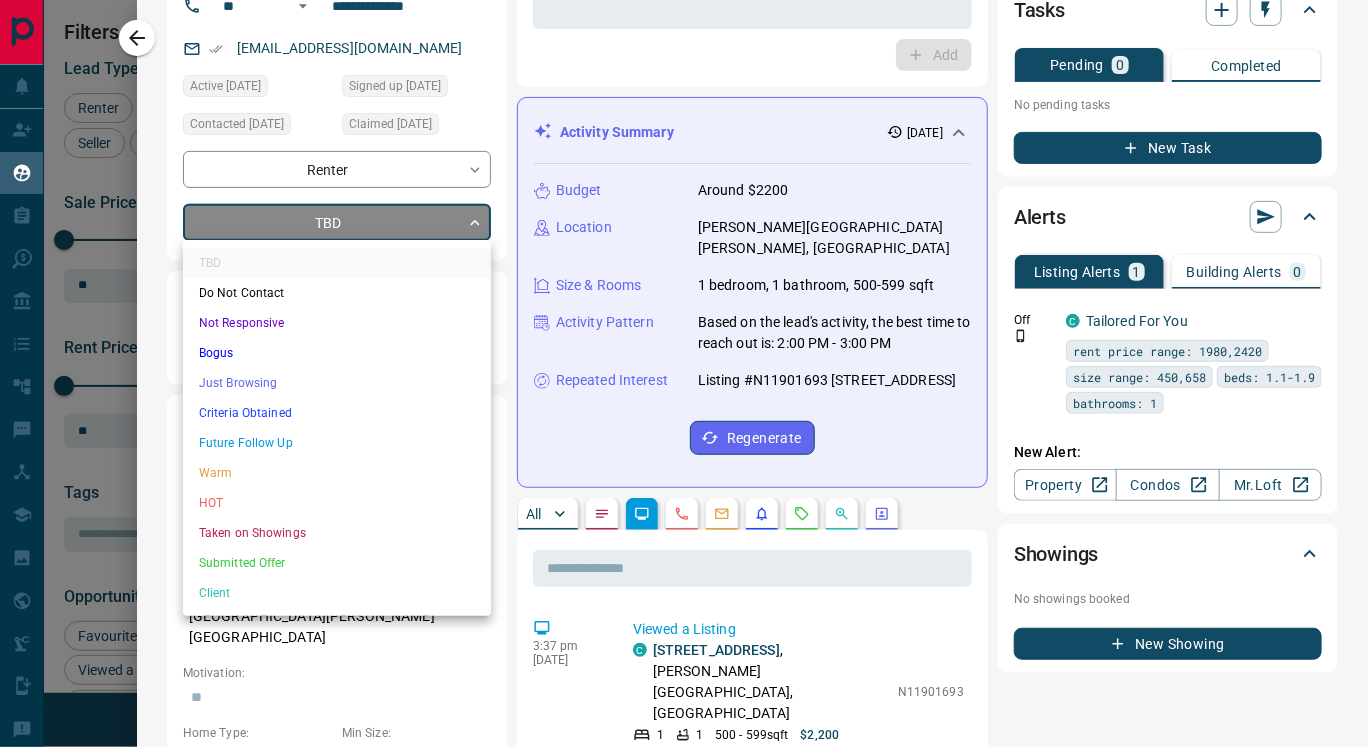 click on "Lead Transfers Claim Leads My Leads Tasks Opportunities Deals Campaigns Automations Messages Broker Bay Training Media Services Agent Resources Precon Worksheet Mobile Apps Disclosure Logout My Leads Filters 1 Manage Tabs New Lead All 1270 TBD 403 Do Not Contact - Not Responsive 142 Bogus 6 Just Browsing 555 Criteria Obtained 8 Future Follow Up 2 Warm 85 HOT - Taken on Showings - Submitted Offer - Client 69 Name Details Last Active Claimed Date Status Tags Claire Davis Renter C $2K - $3K Vaughan 1 week ago Active Viewing Request Contacted 1 week ago 2 weeks ago Signed up 2 weeks ago TBD sent a text message set up listings Aler +1 Desmond Desmond Renter C $3K - $3K Vaughan 2 weeks ago Contacted 2 weeks ago 2 weeks ago Signed up 2 weeks ago TBD + Tia Nguyen Renter C $2K - $2K Vaughan 2 days ago Contacted 2 weeks ago 2 weeks ago Signed up 2 weeks ago TBD sent a message set up listings Aler +1 Zelal Tipki Renter C $2K - $2K Vaughan 2 weeks ago Contacted 2 weeks ago 2 weeks ago Signed up 2 weeks ago TBD + Aira A." at bounding box center [684, 361] 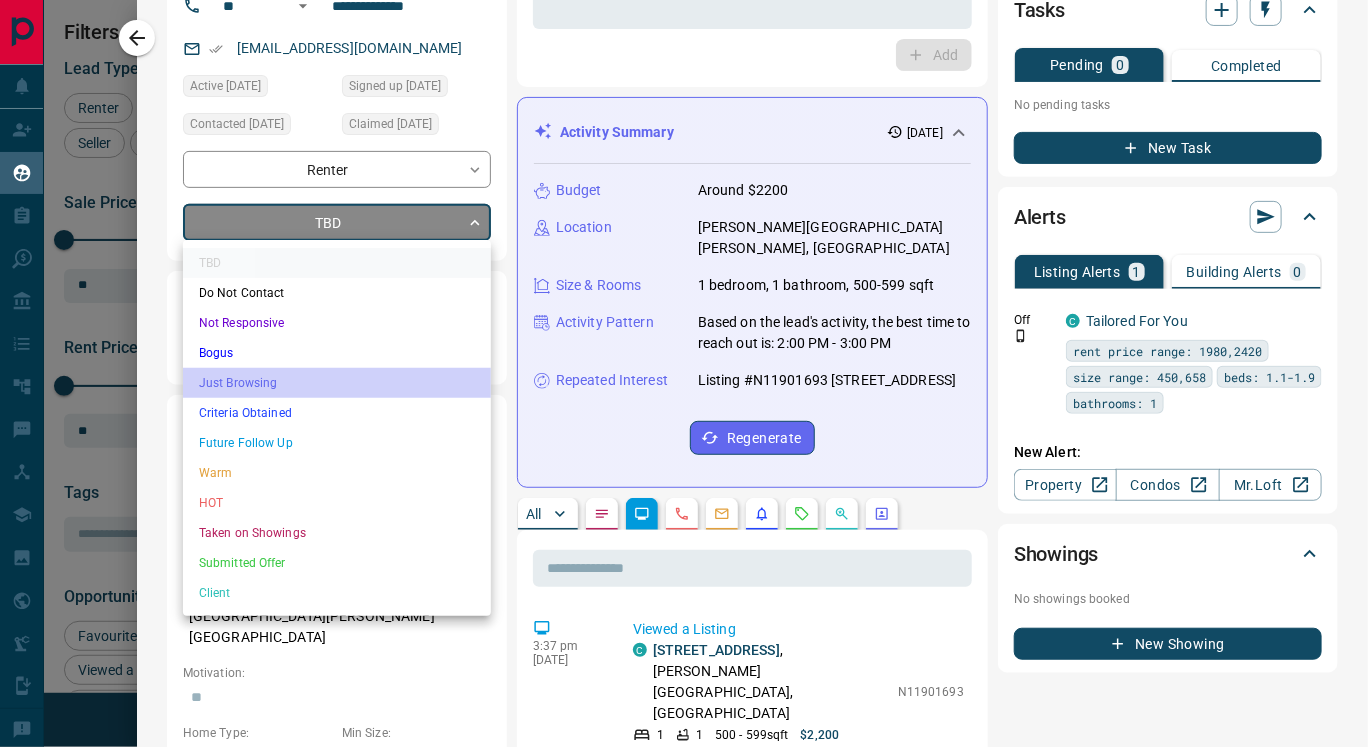 click on "Just Browsing" at bounding box center (337, 383) 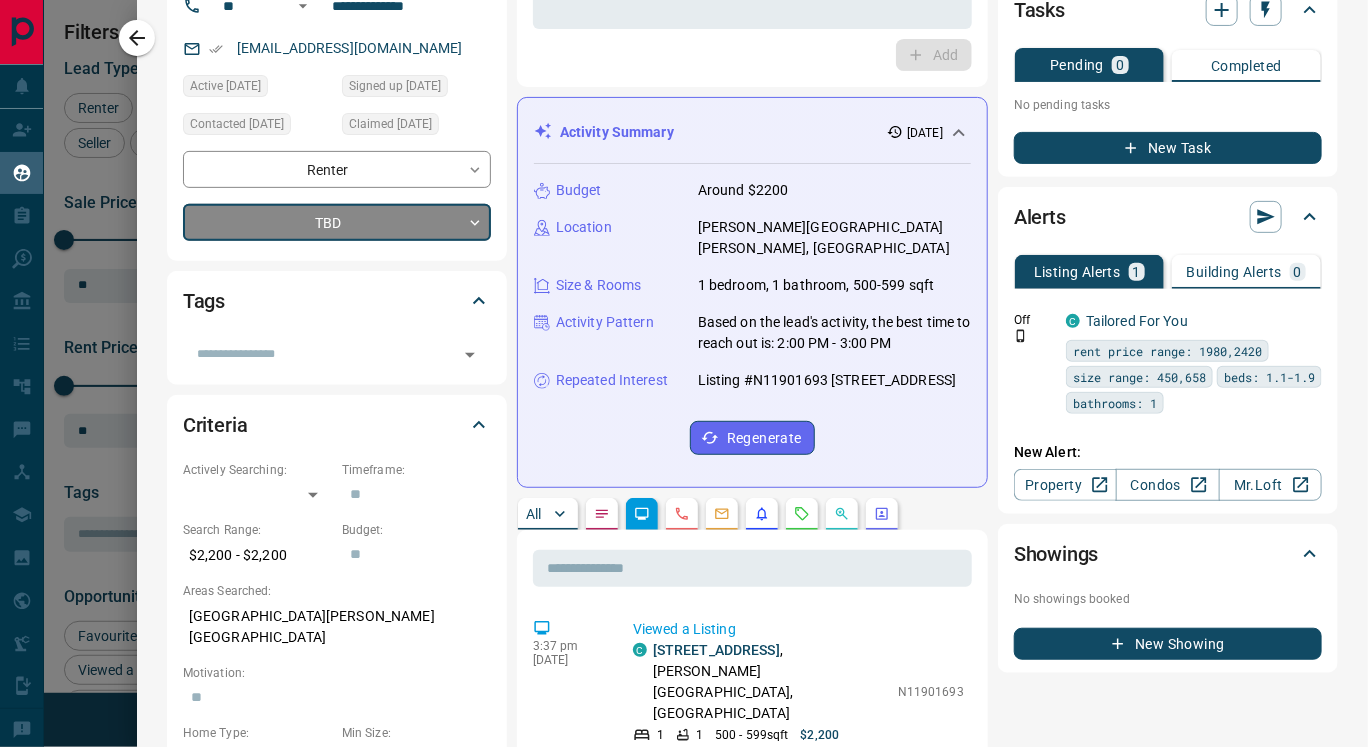 type on "*" 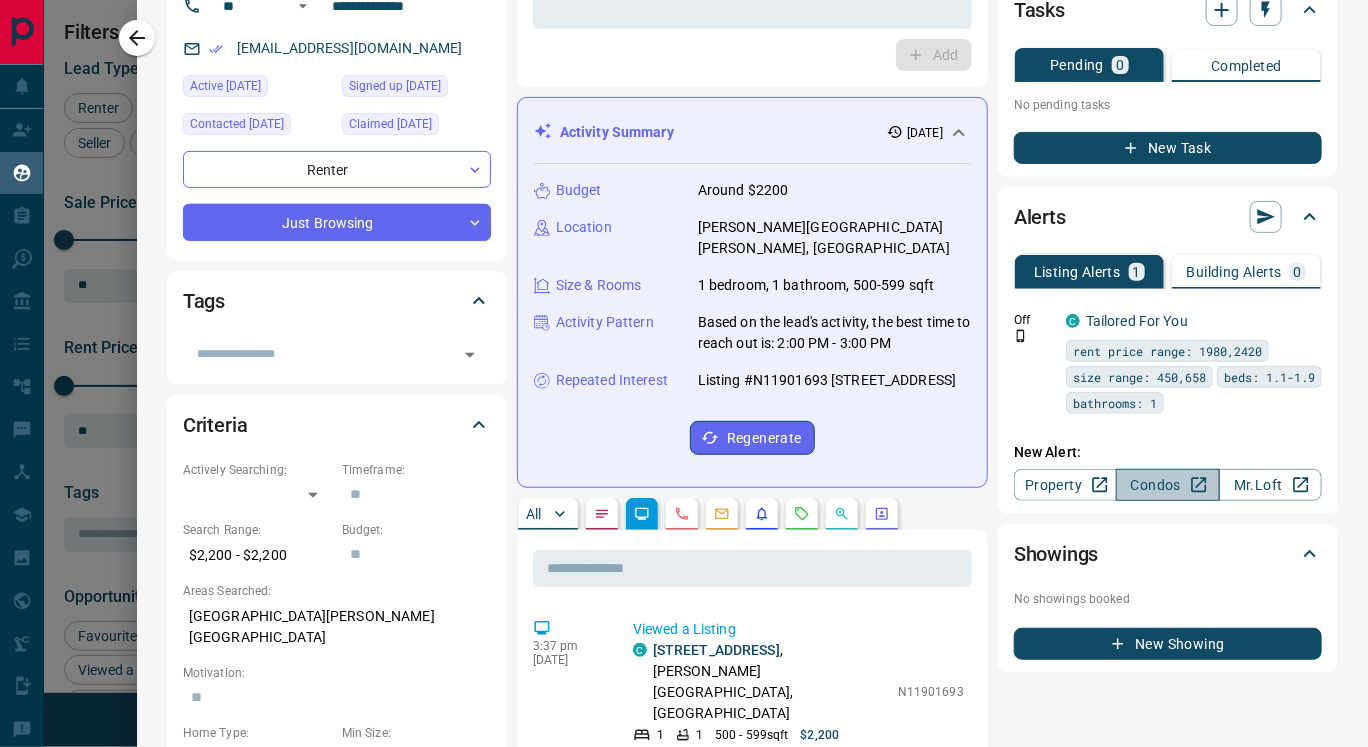 click on "Condos" at bounding box center (1167, 485) 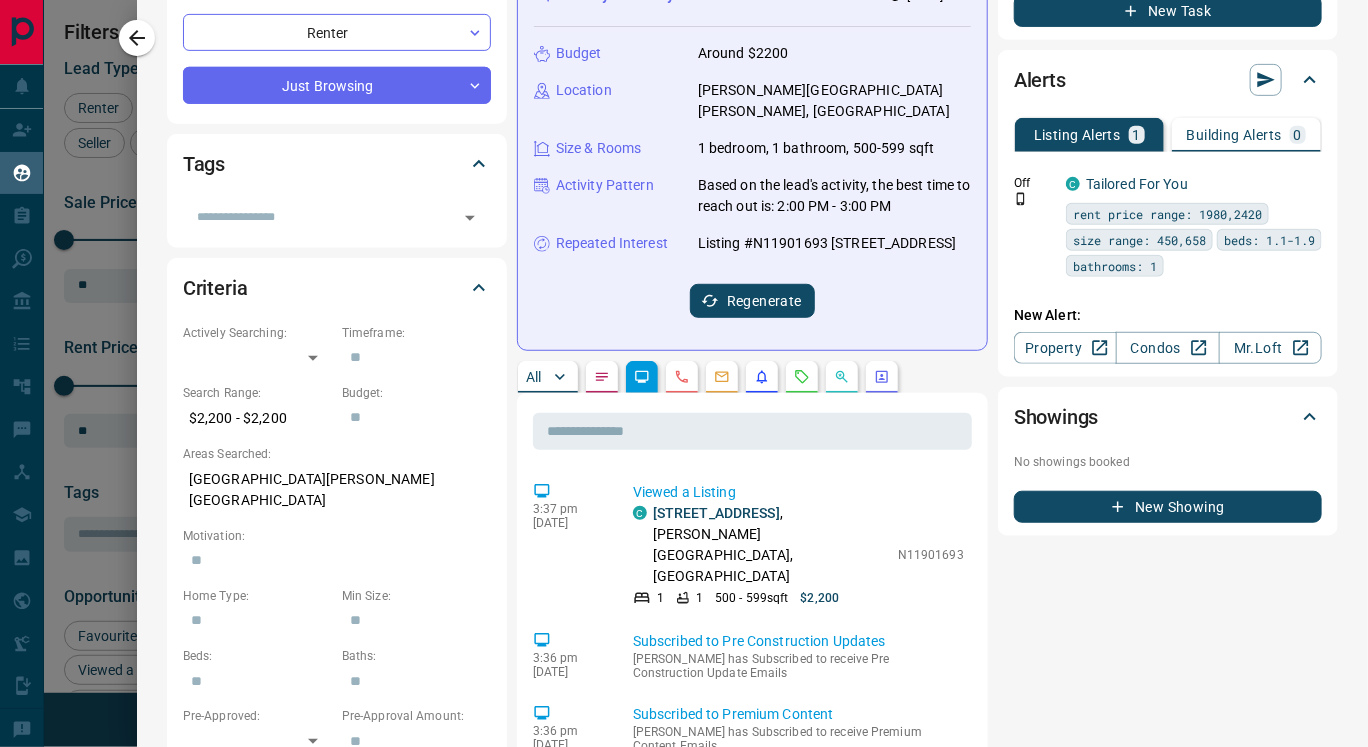 scroll, scrollTop: 326, scrollLeft: 0, axis: vertical 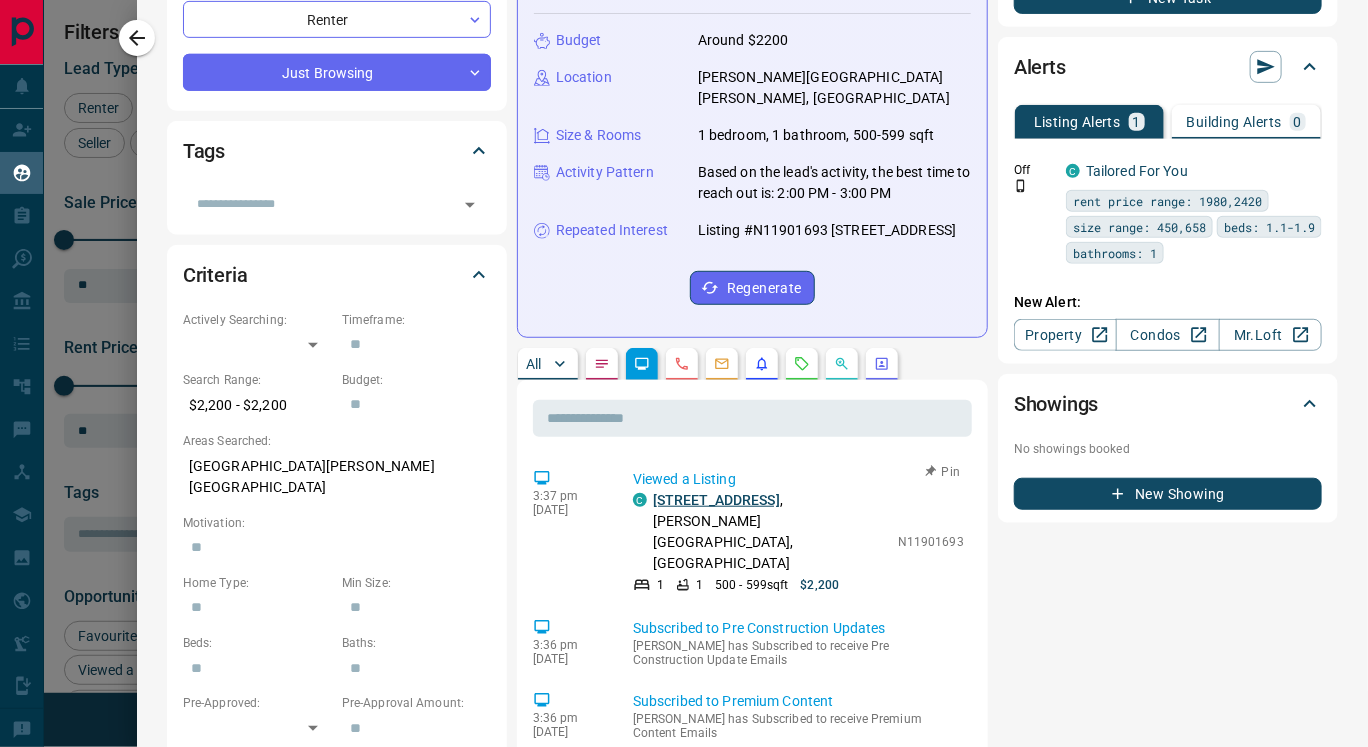 click on "1107 - 195 Commerce Street" at bounding box center [716, 500] 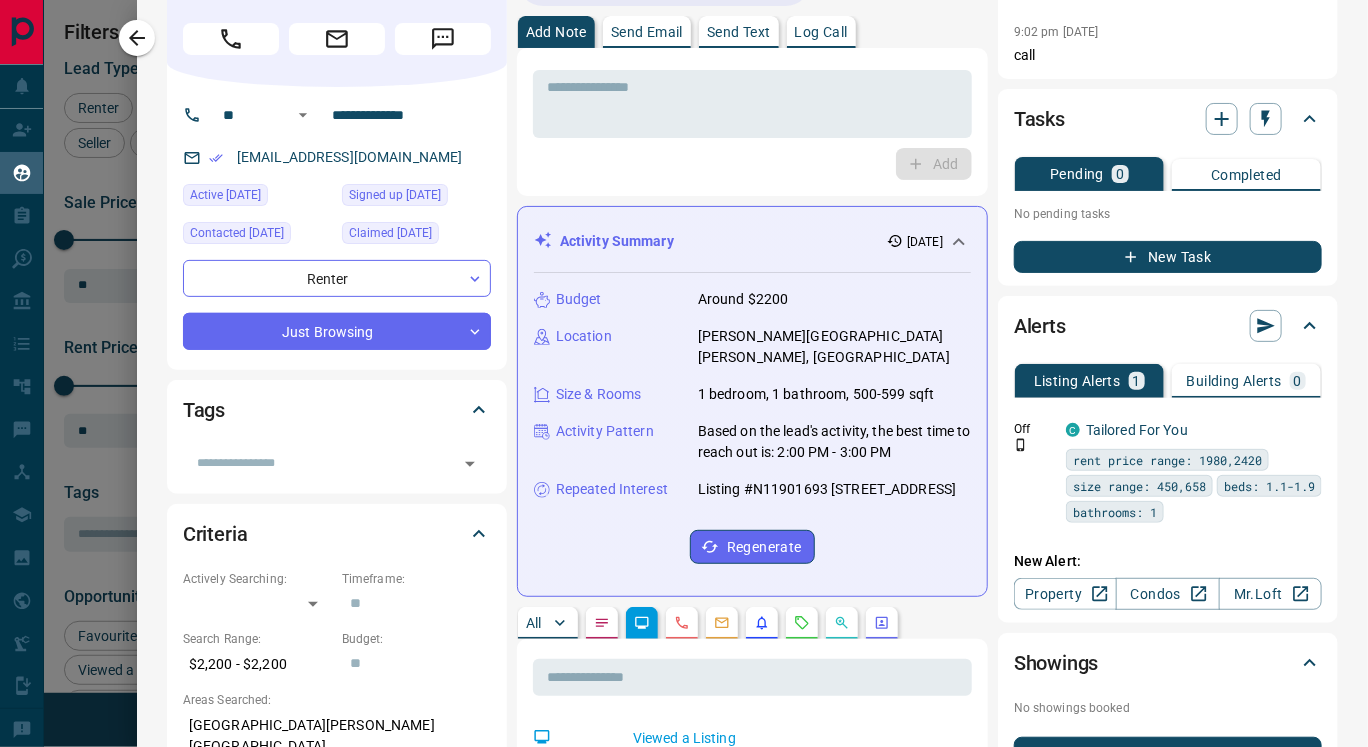 scroll, scrollTop: 0, scrollLeft: 0, axis: both 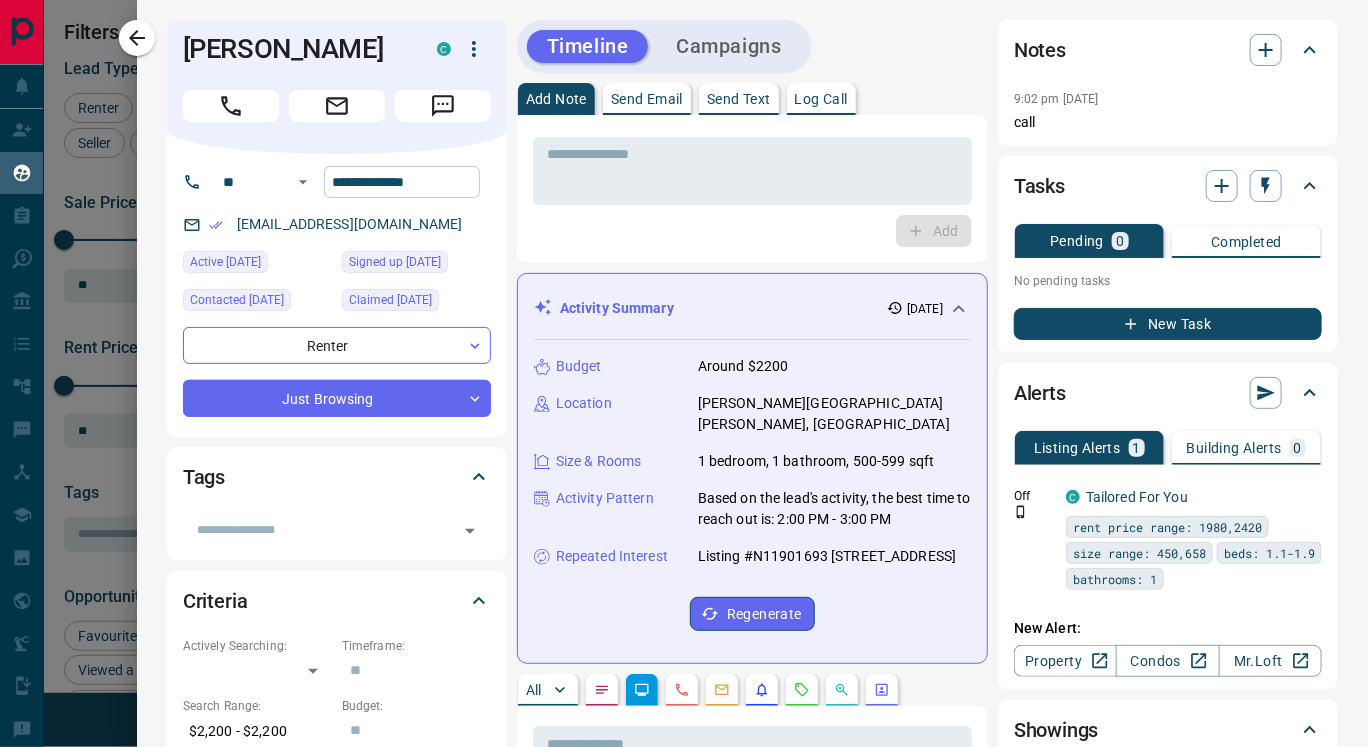 drag, startPoint x: 237, startPoint y: 215, endPoint x: 367, endPoint y: 192, distance: 132.01894 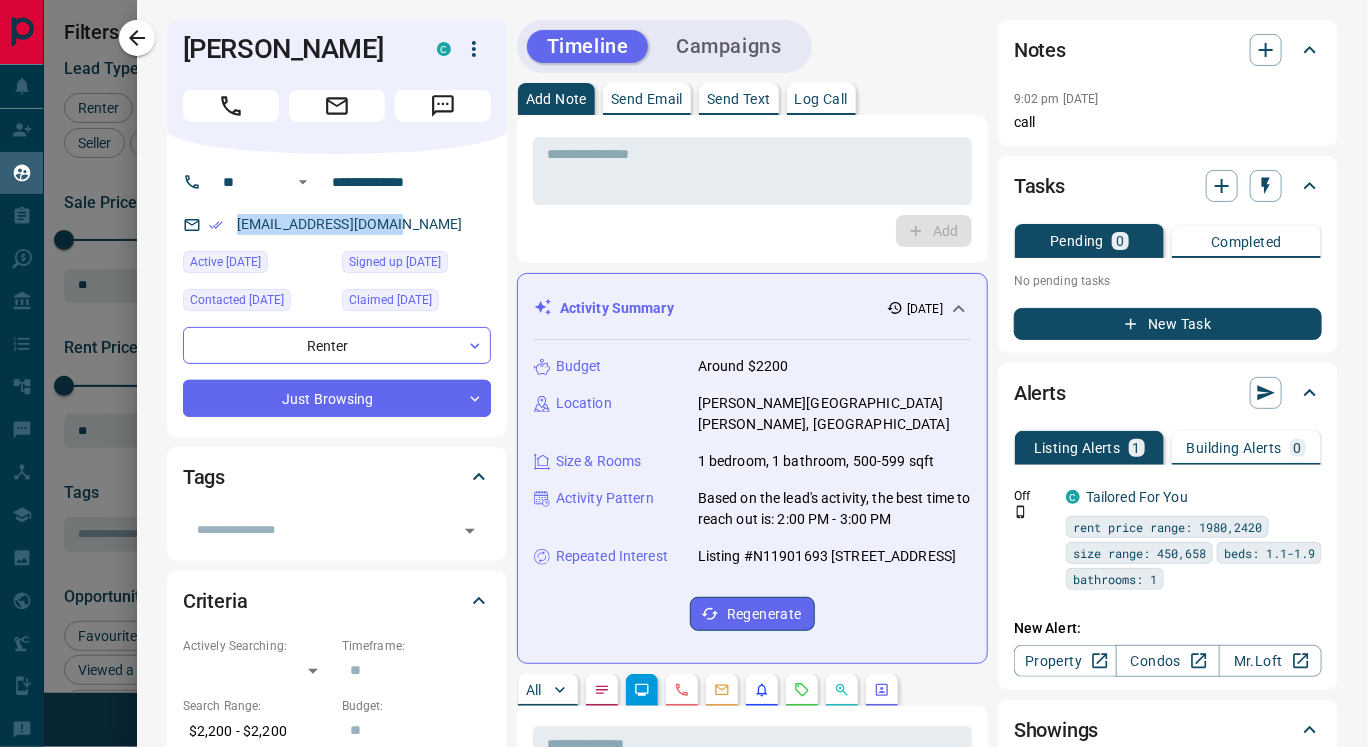 drag, startPoint x: 232, startPoint y: 218, endPoint x: 430, endPoint y: 234, distance: 198.64542 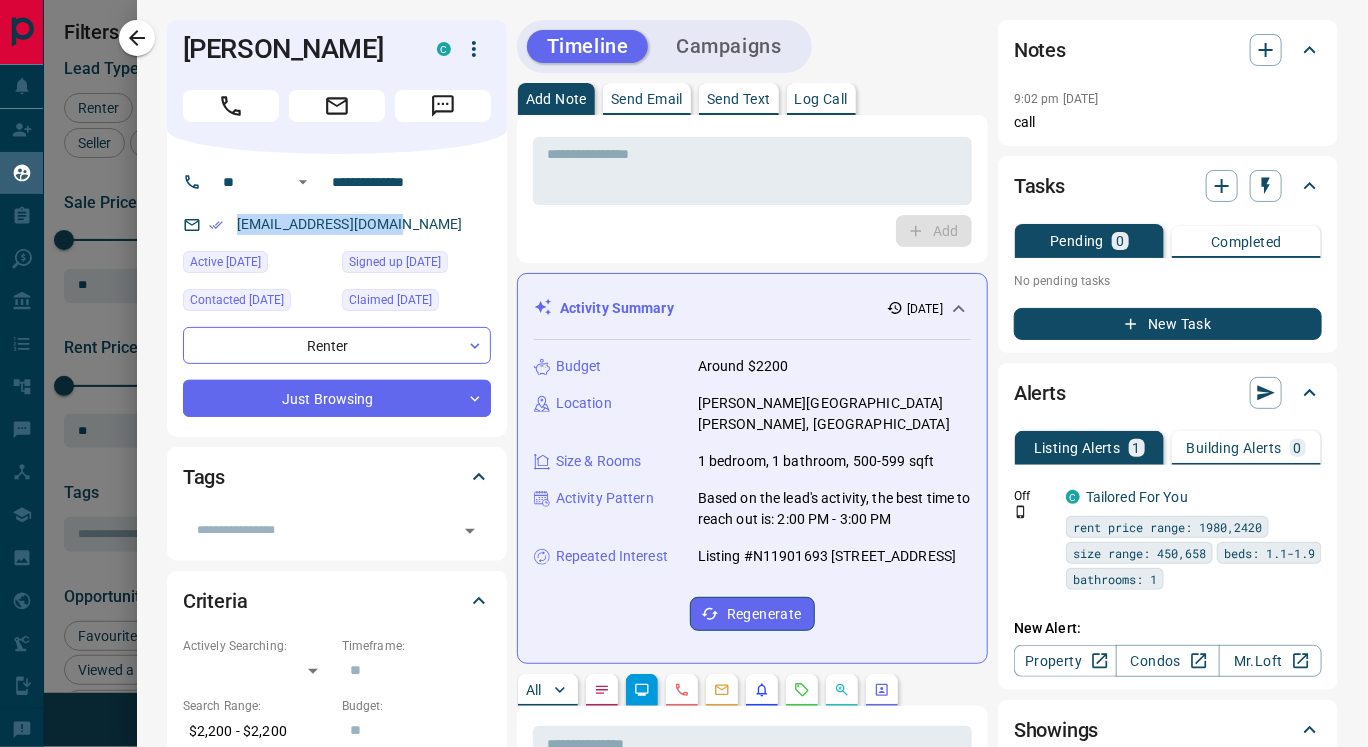 click on "nehs.90.320@gmail.com" at bounding box center (337, 224) 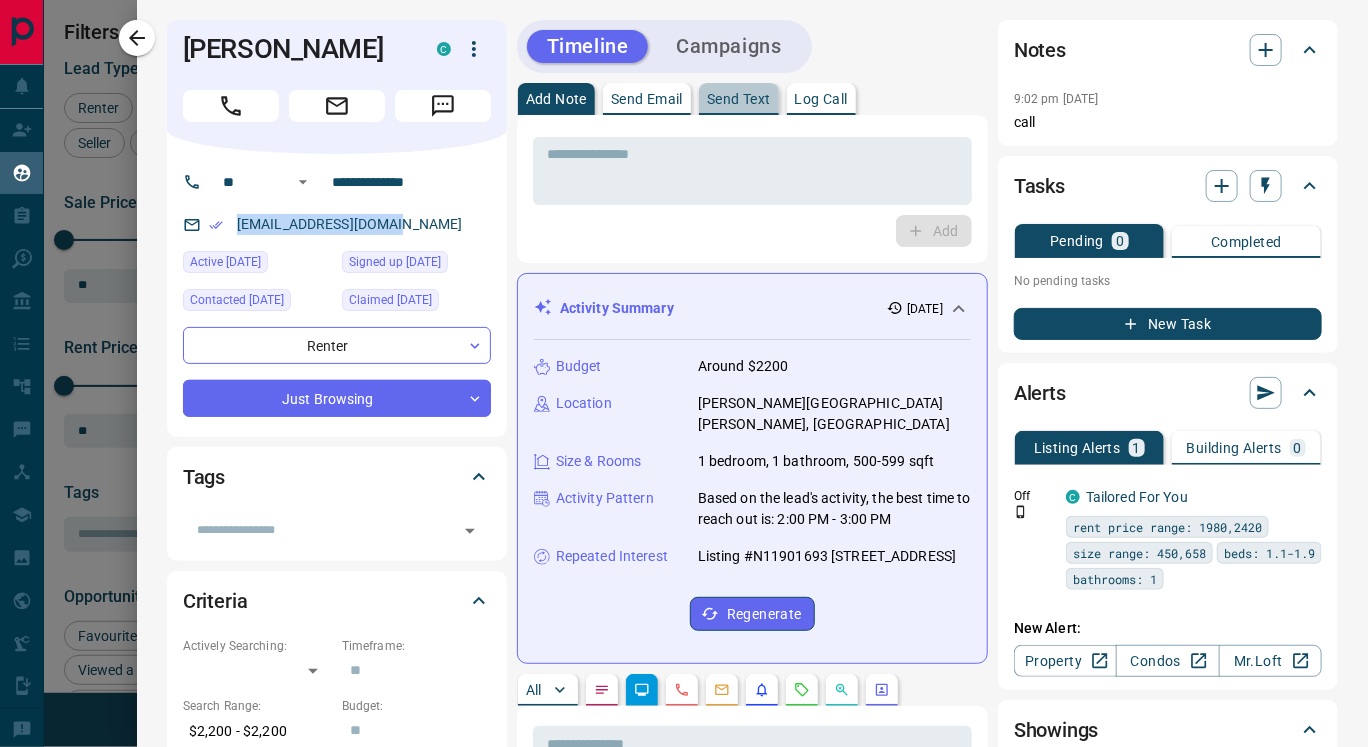 click on "Send Text" at bounding box center [739, 99] 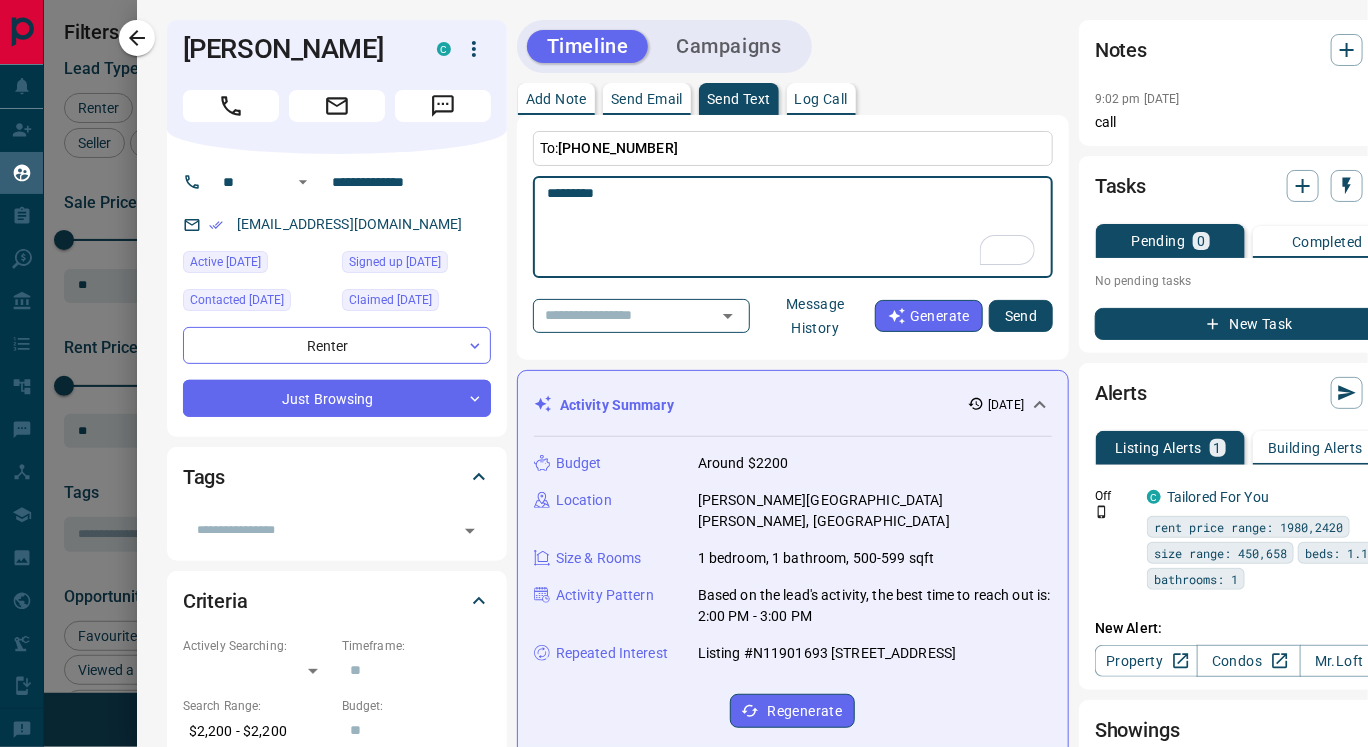 paste on "**********" 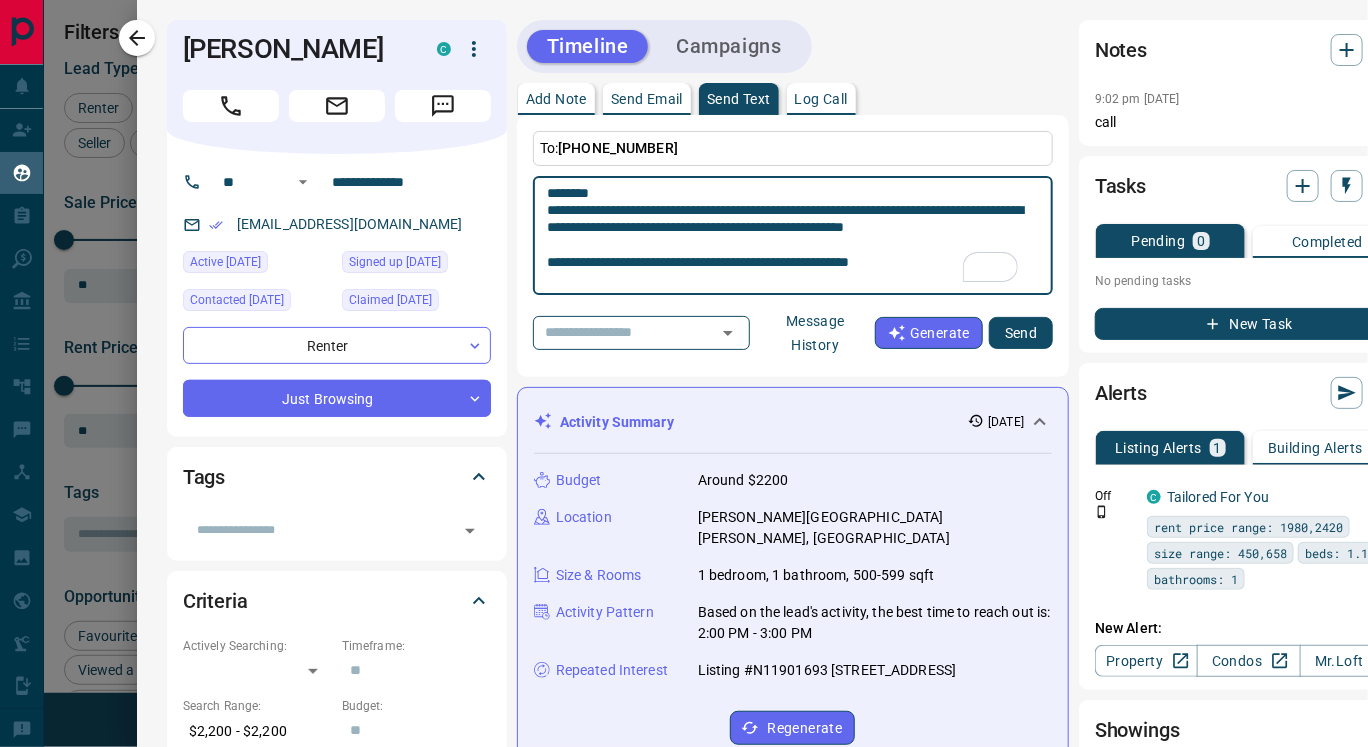scroll, scrollTop: 311, scrollLeft: 0, axis: vertical 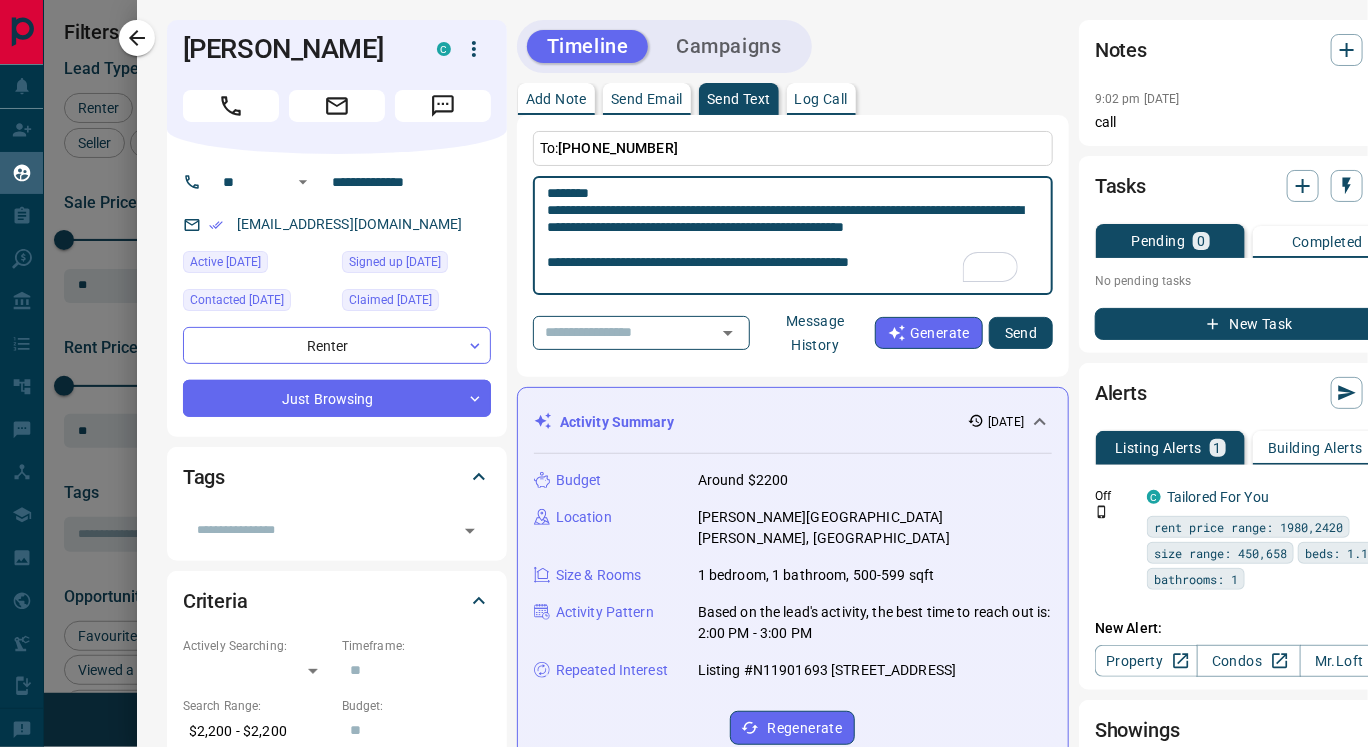 click on "**********" at bounding box center [793, 236] 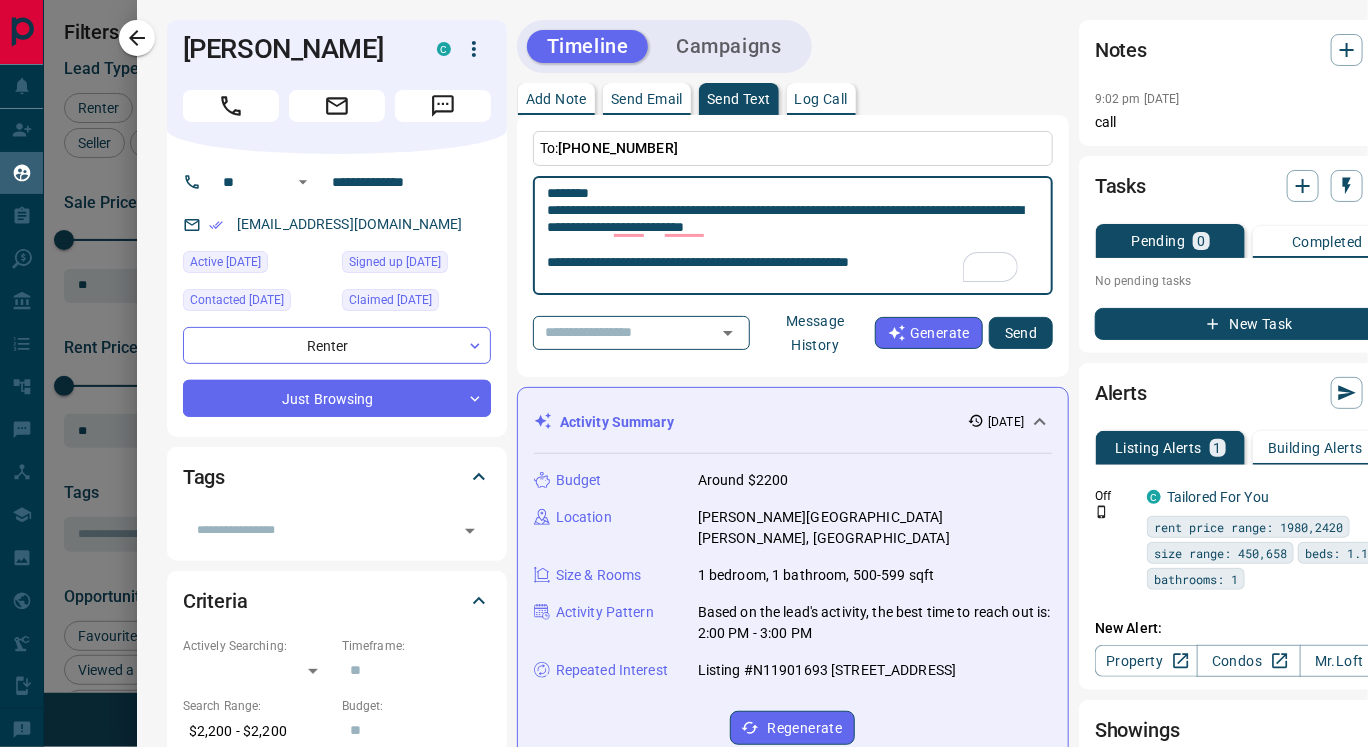 click on "**********" at bounding box center [793, 236] 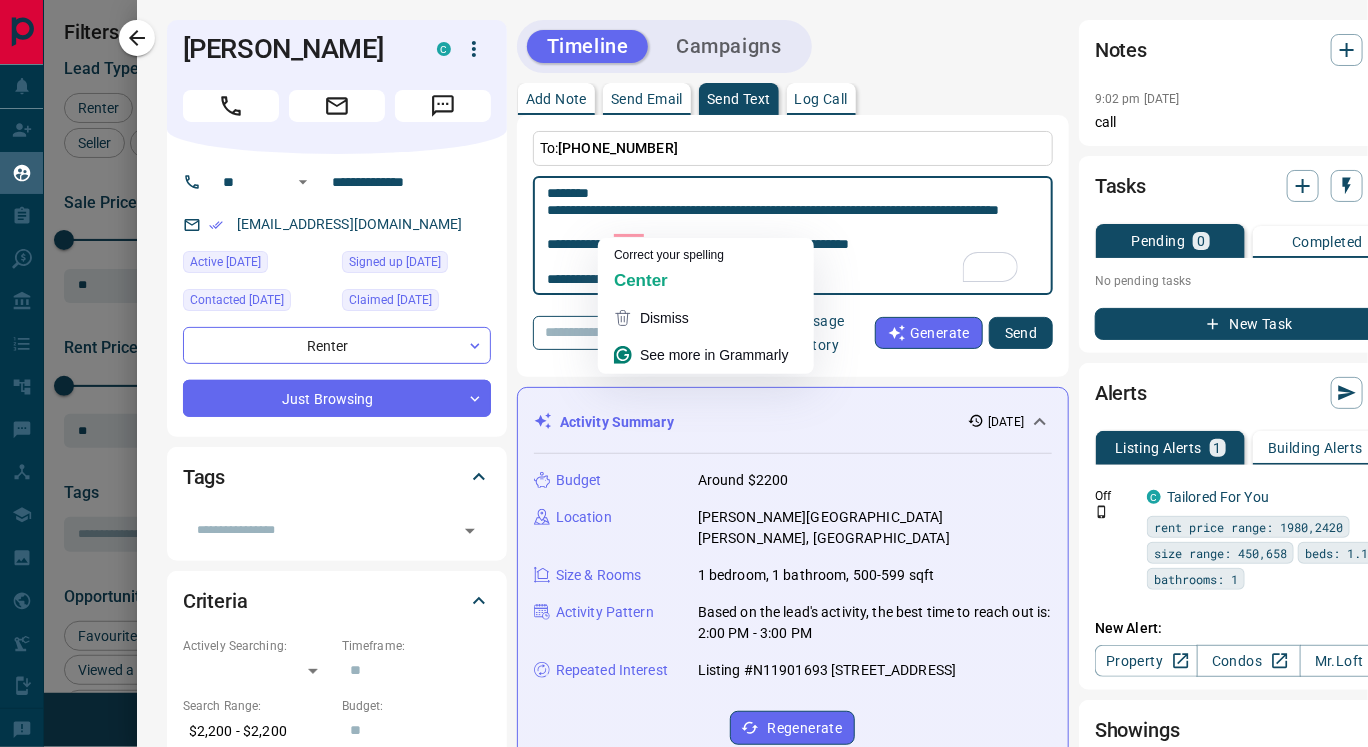 click on "**********" at bounding box center [793, 236] 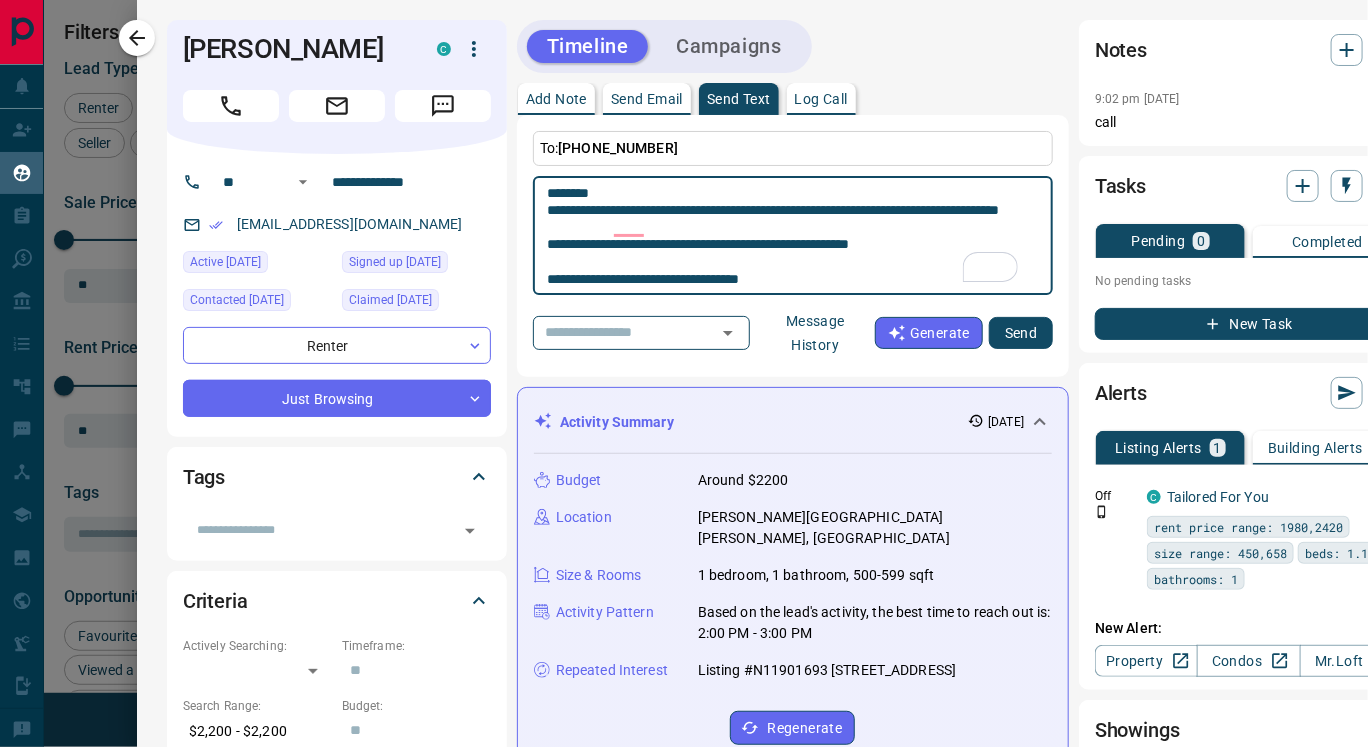 click on "**********" at bounding box center (793, 236) 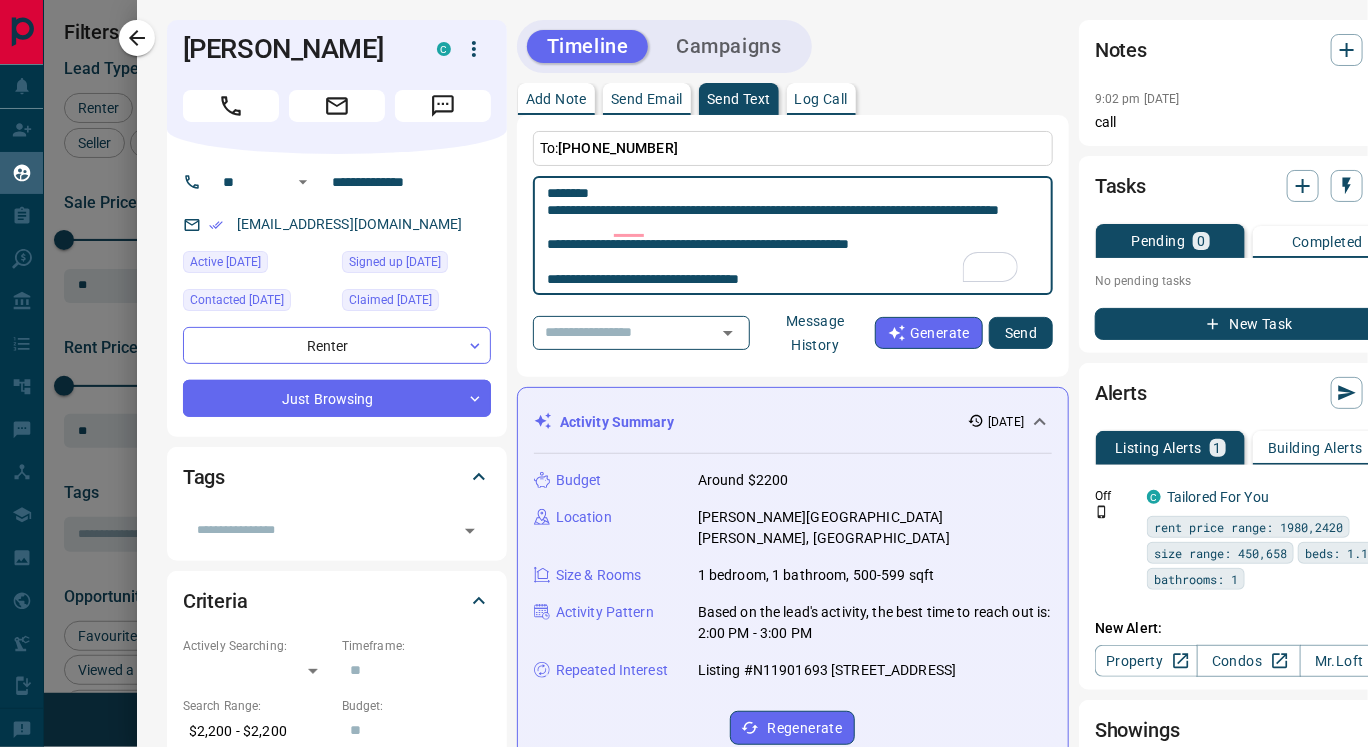 scroll, scrollTop: 104, scrollLeft: 0, axis: vertical 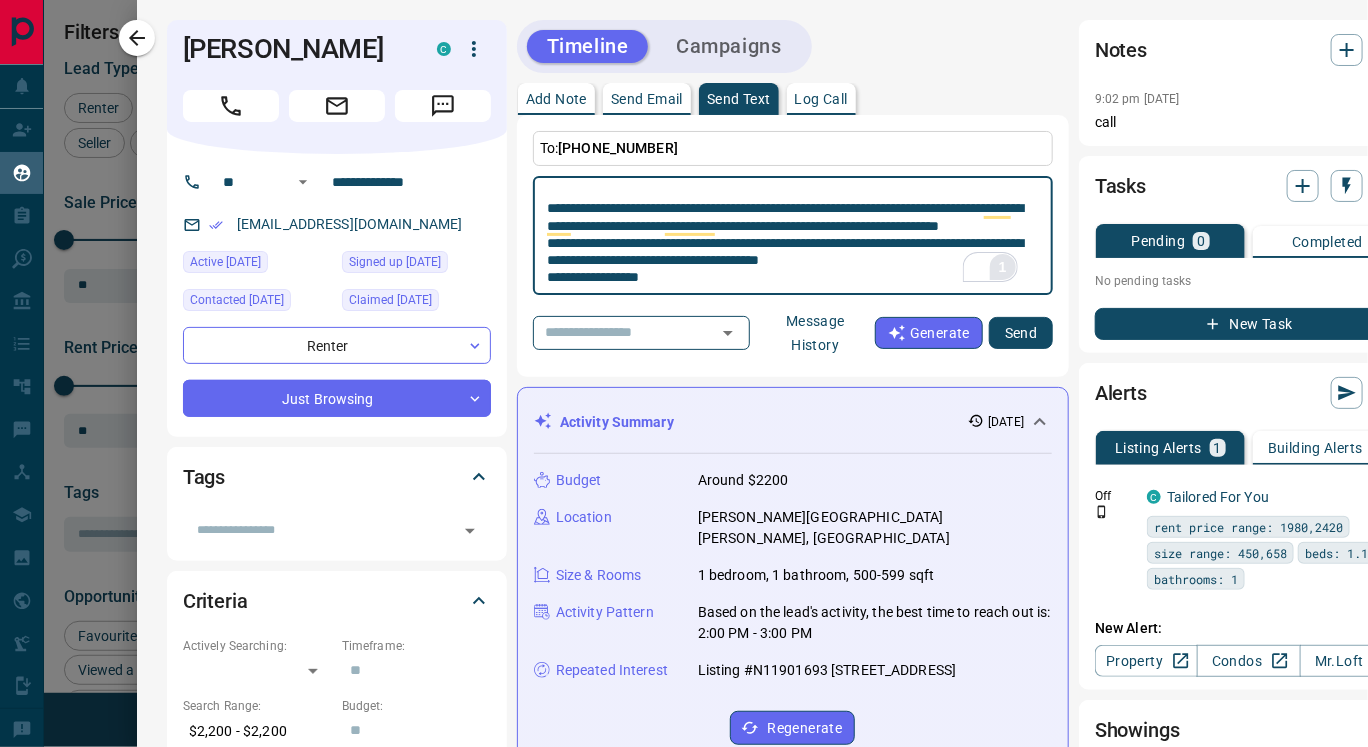 type on "**********" 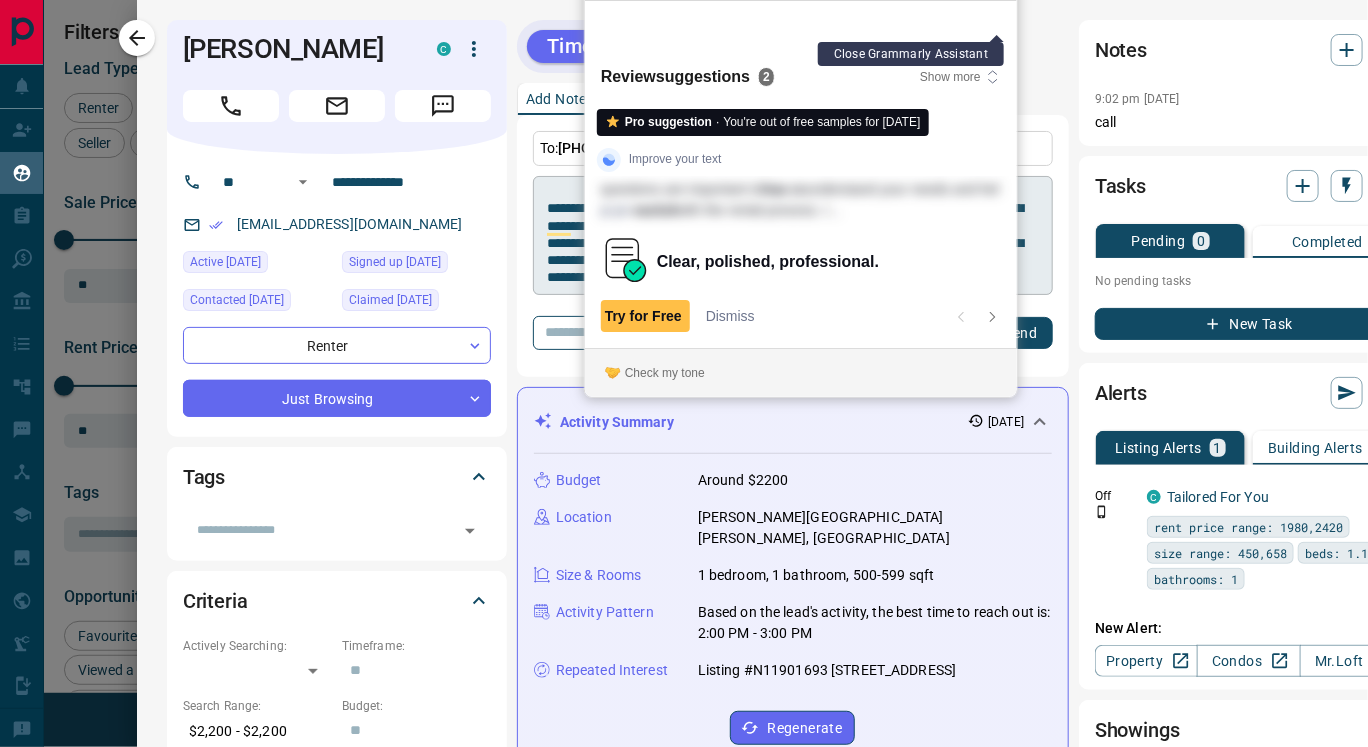click 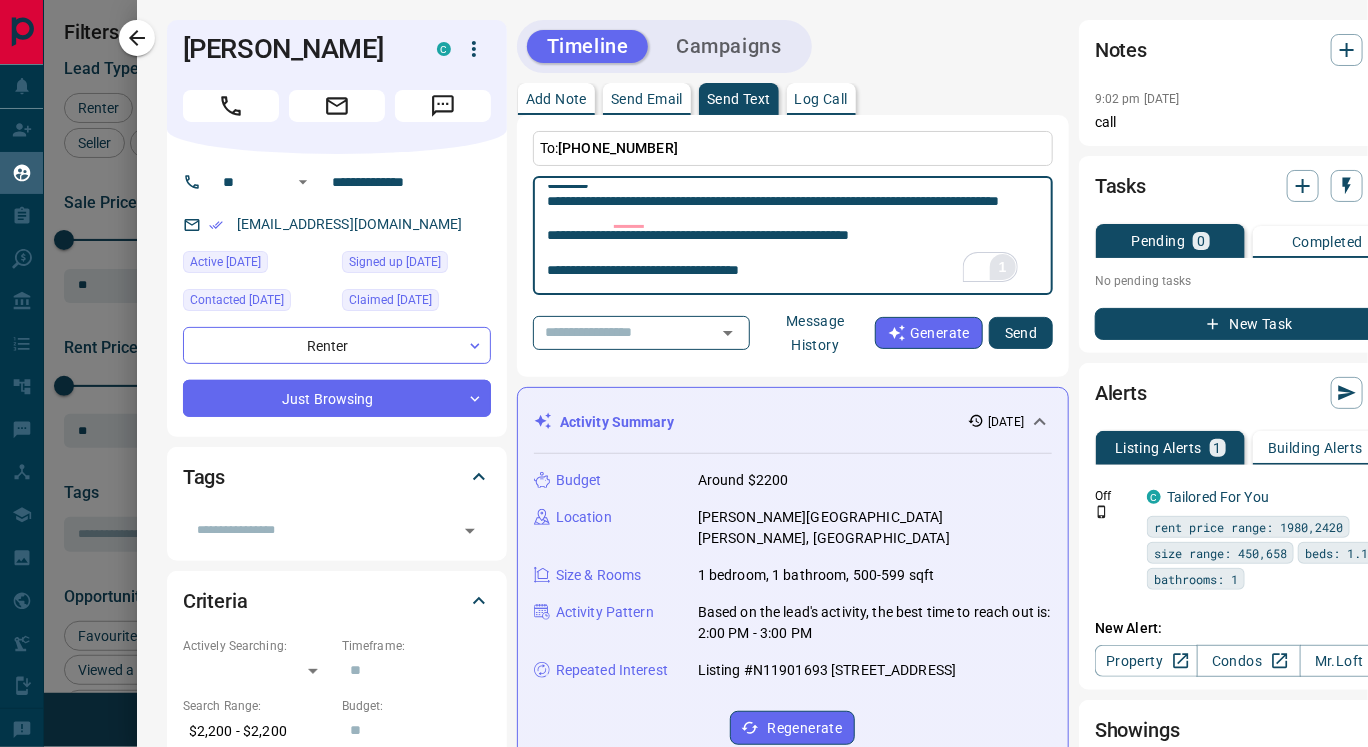 click on "Send" at bounding box center (1021, 333) 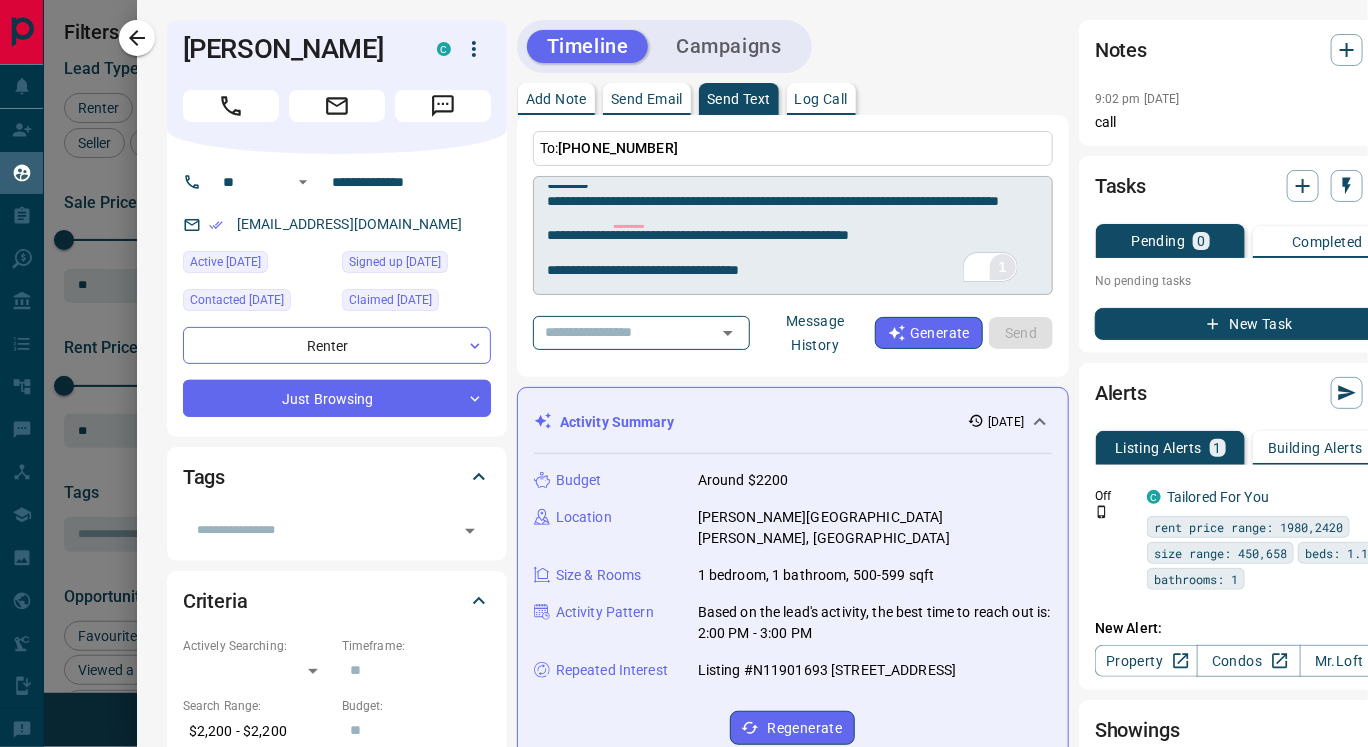 type 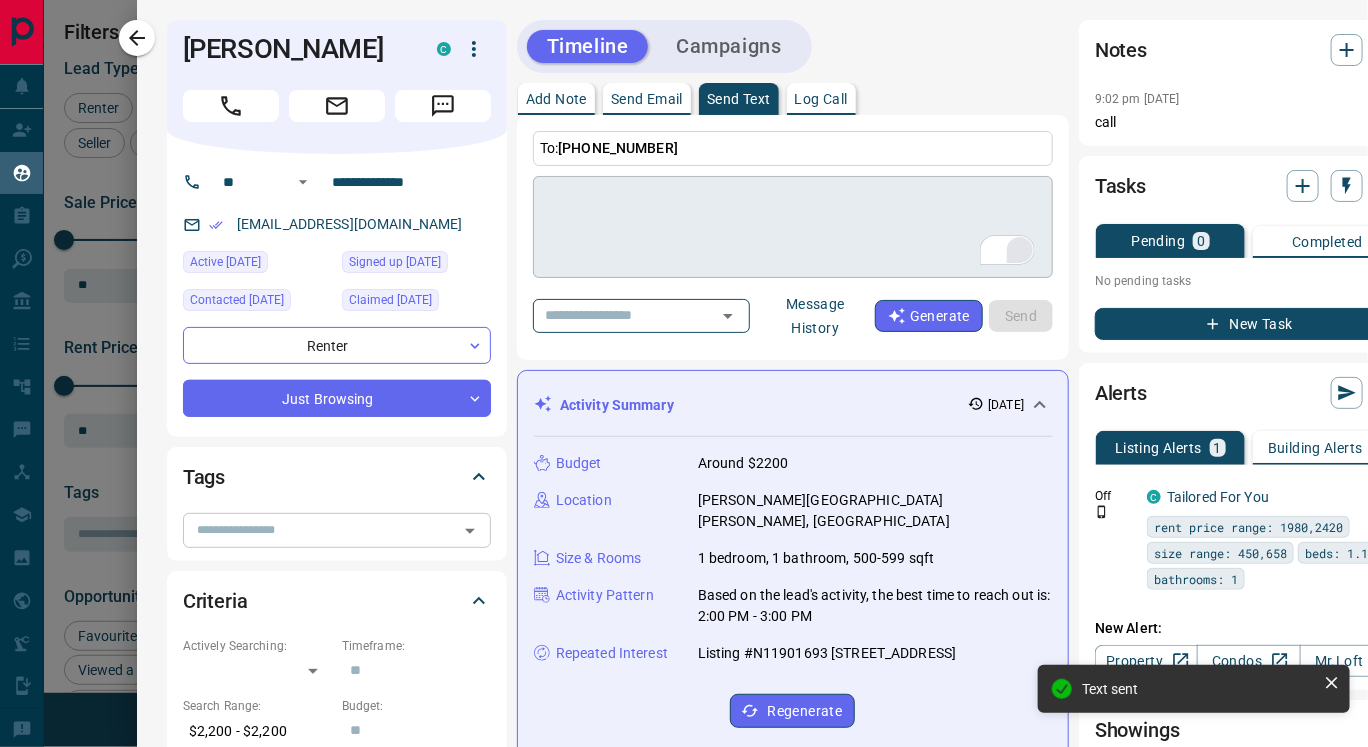 click at bounding box center (320, 530) 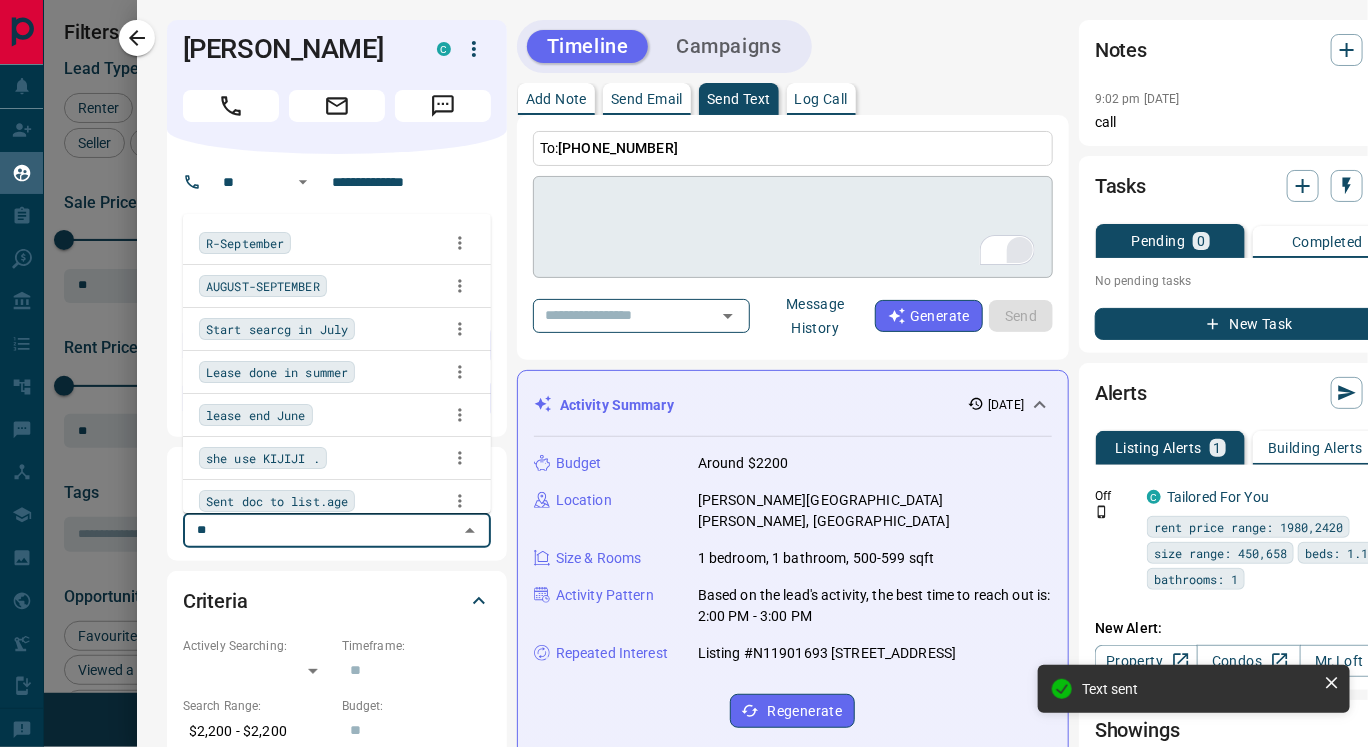 type on "***" 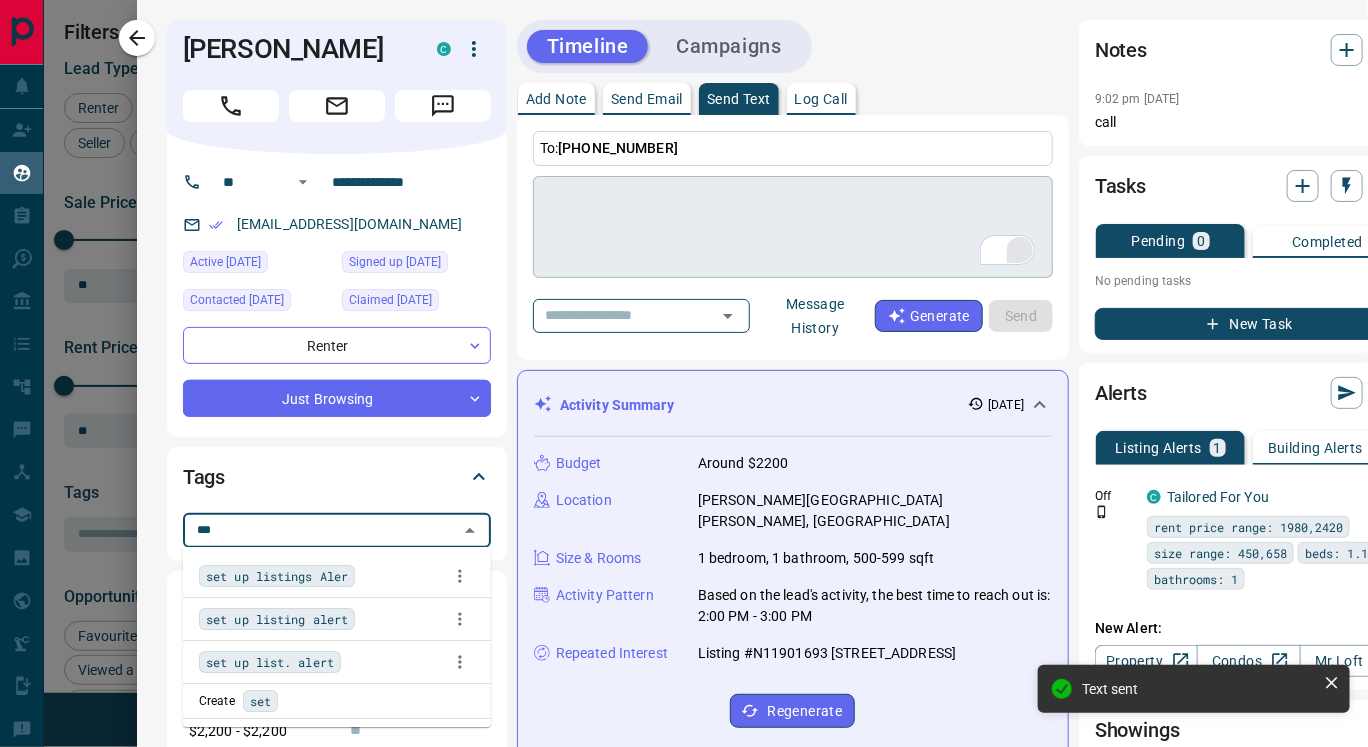 click on "set up listings Aler" at bounding box center (277, 576) 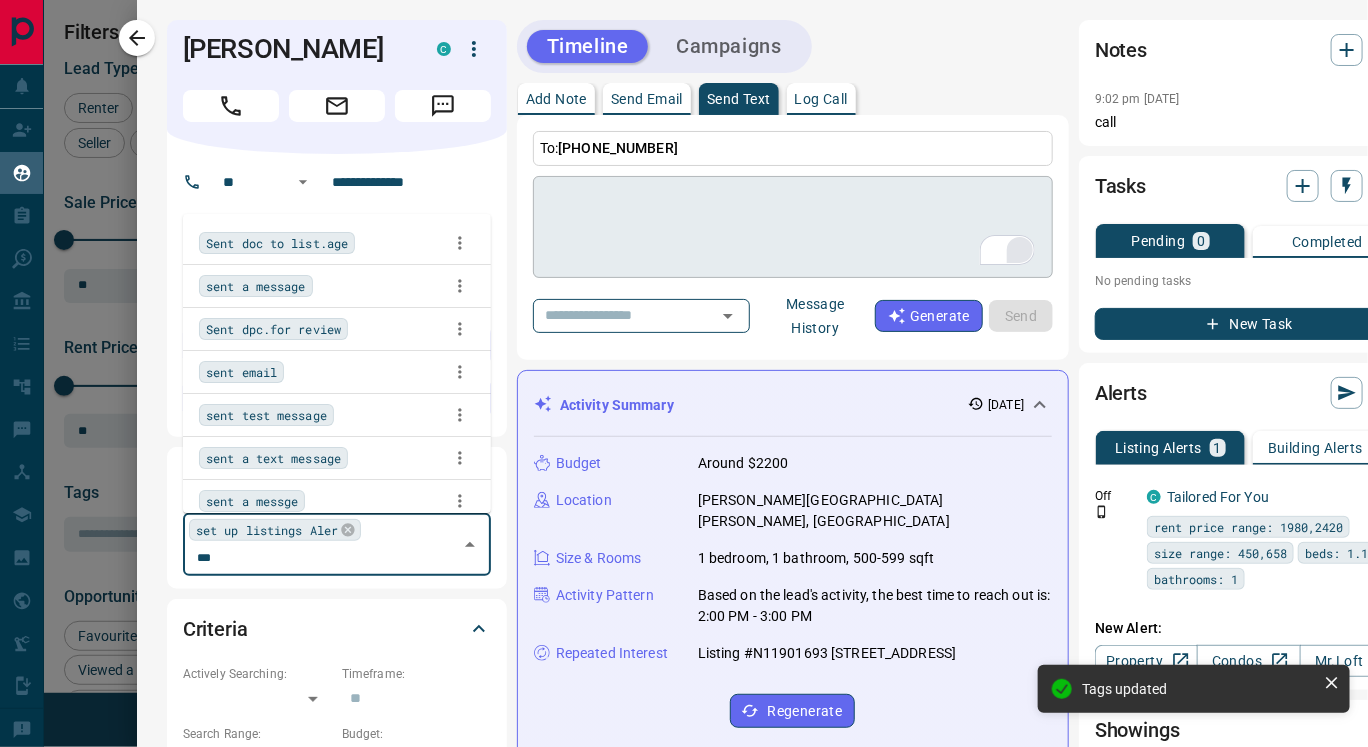 type on "****" 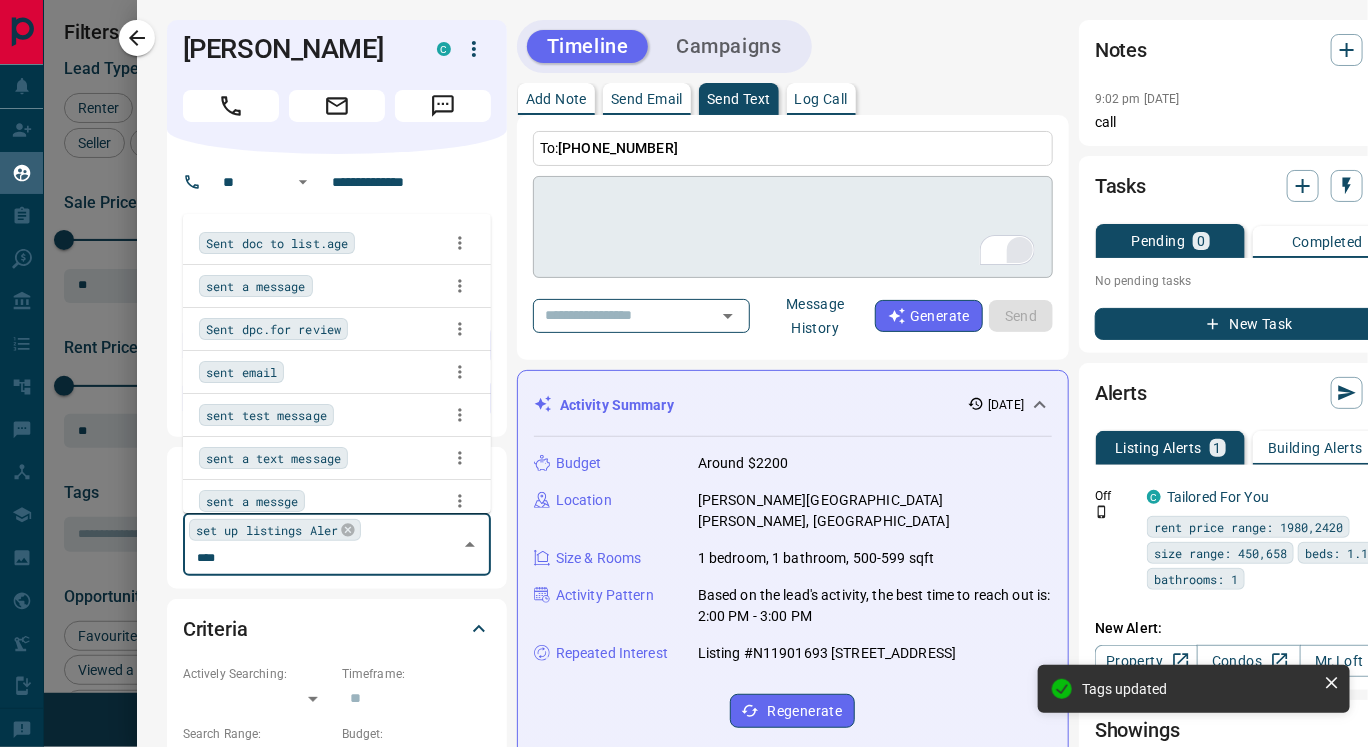 click on "sent a text message" at bounding box center [273, 458] 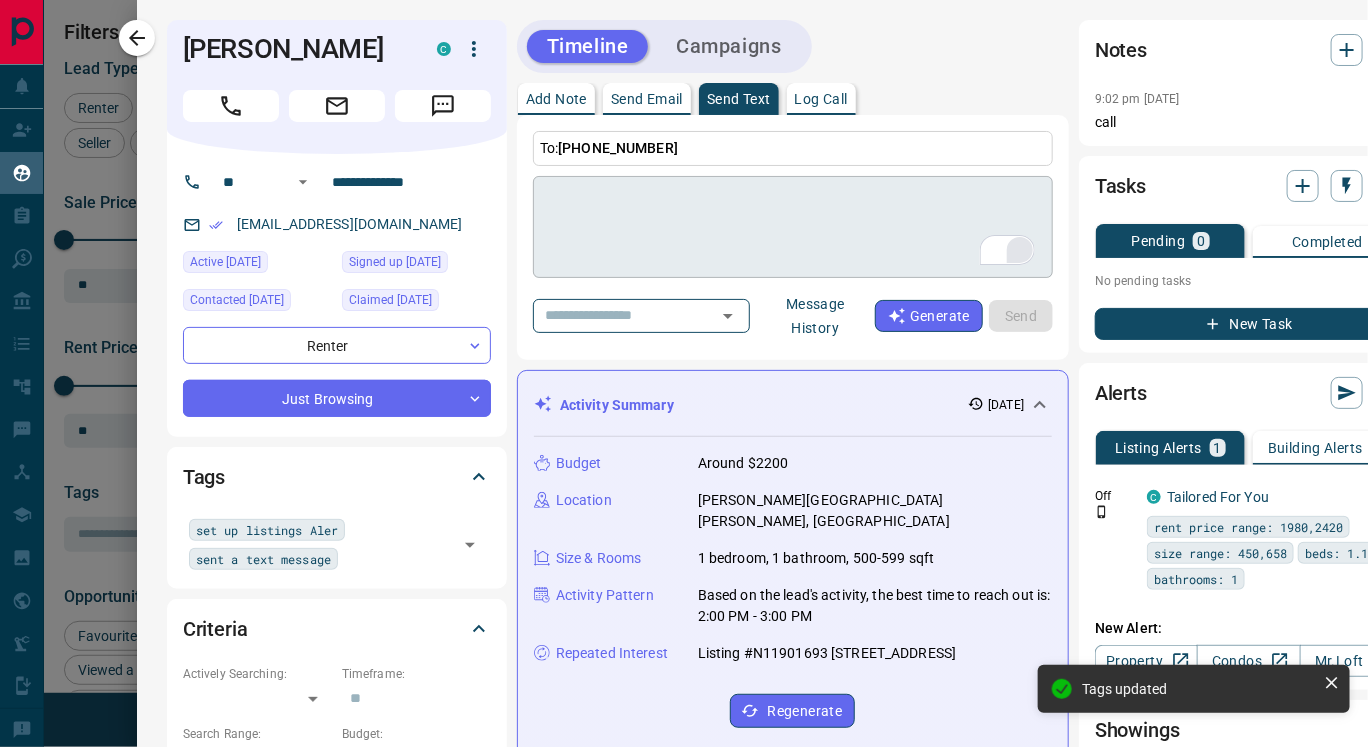 click on "To:  +16475625148 * ​ ​ Message History Generate Send" at bounding box center [793, 237] 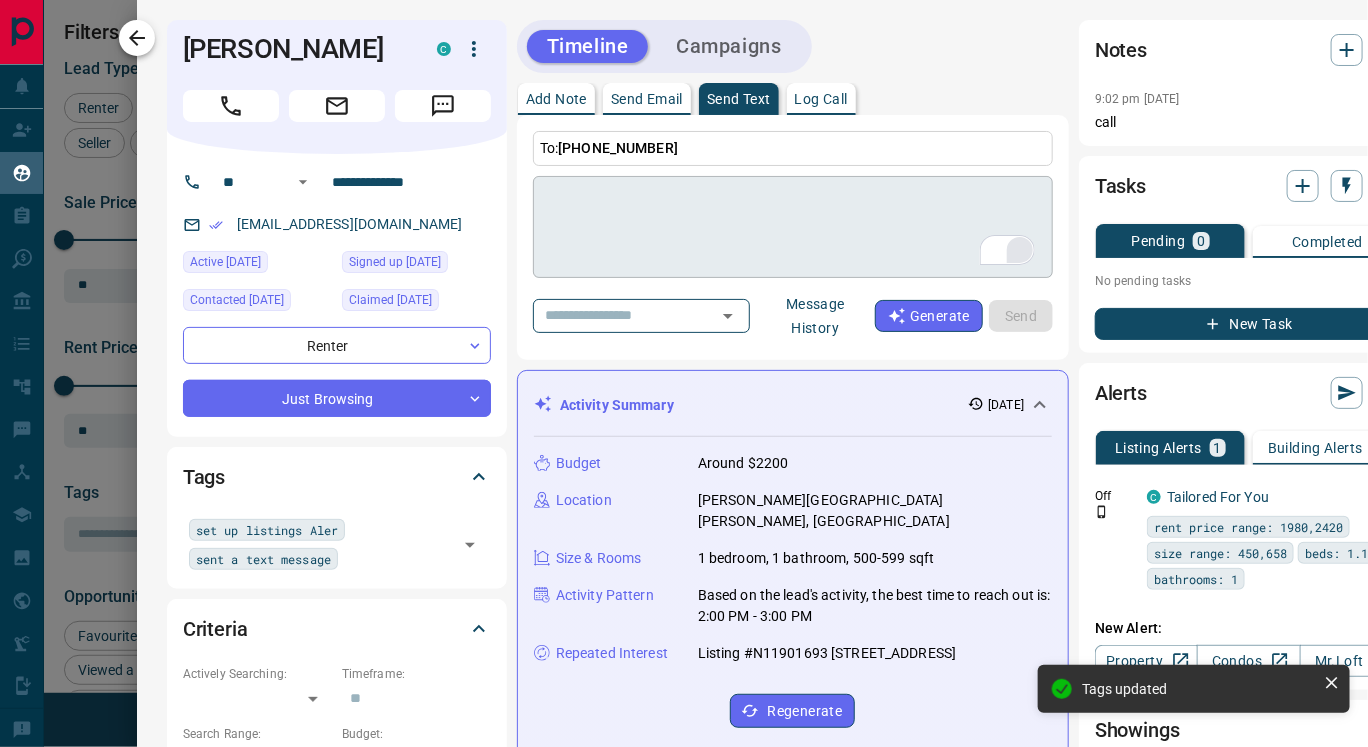click at bounding box center [137, 38] 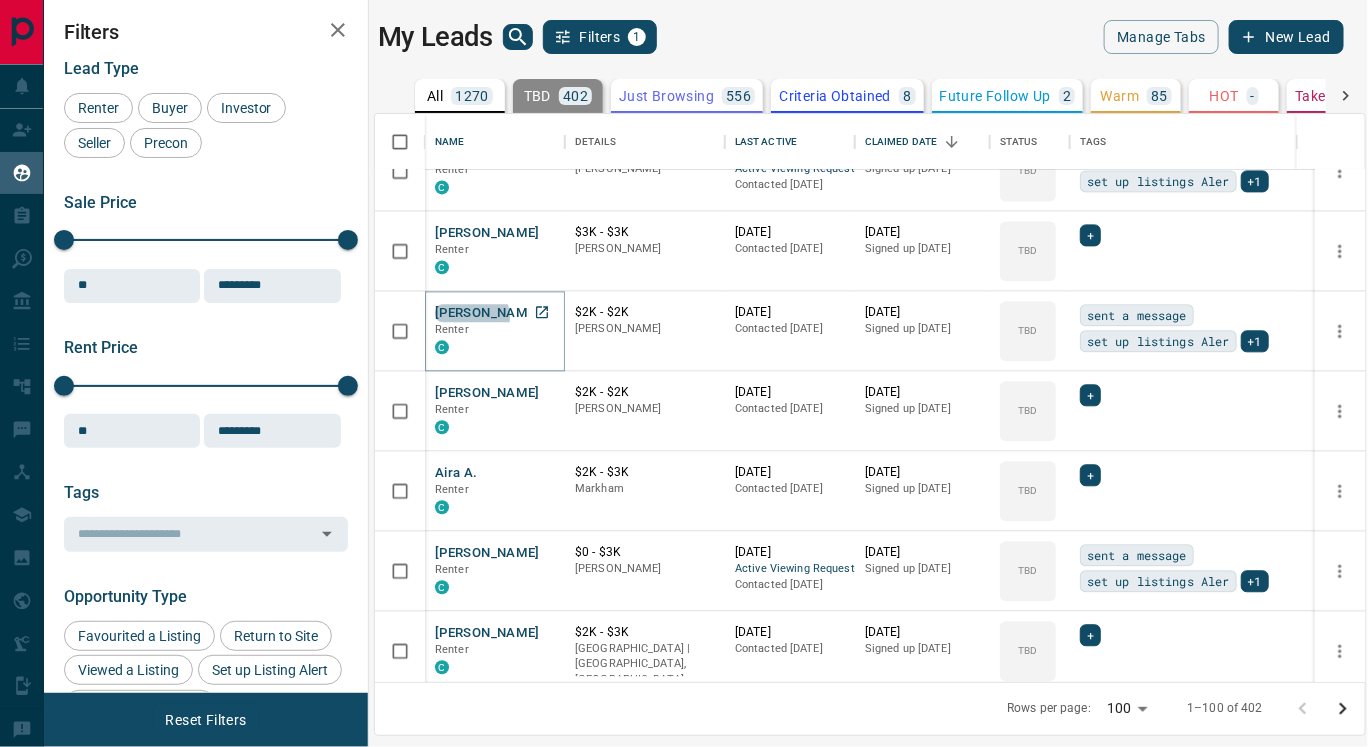 click on "[PERSON_NAME]" at bounding box center [487, 313] 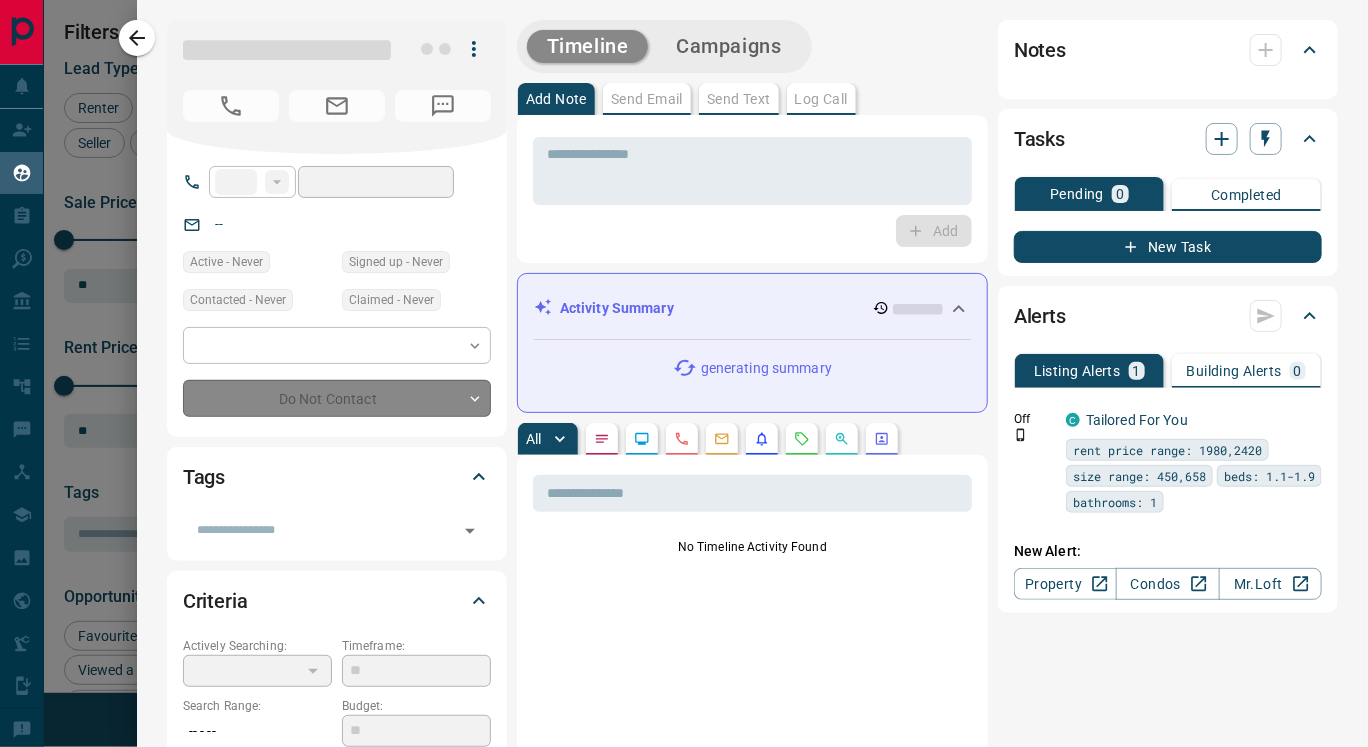 type on "**" 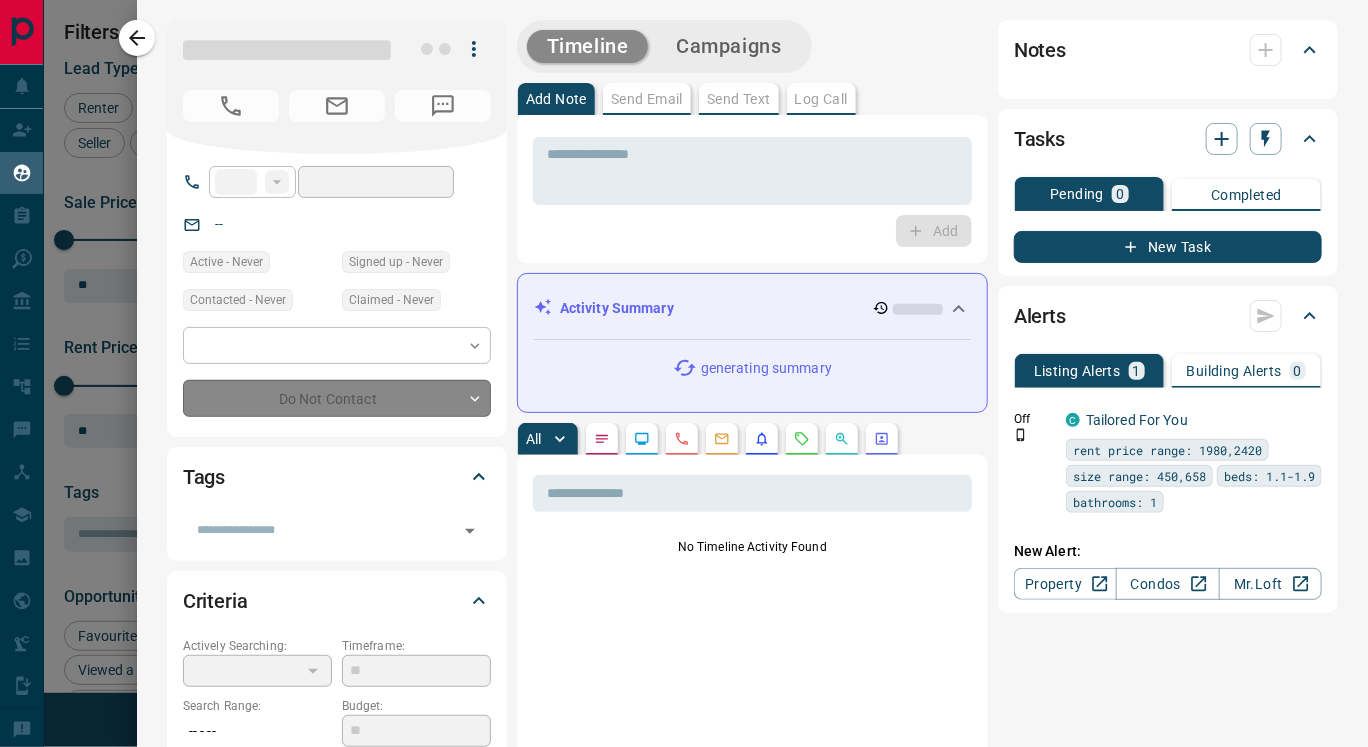 type on "**********" 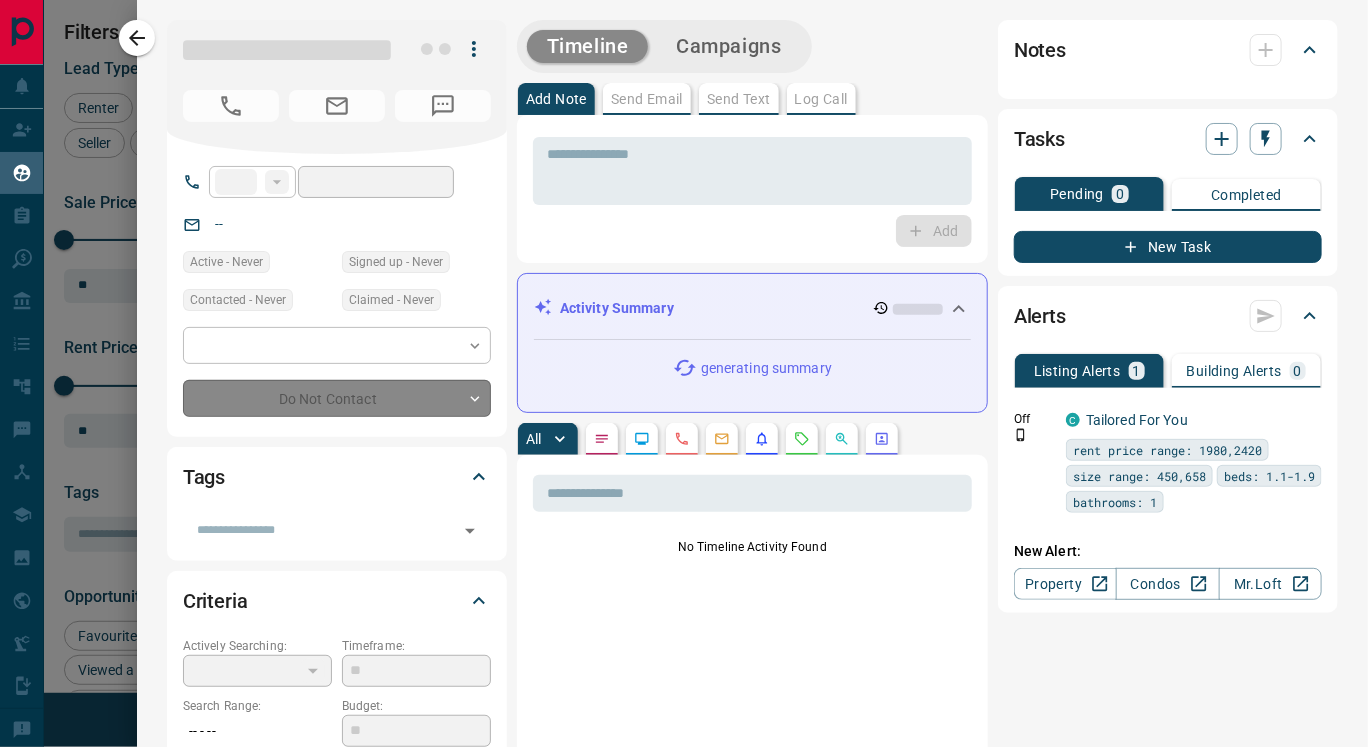 type on "**********" 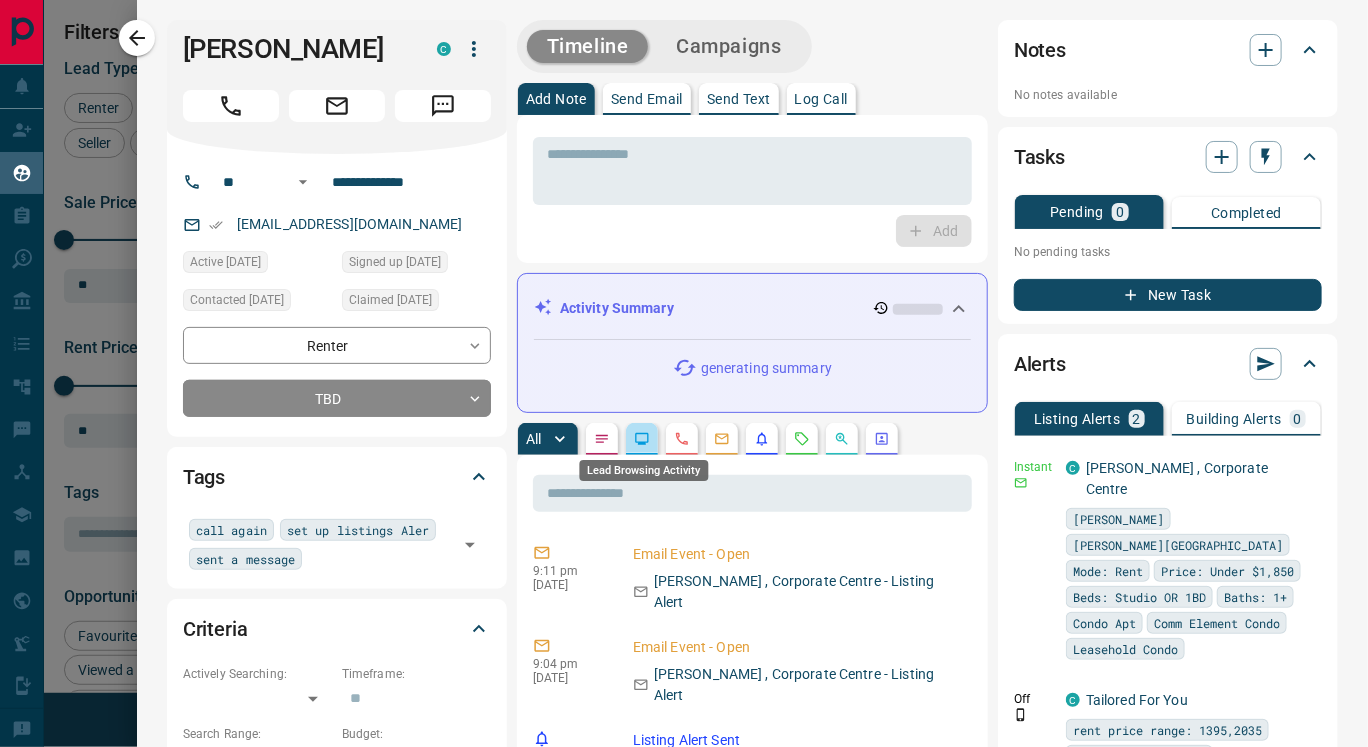 click 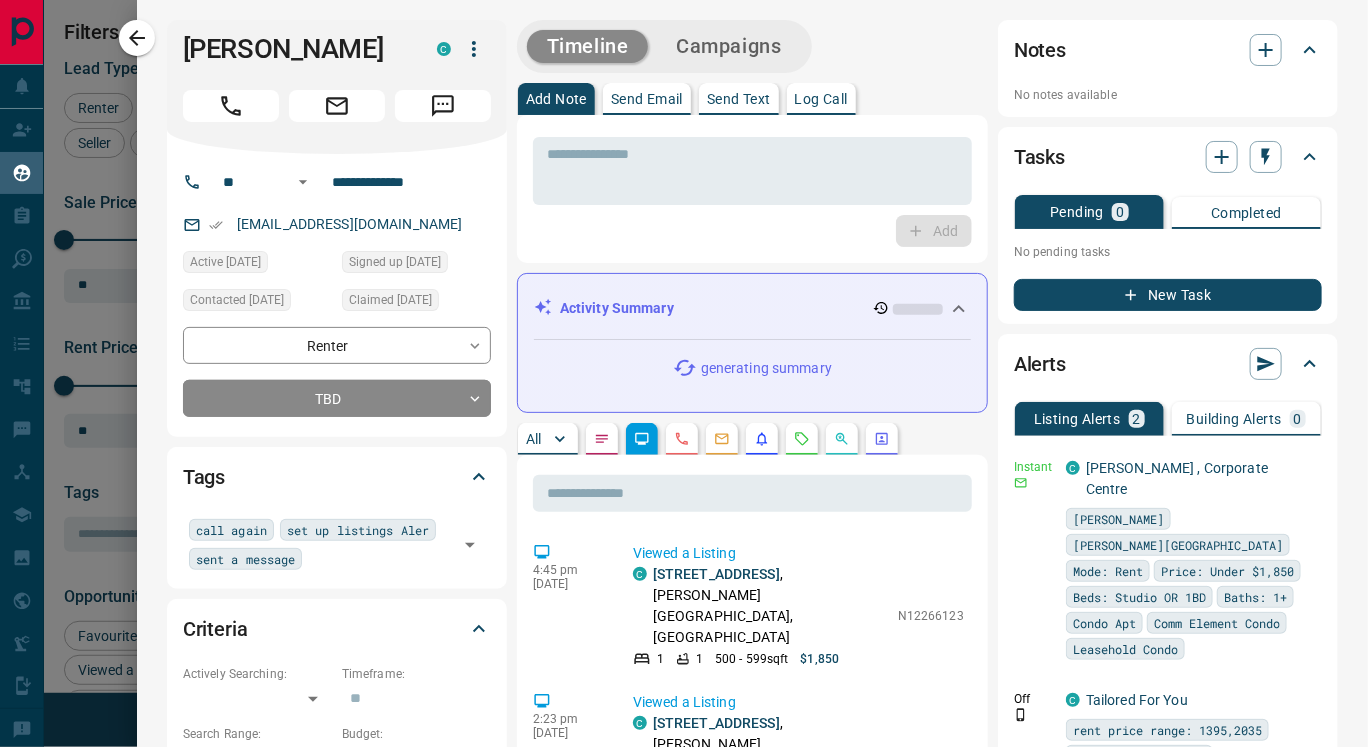 click on "Send Text" at bounding box center (739, 99) 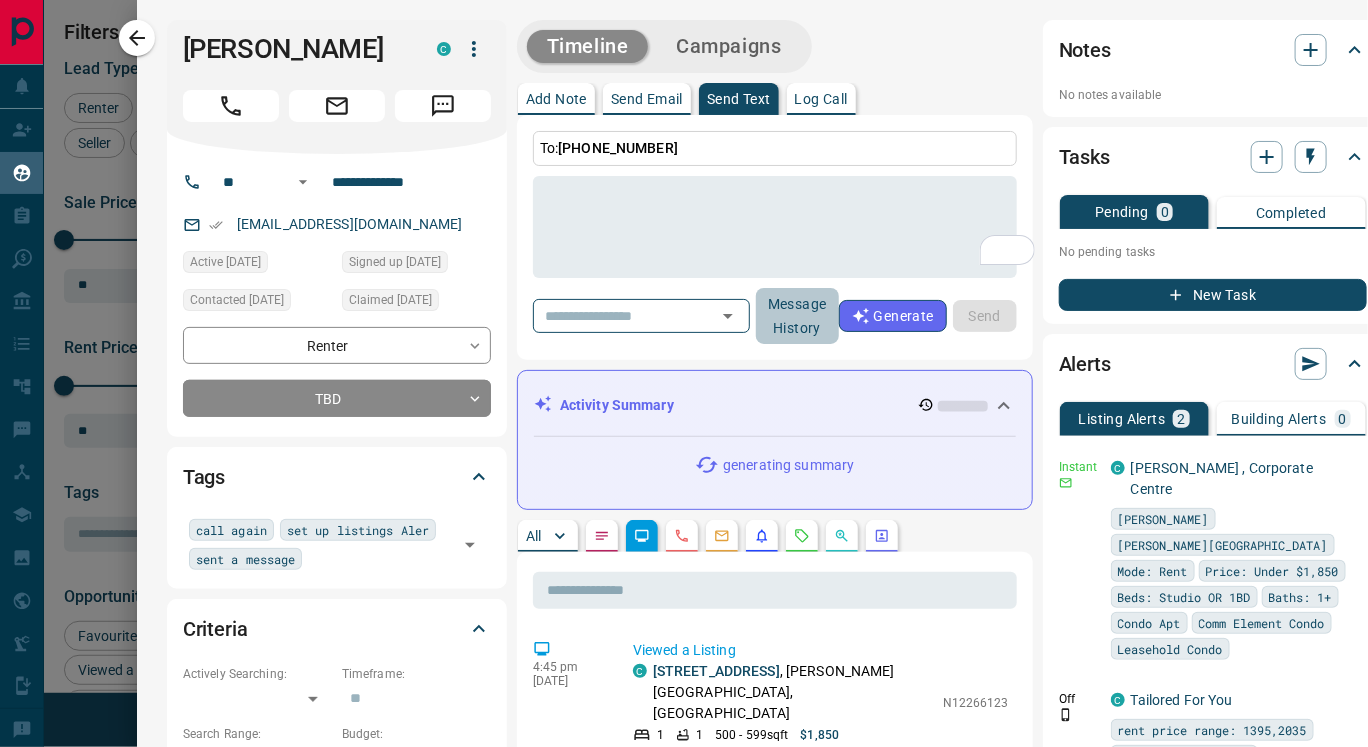 click on "Message History" at bounding box center [797, 316] 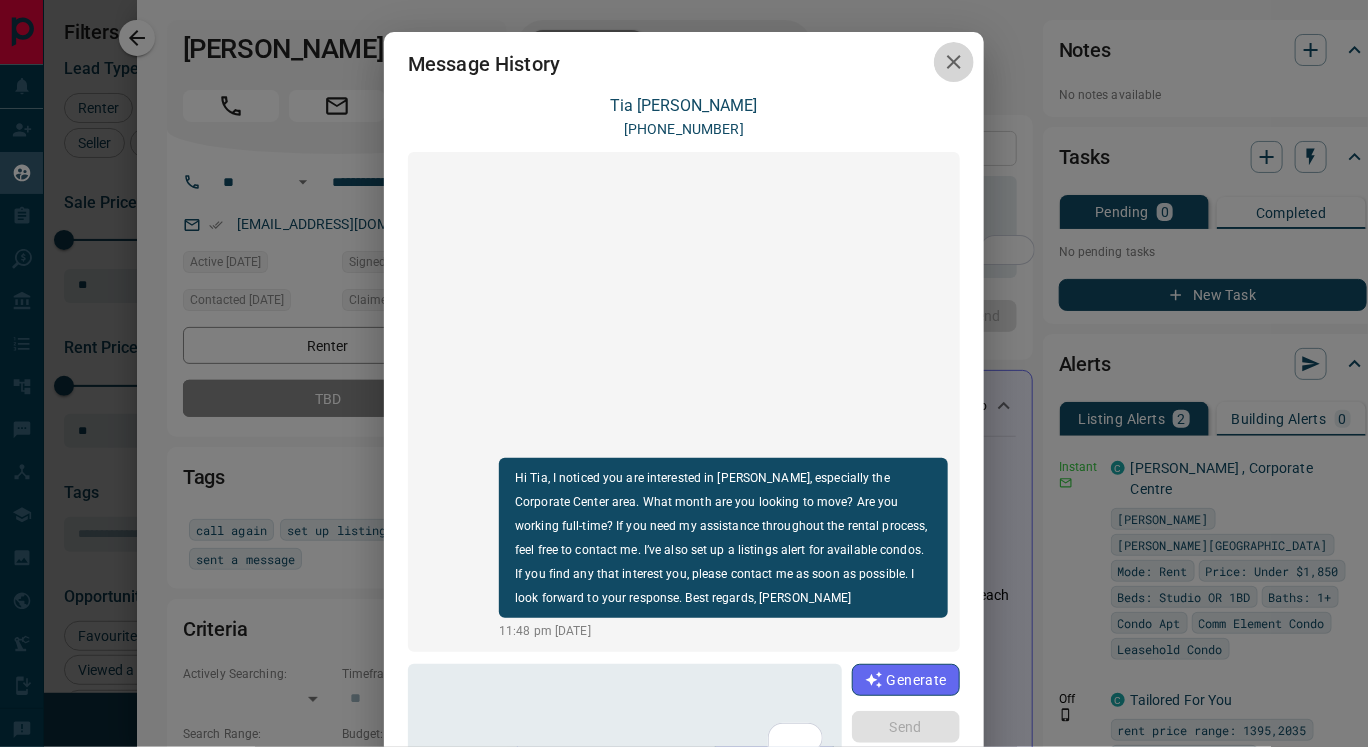 click 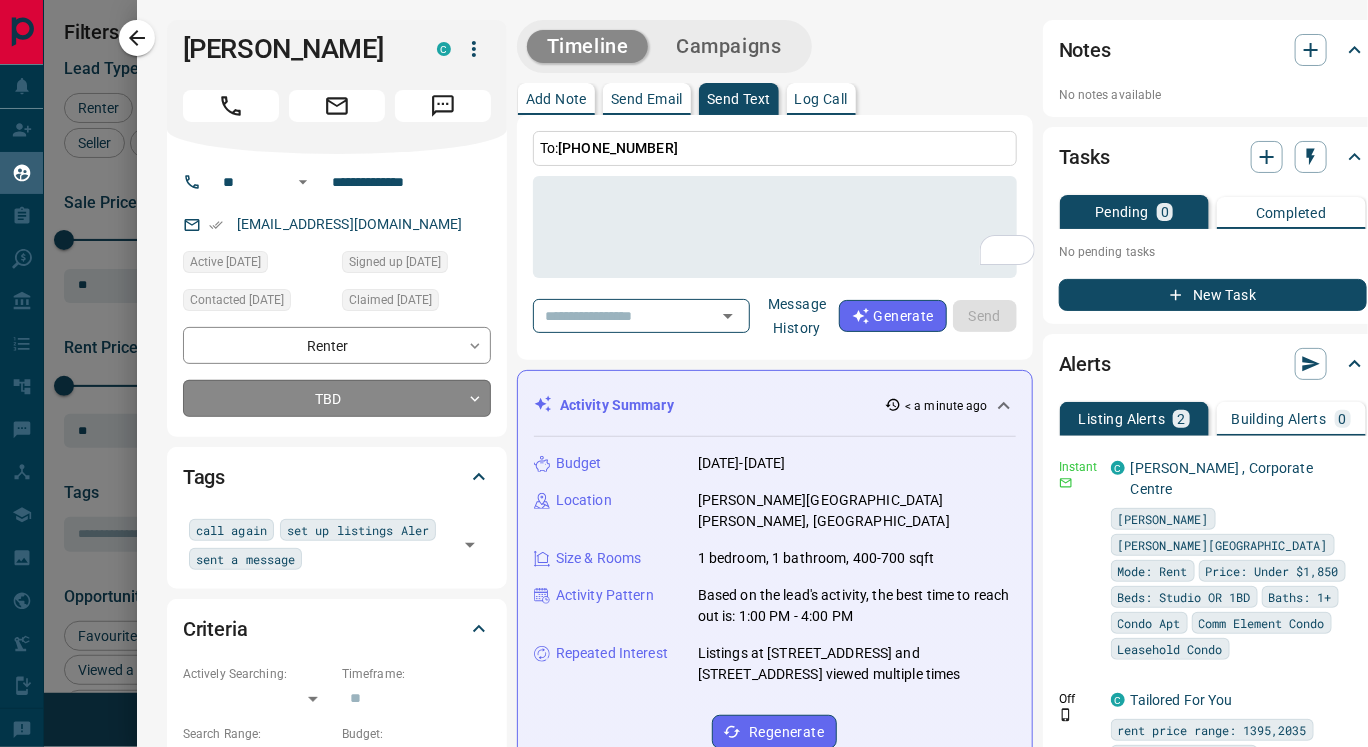 click on "Lead Transfers Claim Leads My Leads Tasks Opportunities Deals Campaigns Automations Messages Broker Bay Training Media Services Agent Resources Precon Worksheet Mobile Apps Disclosure Logout My Leads Filters 1 Manage Tabs New Lead All 1270 TBD 402 Do Not Contact - Not Responsive 142 Bogus 6 Just Browsing 556 Criteria Obtained 8 Future Follow Up 2 Warm 85 HOT - Taken on Showings - Submitted Offer - Client 69 Name Details Last Active Claimed Date Status Tags Jane Ching Renter C $3K - $3K Markham 2 weeks ago Contacted 2 weeks ago 2 weeks ago Signed up 2 weeks ago TBD sent a text message set up listings Aler +1 Susan Mirghafari Renter C $2K - $2K Richmond Hill 3 days ago Contacted 2 weeks ago 2 weeks ago Signed up 2 weeks ago TBD call again sent a text message +1 Claire Davis Renter C $2K - $3K Vaughan 1 week ago Active Viewing Request Contacted 1 week ago 2 weeks ago Signed up 2 weeks ago TBD sent a text message set up listings Aler +1 Desmond Desmond Renter C $3K - $3K Vaughan 2 weeks ago Contacted 2 weeks ago" at bounding box center (684, 361) 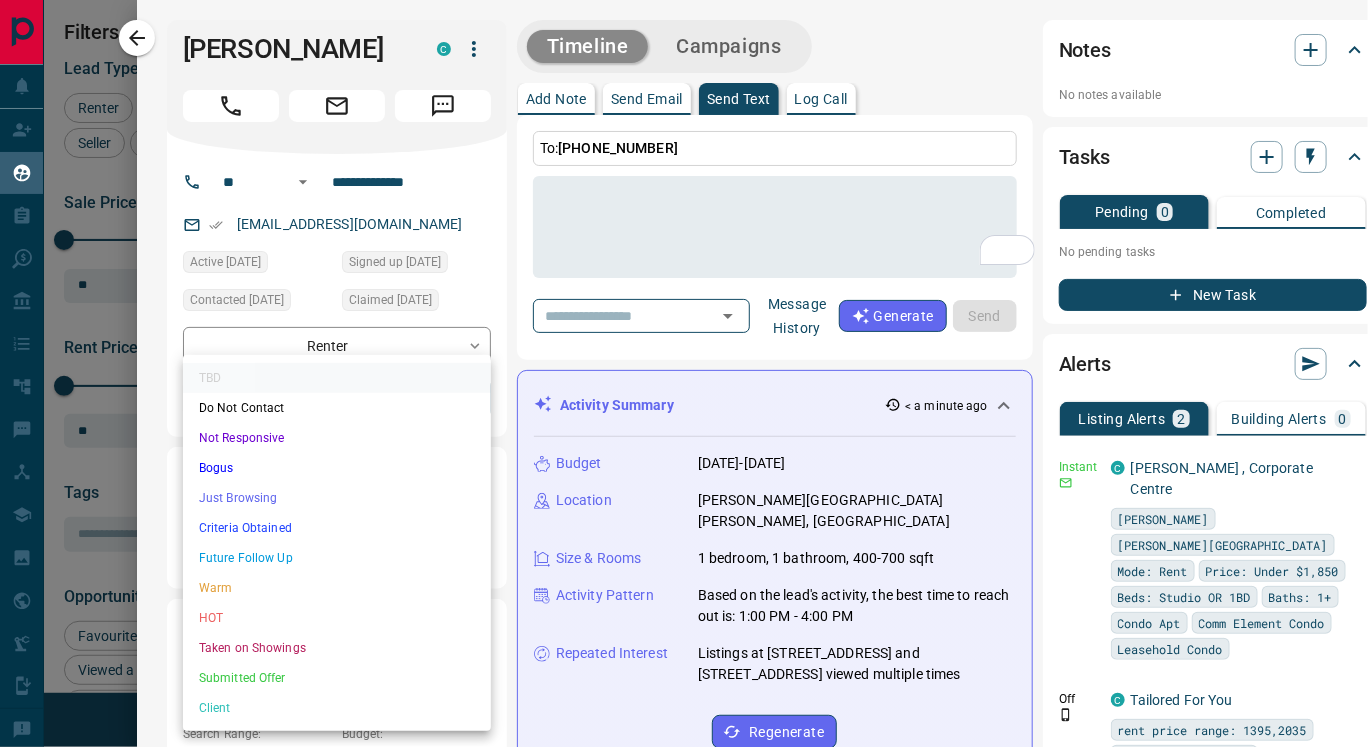 click on "Just Browsing" at bounding box center [337, 498] 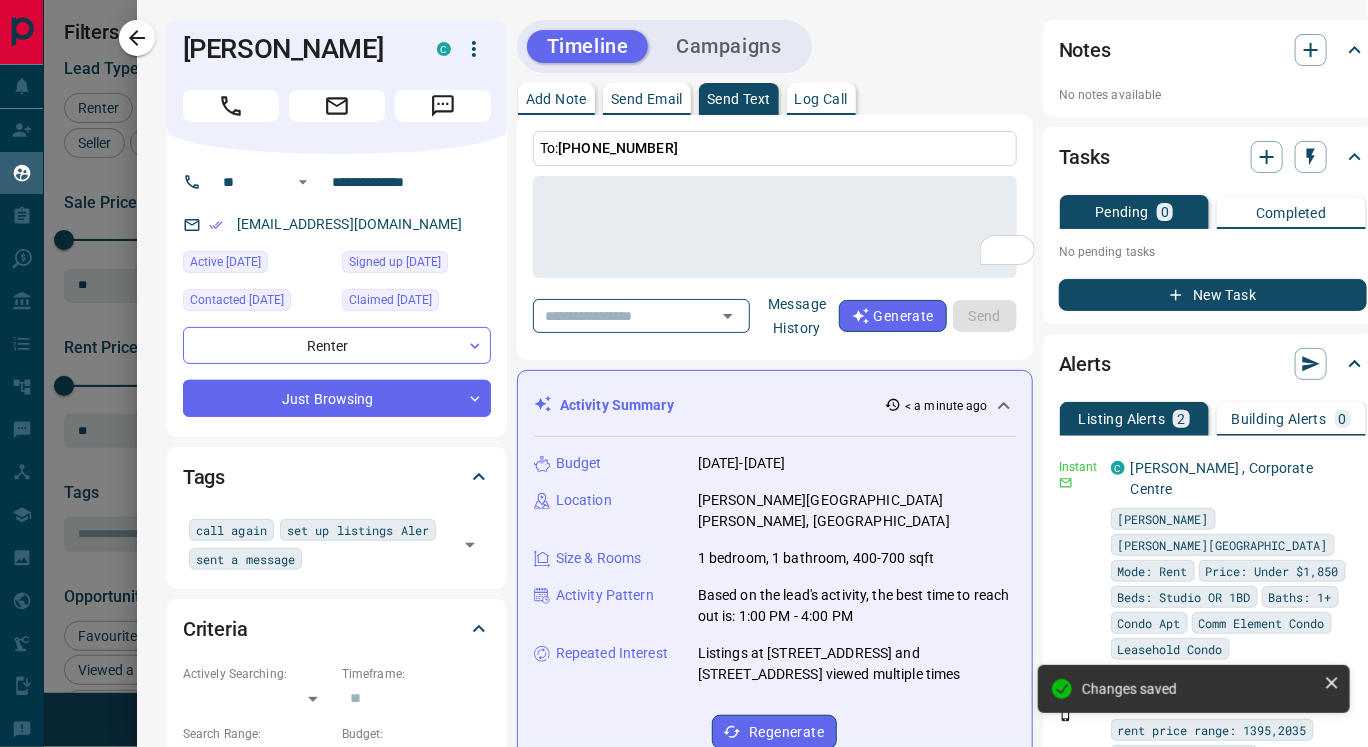 type on "*" 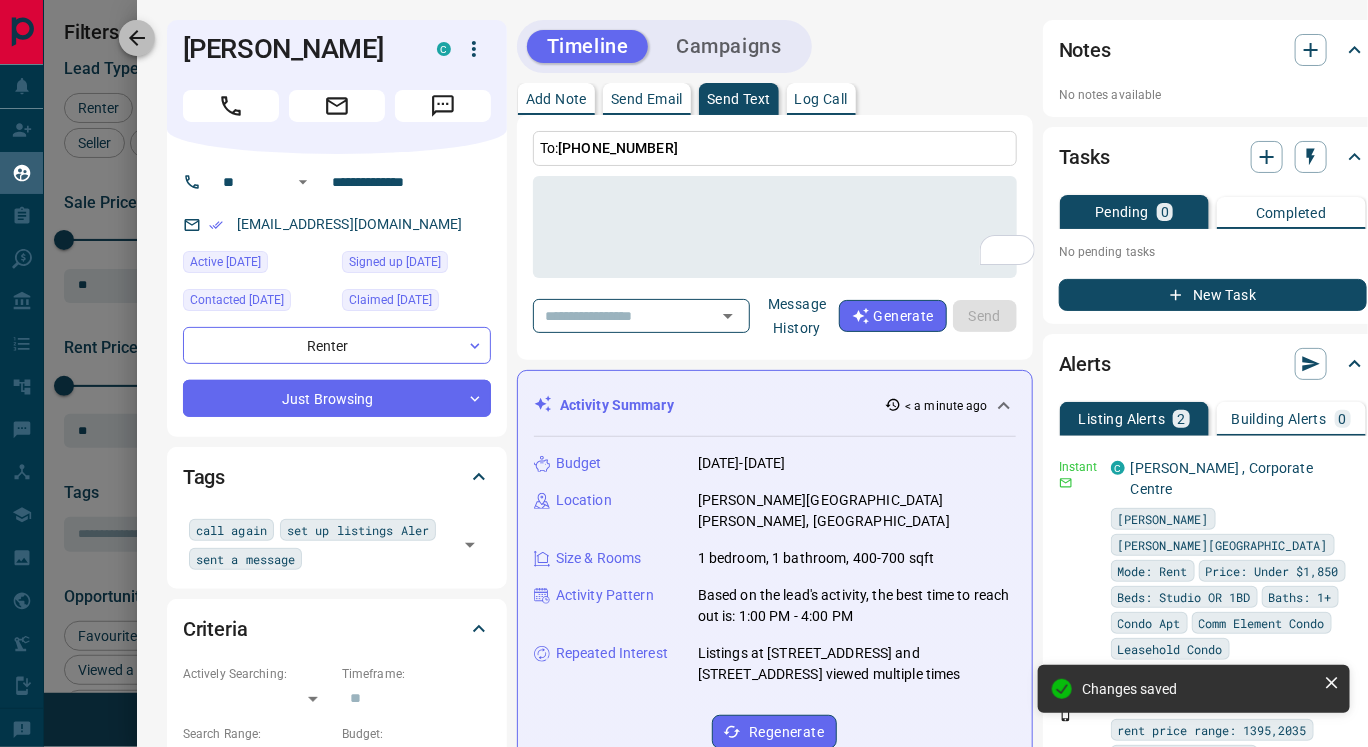 click 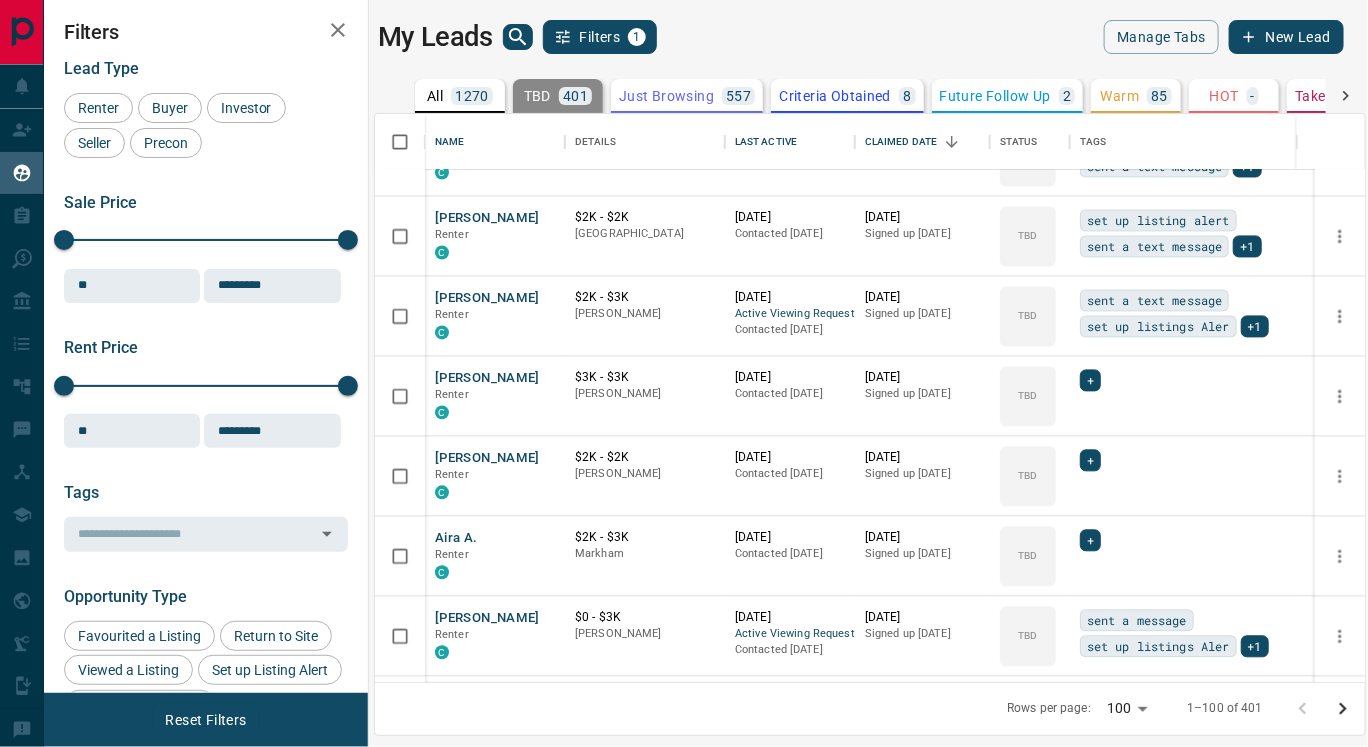 scroll, scrollTop: 7172, scrollLeft: 0, axis: vertical 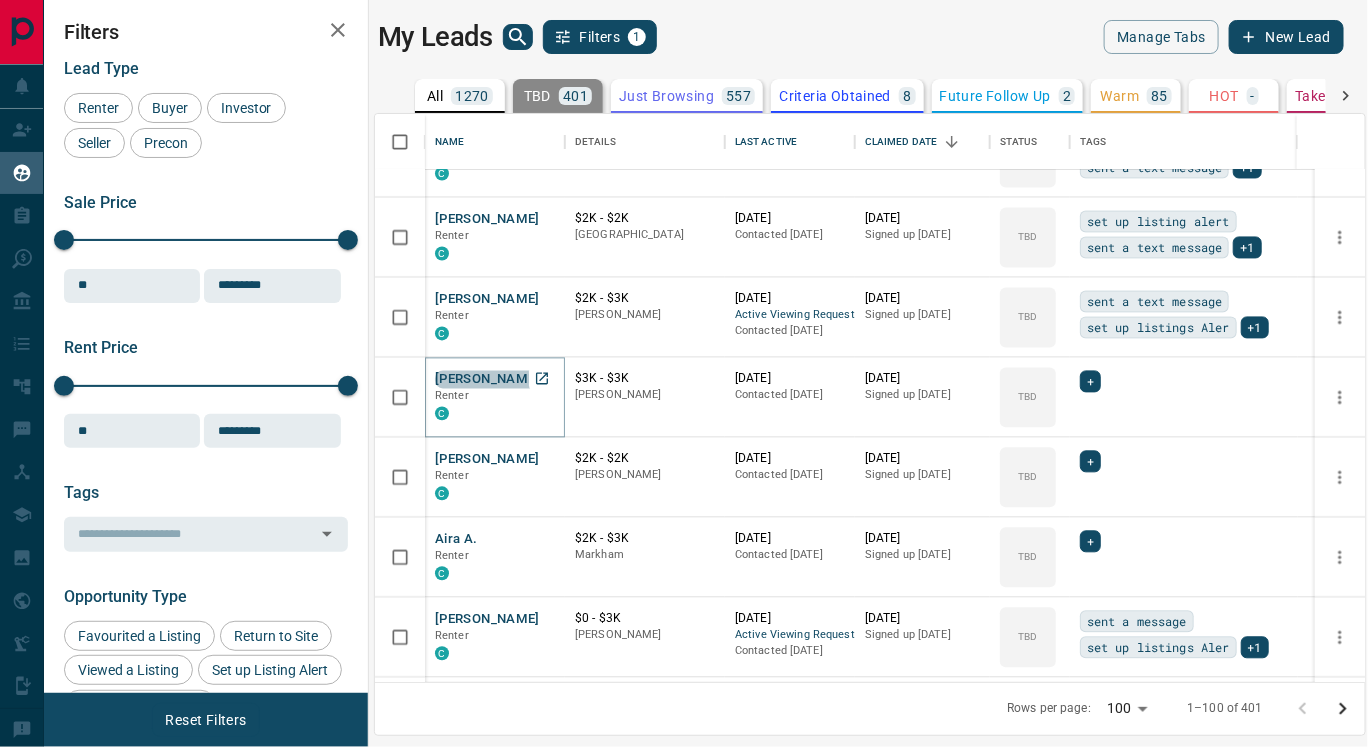 click on "[PERSON_NAME]" at bounding box center [487, 380] 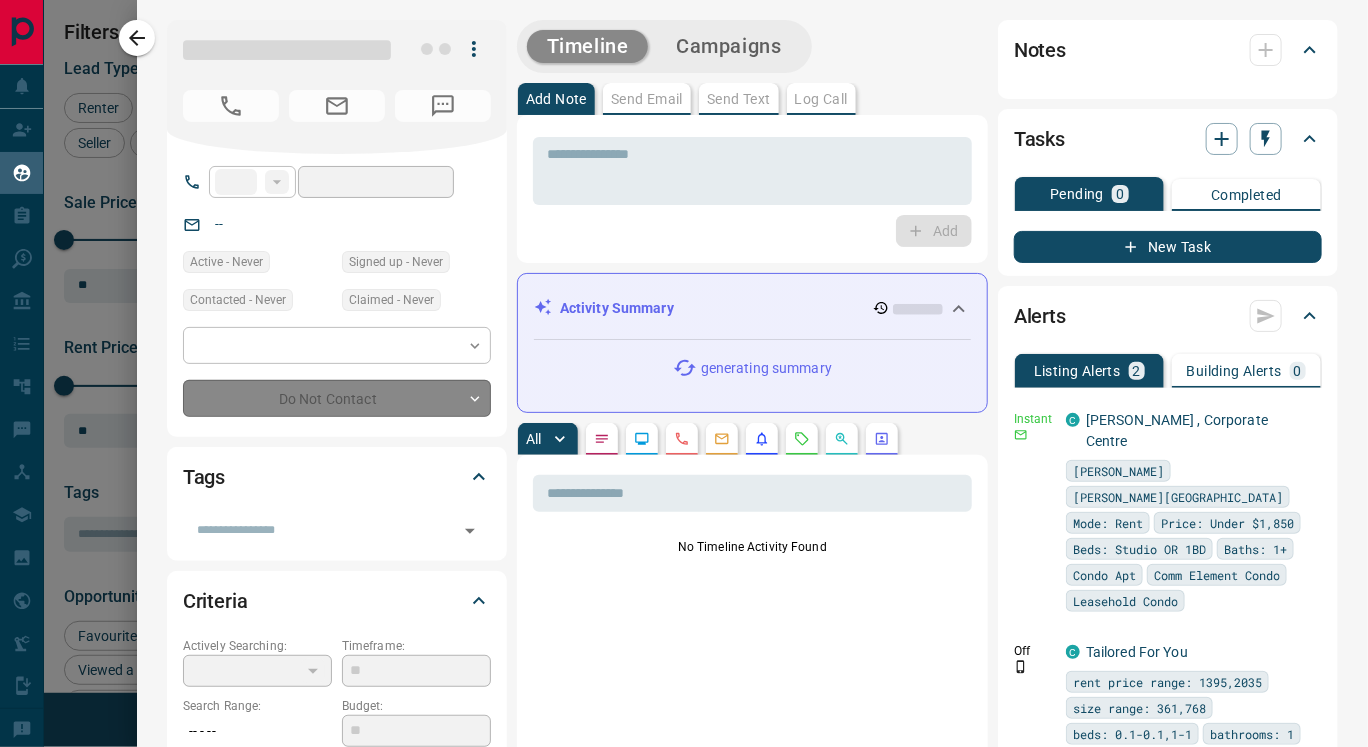 type on "**" 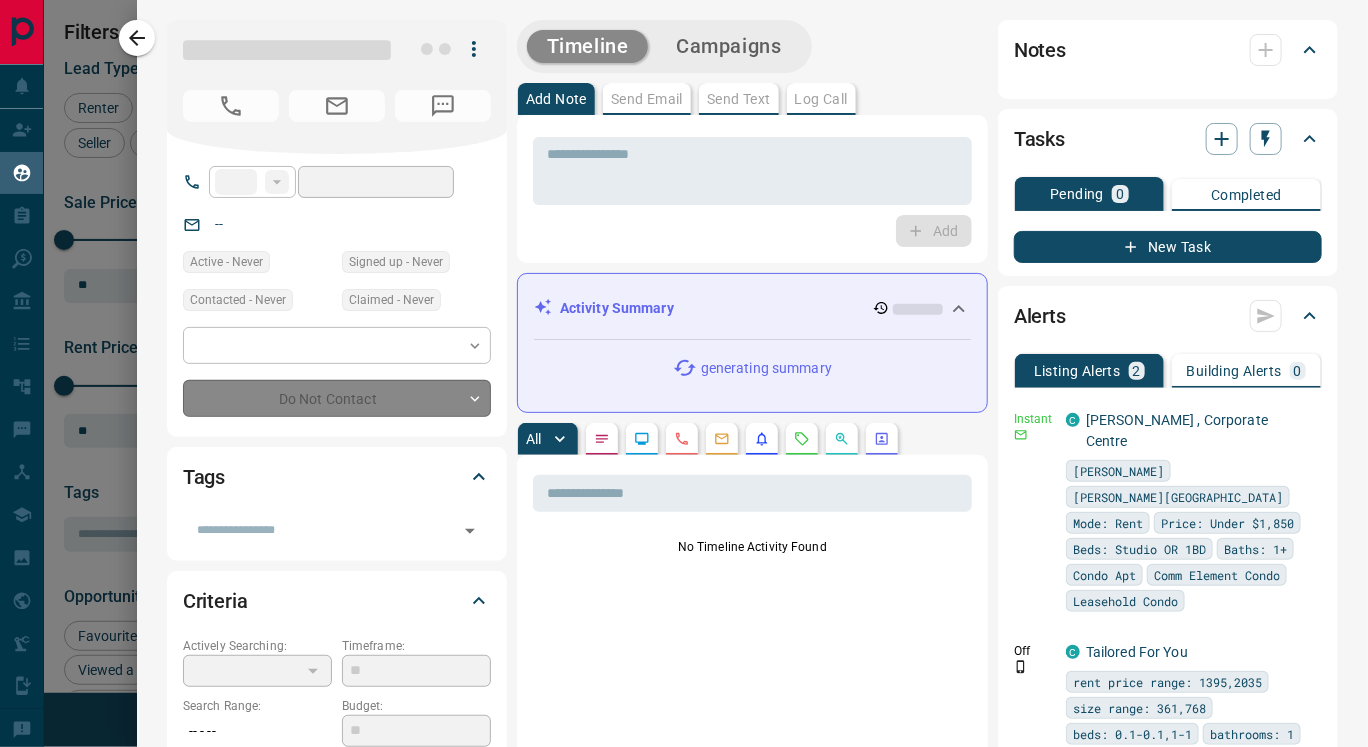 type on "**********" 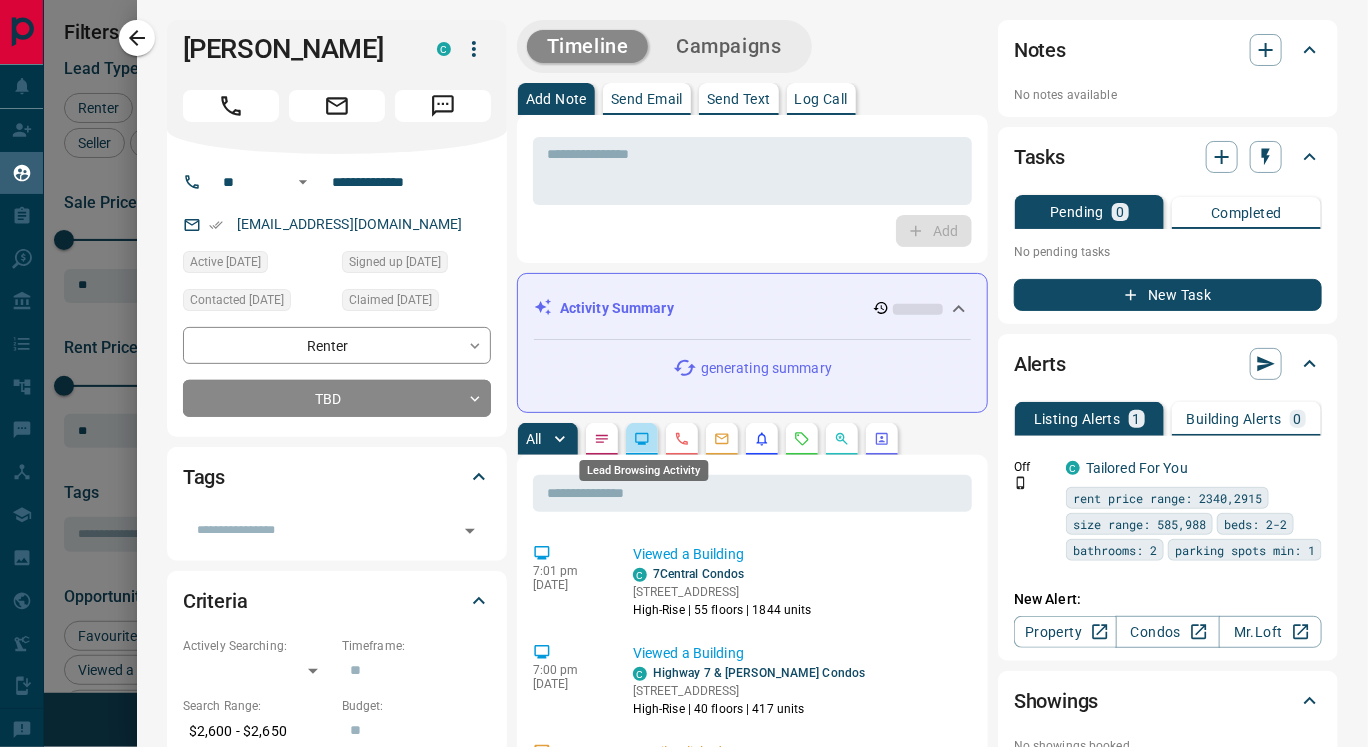 click 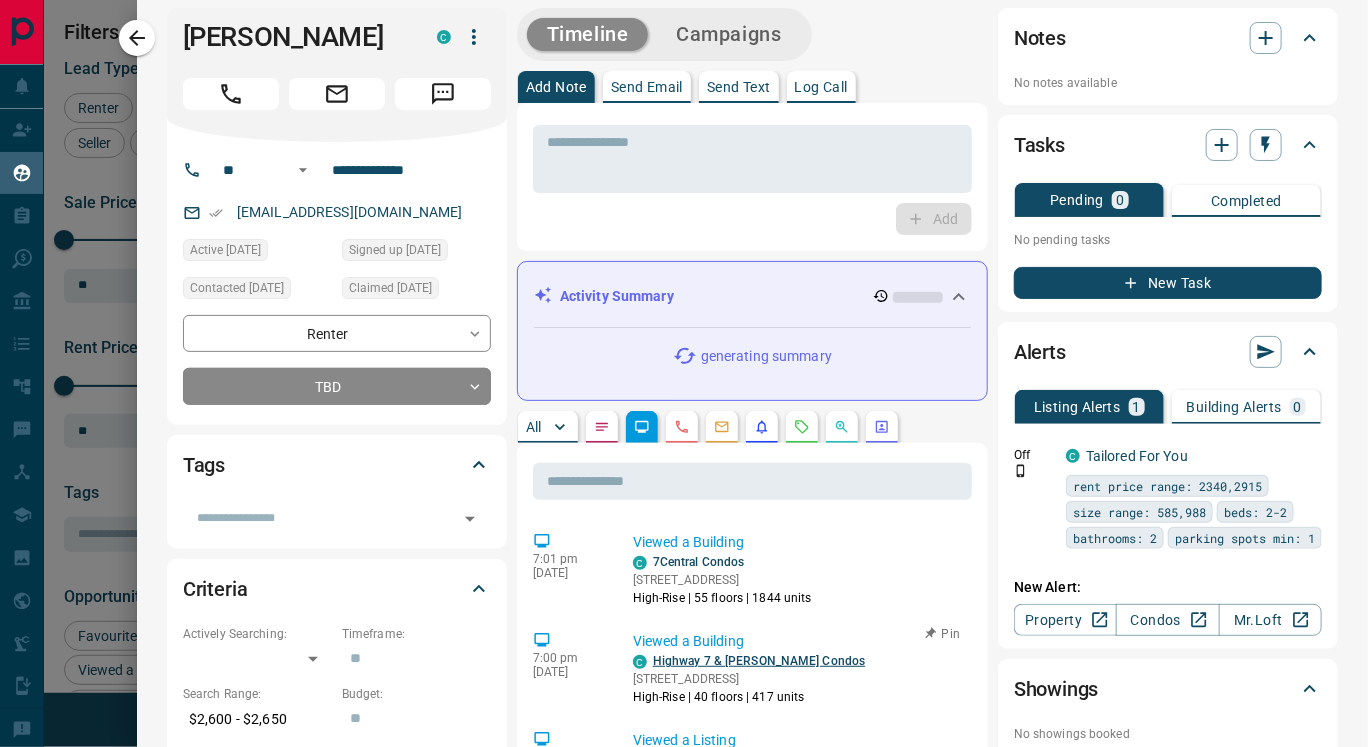 scroll, scrollTop: 0, scrollLeft: 0, axis: both 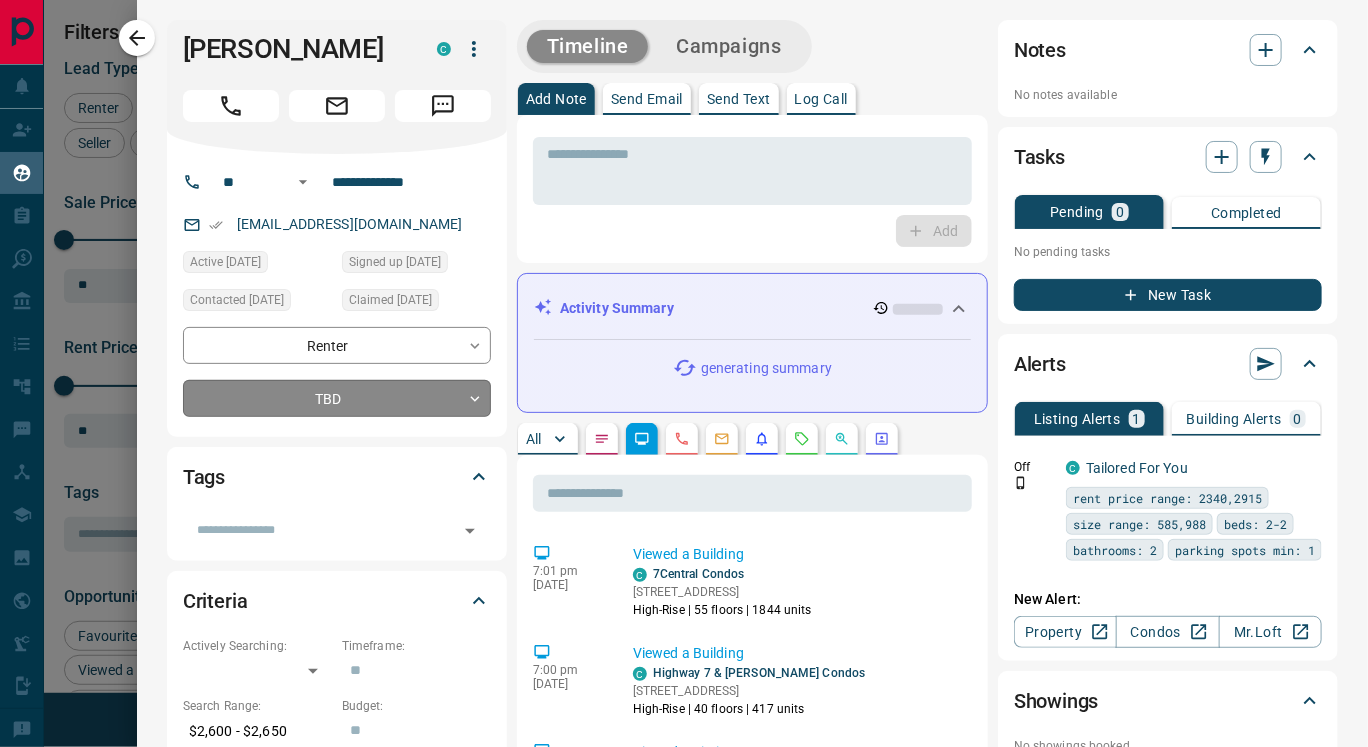 click on "Lead Transfers Claim Leads My Leads Tasks Opportunities Deals Campaigns Automations Messages Broker Bay Training Media Services Agent Resources Precon Worksheet Mobile Apps Disclosure Logout My Leads Filters 1 Manage Tabs New Lead All 1270 TBD 401 Do Not Contact - Not Responsive 142 Bogus 6 Just Browsing 557 Criteria Obtained 8 Future Follow Up 2 Warm 85 HOT - Taken on Showings - Submitted Offer - Client 69 Name Details Last Active Claimed Date Status Tags Mimo Mamo Buyer C $649K - $879K Vaughan 4 days ago Contacted 2 weeks ago 2 weeks ago Signed up 2 weeks ago TBD set up listings Aler sent a text message +1 Jeel Morjaria Renter C $2K - $3K Vaughan 2 weeks ago Contacted 2 weeks ago 2 weeks ago Signed up 2 weeks ago TBD sent a text message set up listings Aler +1 Jane Ching Renter C $3K - $3K Markham 2 weeks ago Contacted 2 weeks ago 2 weeks ago Signed up 2 weeks ago TBD call again sent a text message +1 Susan Mirghafari Renter C $2K - $2K Richmond Hill 3 days ago Contacted 2 weeks ago 2 weeks ago TBD +1 C TBD" at bounding box center (684, 361) 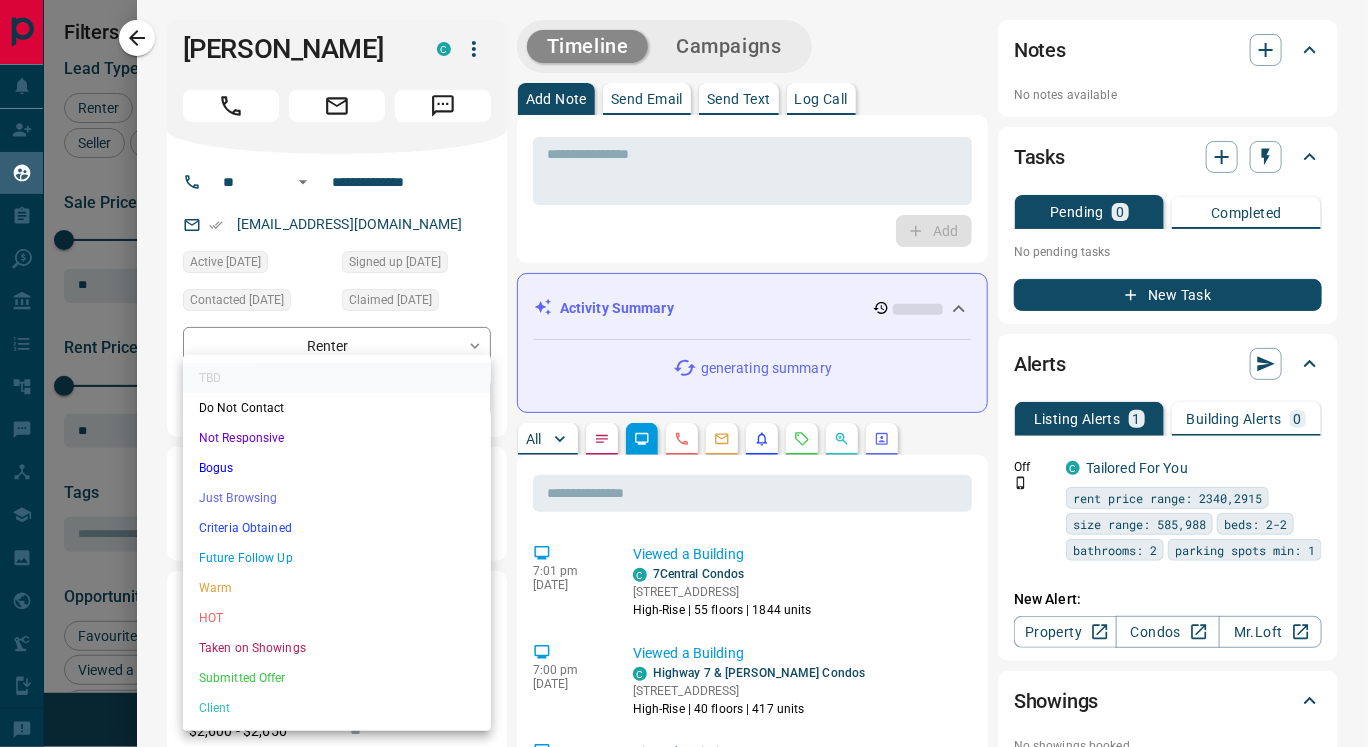 click on "Just Browsing" at bounding box center (337, 498) 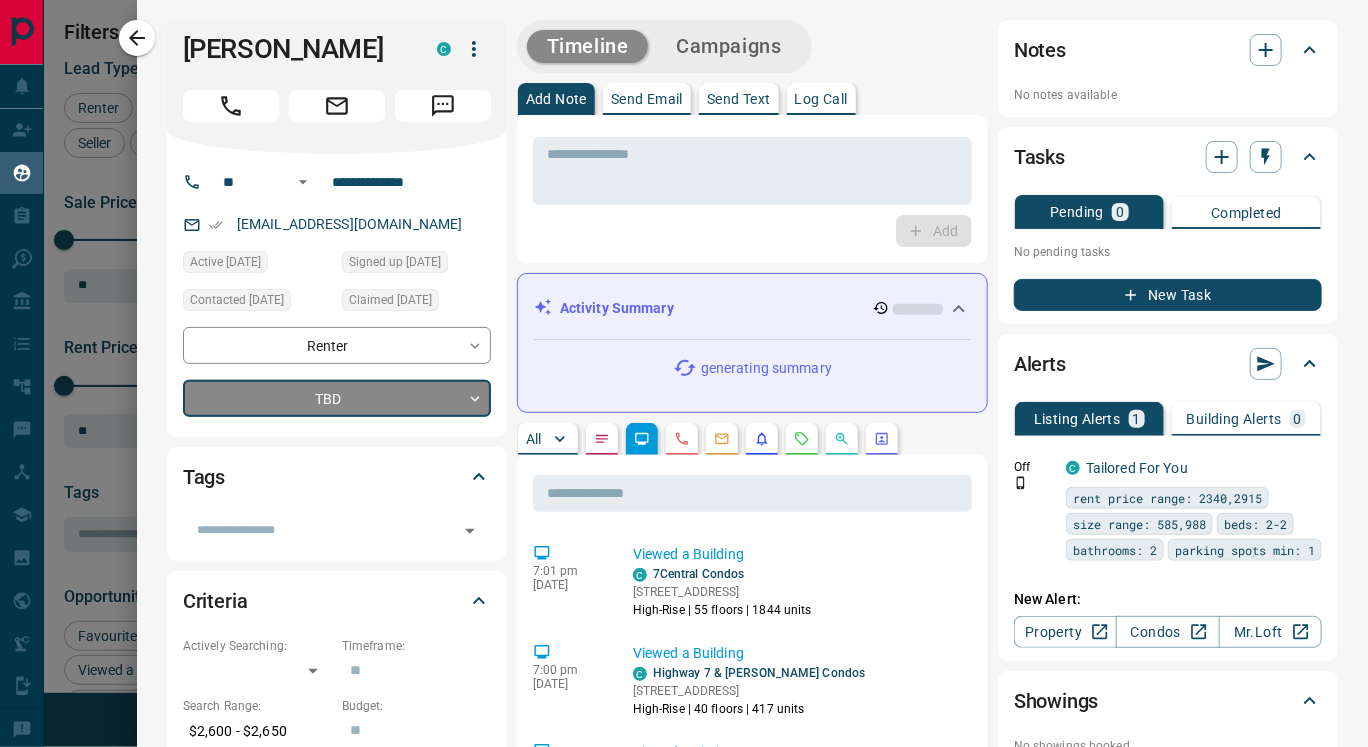 type on "*" 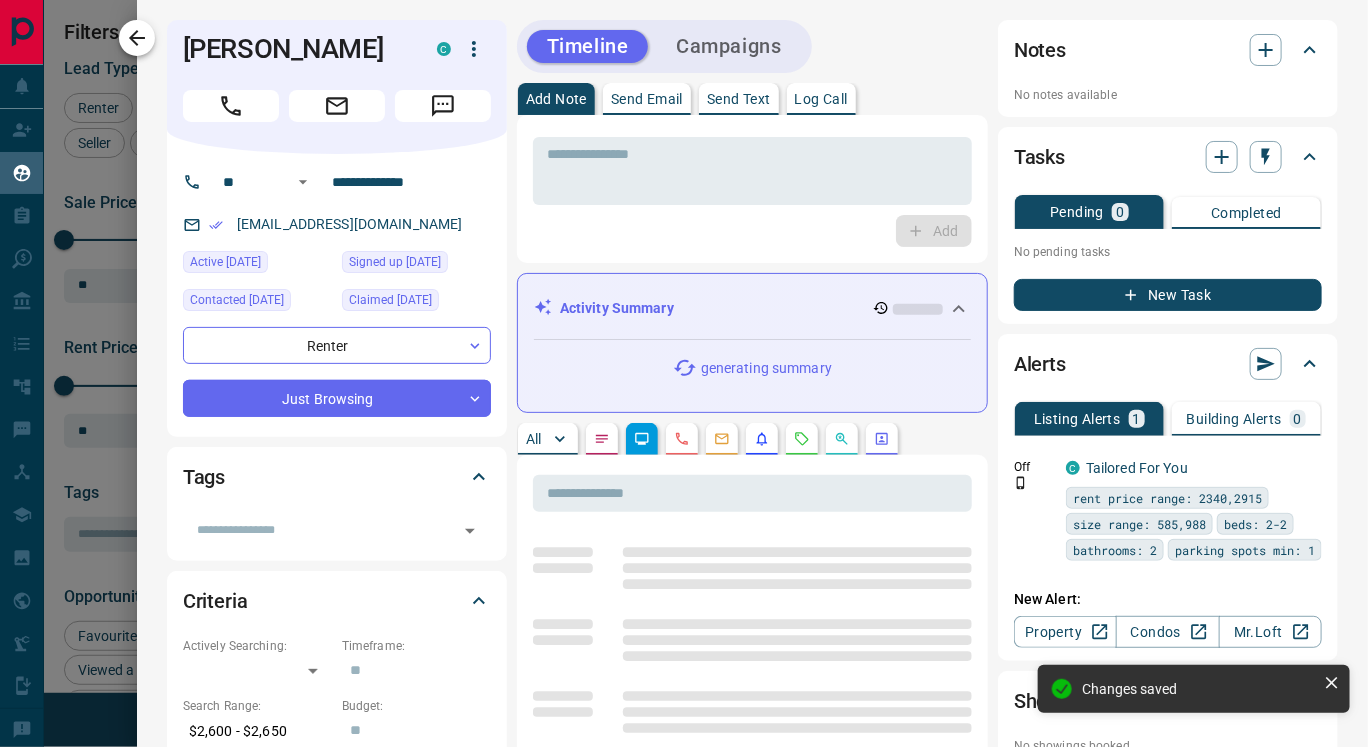 click 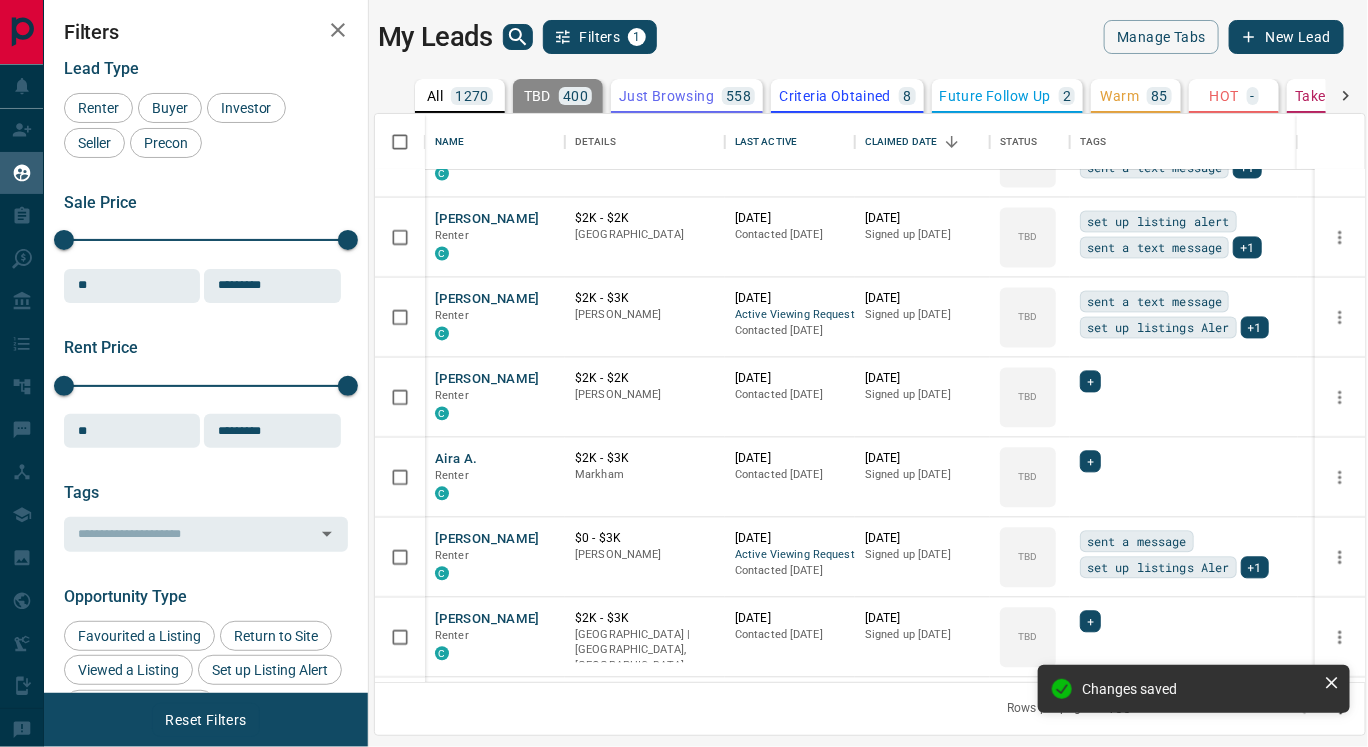 scroll, scrollTop: 7486, scrollLeft: 0, axis: vertical 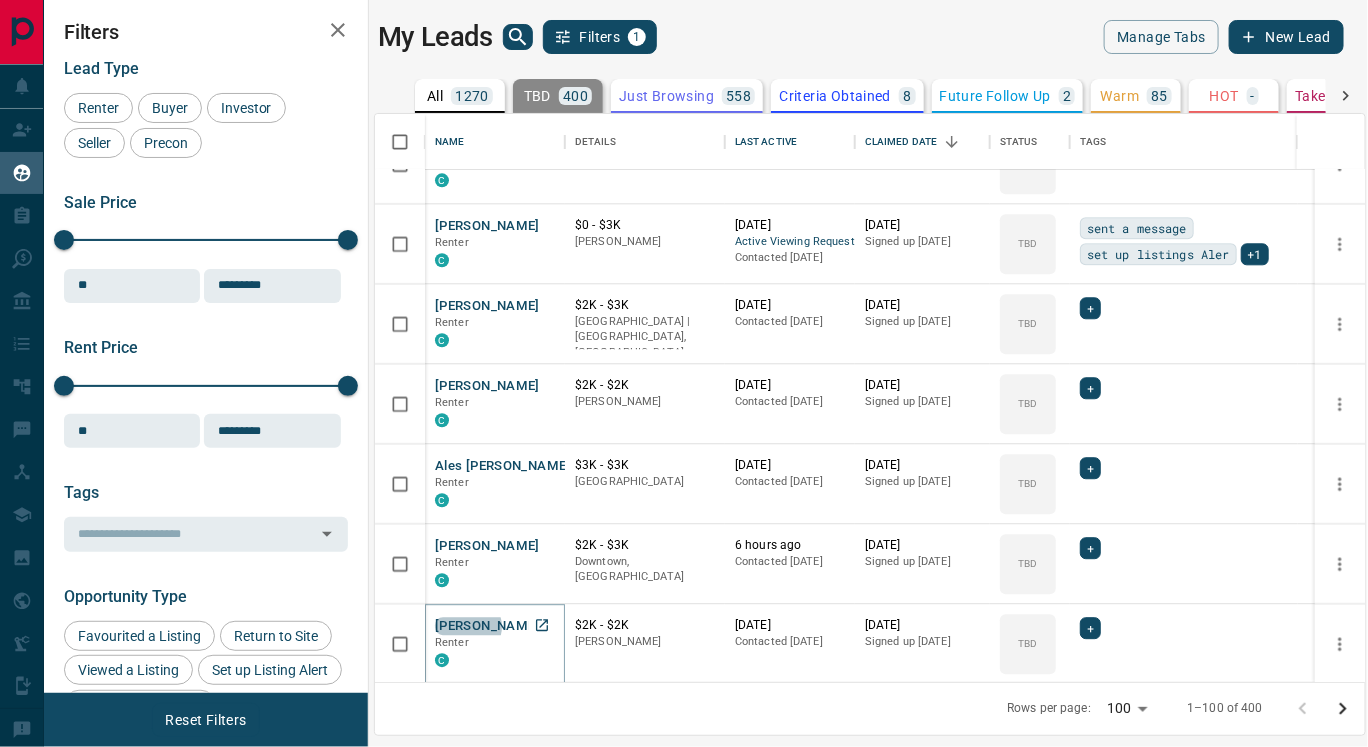 click on "Chak Tam" at bounding box center [487, 626] 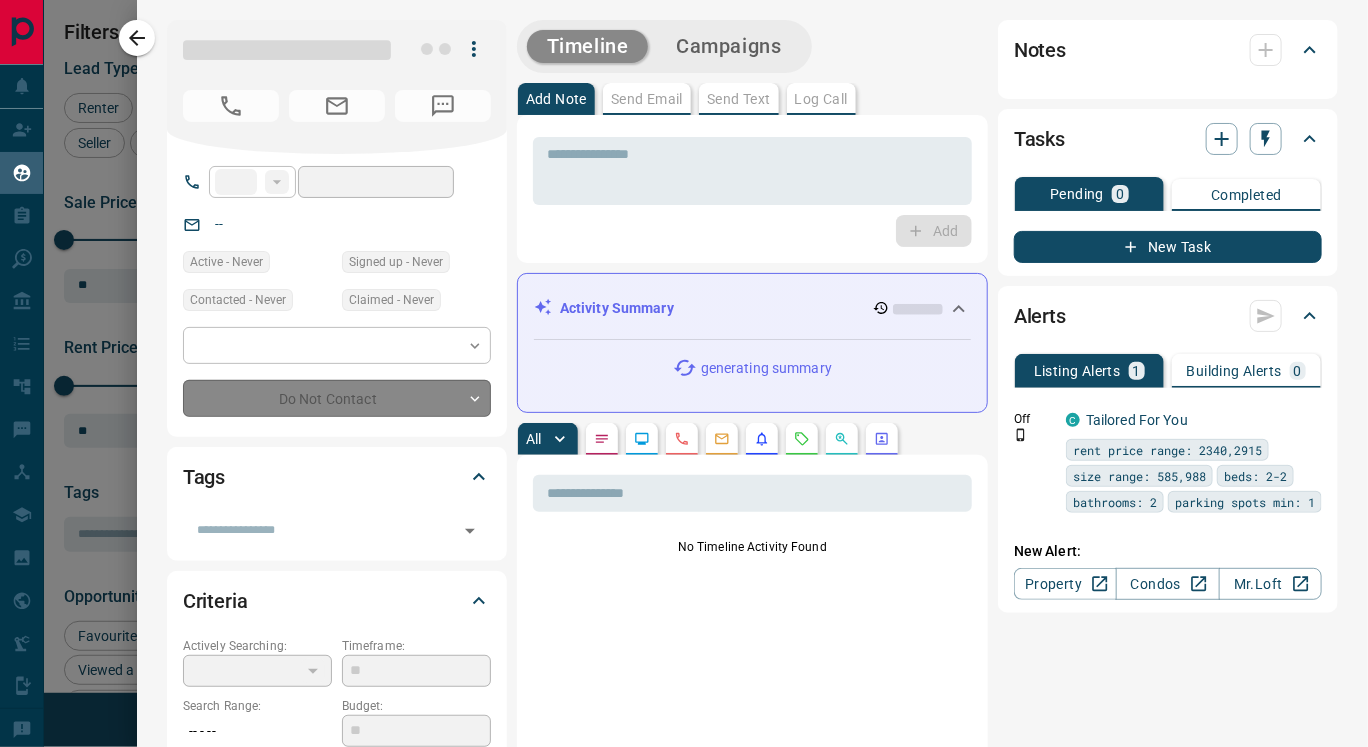 type on "**" 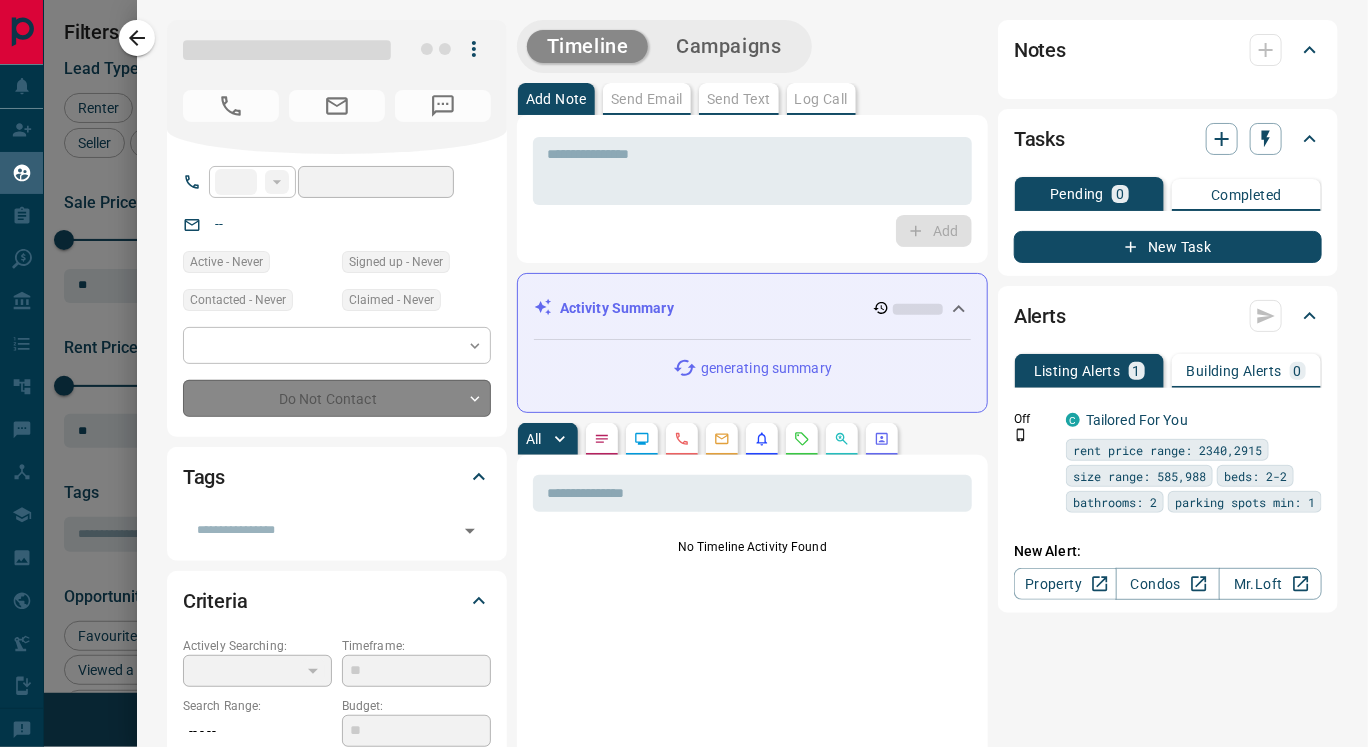 type on "**********" 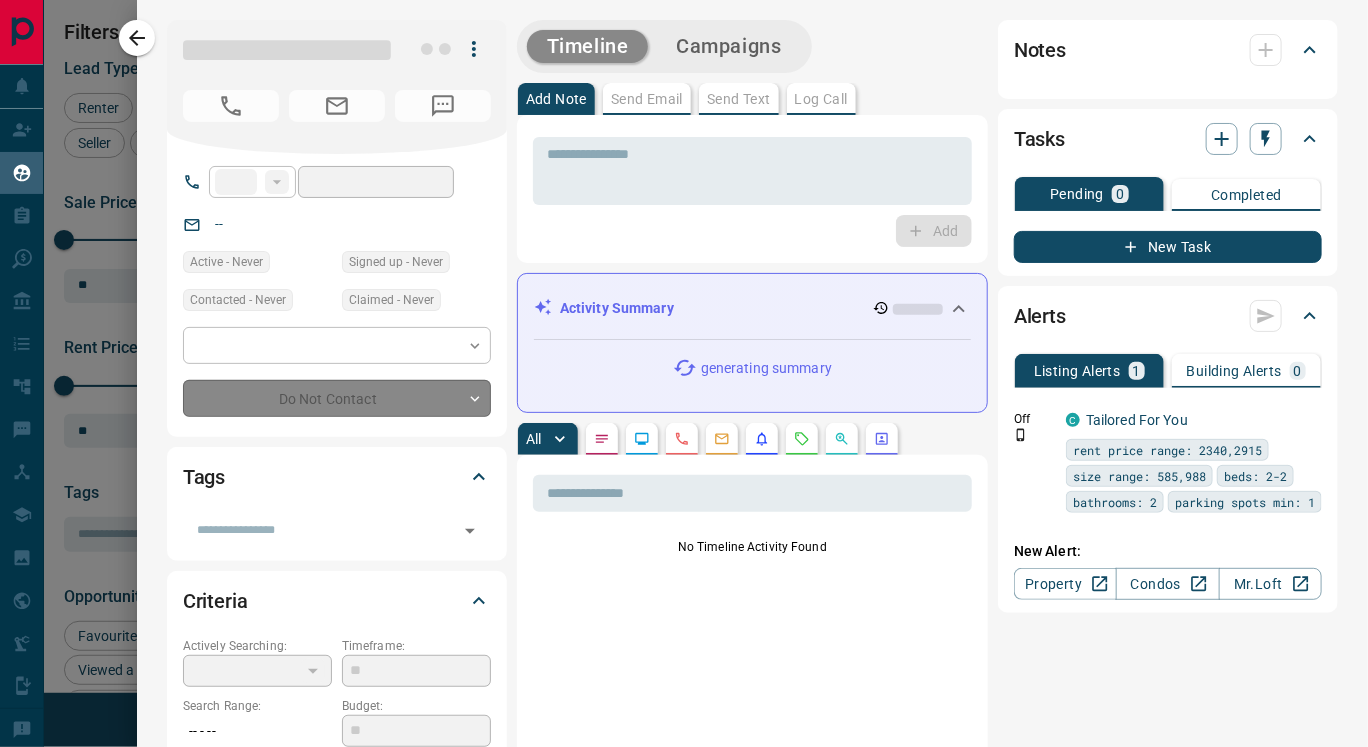 type on "**********" 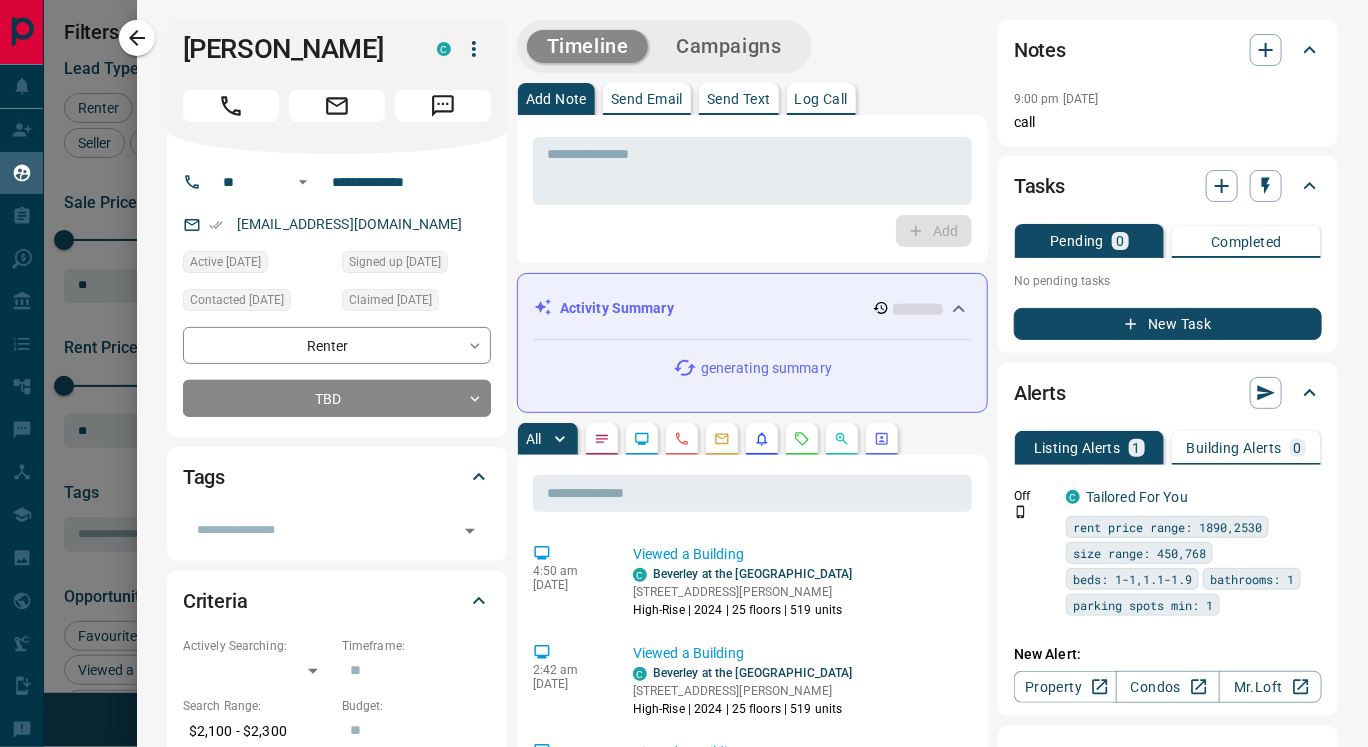 click at bounding box center [642, 439] 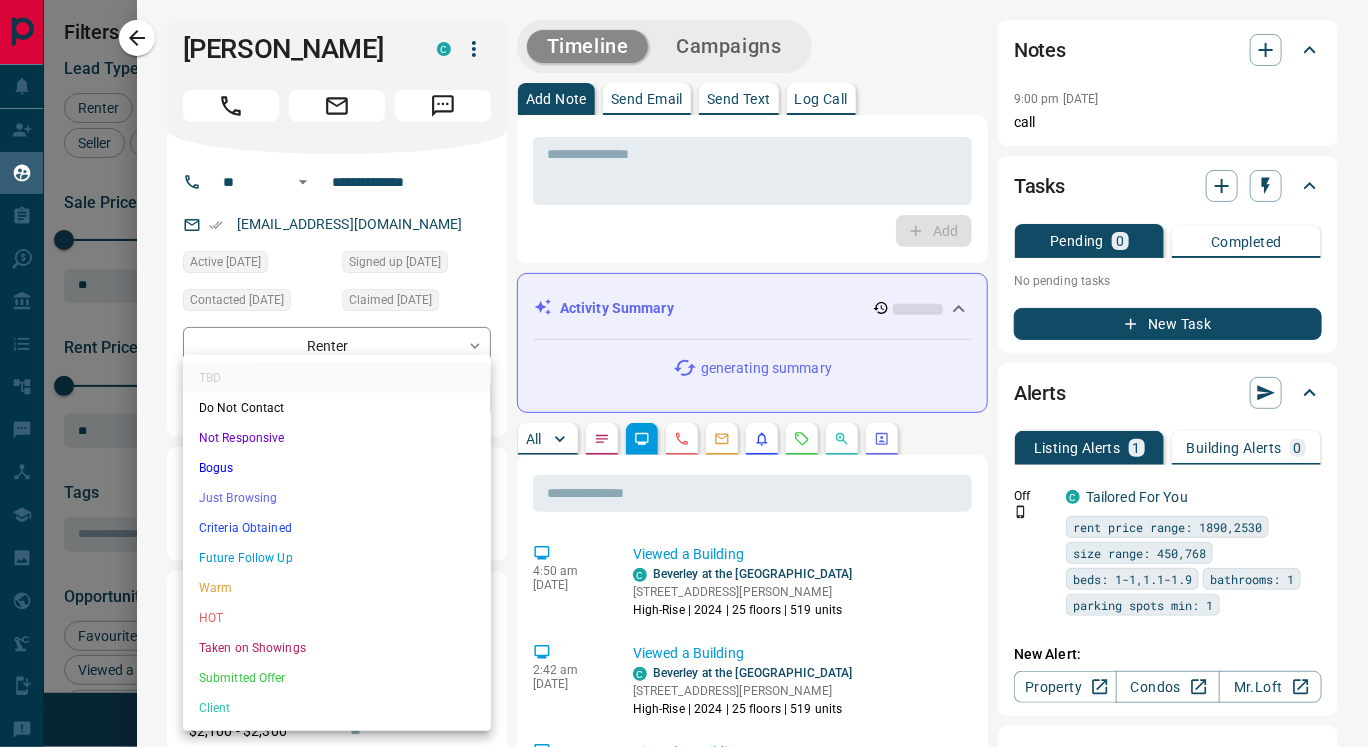 click on "Lead Transfers Claim Leads My Leads Tasks Opportunities Deals Campaigns Automations Messages Broker Bay Training Media Services Agent Resources Precon Worksheet Mobile Apps Disclosure Logout My Leads Filters 1 Manage Tabs New Lead All 1270 TBD 400 Do Not Contact - Not Responsive 142 Bogus 6 Just Browsing 558 Criteria Obtained 8 Future Follow Up 2 Warm 85 HOT - Taken on Showings - Submitted Offer - Client 69 Name Details Last Active Claimed Date Status Tags Claire Davis Renter C $2K - $3K Vaughan 1 week ago Active Viewing Request Contacted 1 week ago 2 weeks ago Signed up 2 weeks ago TBD sent a text message set up listings Aler +1 Zelal Tipki Renter C $2K - $2K Vaughan 2 weeks ago Contacted 2 weeks ago 2 weeks ago Signed up 2 weeks ago TBD + Aira A. Renter C $2K - $3K Markham 2 weeks ago Contacted 2 weeks ago 2 weeks ago Signed up 2 weeks ago TBD + Yuriy Yurkovskyy Renter C $0 - $3K Vaughan 2 days ago Active Viewing Request Contacted 1 week ago 2 weeks ago Signed up 2 years ago TBD sent a message +1 Renter C +" at bounding box center [684, 361] 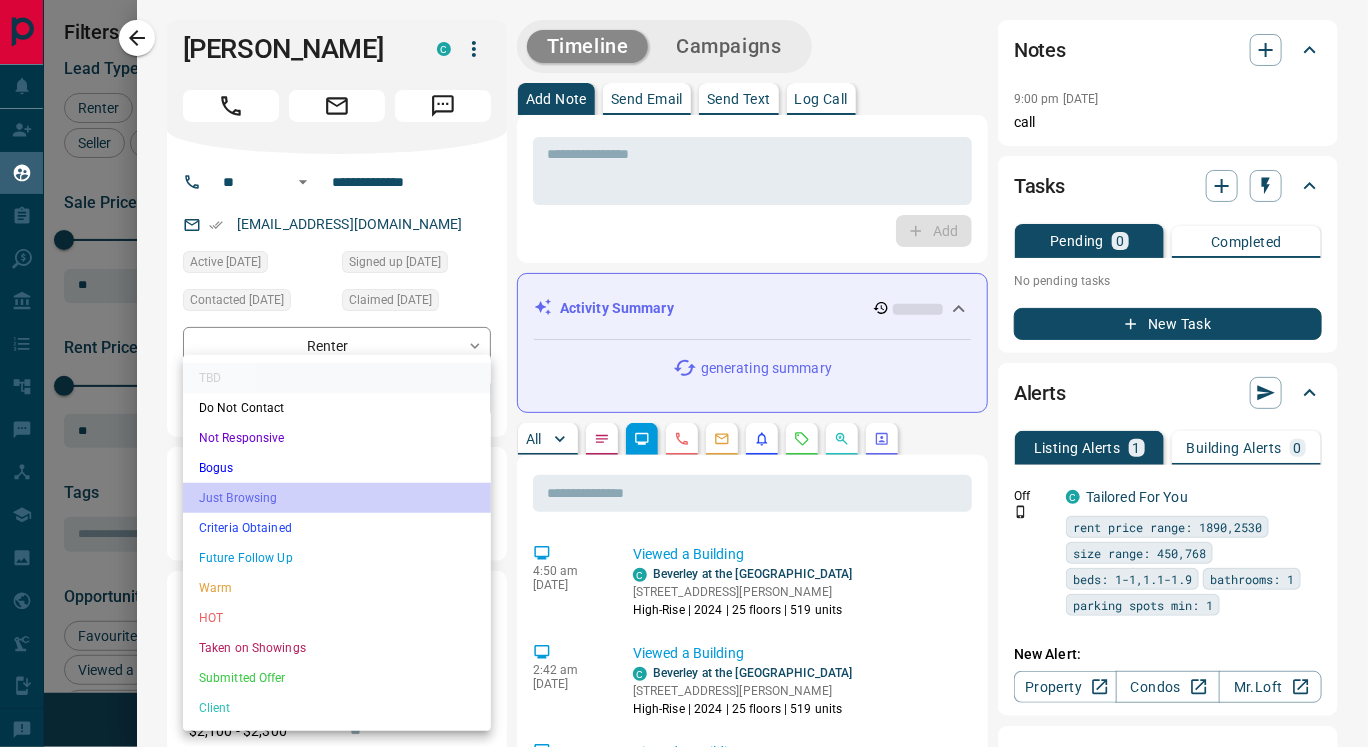 click on "Just Browsing" at bounding box center (337, 498) 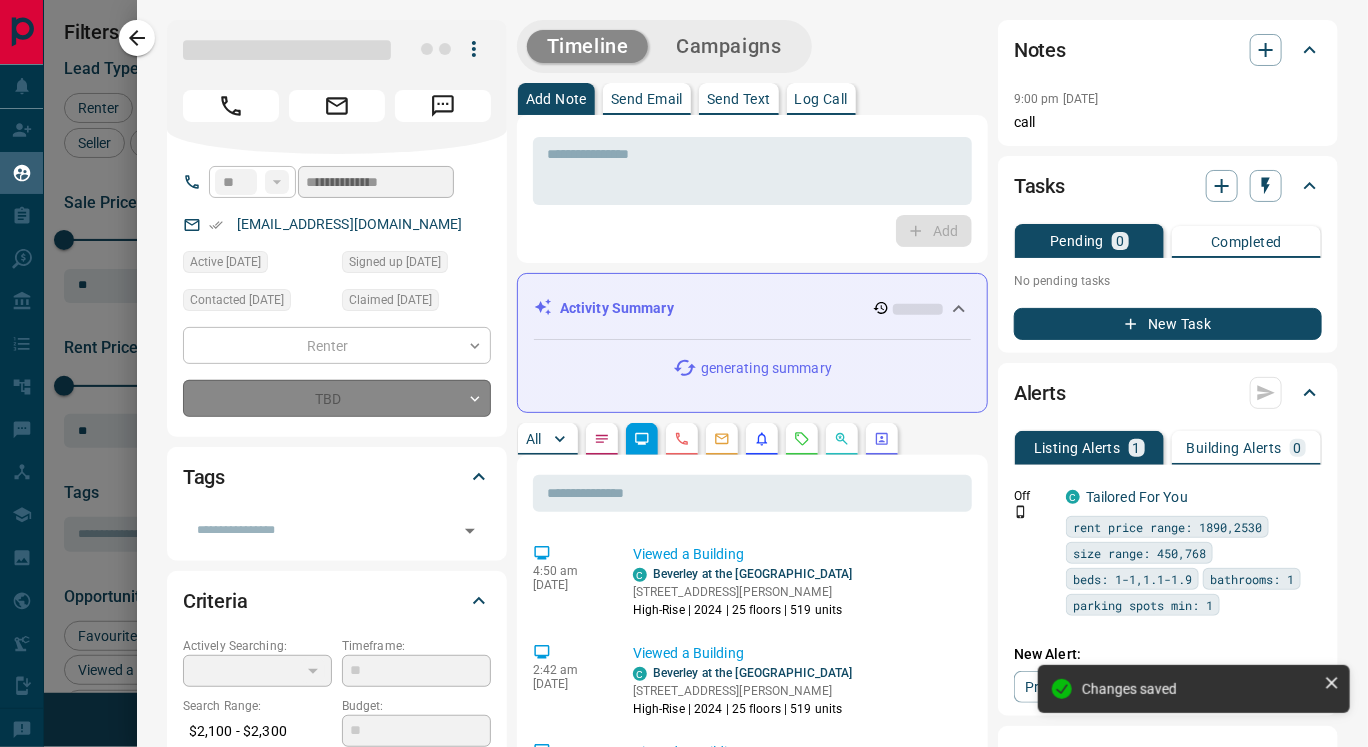 type on "*" 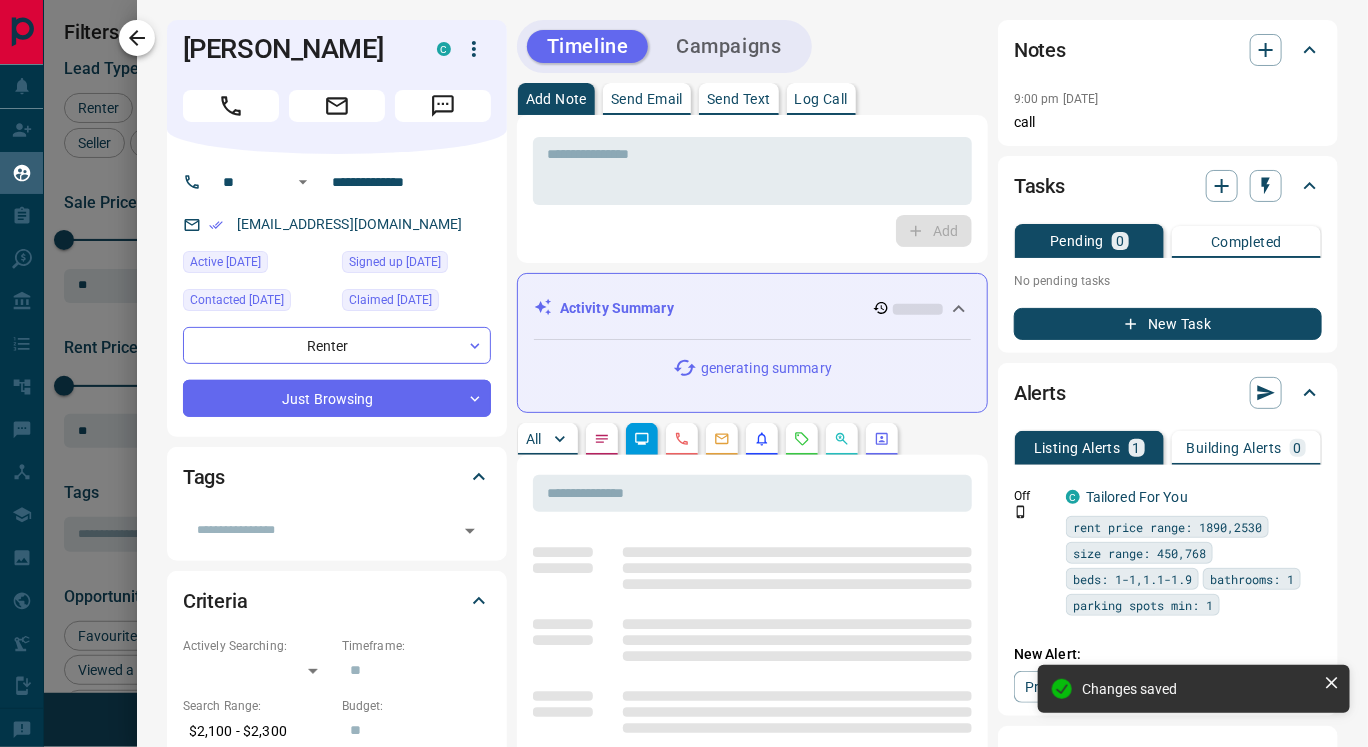 click 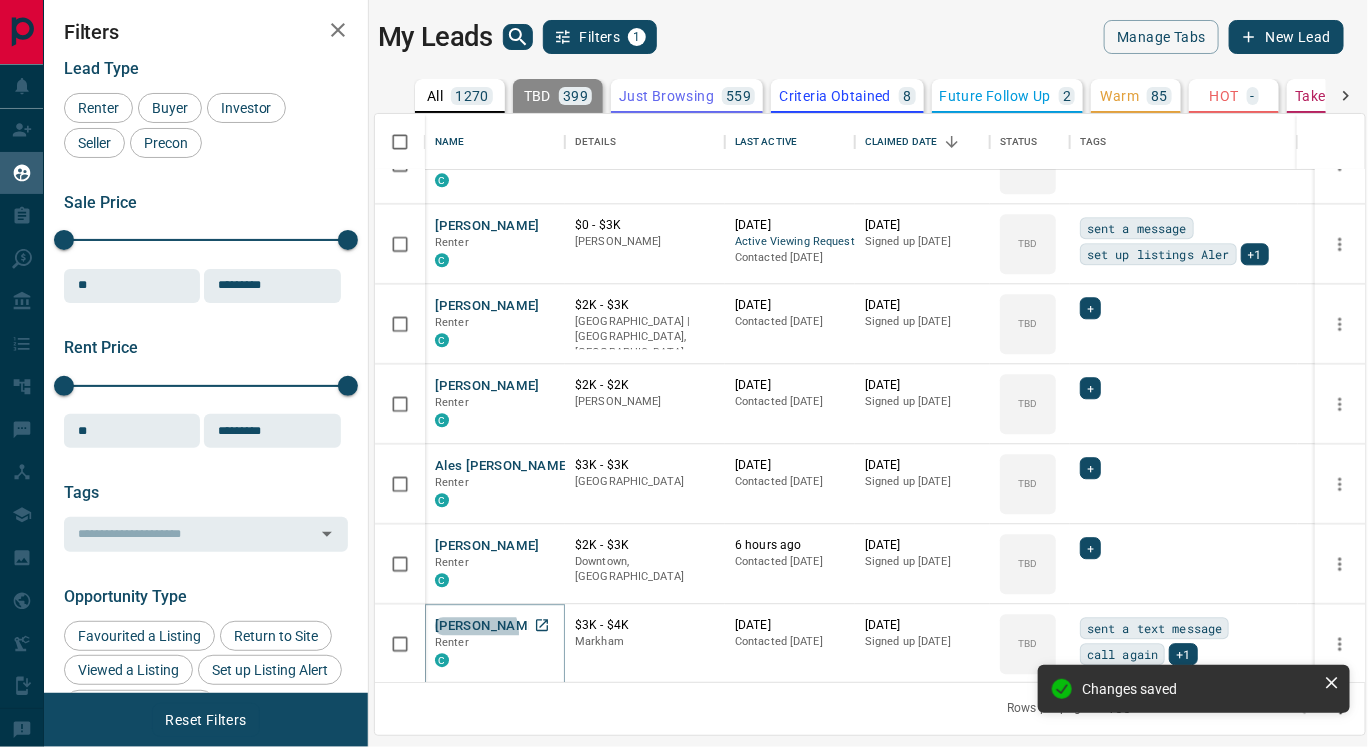 click on "Tionne Reid" at bounding box center [487, 626] 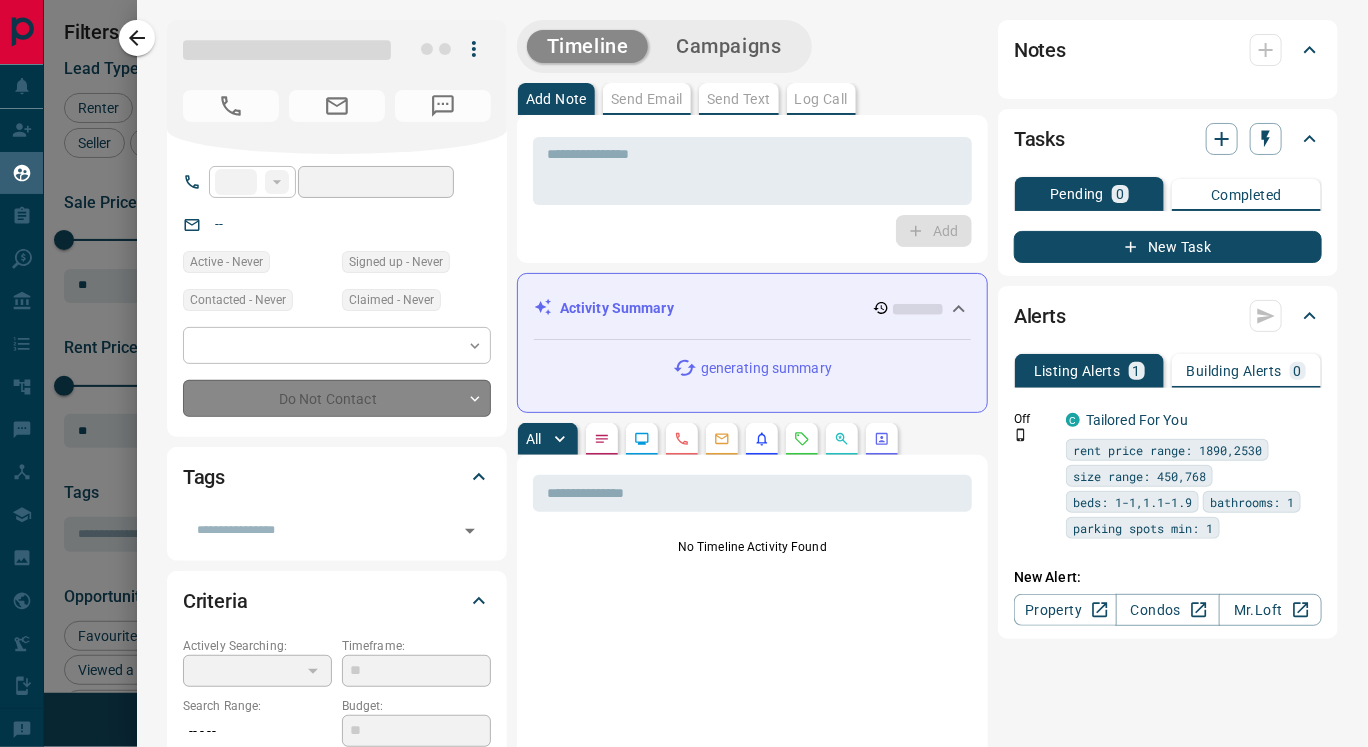 type on "**" 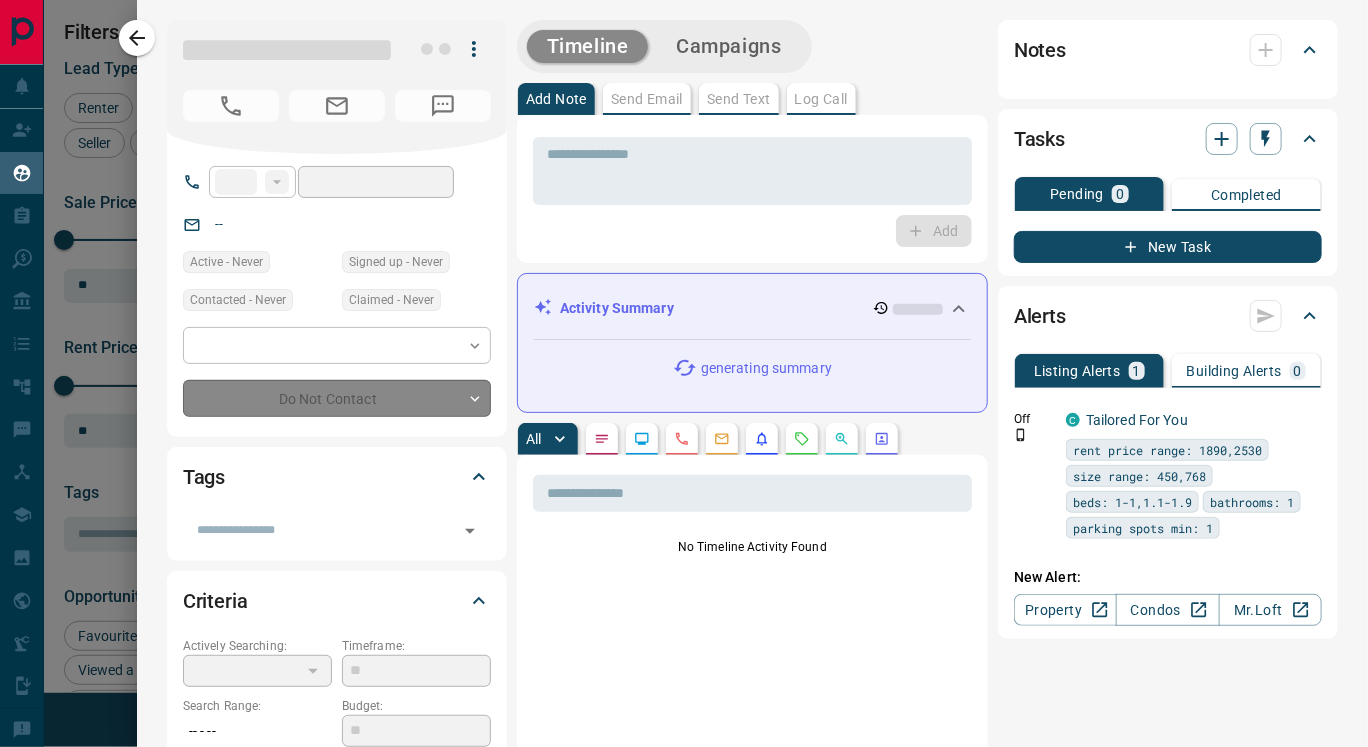 type on "**********" 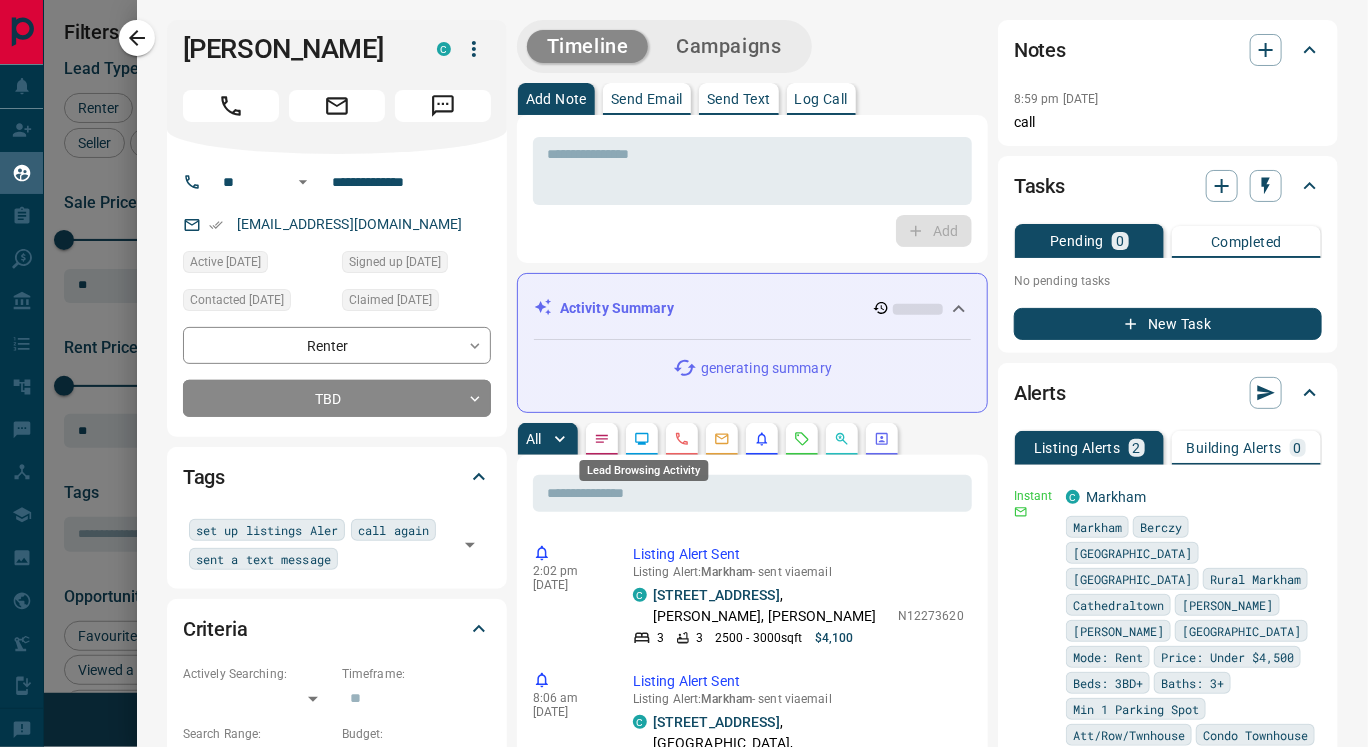 click 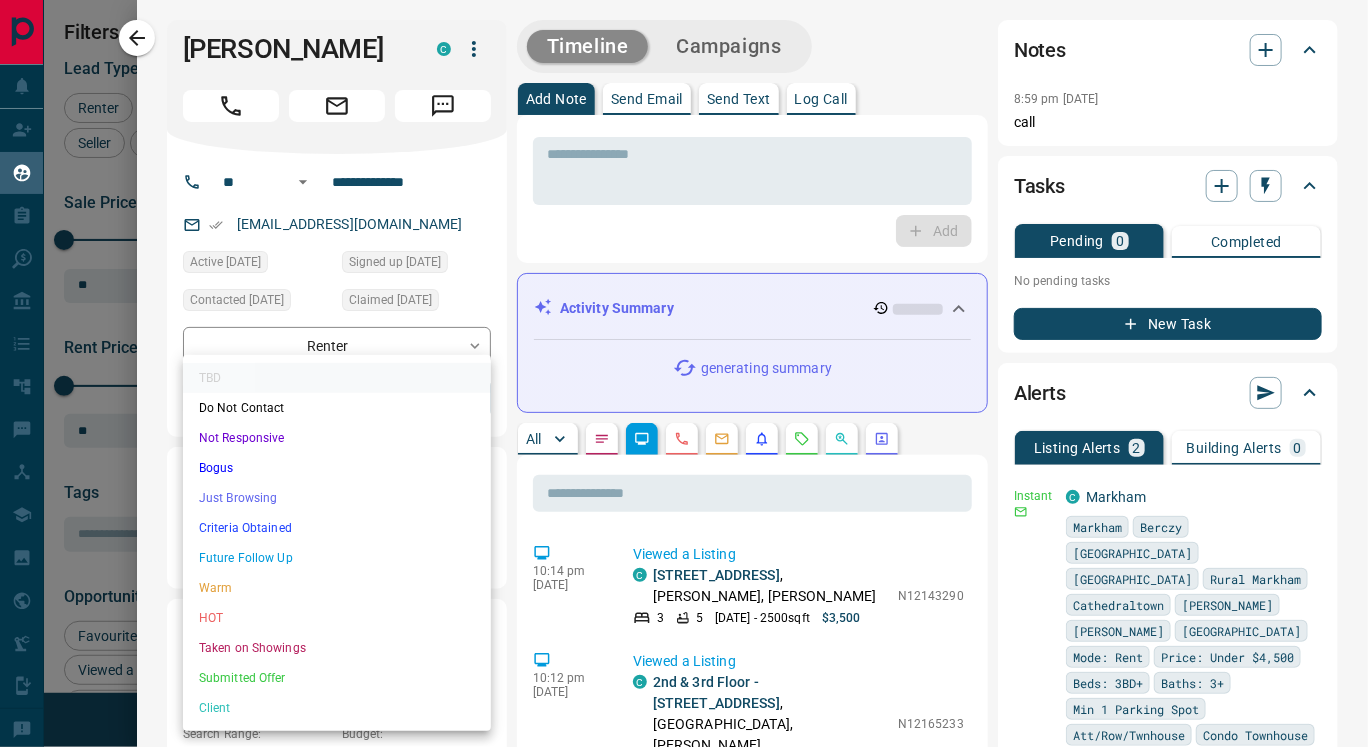 click on "Lead Transfers Claim Leads My Leads Tasks Opportunities Deals Campaigns Automations Messages Broker Bay Training Media Services Agent Resources Precon Worksheet Mobile Apps Disclosure Logout My Leads Filters 1 Manage Tabs New Lead All 1270 TBD 399 Do Not Contact - Not Responsive 142 Bogus 6 Just Browsing 559 Criteria Obtained 8 Future Follow Up 2 Warm 85 HOT - Taken on Showings - Submitted Offer - Client 69 Name Details Last Active Claimed Date Status Tags Claire Davis Renter C $2K - $3K Vaughan 1 week ago Active Viewing Request Contacted 1 week ago 2 weeks ago Signed up 2 weeks ago TBD sent a text message set up listings Aler +1 Zelal Tipki Renter C $2K - $2K Vaughan 2 weeks ago Contacted 2 weeks ago 2 weeks ago Signed up 2 weeks ago TBD + Aira A. Renter C $2K - $3K Markham 2 weeks ago Contacted 2 weeks ago 2 weeks ago Signed up 2 weeks ago TBD + Yuriy Yurkovskyy Renter C $0 - $3K Vaughan 2 days ago Active Viewing Request Contacted 1 week ago 2 weeks ago Signed up 2 years ago TBD sent a message +1 Renter C +" at bounding box center [684, 361] 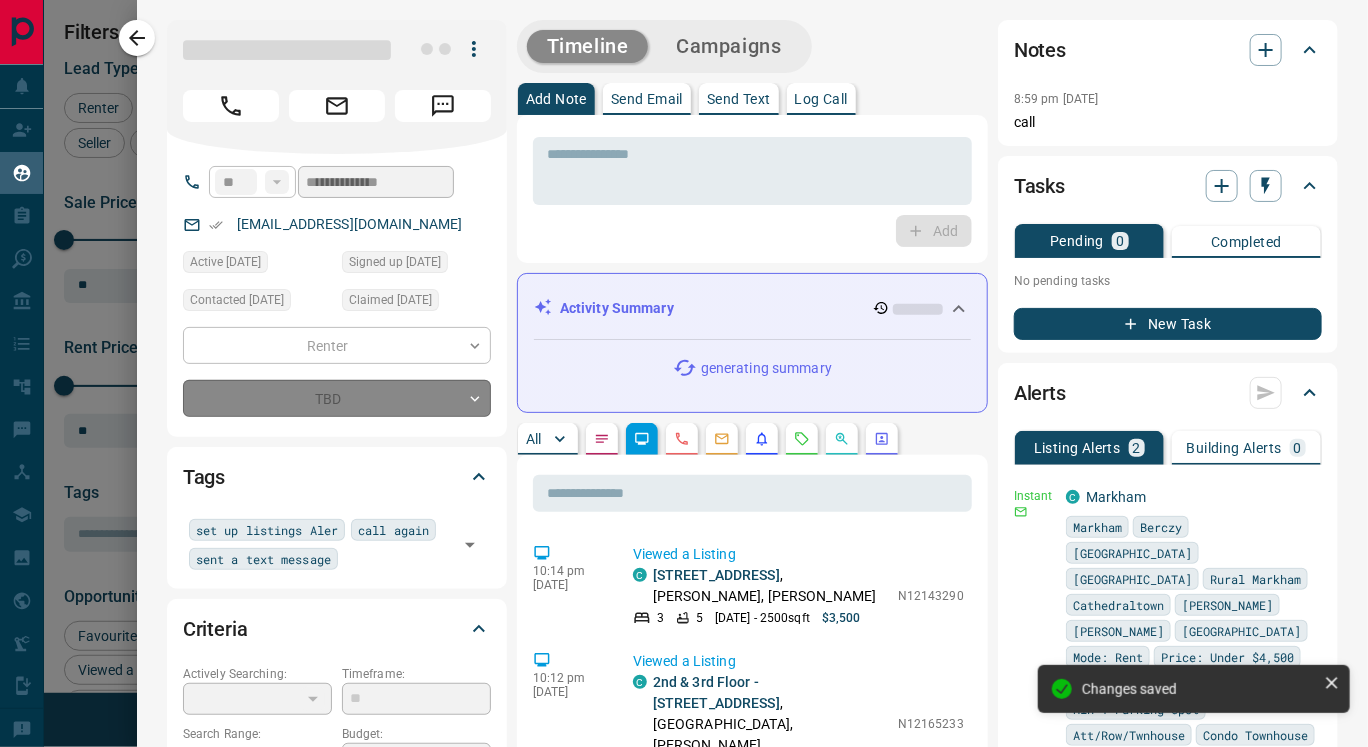 type on "*" 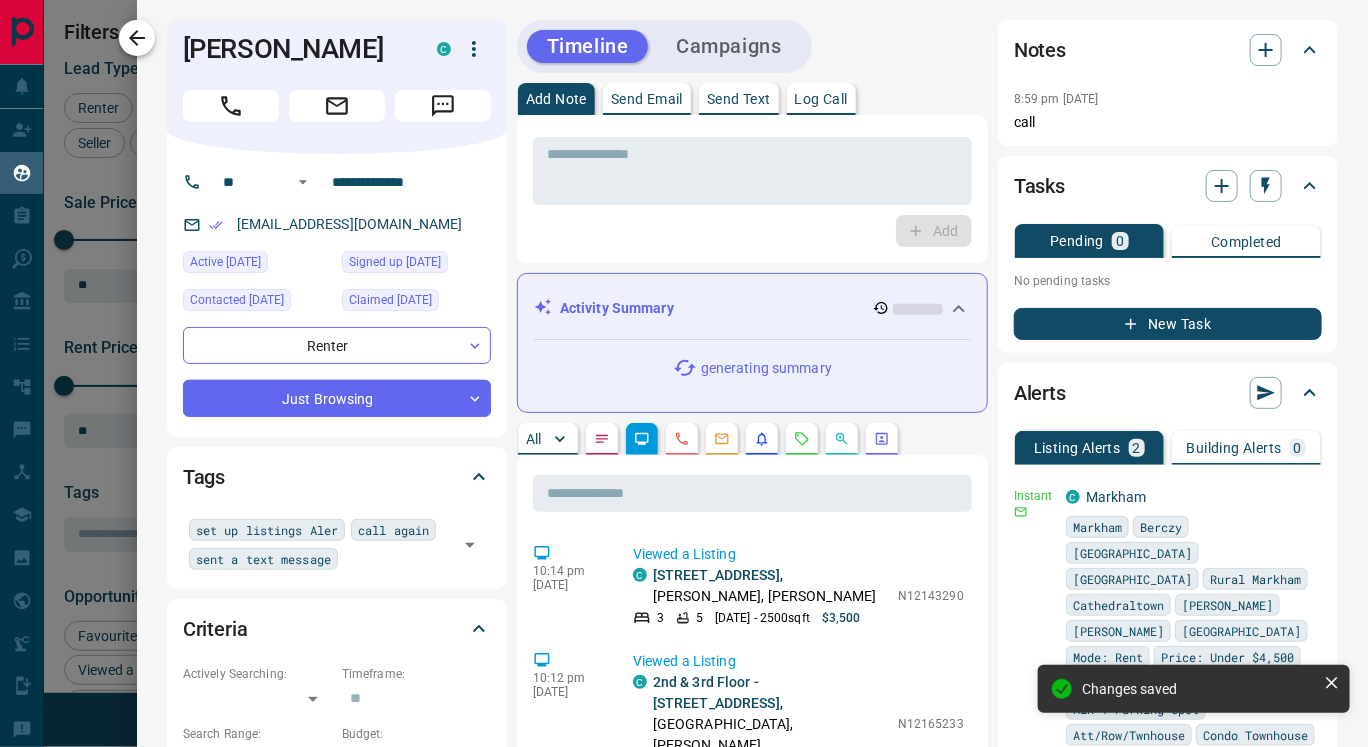 click 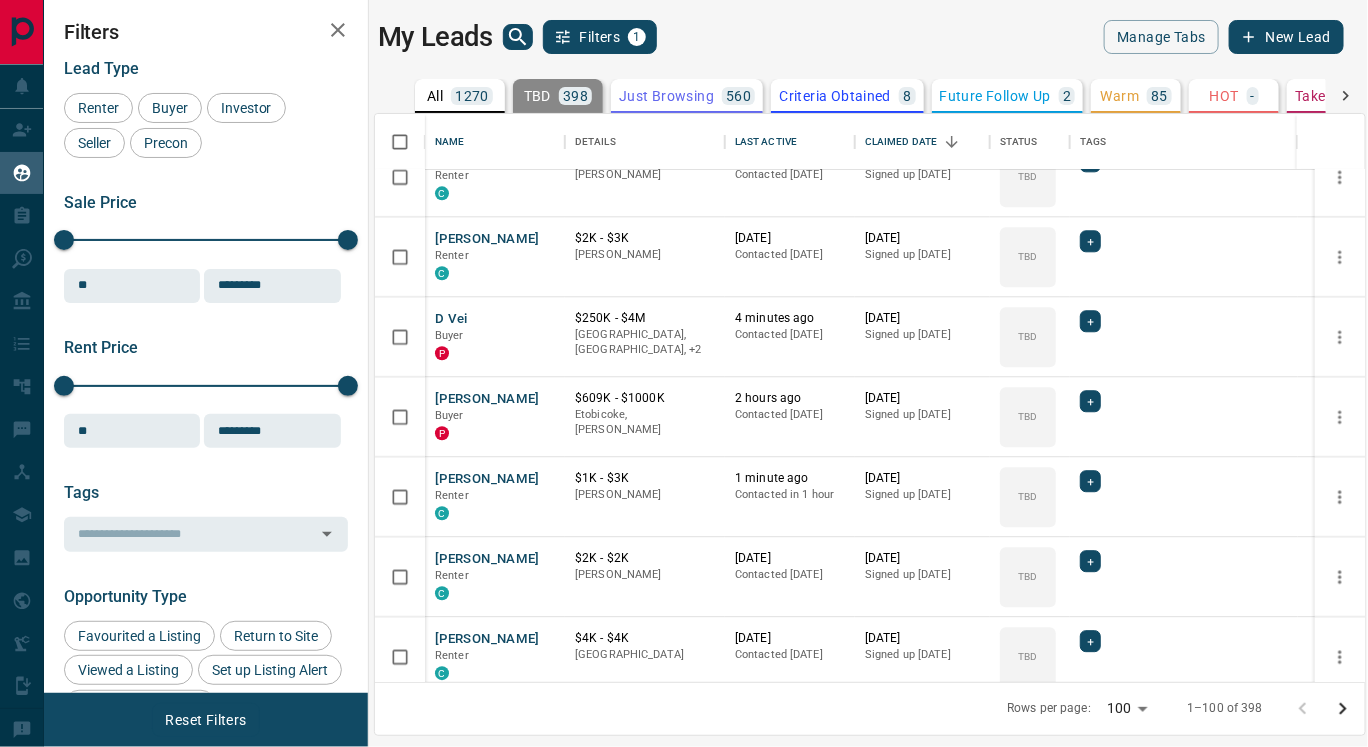 scroll, scrollTop: 1872, scrollLeft: 0, axis: vertical 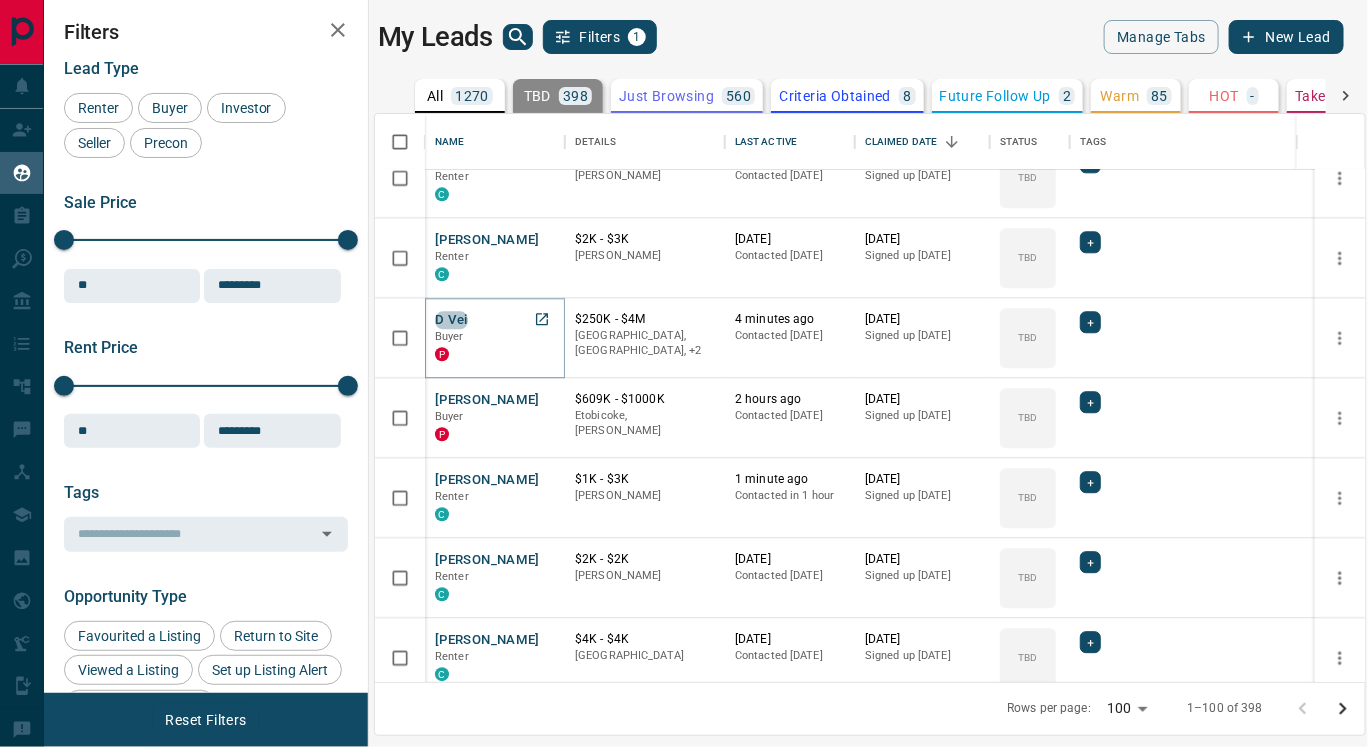 click on "D Vei" at bounding box center (451, 320) 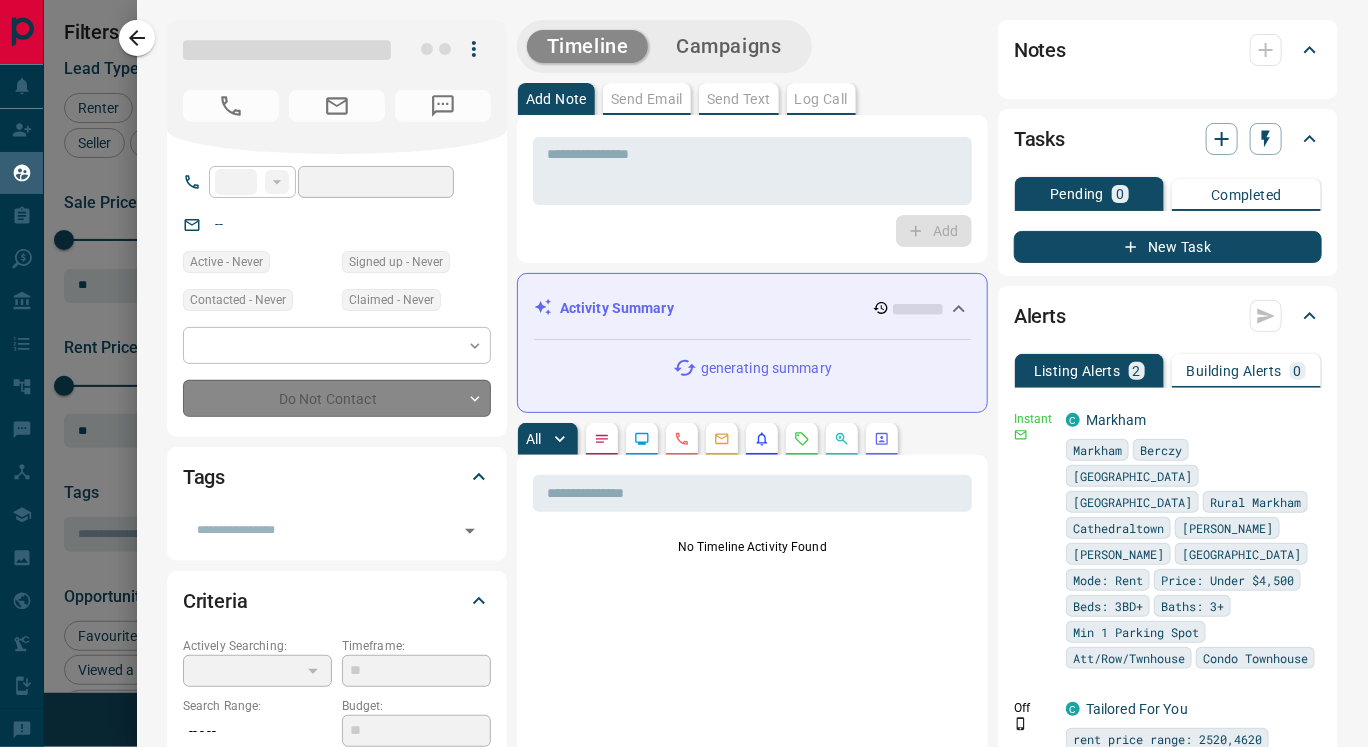 type on "**" 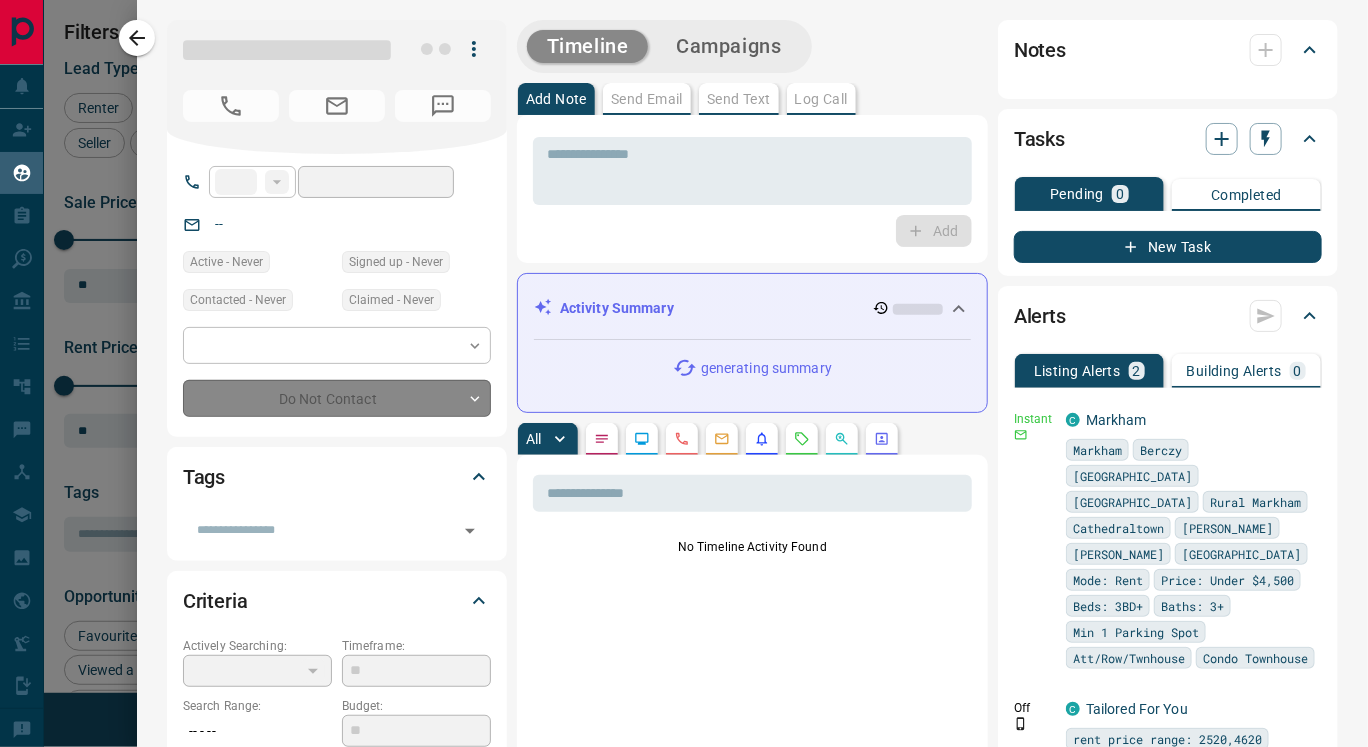 type on "**********" 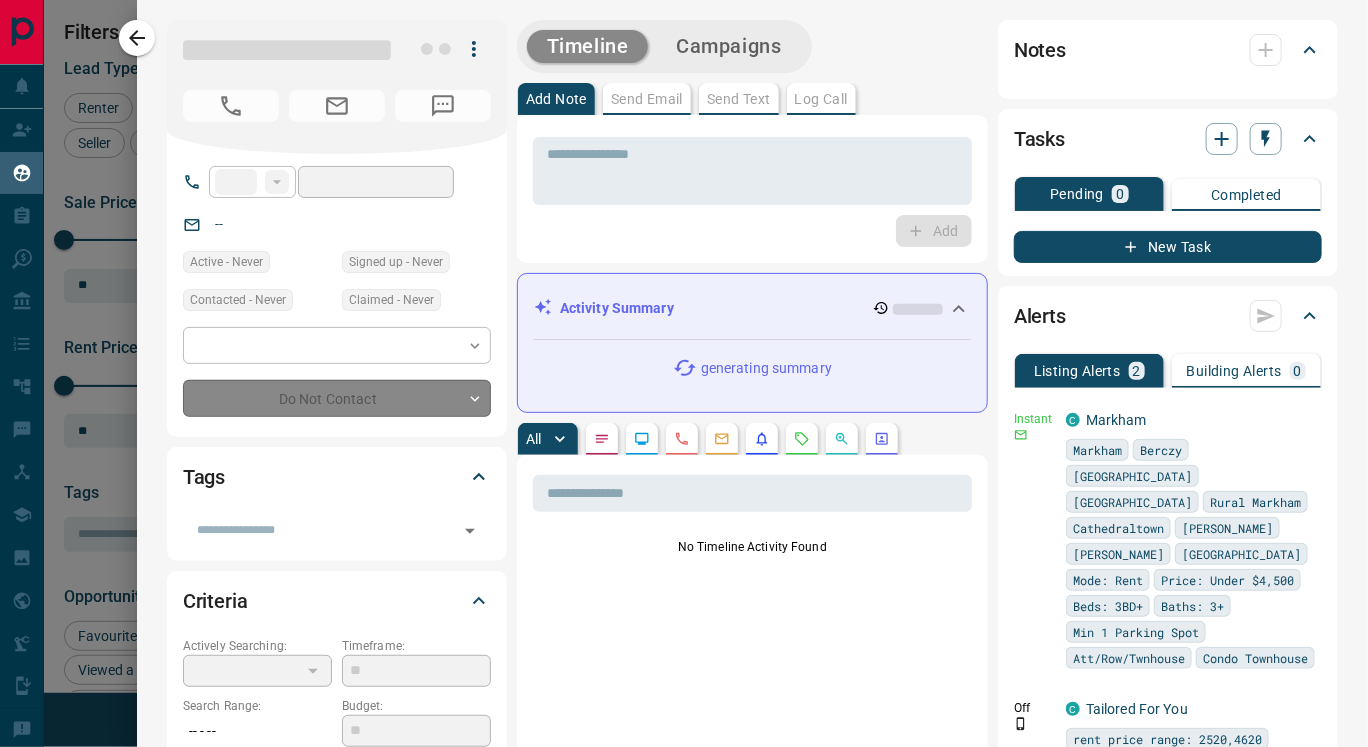 type on "**********" 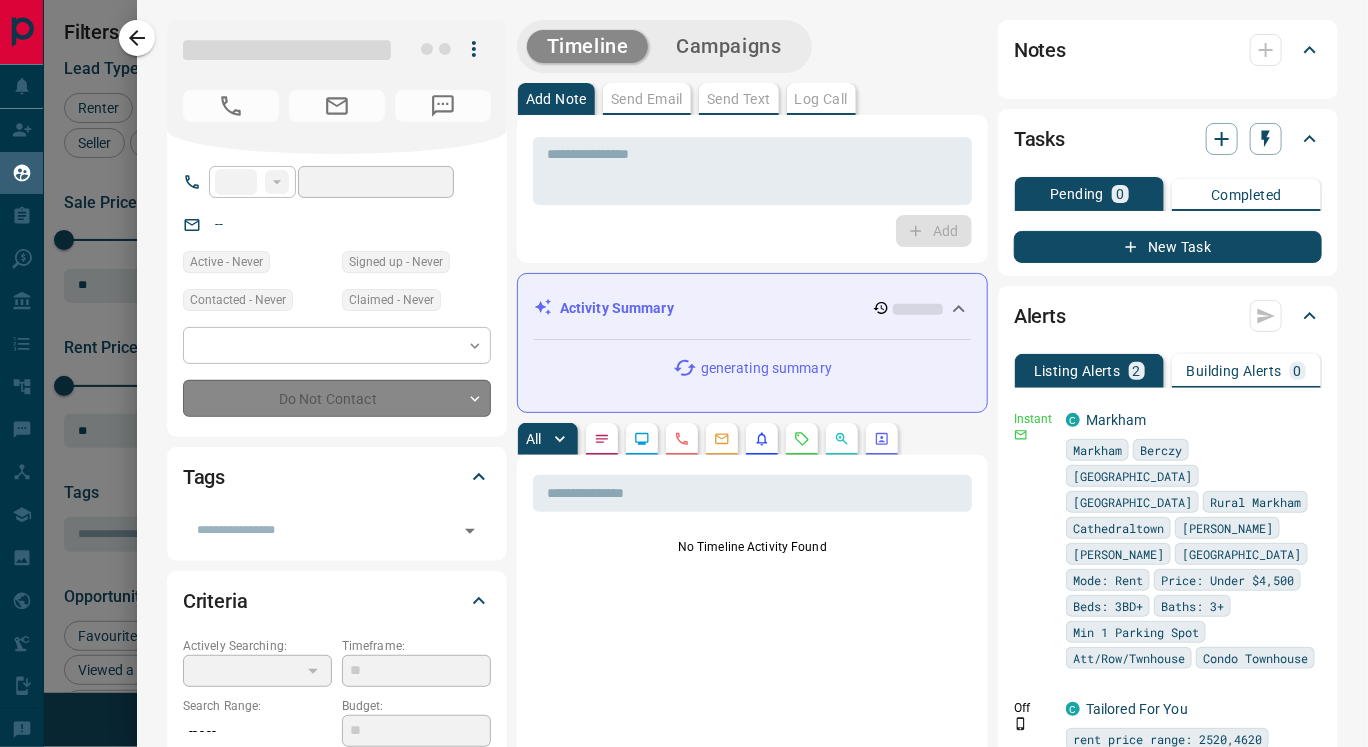 type on "**" 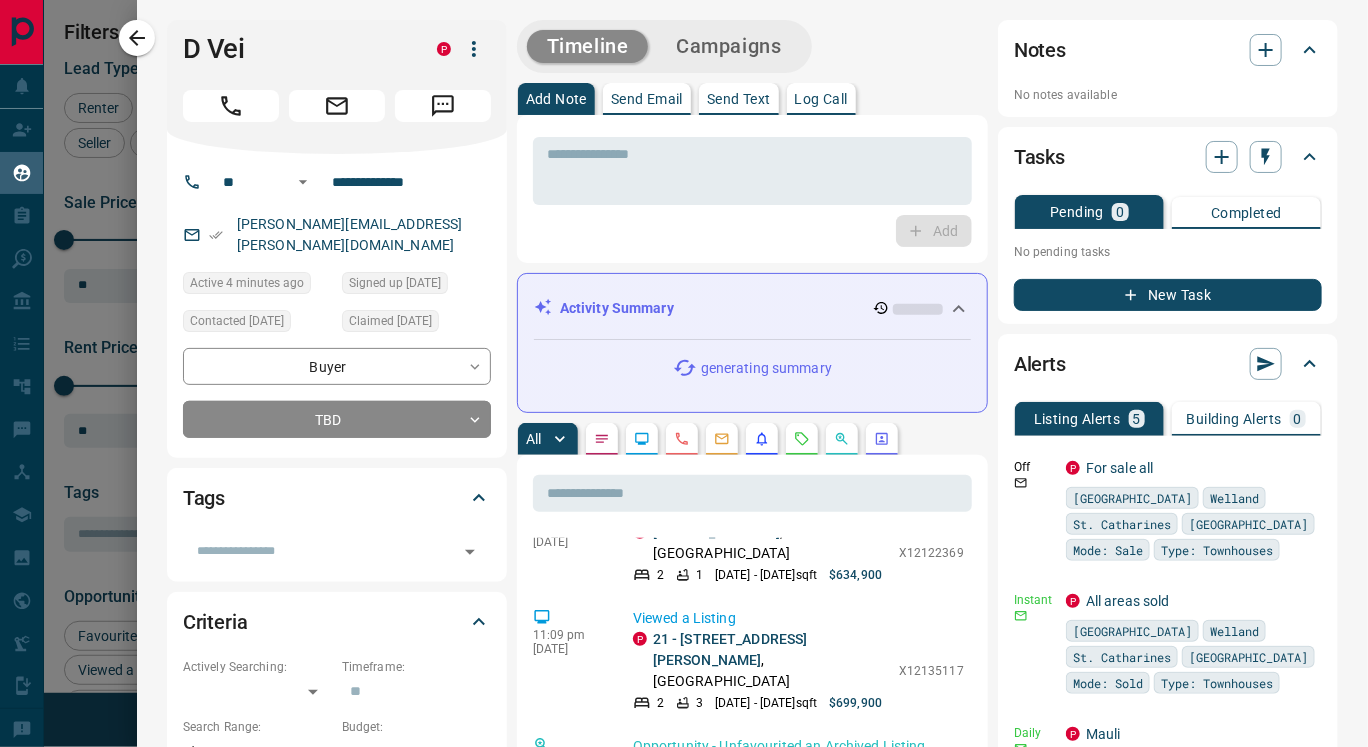 scroll, scrollTop: 0, scrollLeft: 0, axis: both 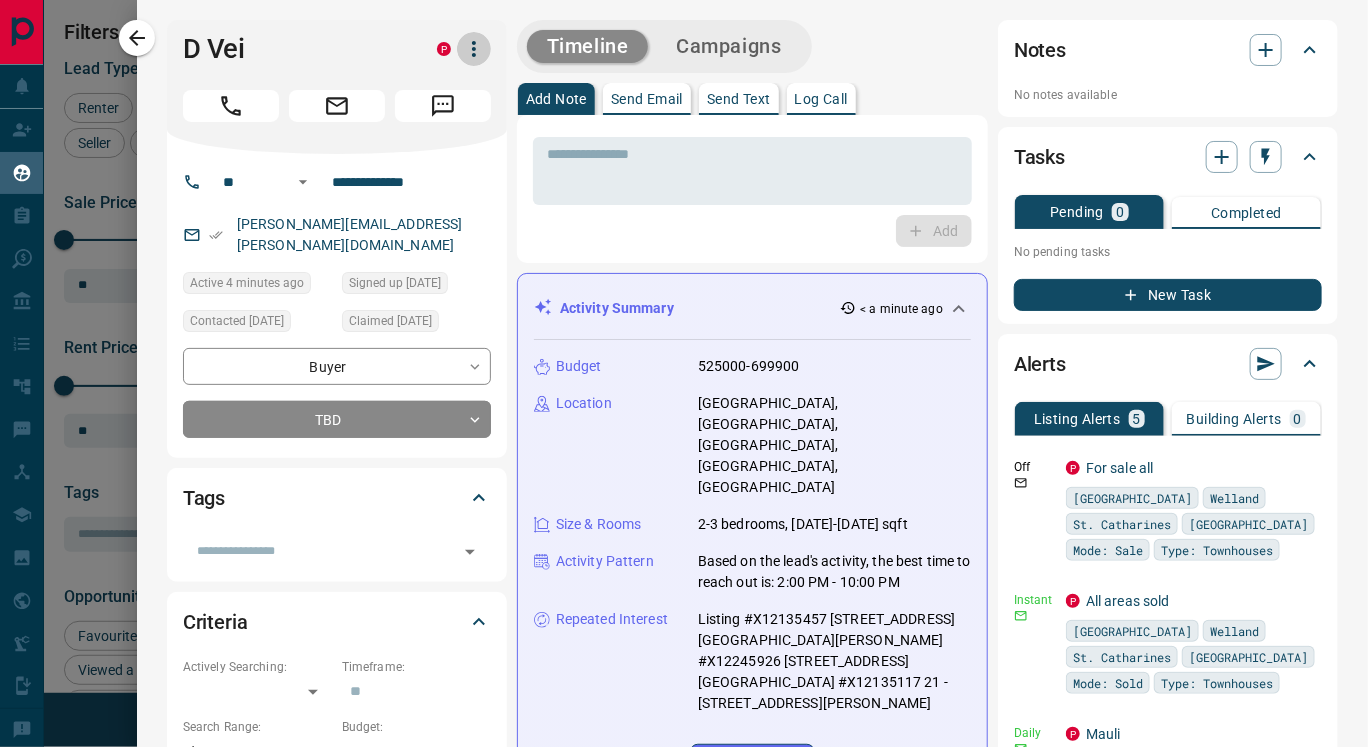 click 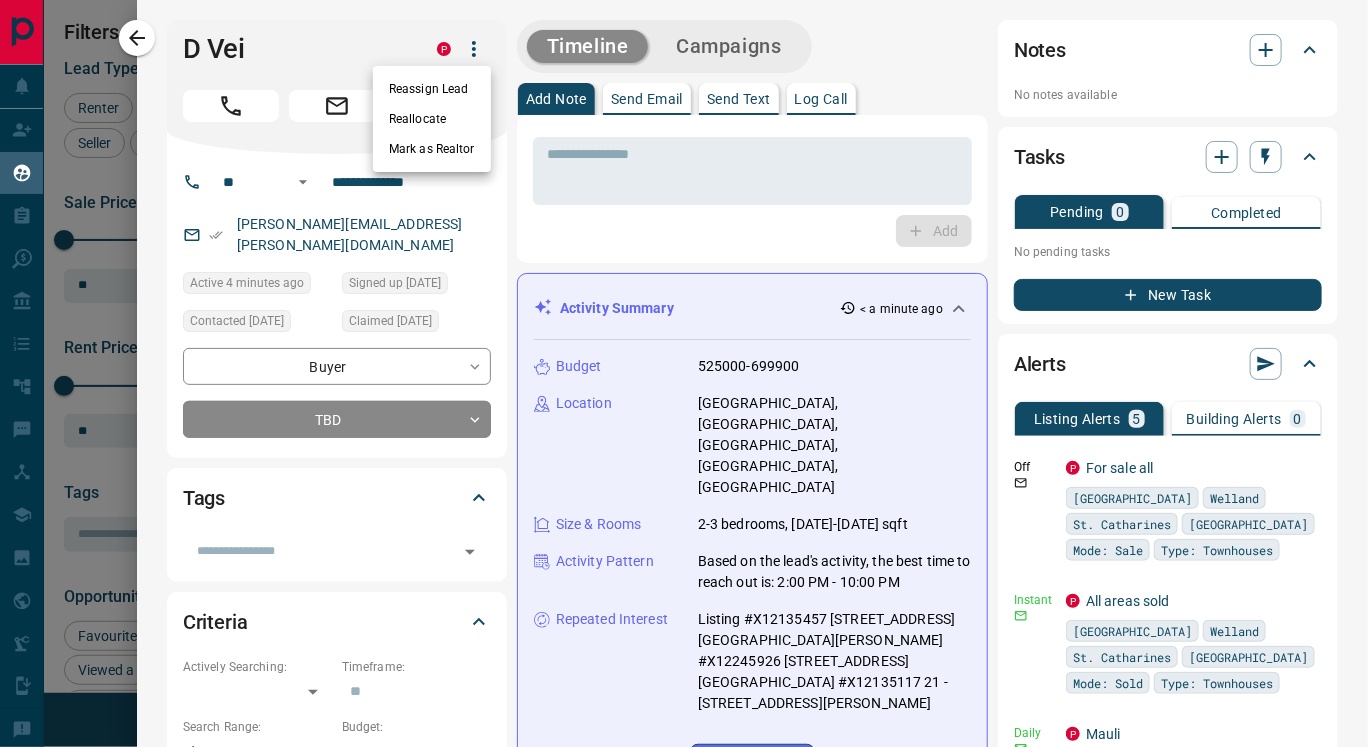 click on "Reallocate" at bounding box center [432, 119] 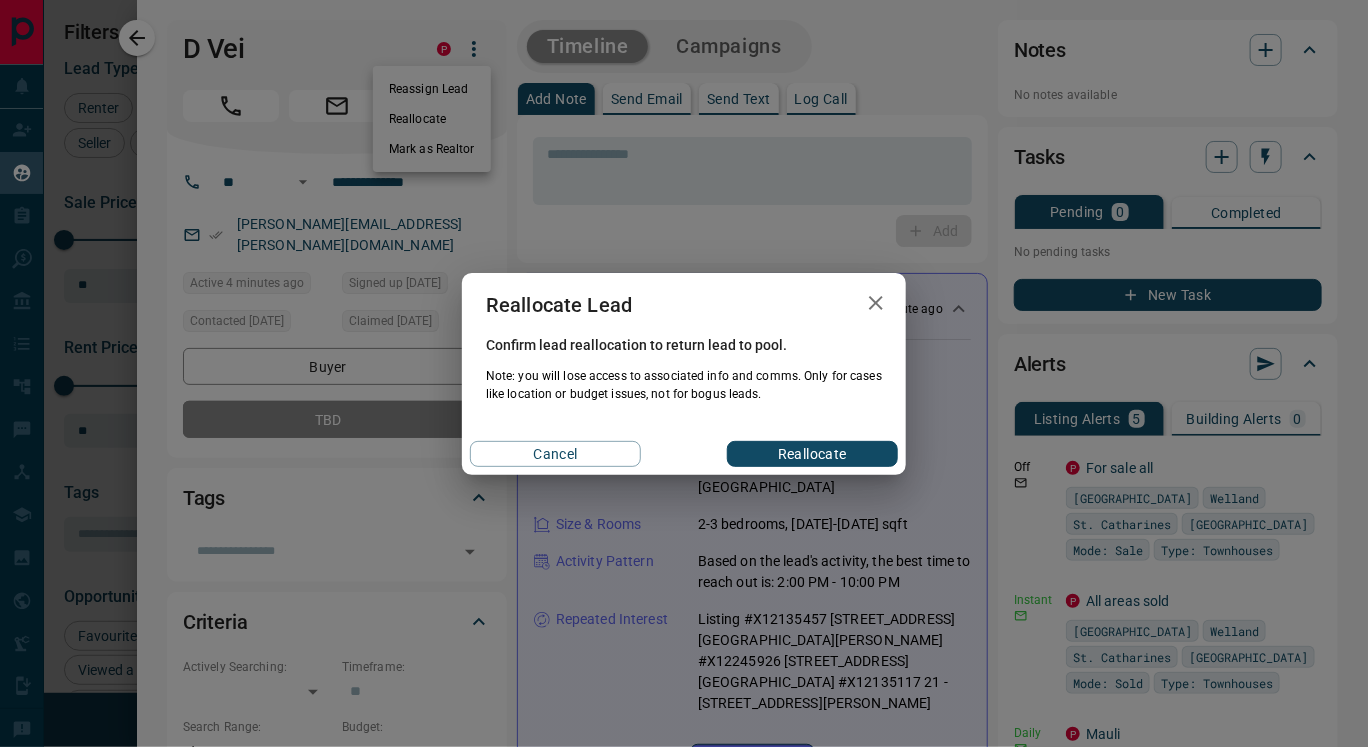click on "Reallocate" at bounding box center (812, 454) 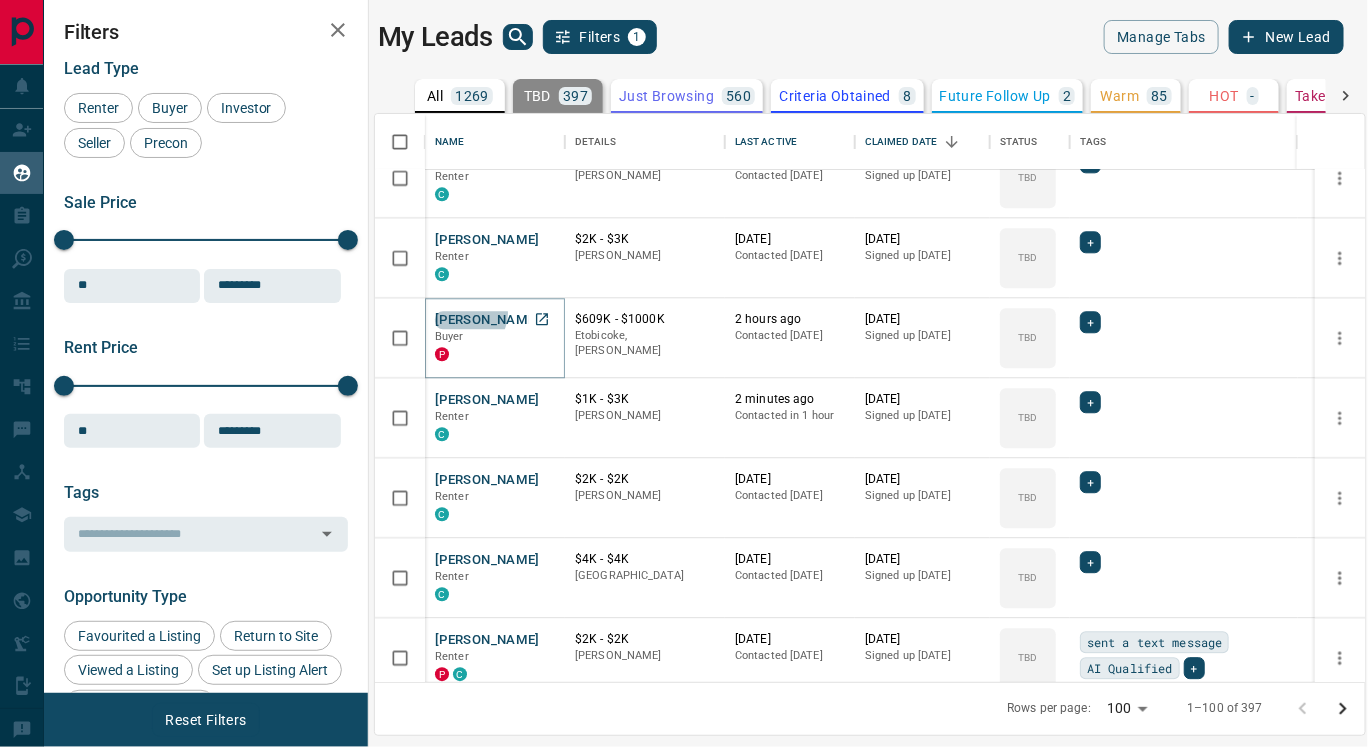 click on "[PERSON_NAME]" at bounding box center [487, 320] 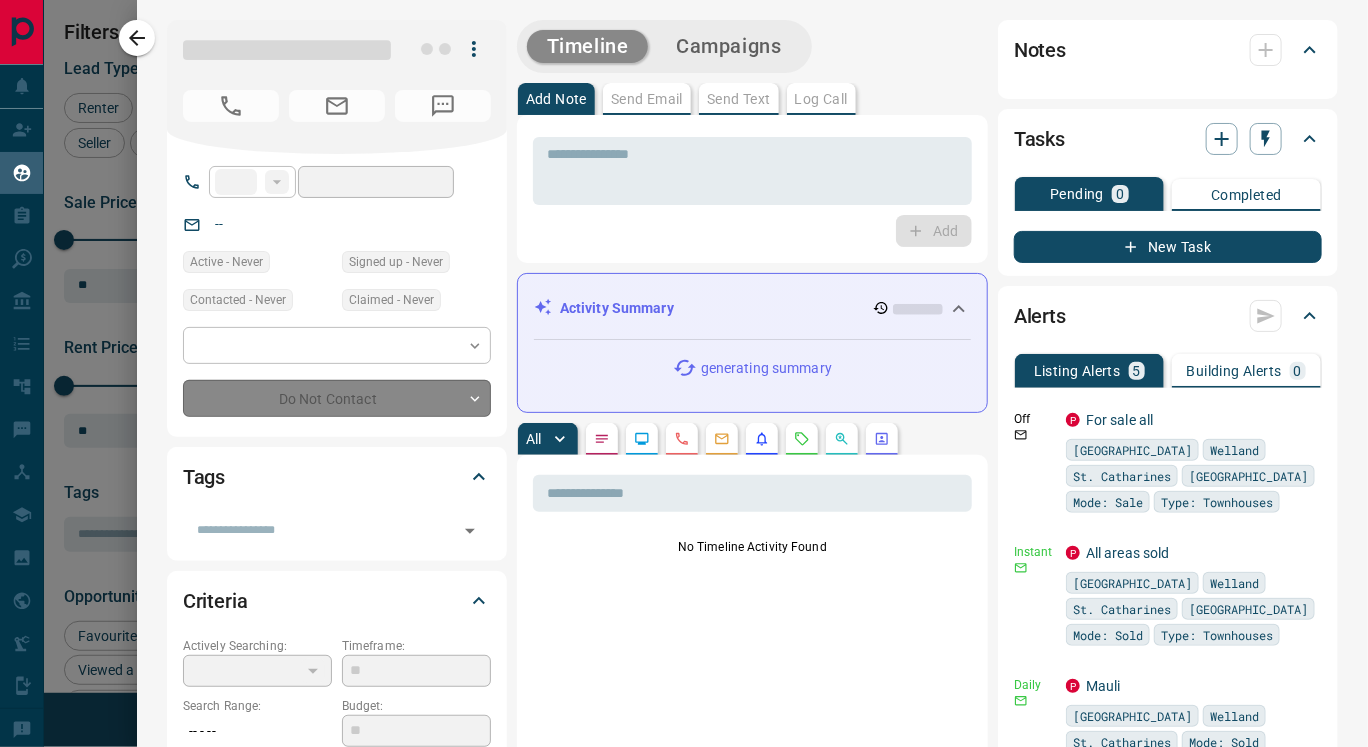 type on "**" 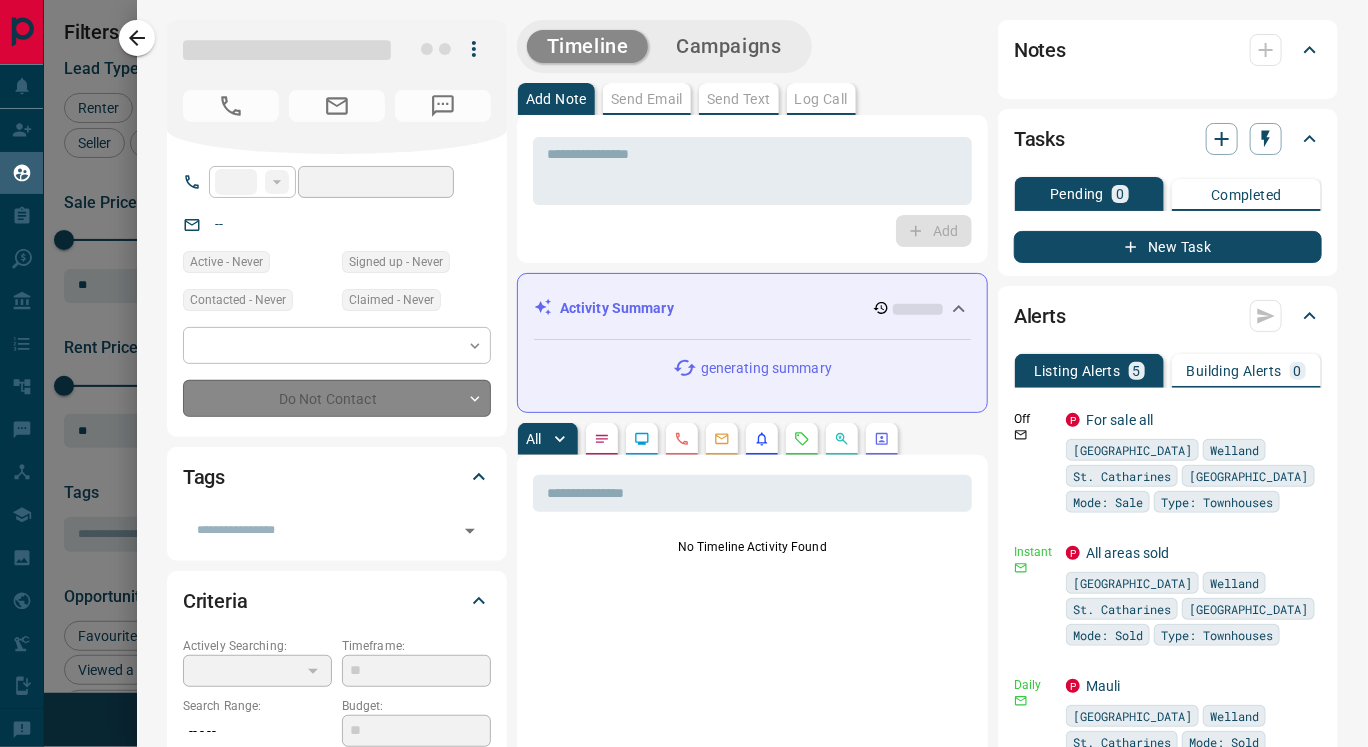 type on "**********" 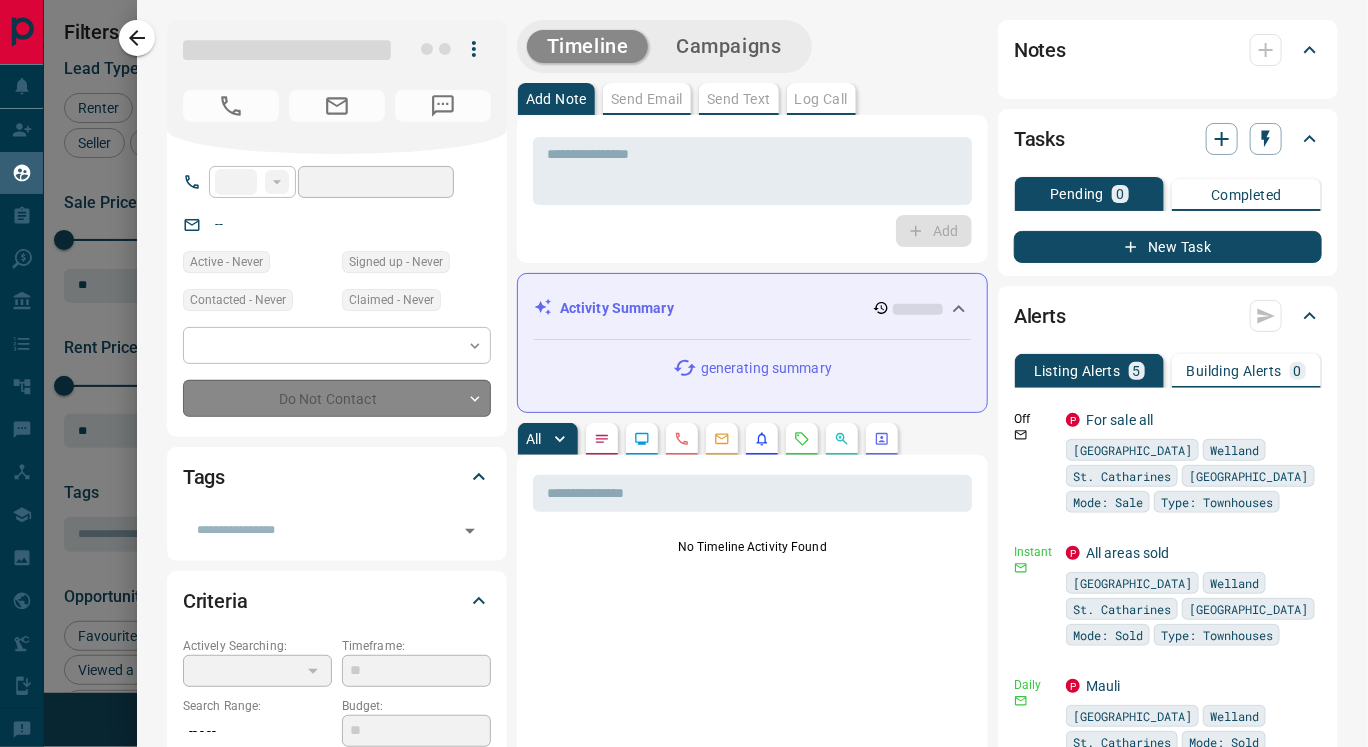 type on "**********" 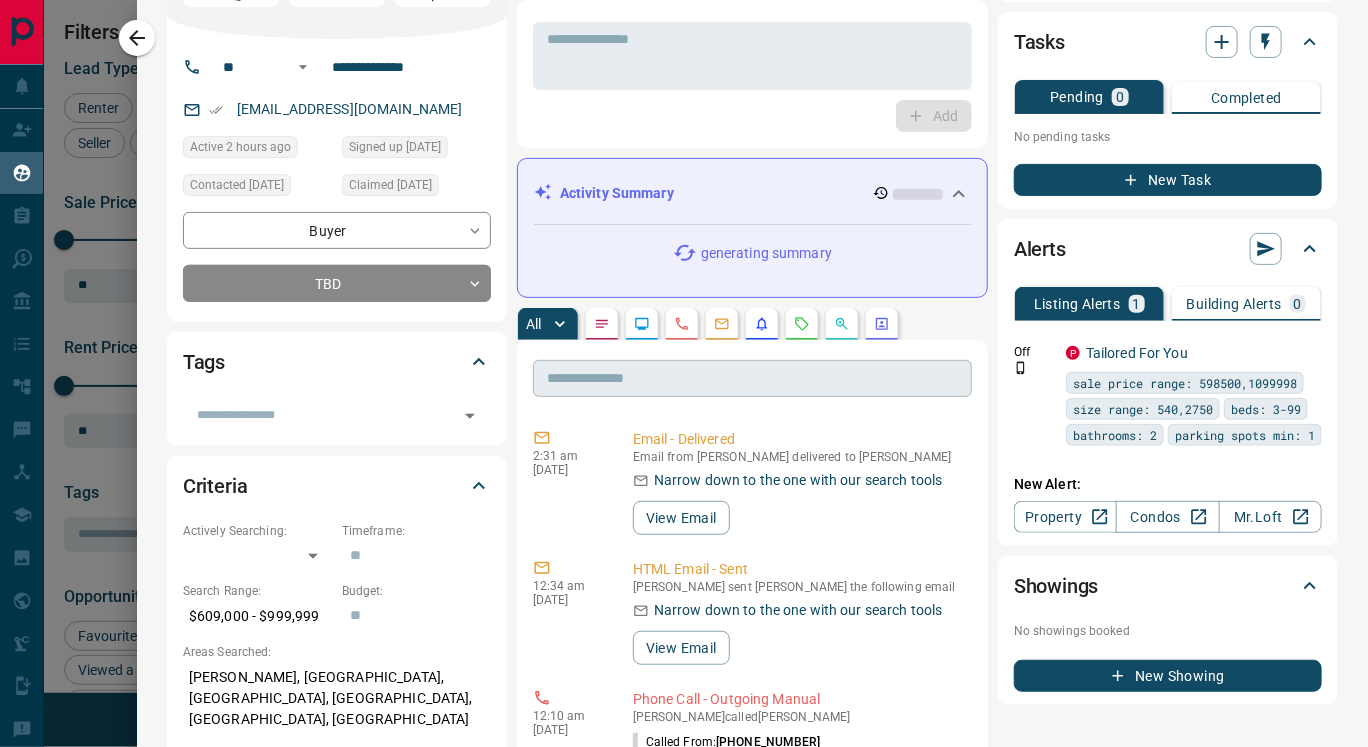 scroll, scrollTop: 118, scrollLeft: 0, axis: vertical 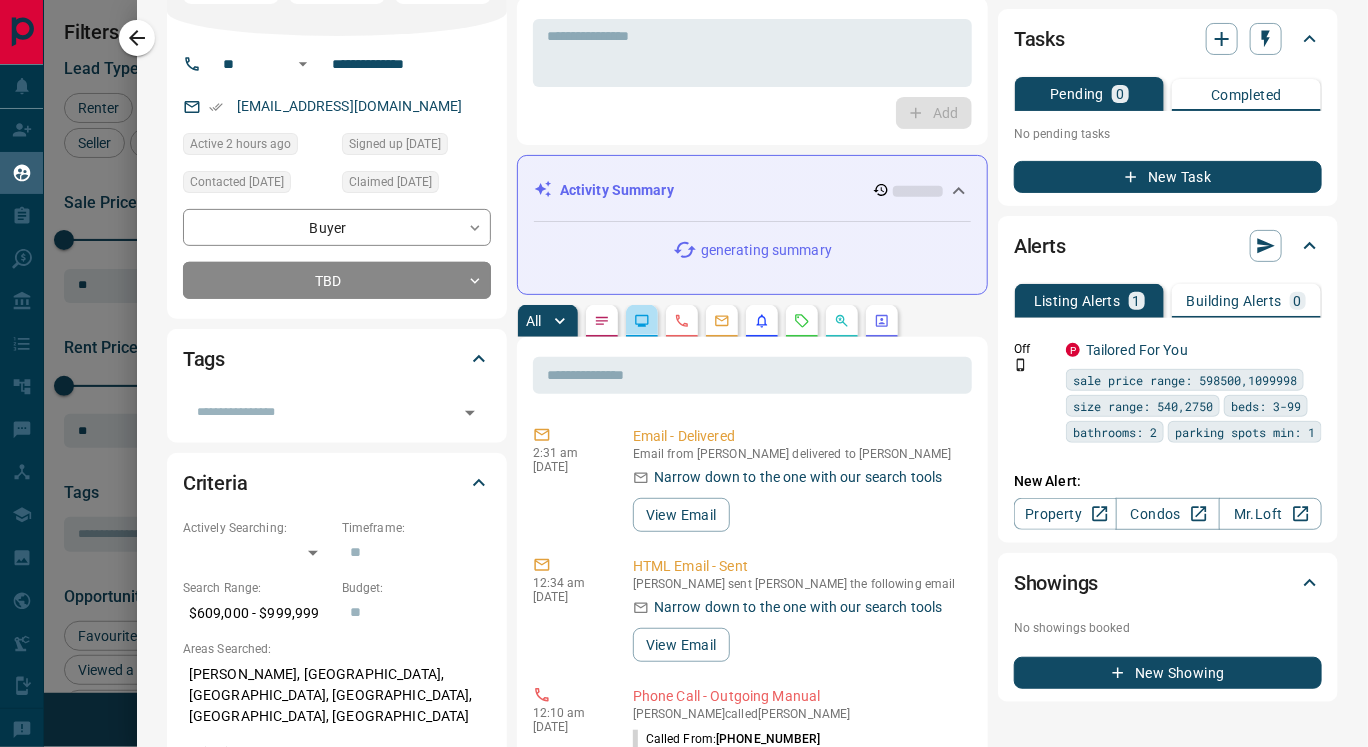 click at bounding box center [642, 321] 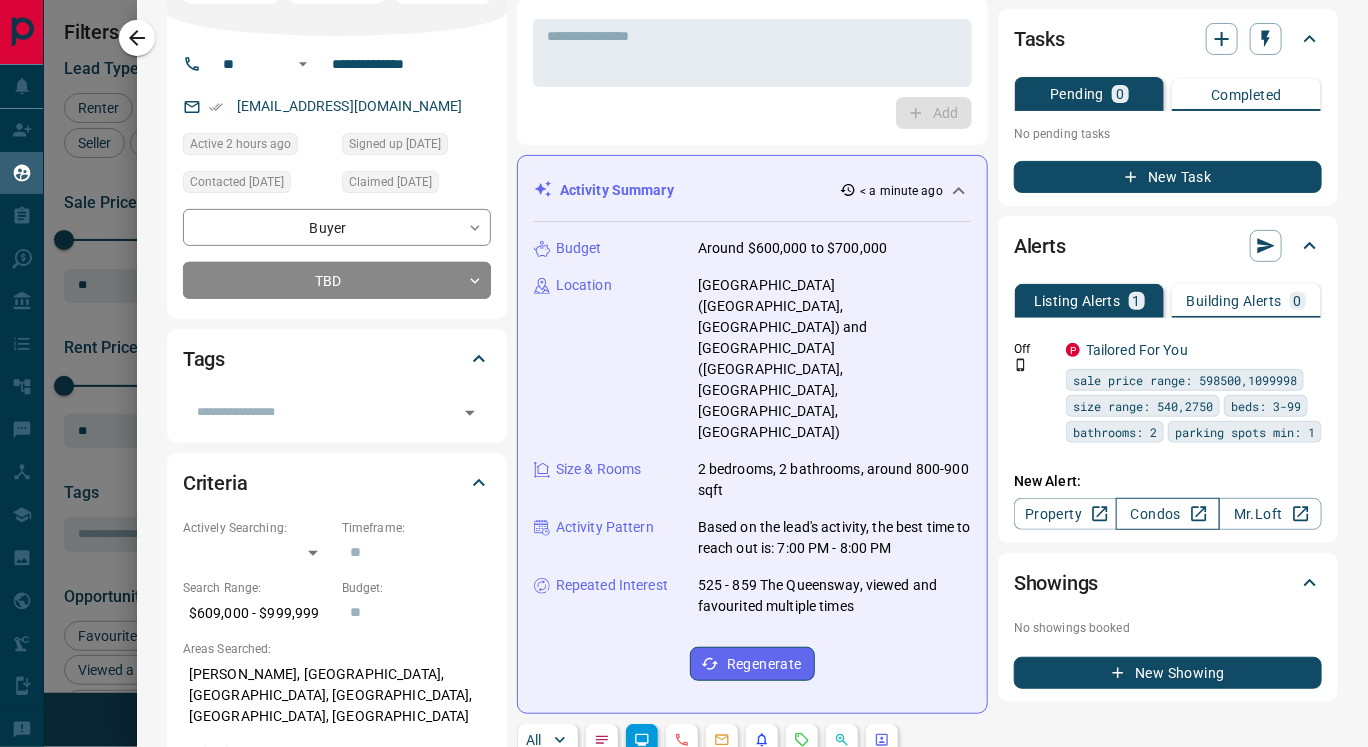 click on "Condos" at bounding box center (1167, 514) 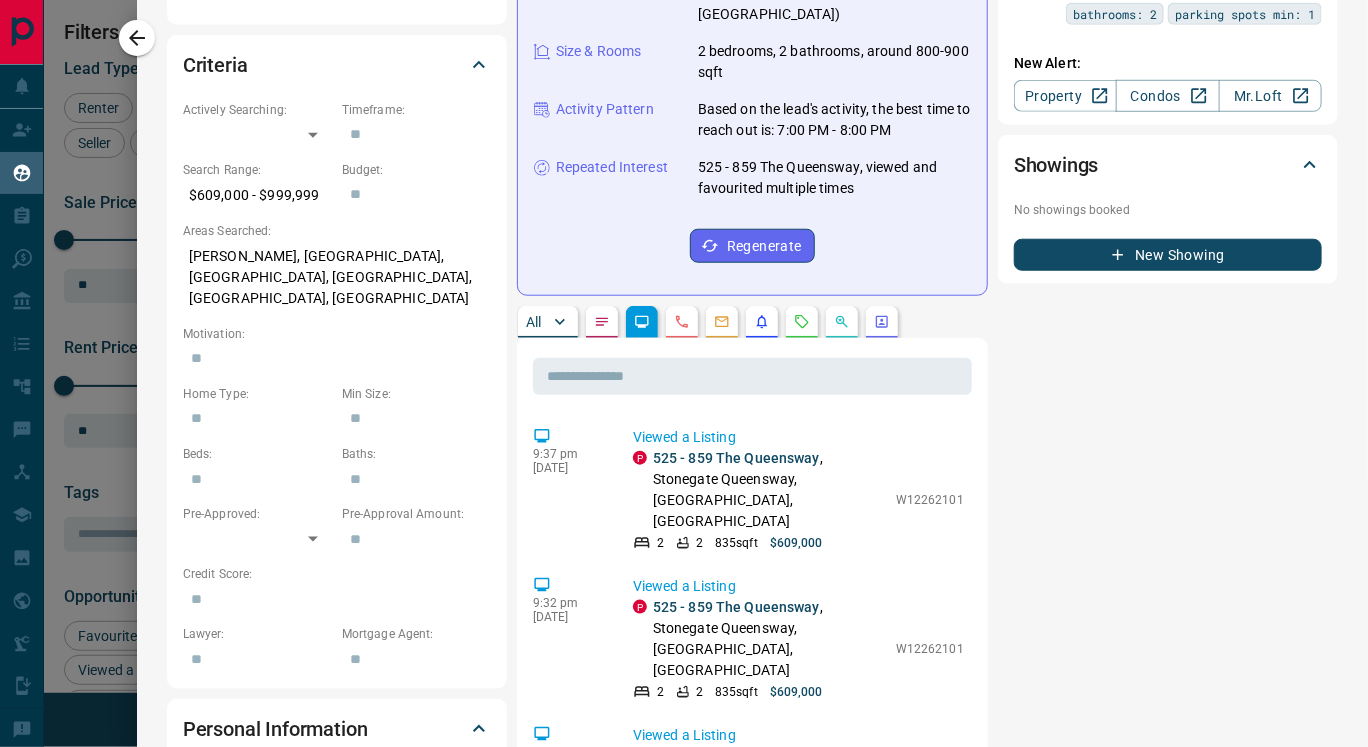 scroll, scrollTop: 538, scrollLeft: 0, axis: vertical 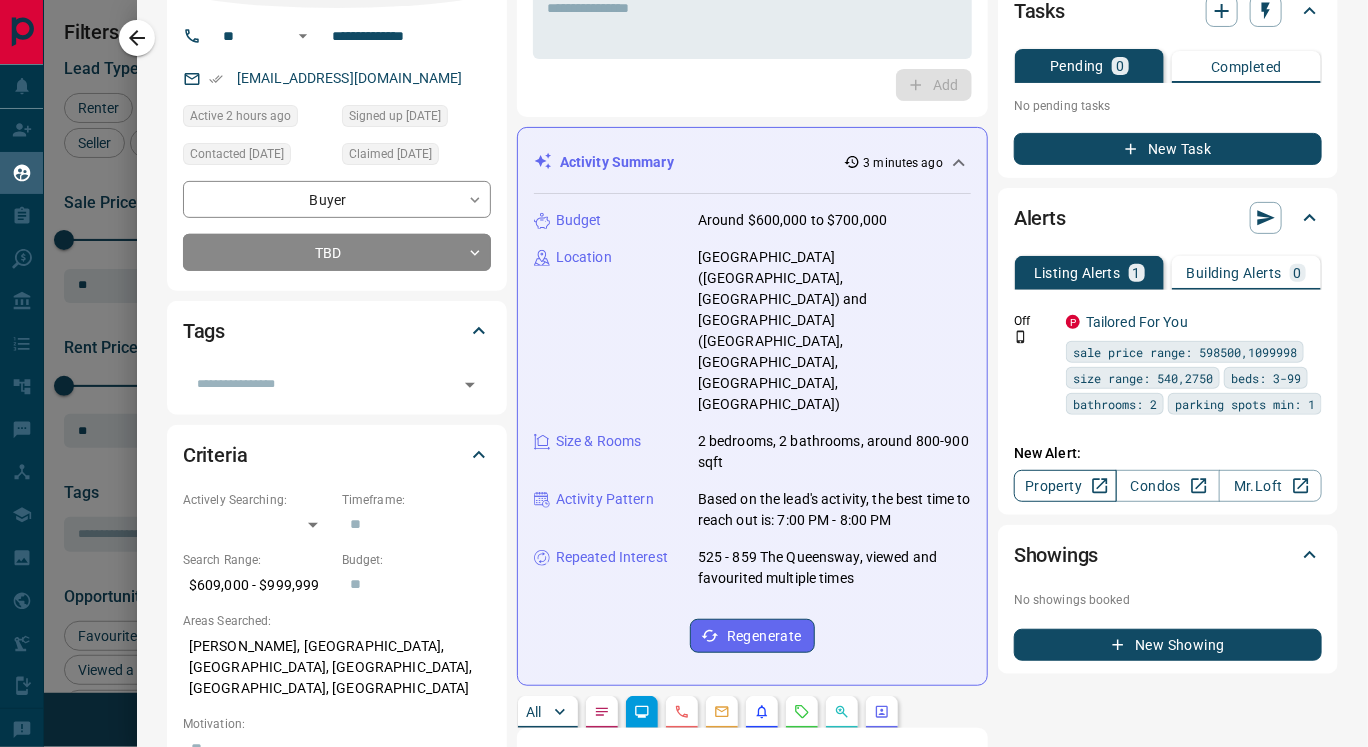 click on "Property" at bounding box center (1065, 486) 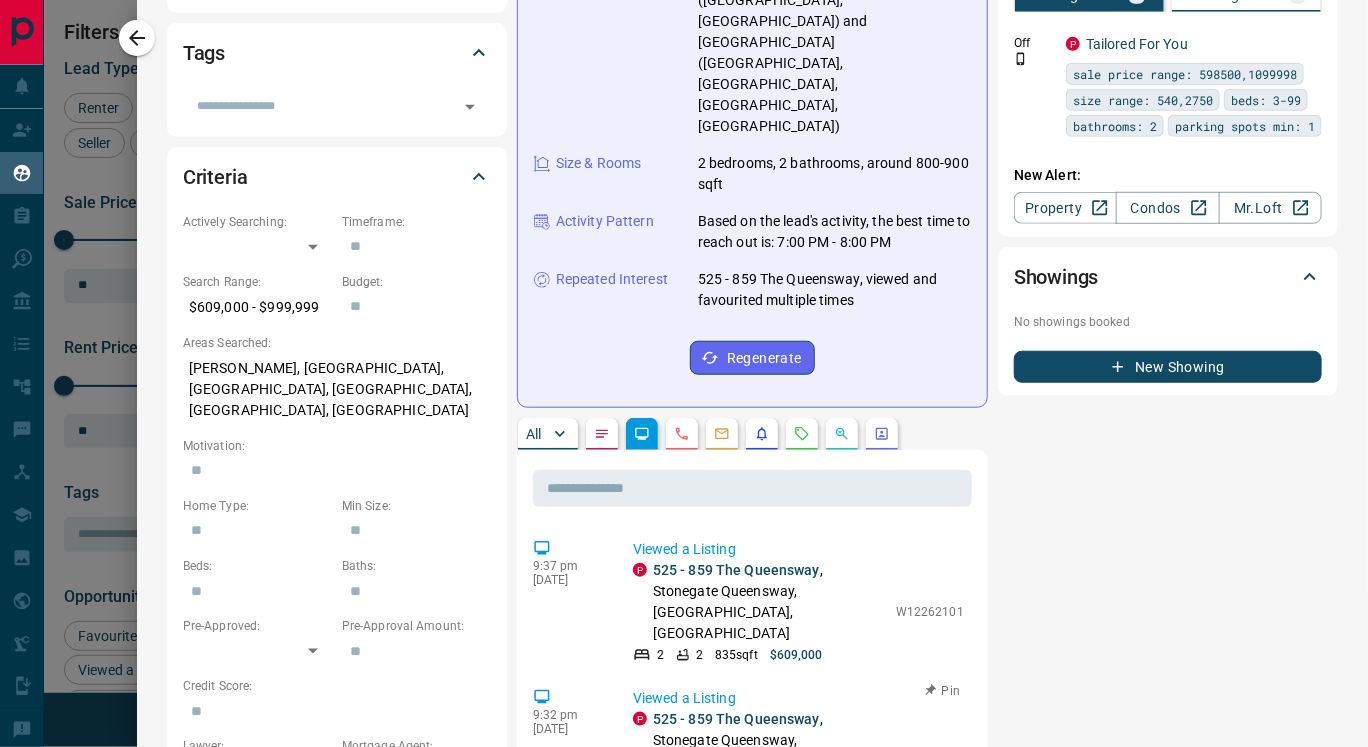 scroll, scrollTop: 427, scrollLeft: 0, axis: vertical 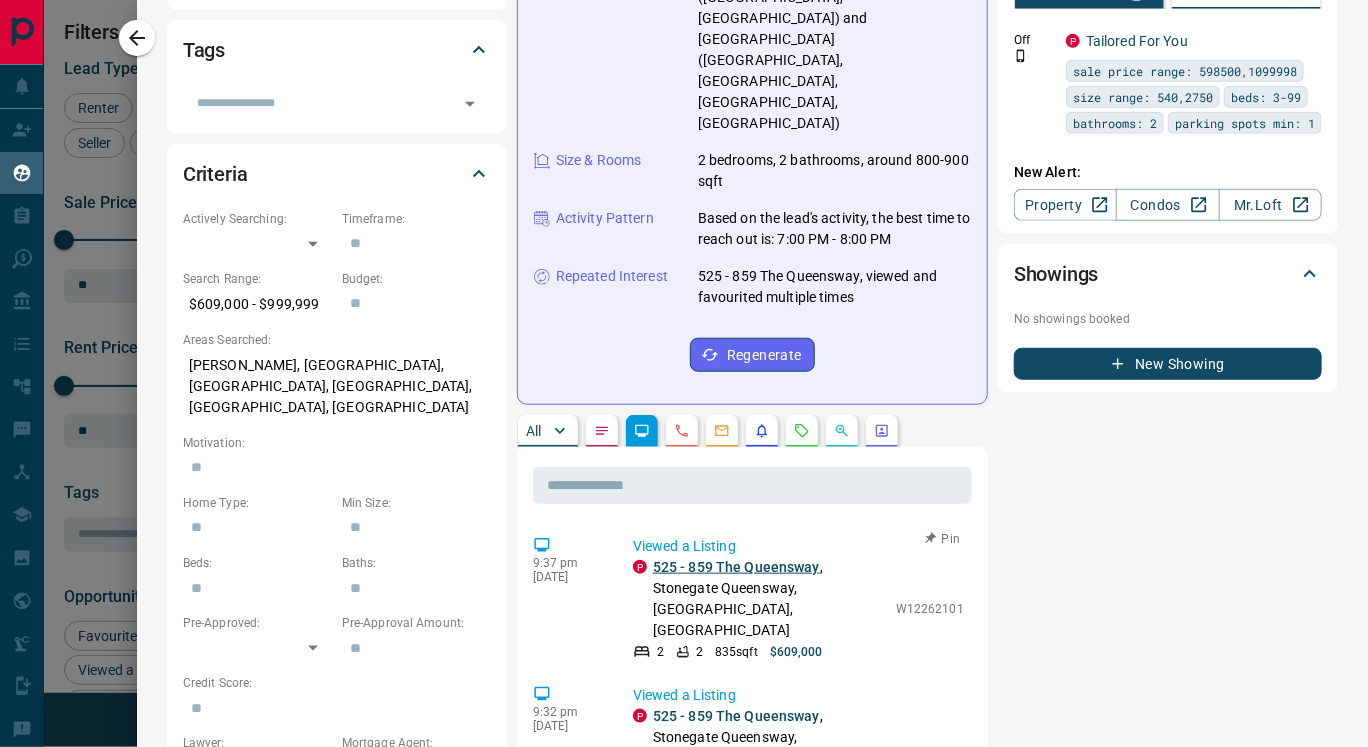 click on "525 - 859 The Queensway" at bounding box center [736, 567] 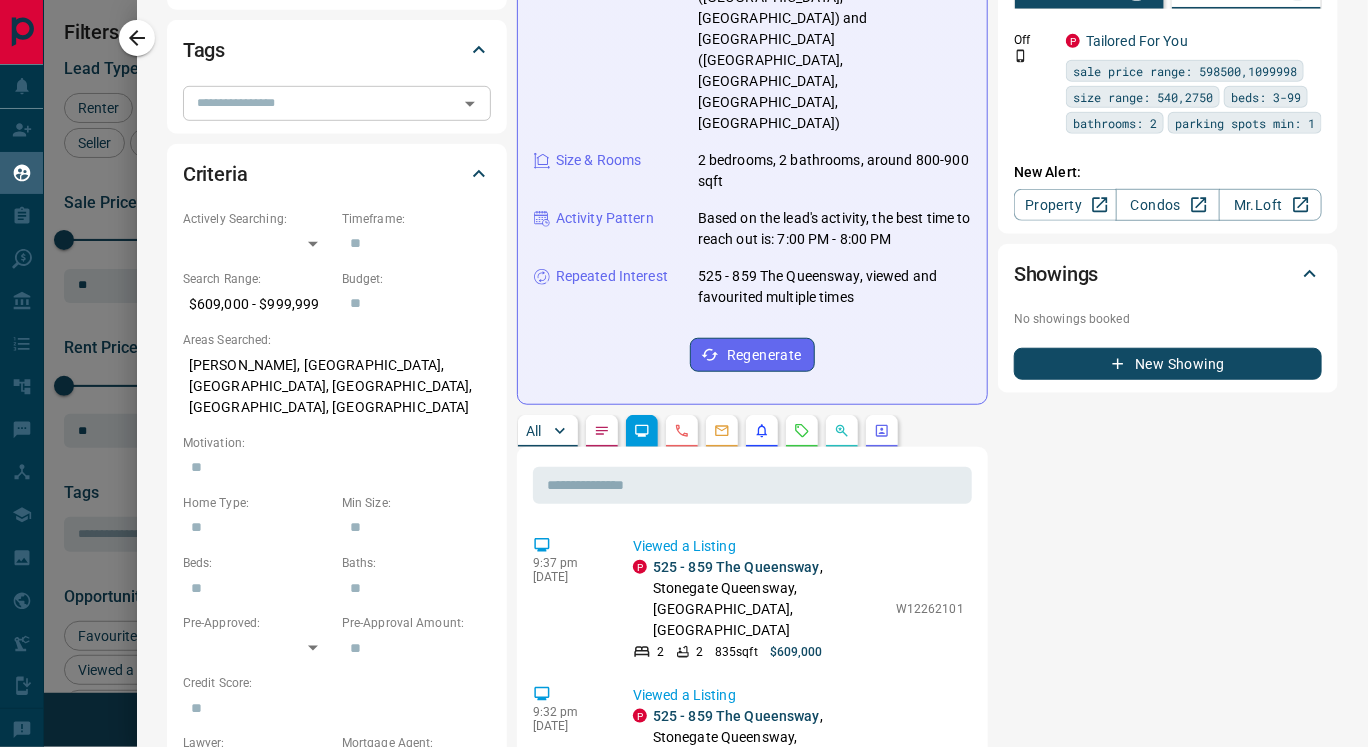 scroll, scrollTop: 0, scrollLeft: 0, axis: both 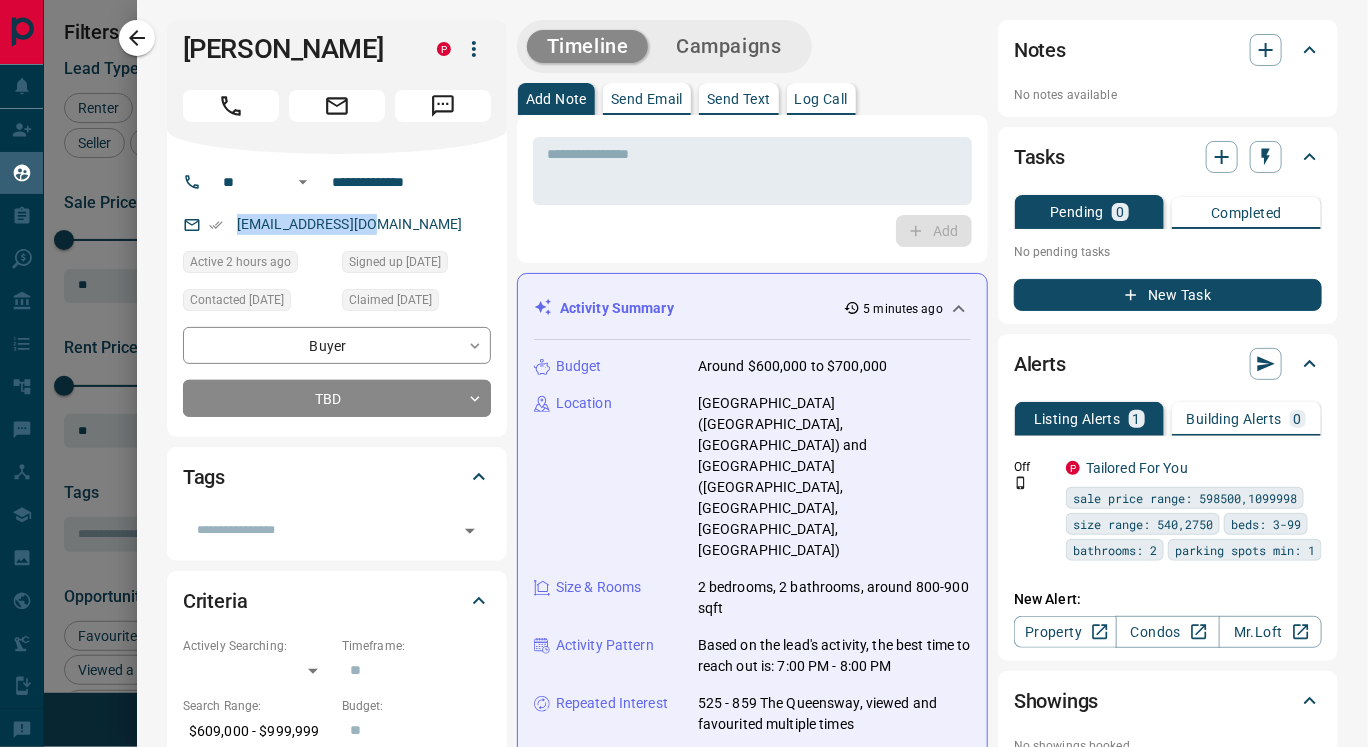 drag, startPoint x: 232, startPoint y: 218, endPoint x: 466, endPoint y: 234, distance: 234.54637 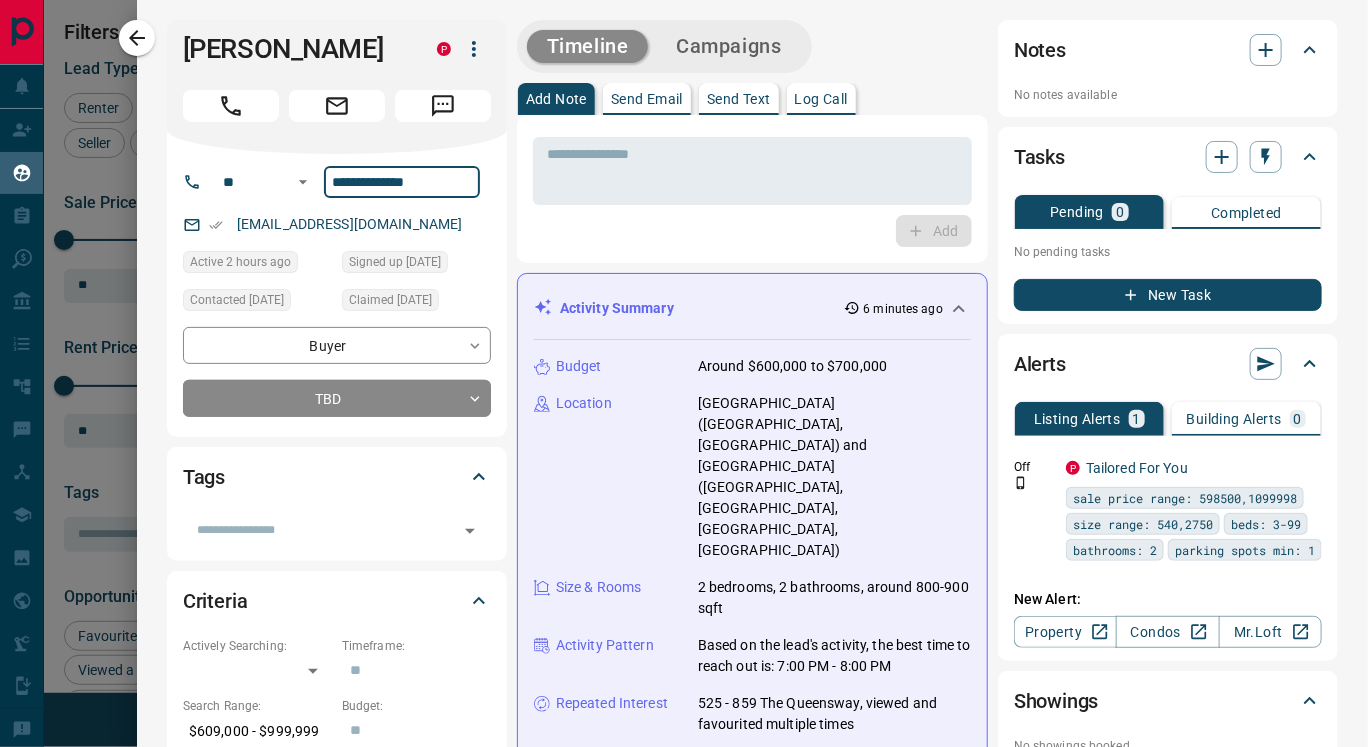 click on "**********" at bounding box center [402, 182] 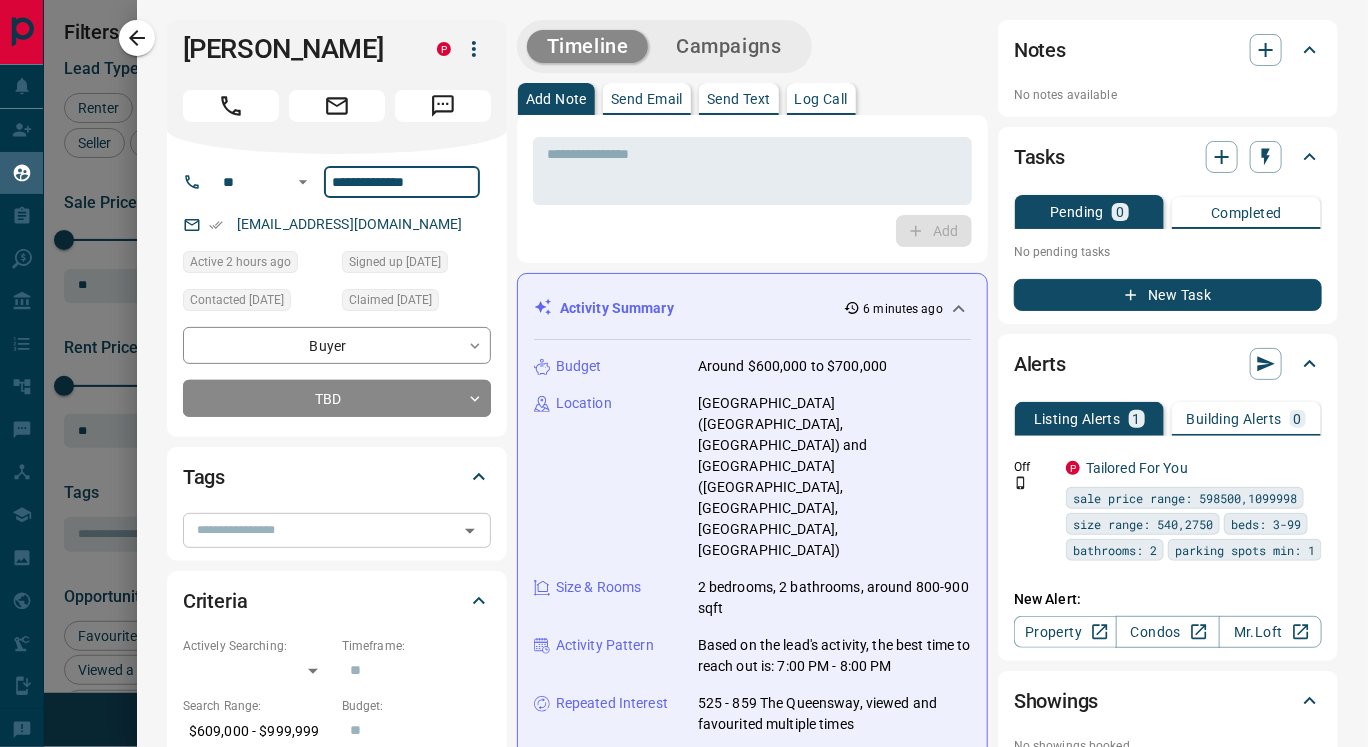 click at bounding box center (320, 530) 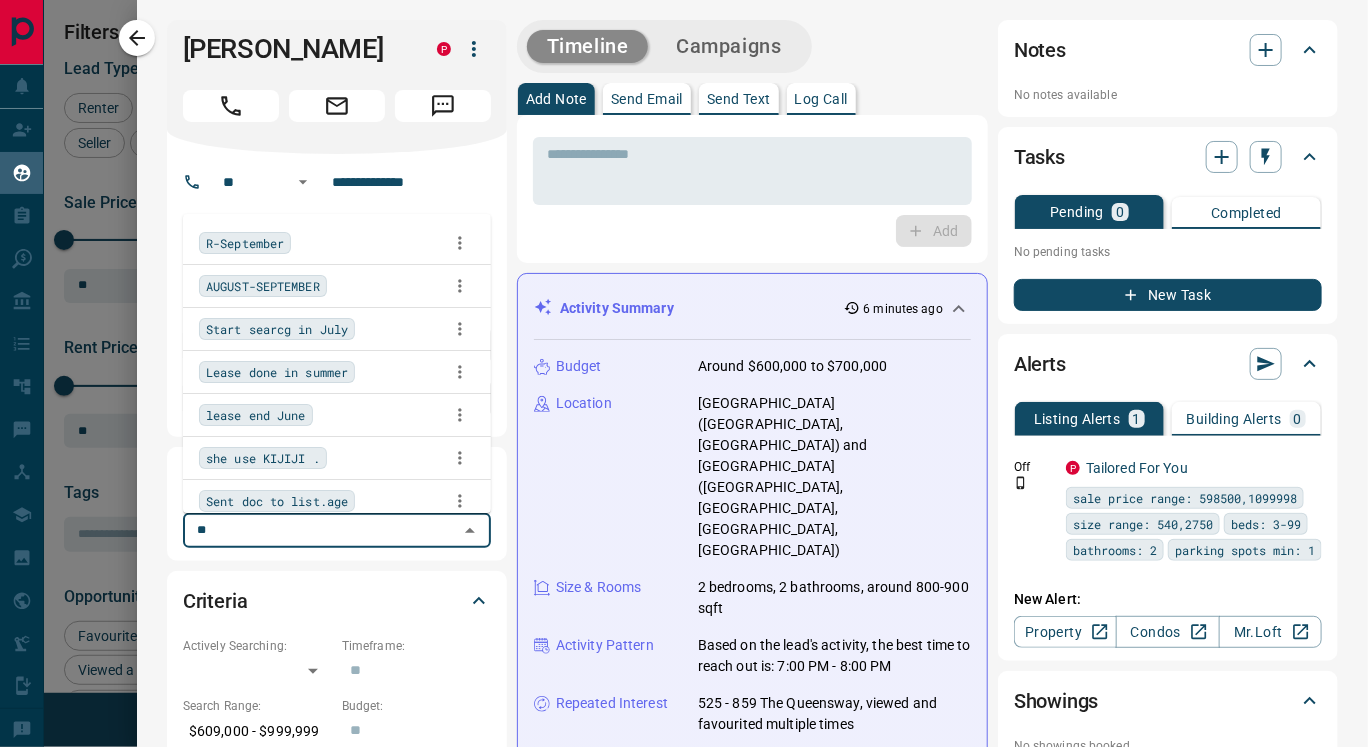 type on "***" 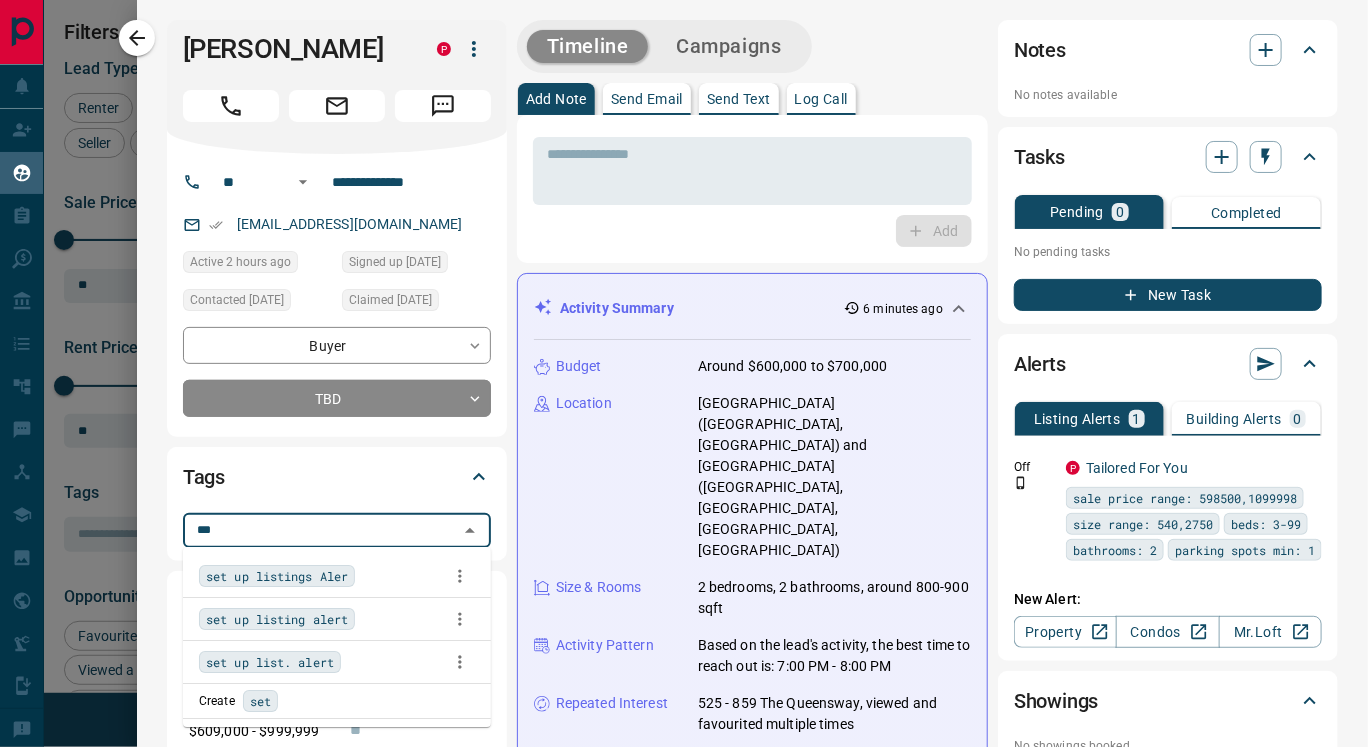 click on "set up listings Aler" at bounding box center [277, 576] 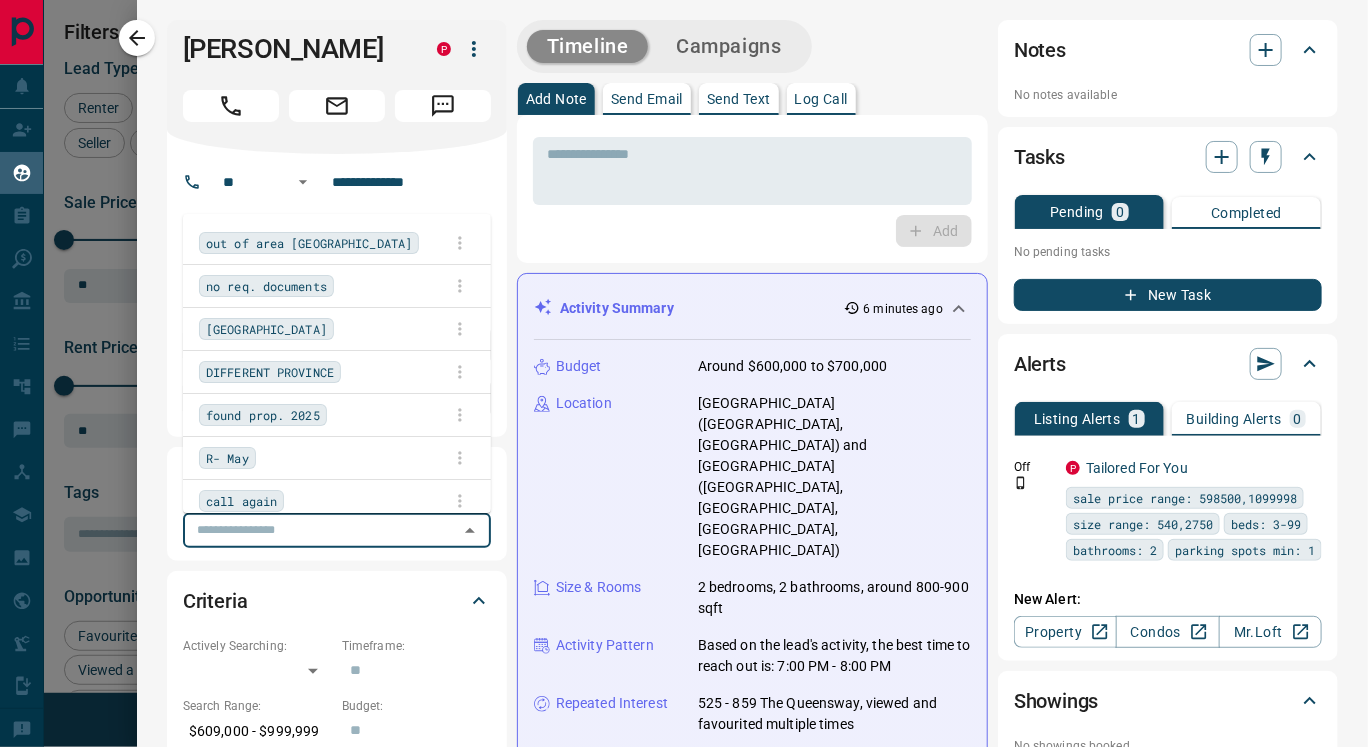 scroll, scrollTop: 552, scrollLeft: 973, axis: both 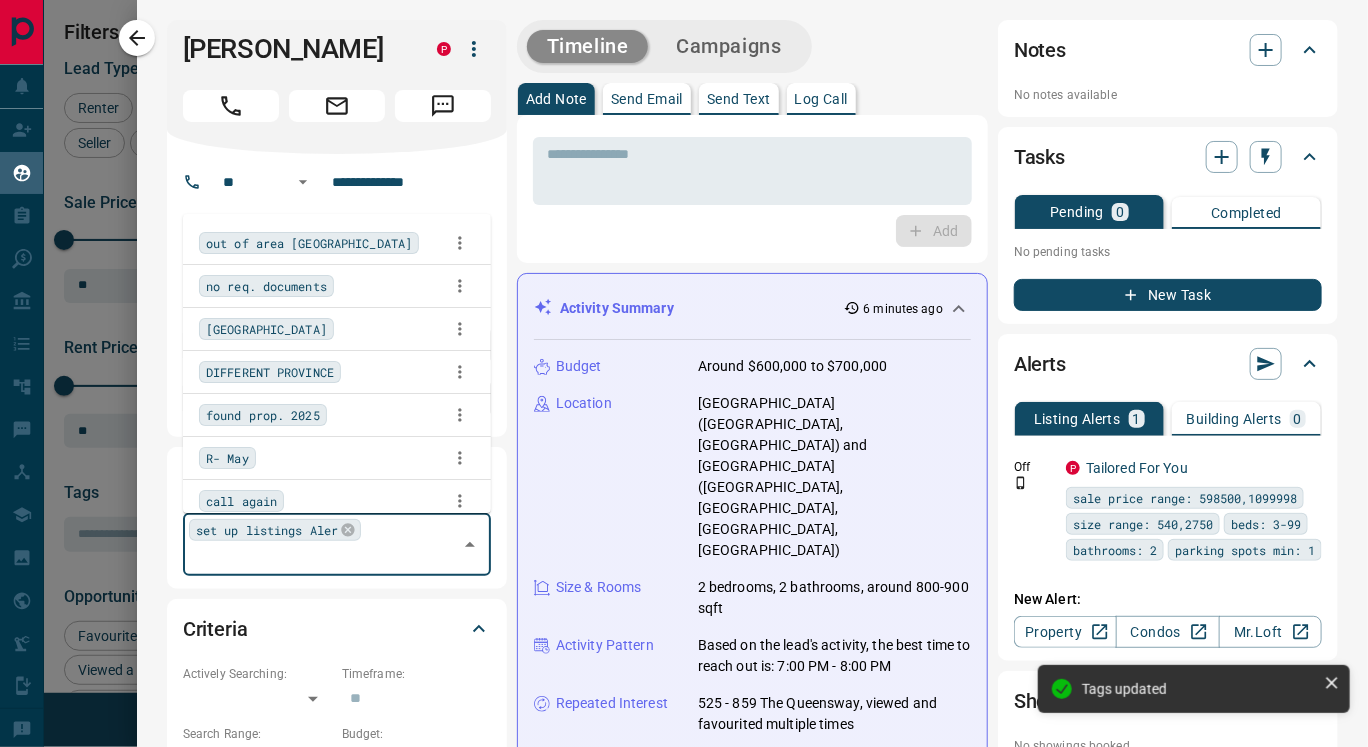 click on "set up listings Aler" at bounding box center [267, 530] 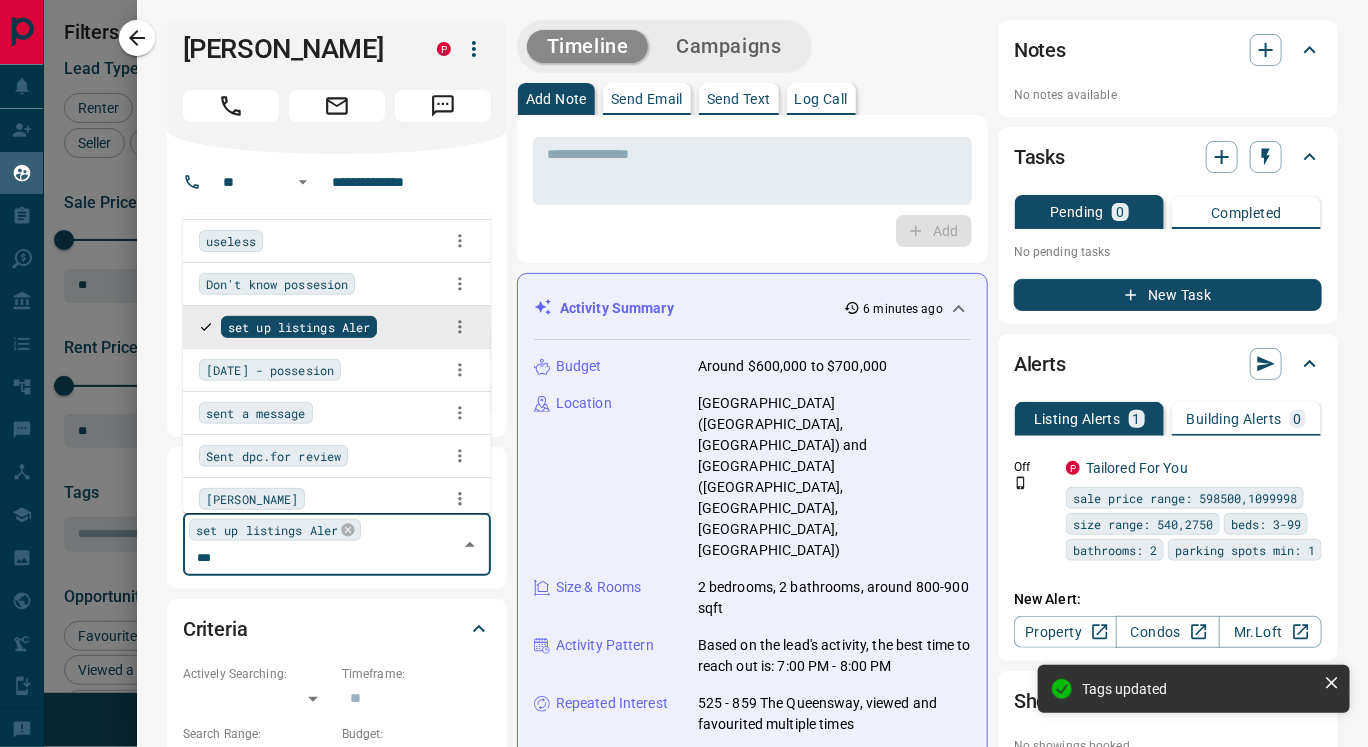 scroll, scrollTop: 0, scrollLeft: 0, axis: both 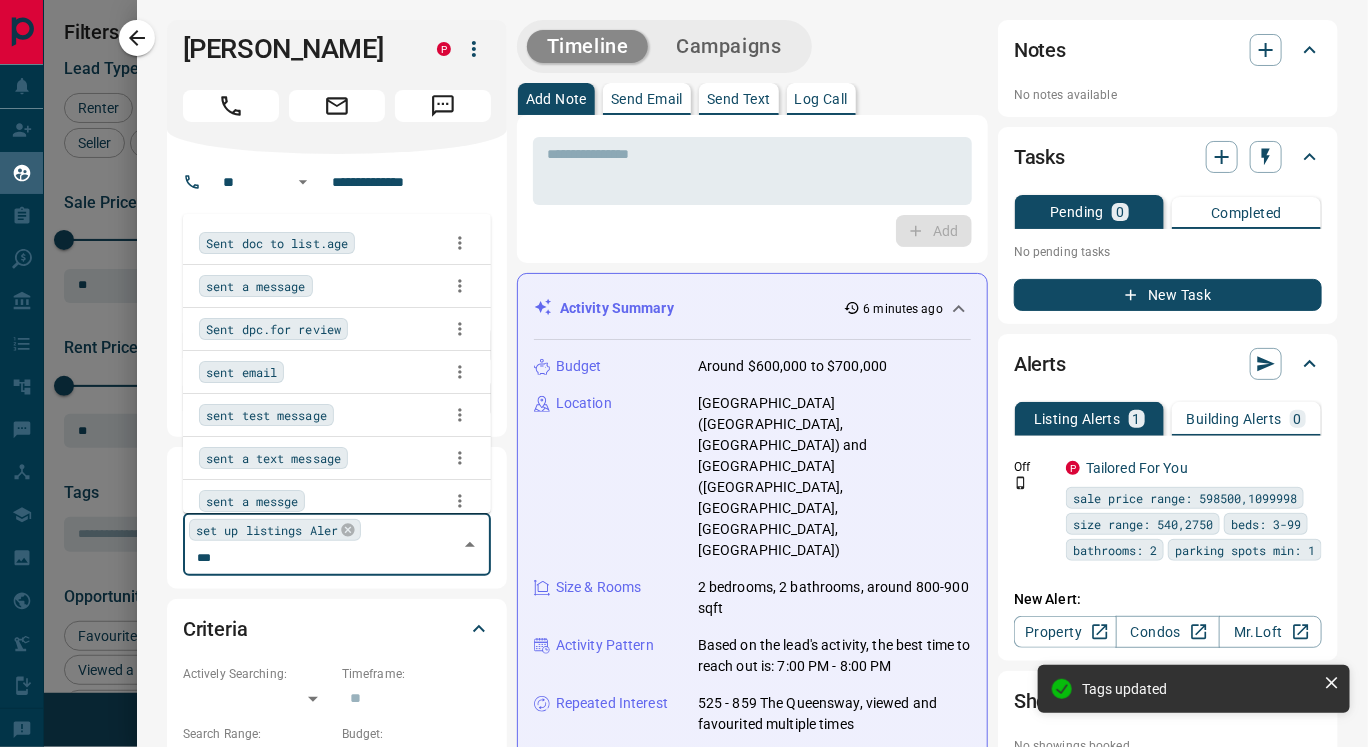 type on "****" 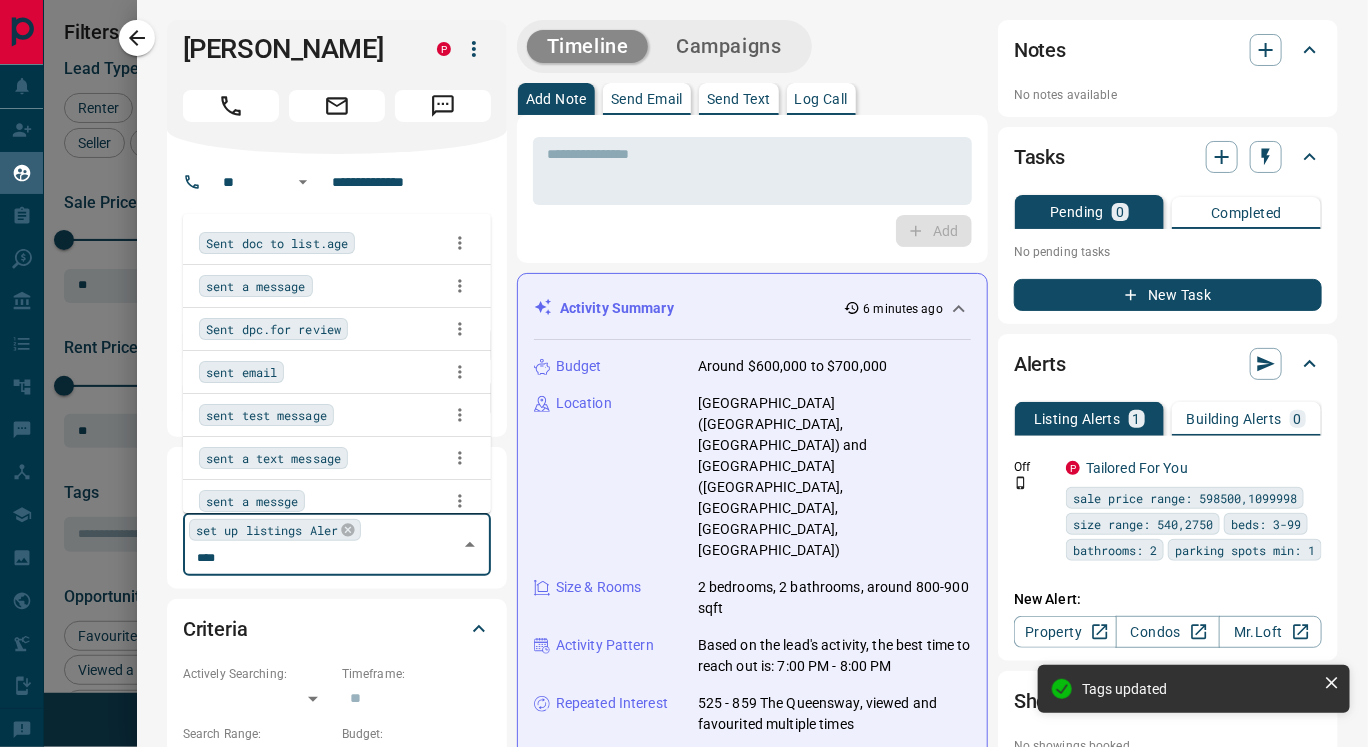click on "sent a text message" at bounding box center (273, 458) 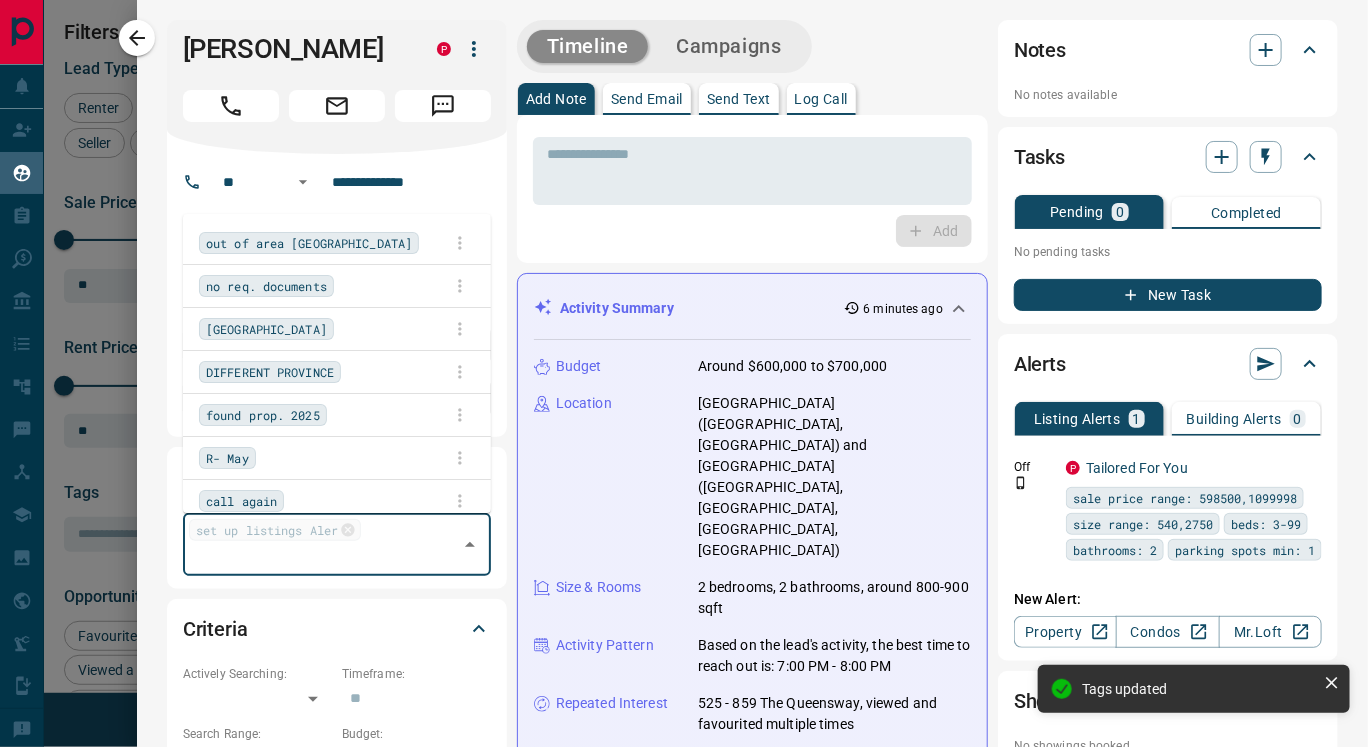 scroll, scrollTop: 2902, scrollLeft: 0, axis: vertical 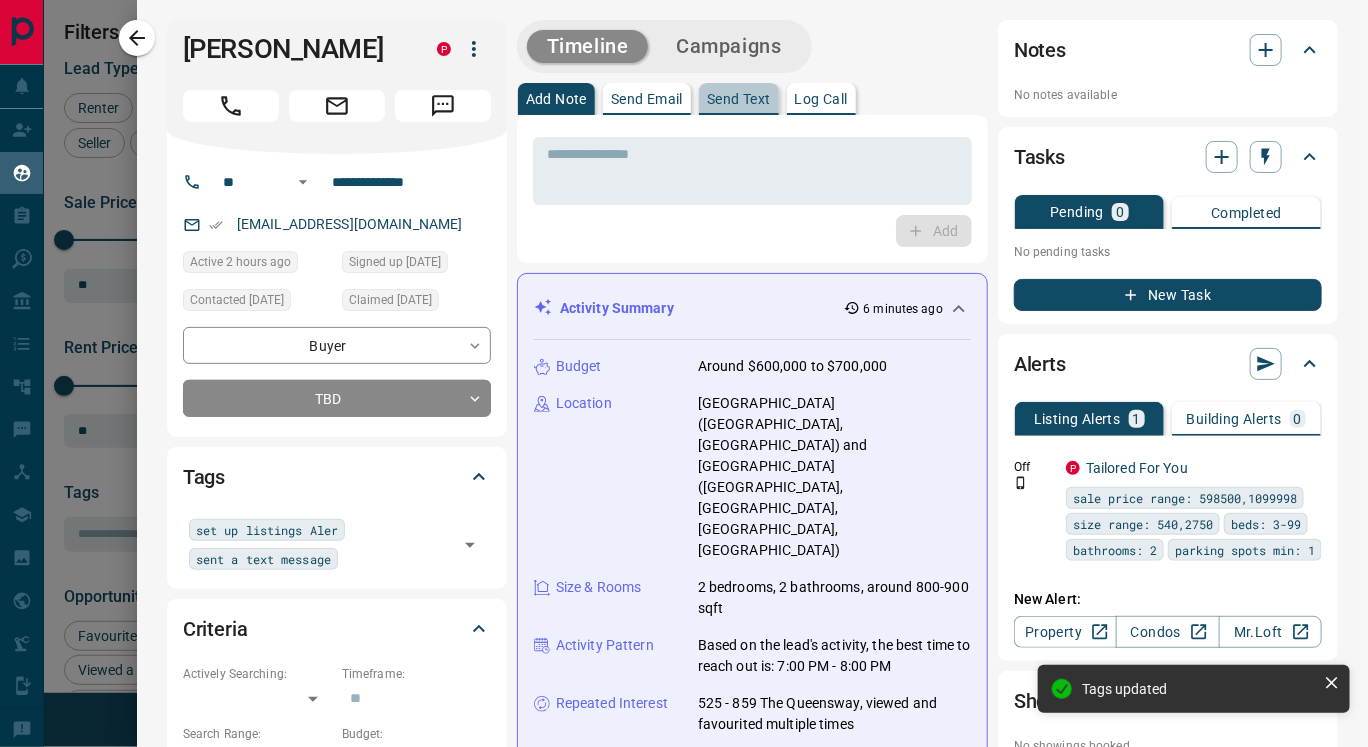 click on "Send Text" at bounding box center (739, 99) 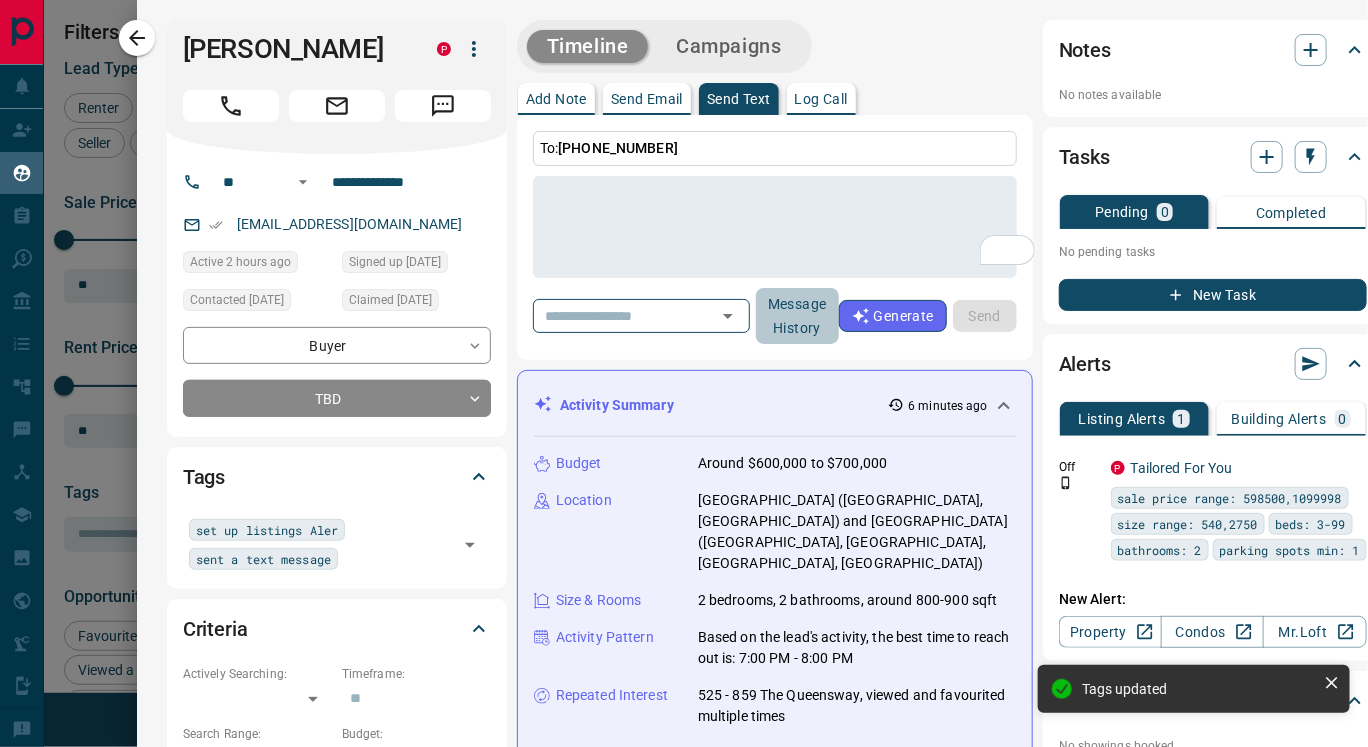 click on "Message History" at bounding box center (797, 316) 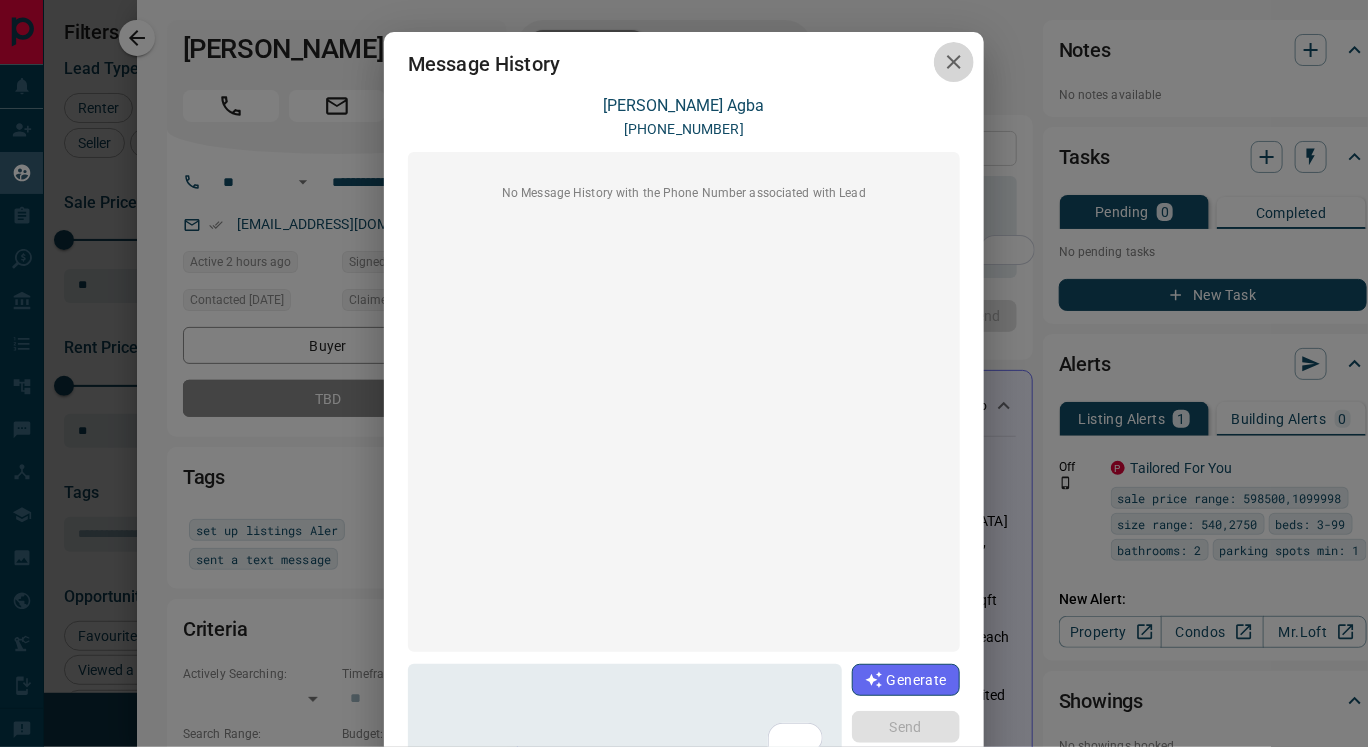 click 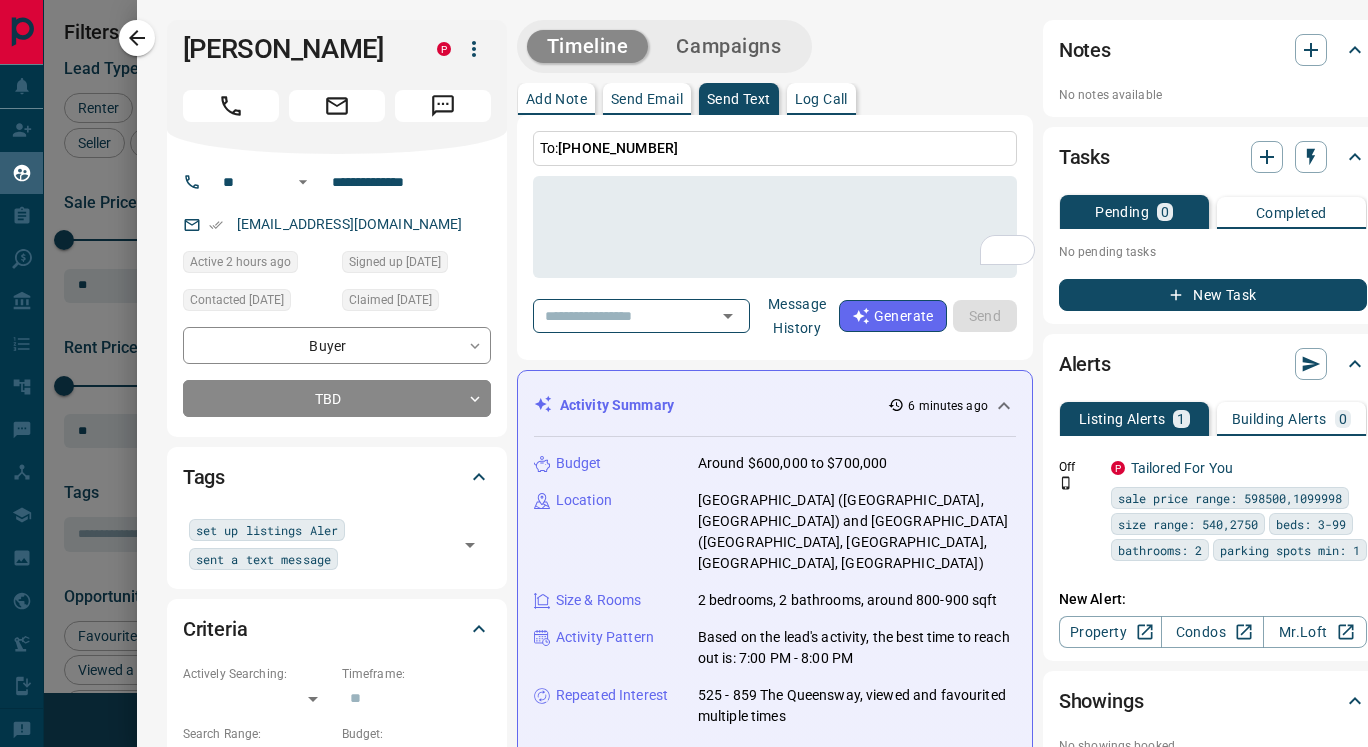 scroll, scrollTop: 0, scrollLeft: 0, axis: both 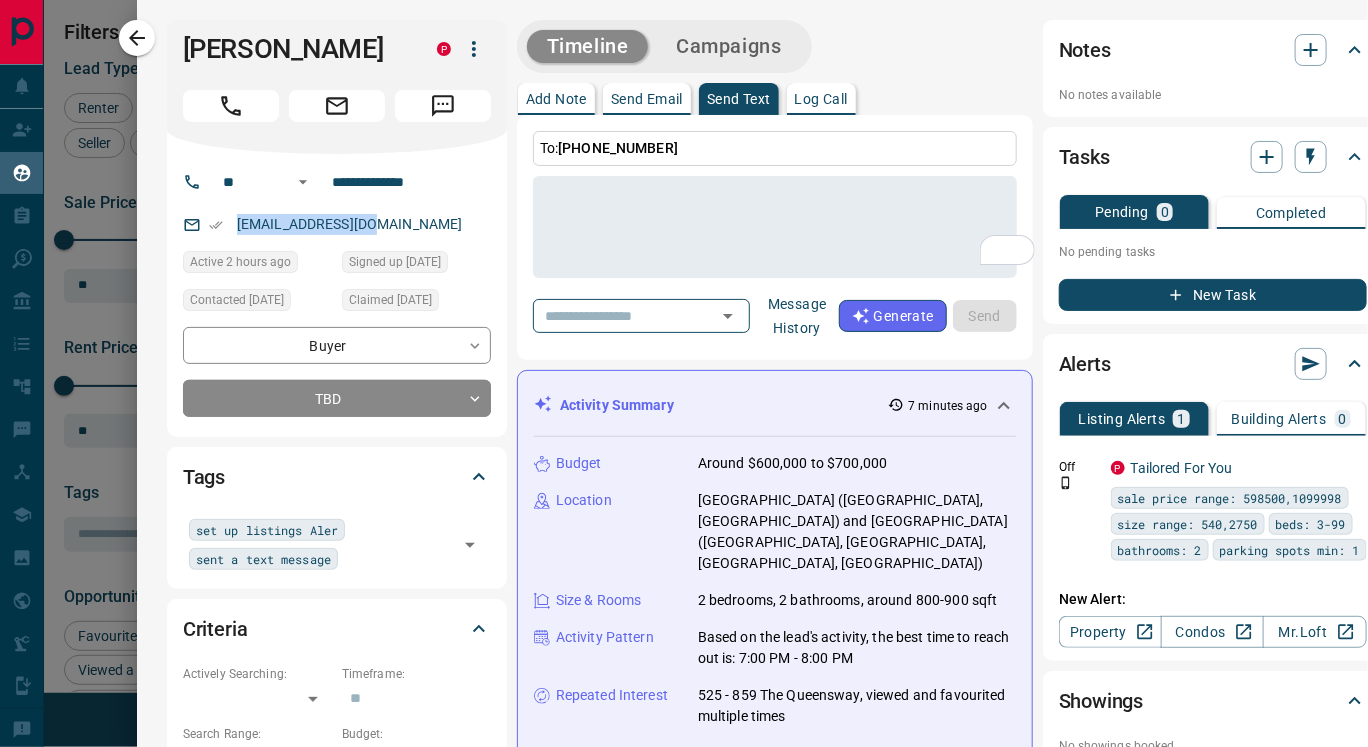 drag, startPoint x: 232, startPoint y: 218, endPoint x: 412, endPoint y: 215, distance: 180.025 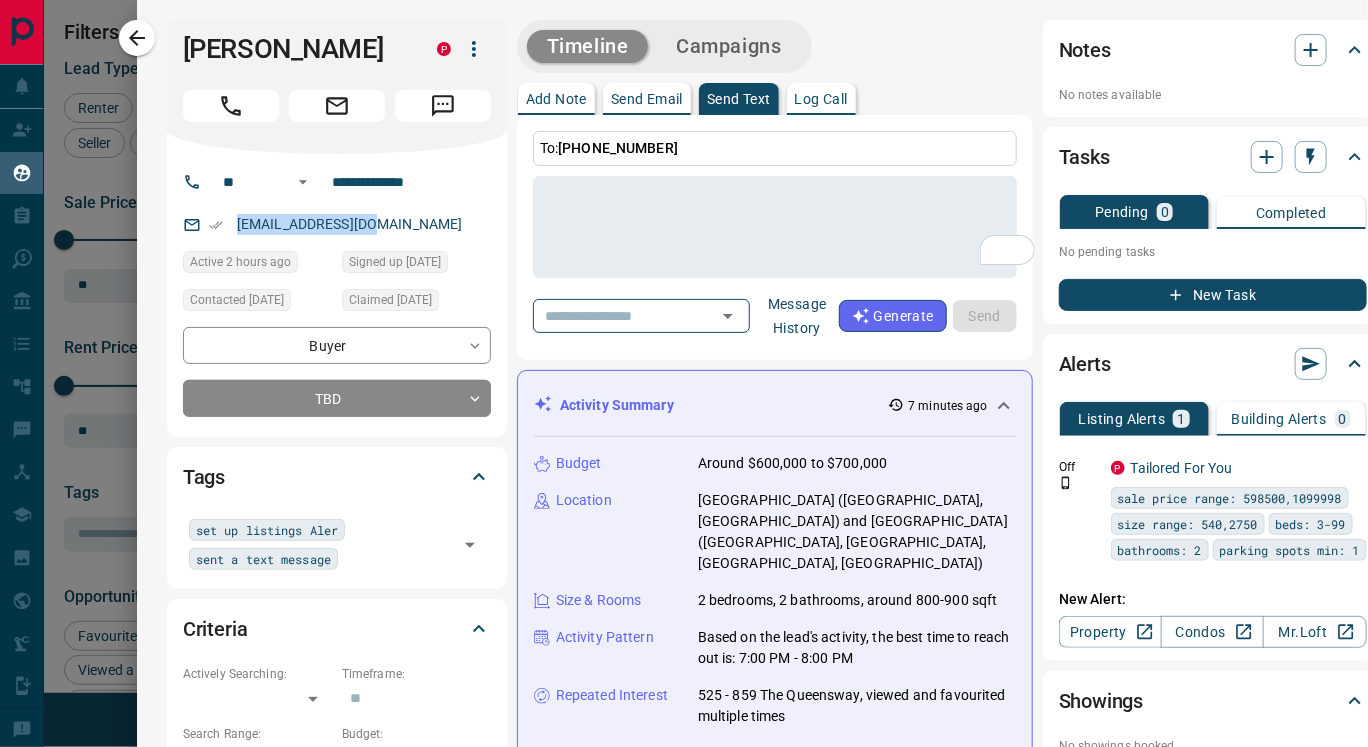 click on "agbaclem@gmail.com" at bounding box center [337, 224] 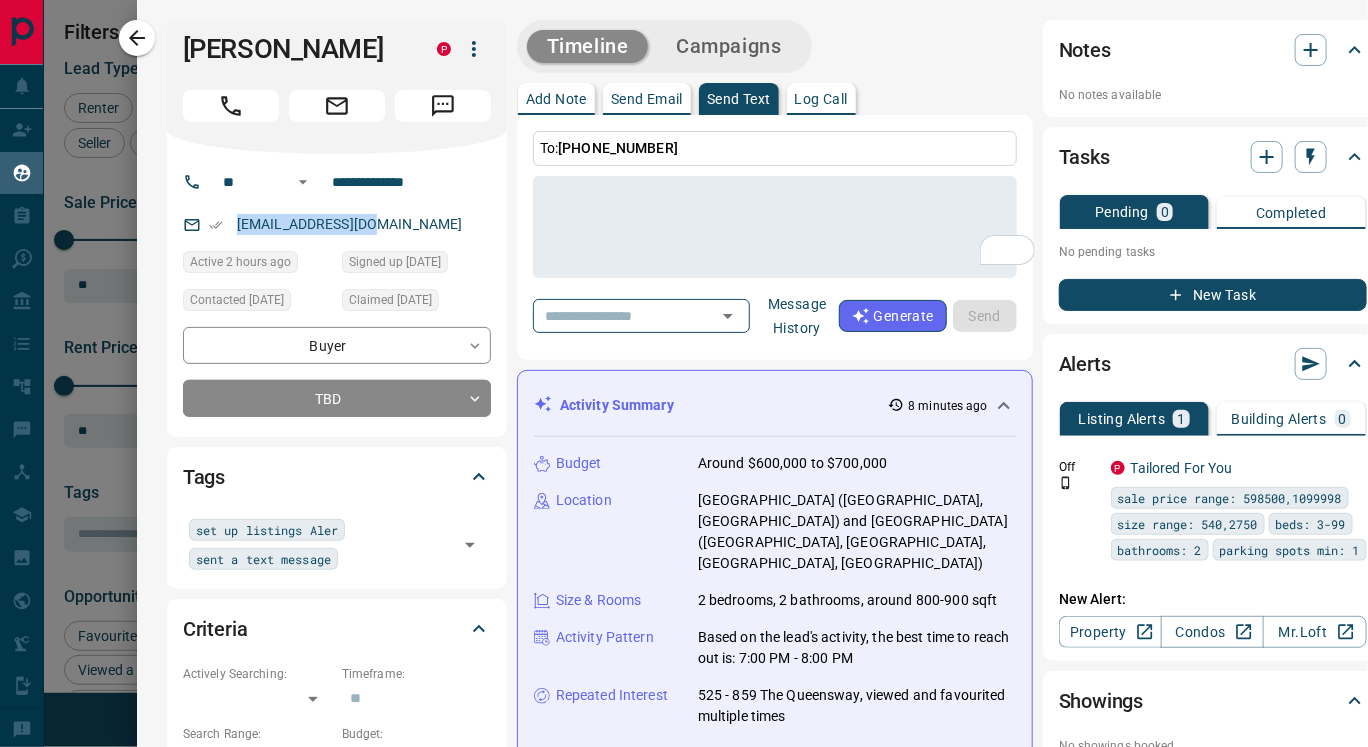 scroll, scrollTop: 0, scrollLeft: 0, axis: both 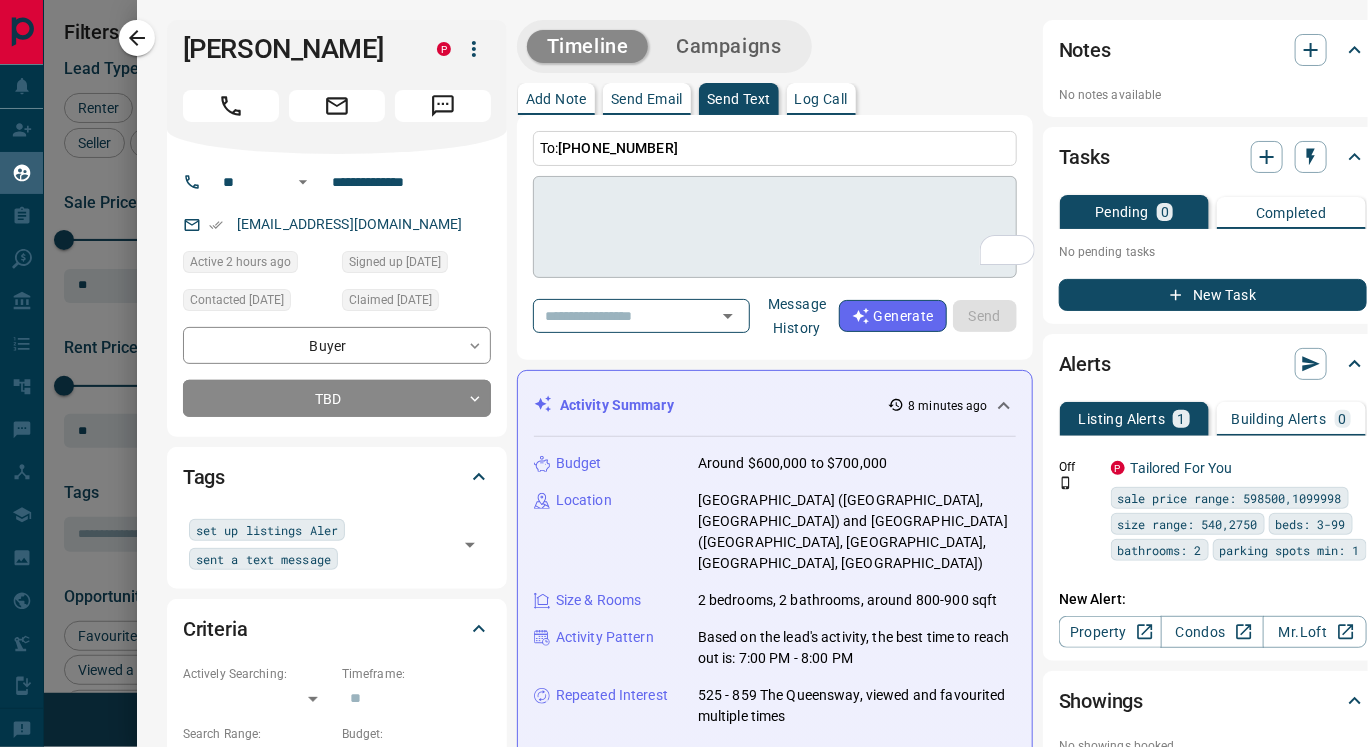 click on "* ​" at bounding box center [775, 227] 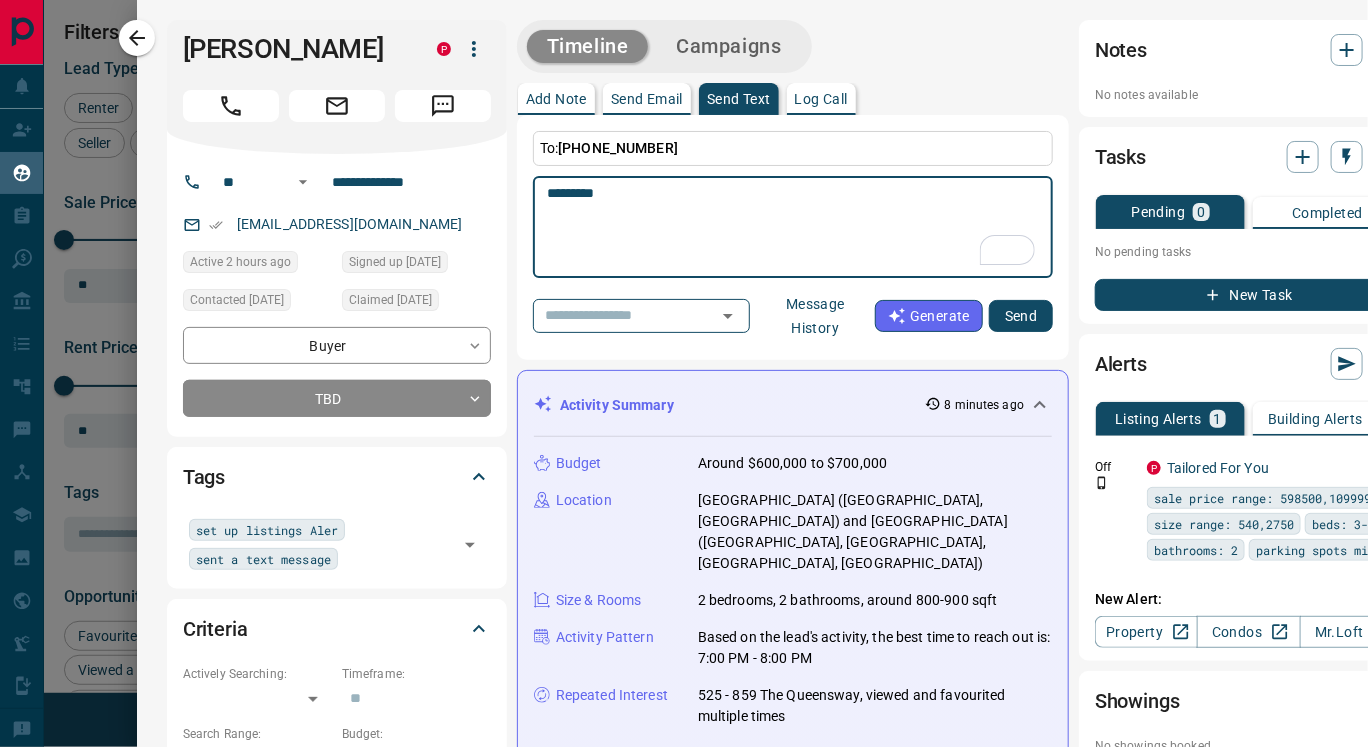 paste on "**********" 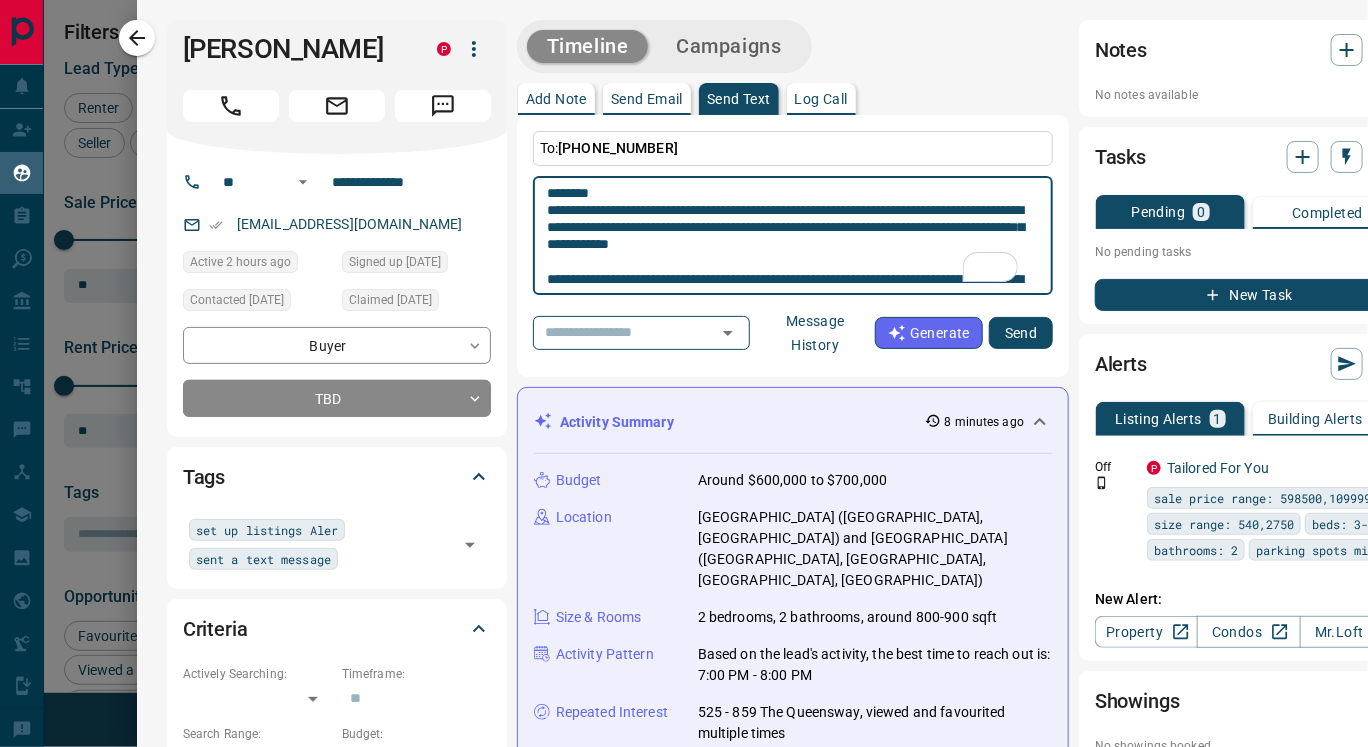 scroll, scrollTop: 156, scrollLeft: 0, axis: vertical 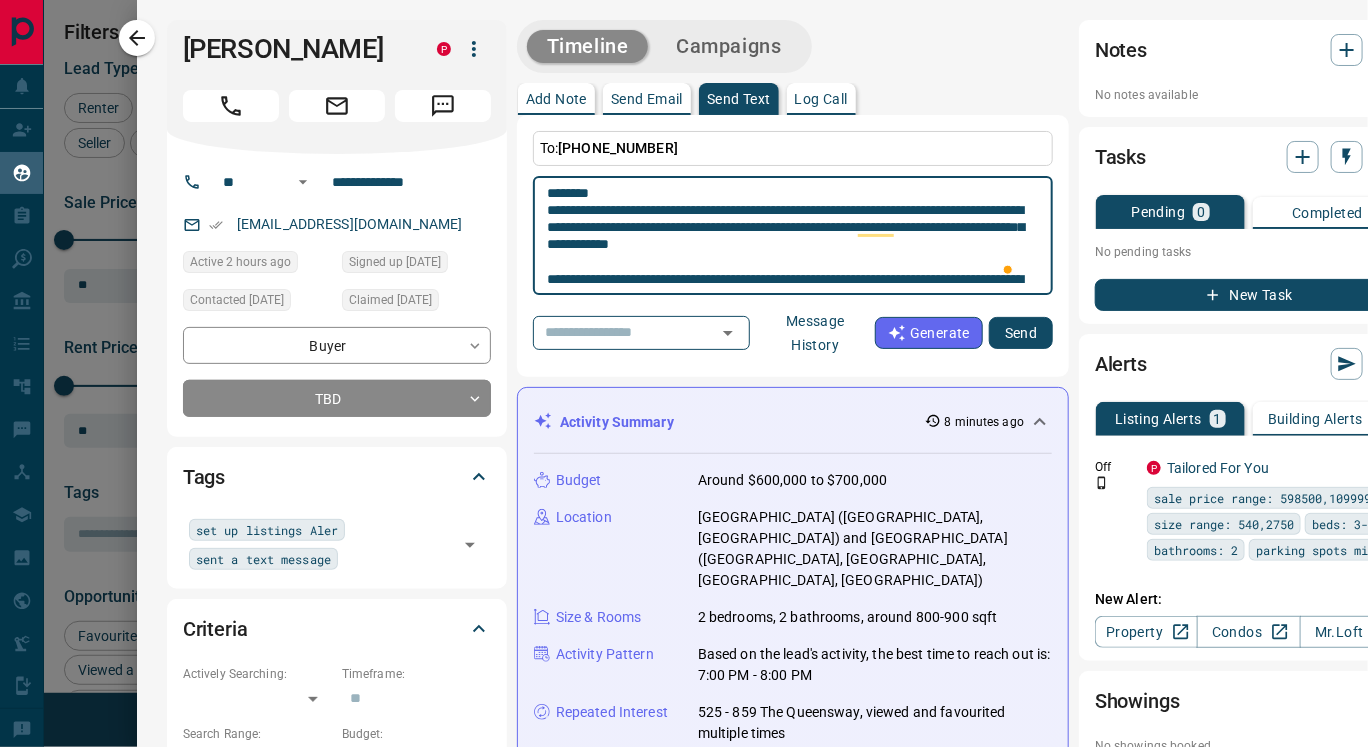 click on "**********" at bounding box center (793, 236) 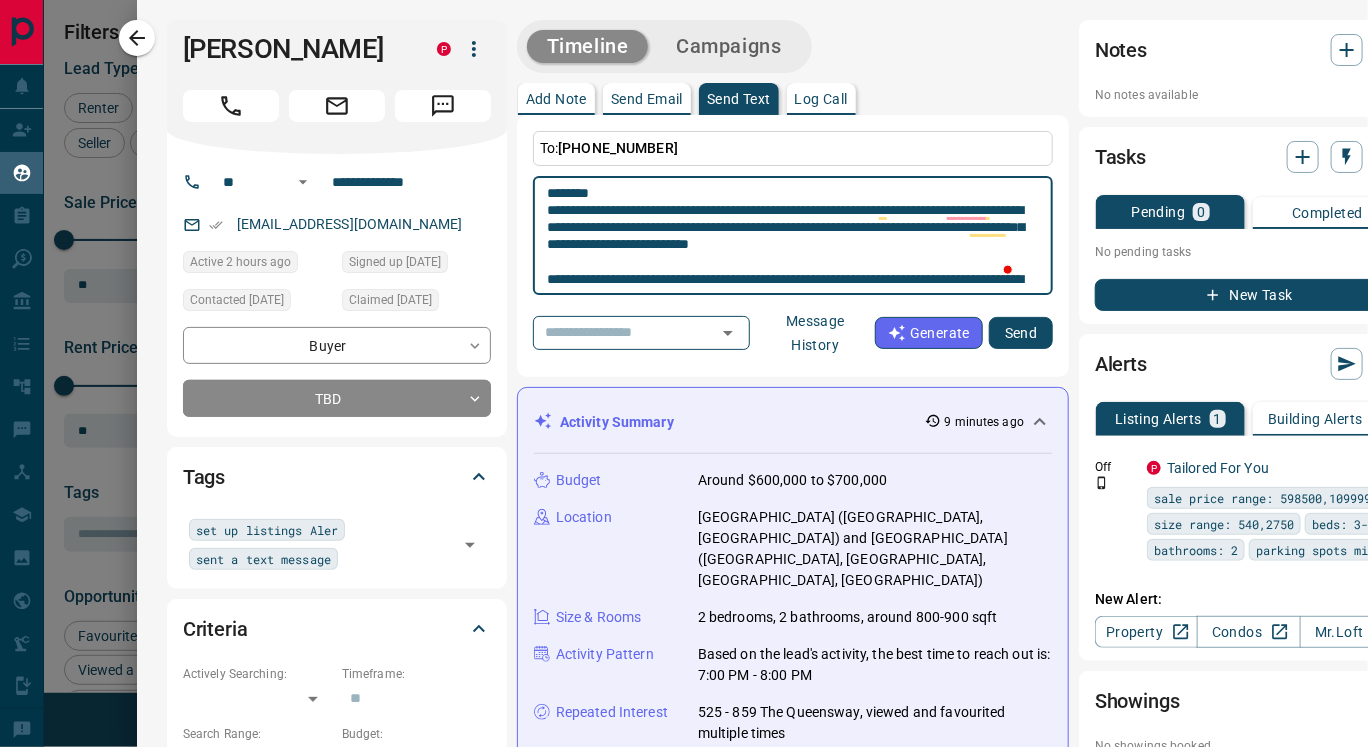 click on "**********" at bounding box center [793, 236] 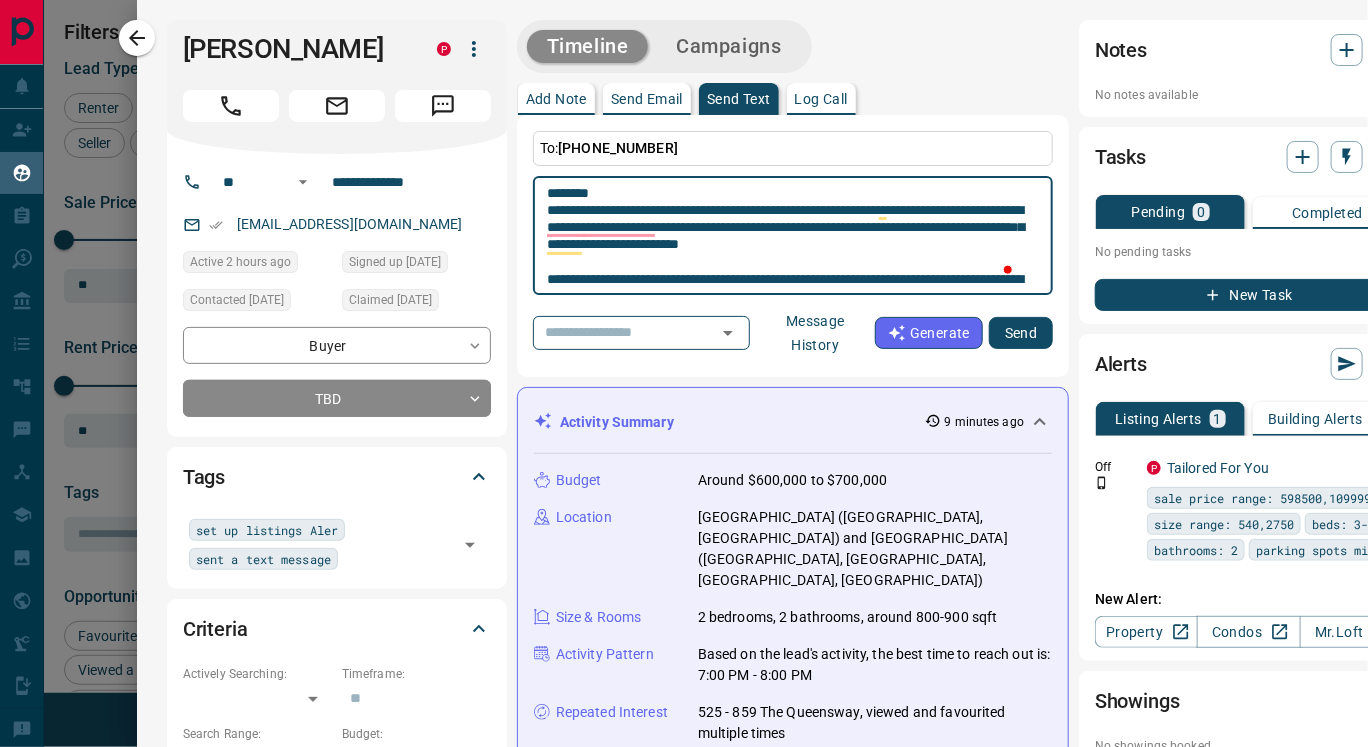 click on "**********" at bounding box center (793, 236) 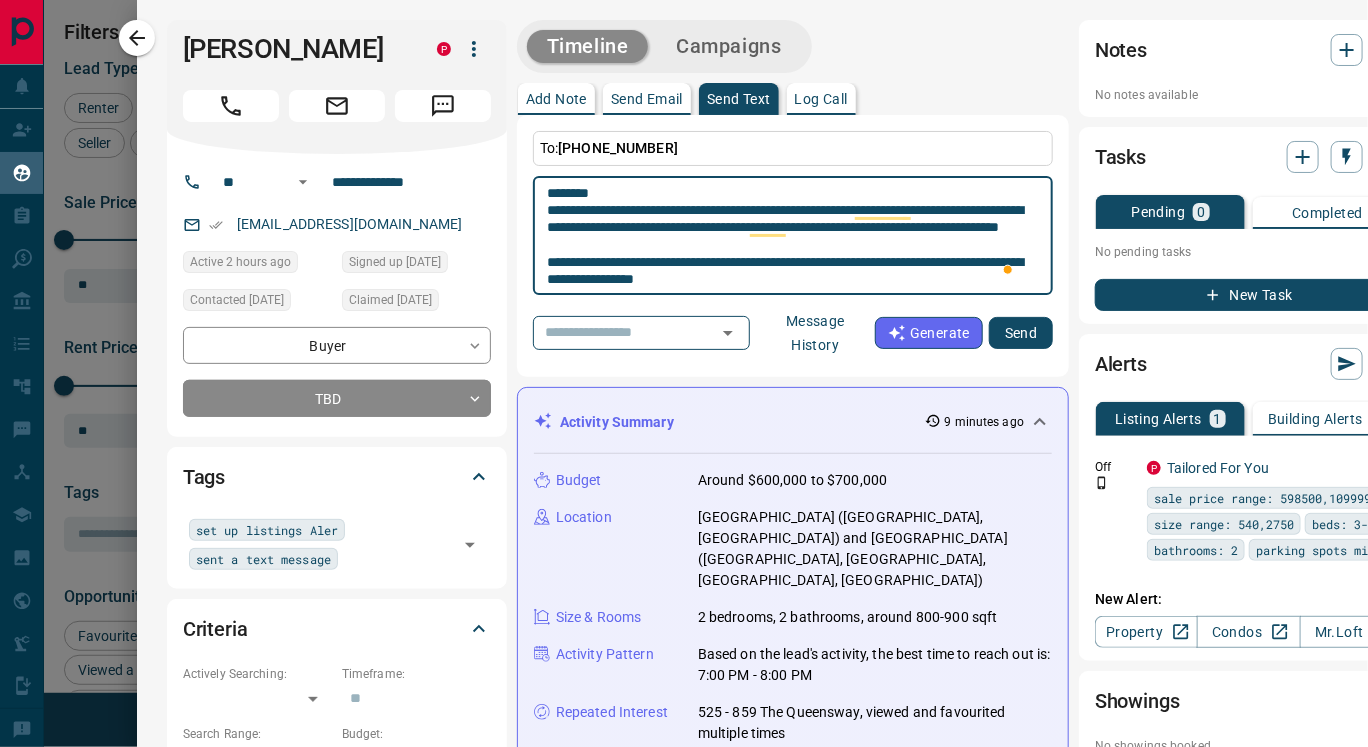 scroll, scrollTop: 29, scrollLeft: 0, axis: vertical 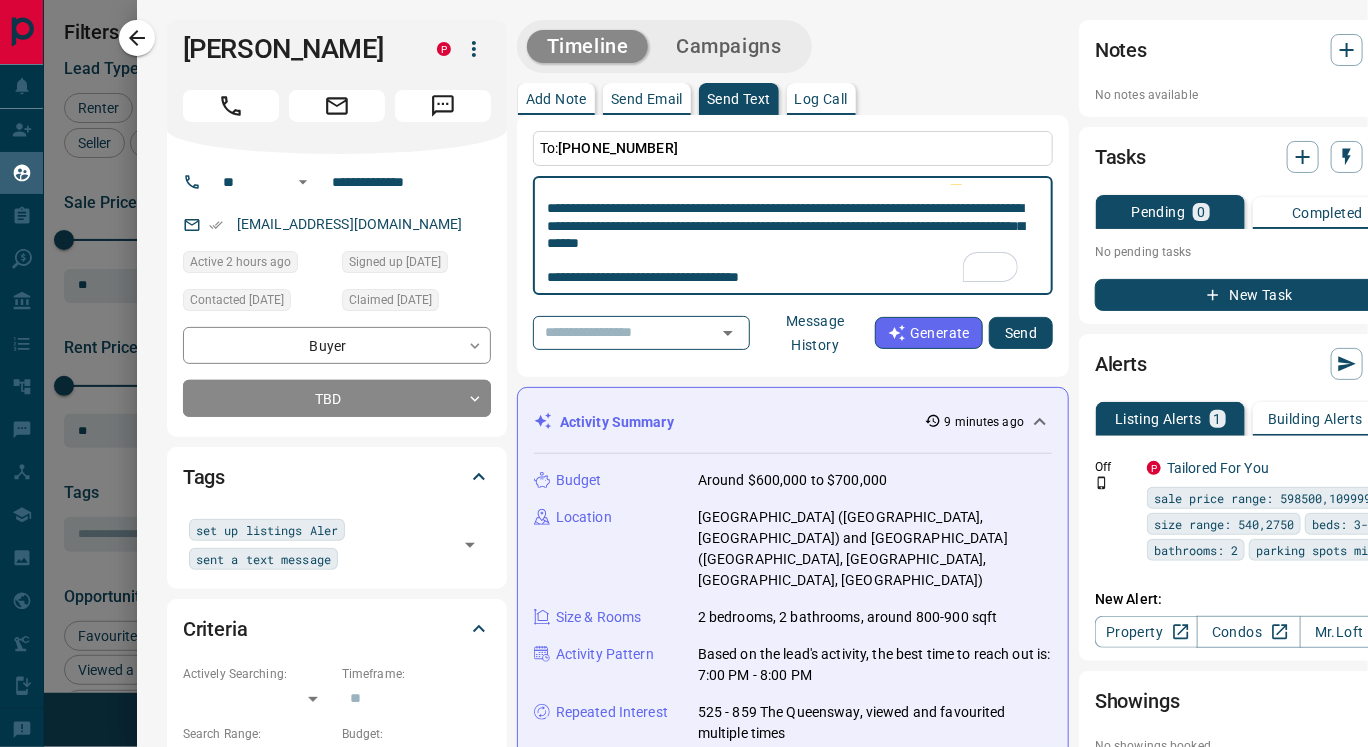 click on "**********" at bounding box center [793, 236] 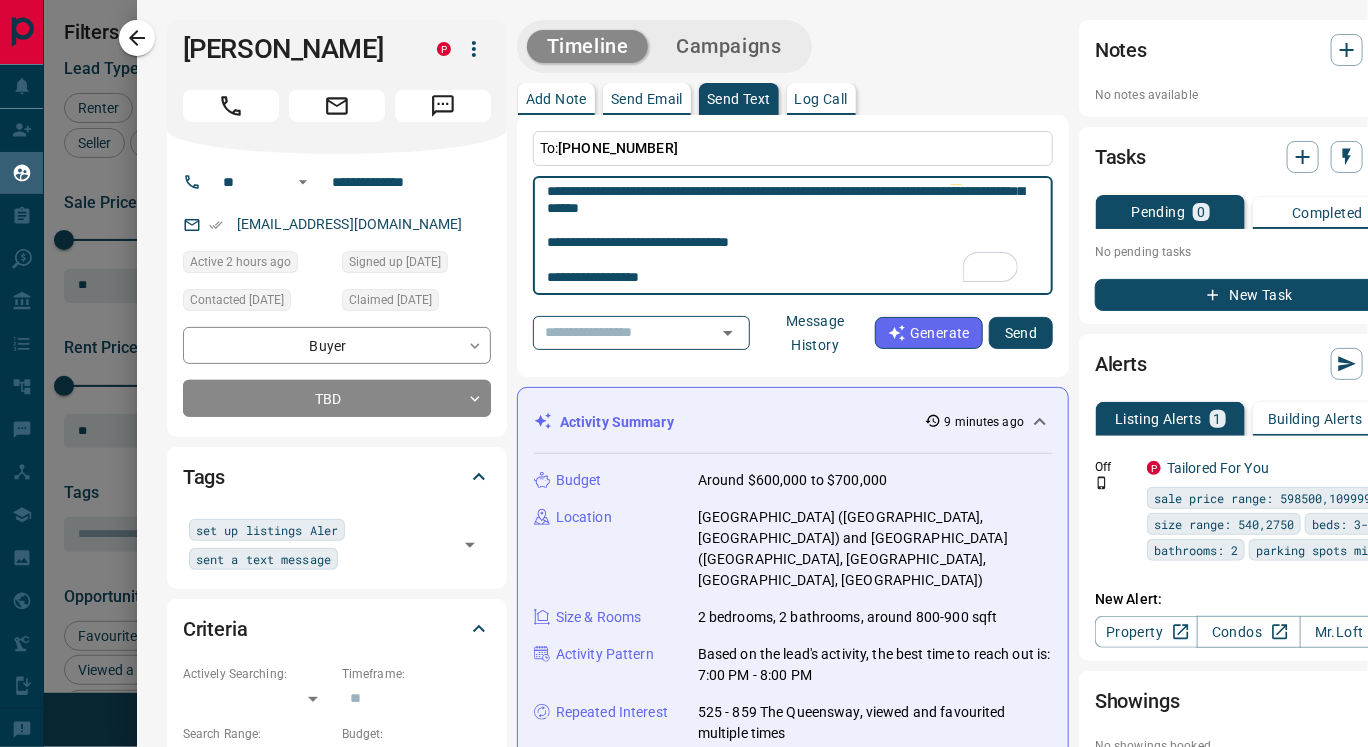 type on "**********" 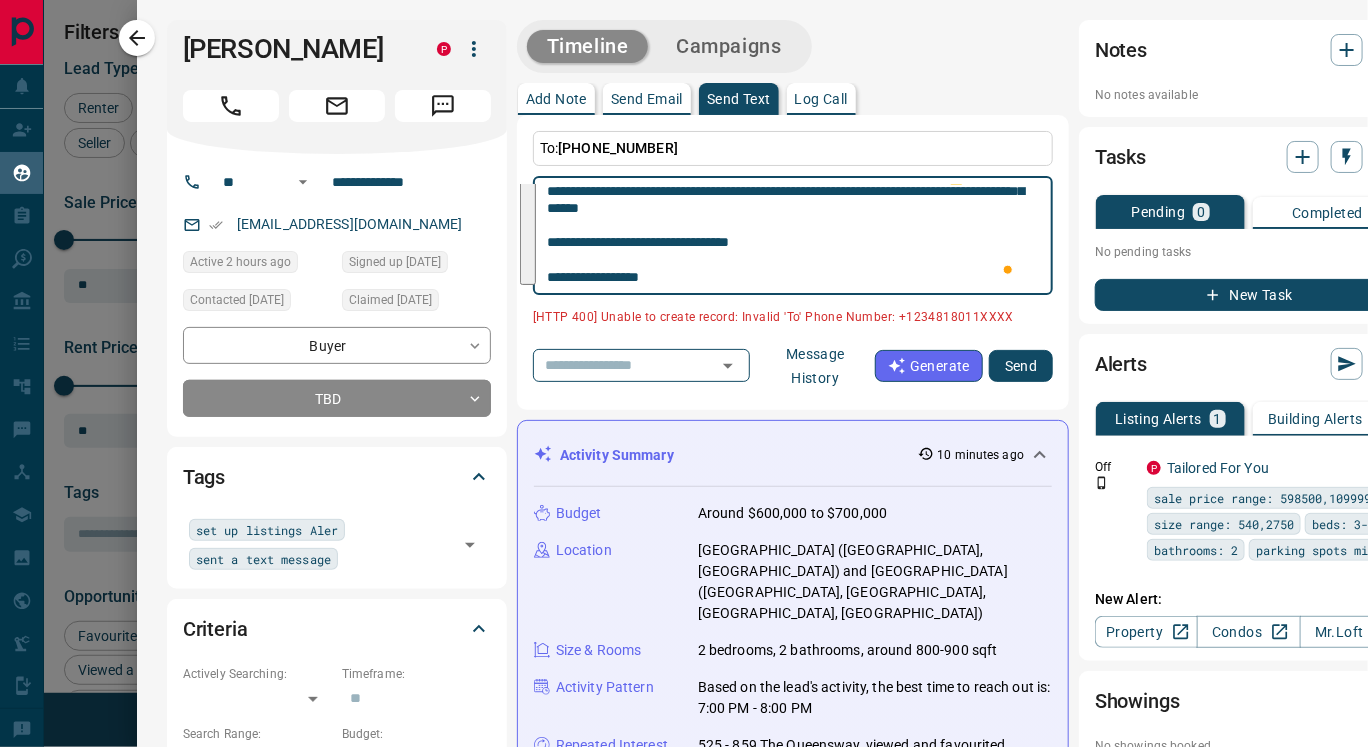 drag, startPoint x: 546, startPoint y: 192, endPoint x: 847, endPoint y: 283, distance: 314.45508 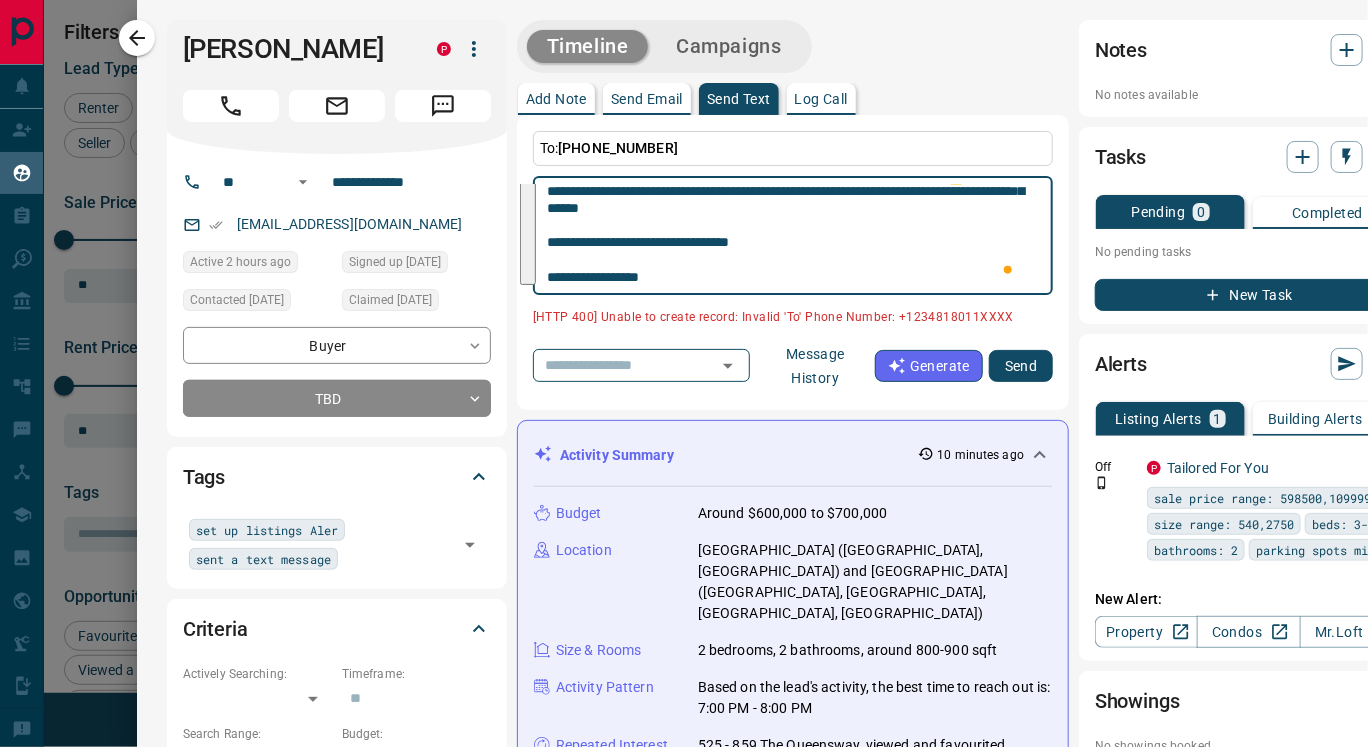 click on "**********" at bounding box center [793, 236] 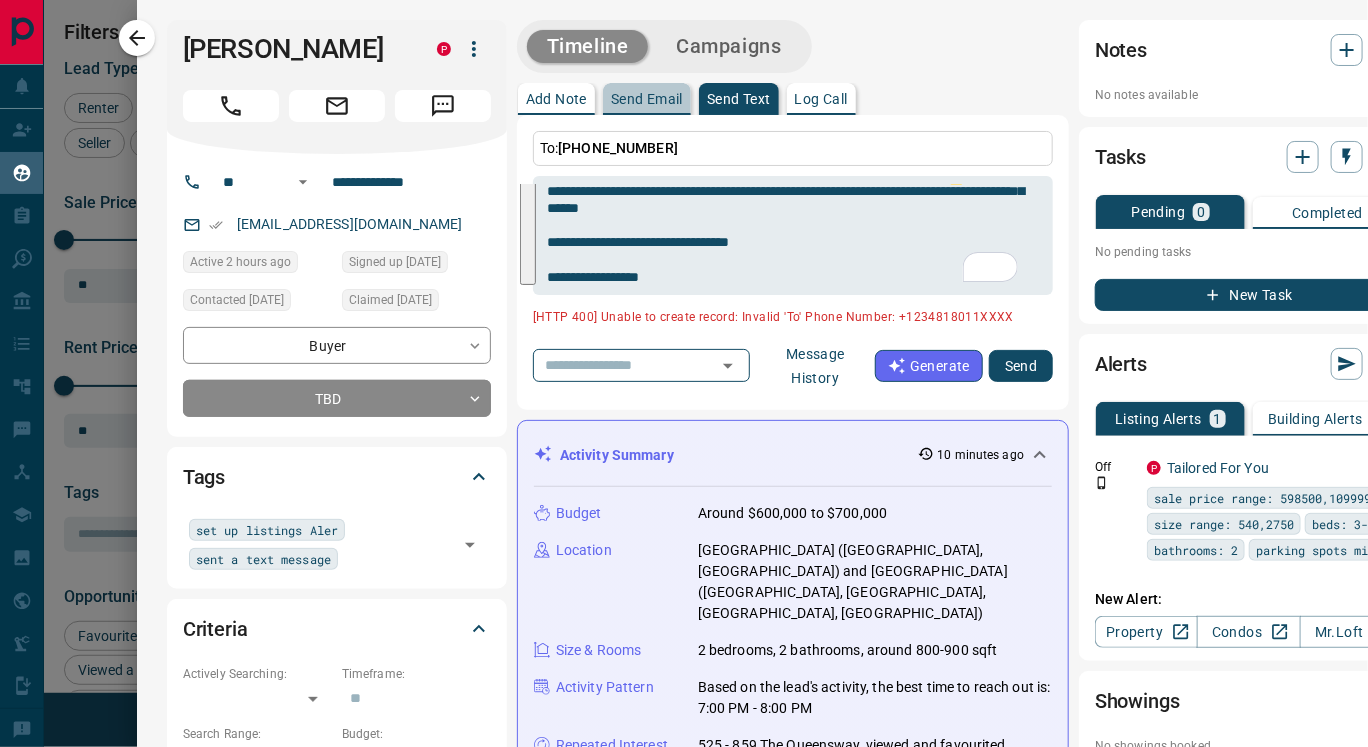 click on "Send Email" at bounding box center (647, 99) 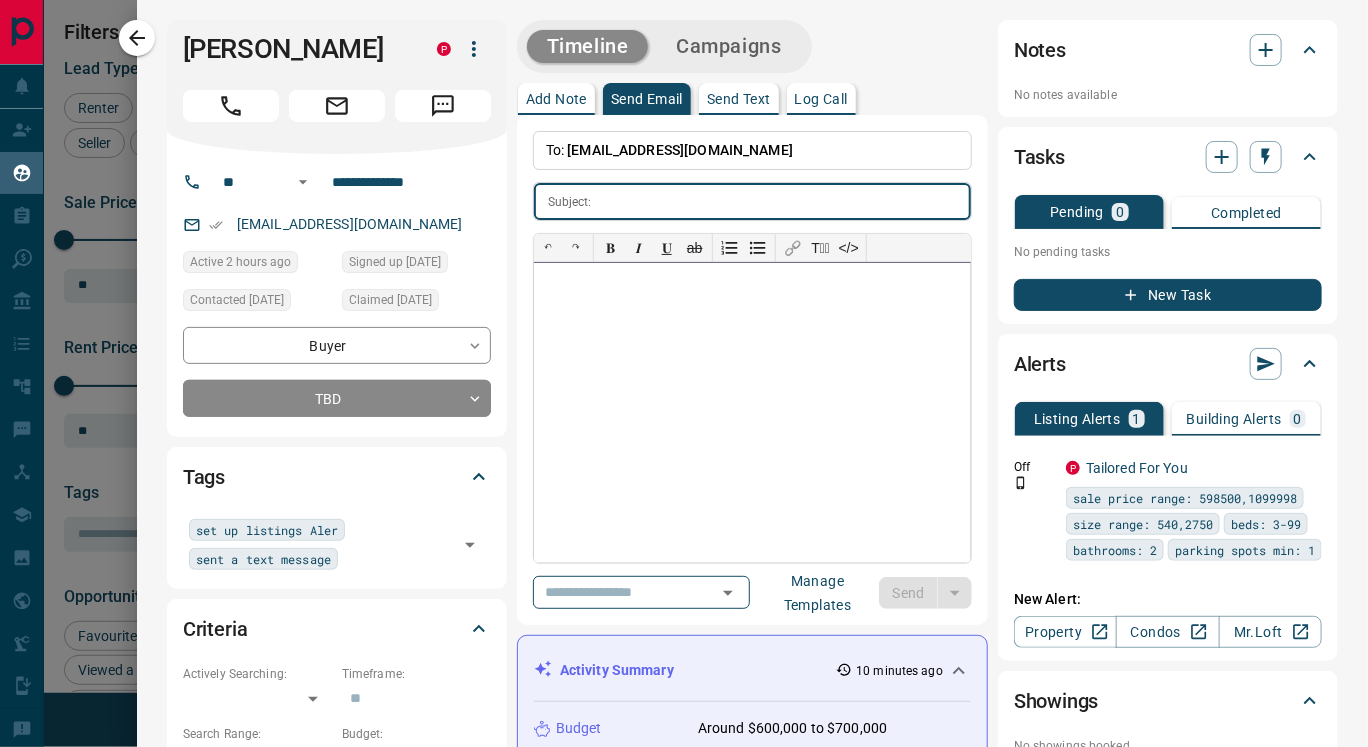 click at bounding box center (752, 413) 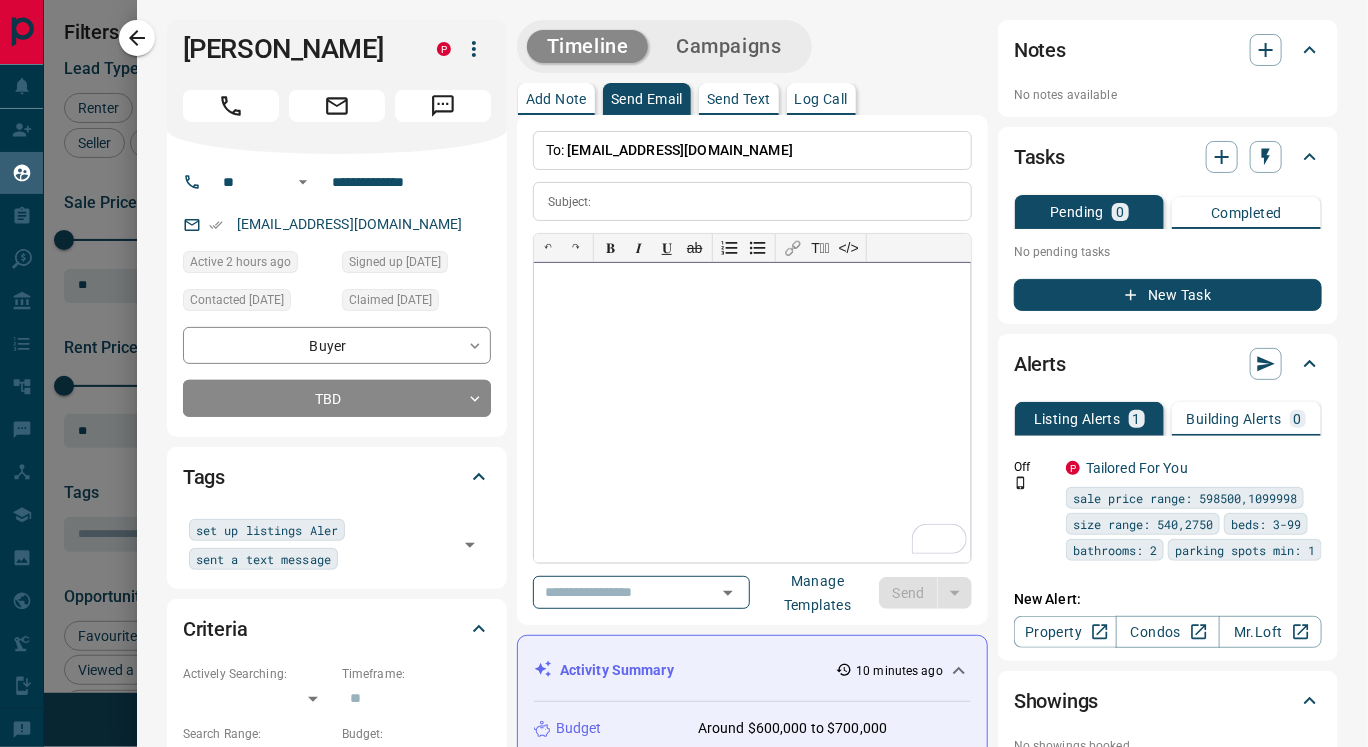 paste 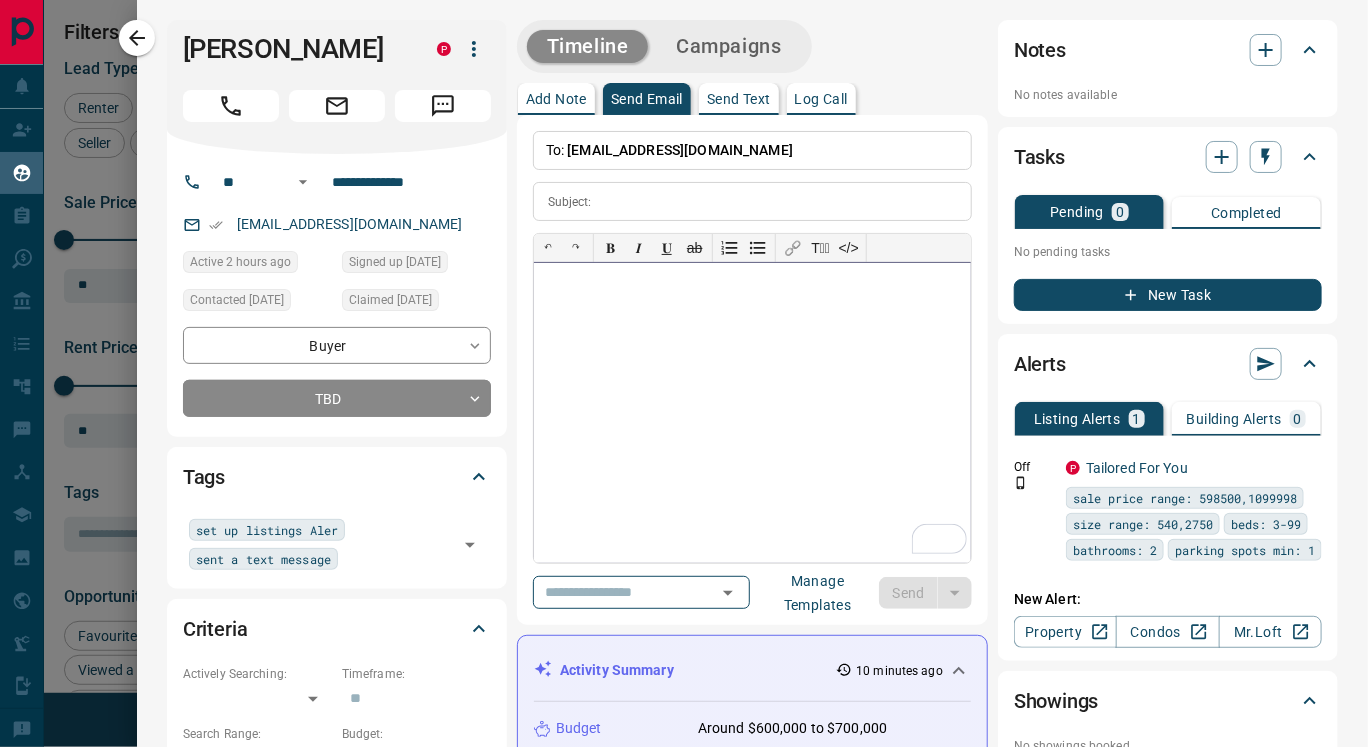 type 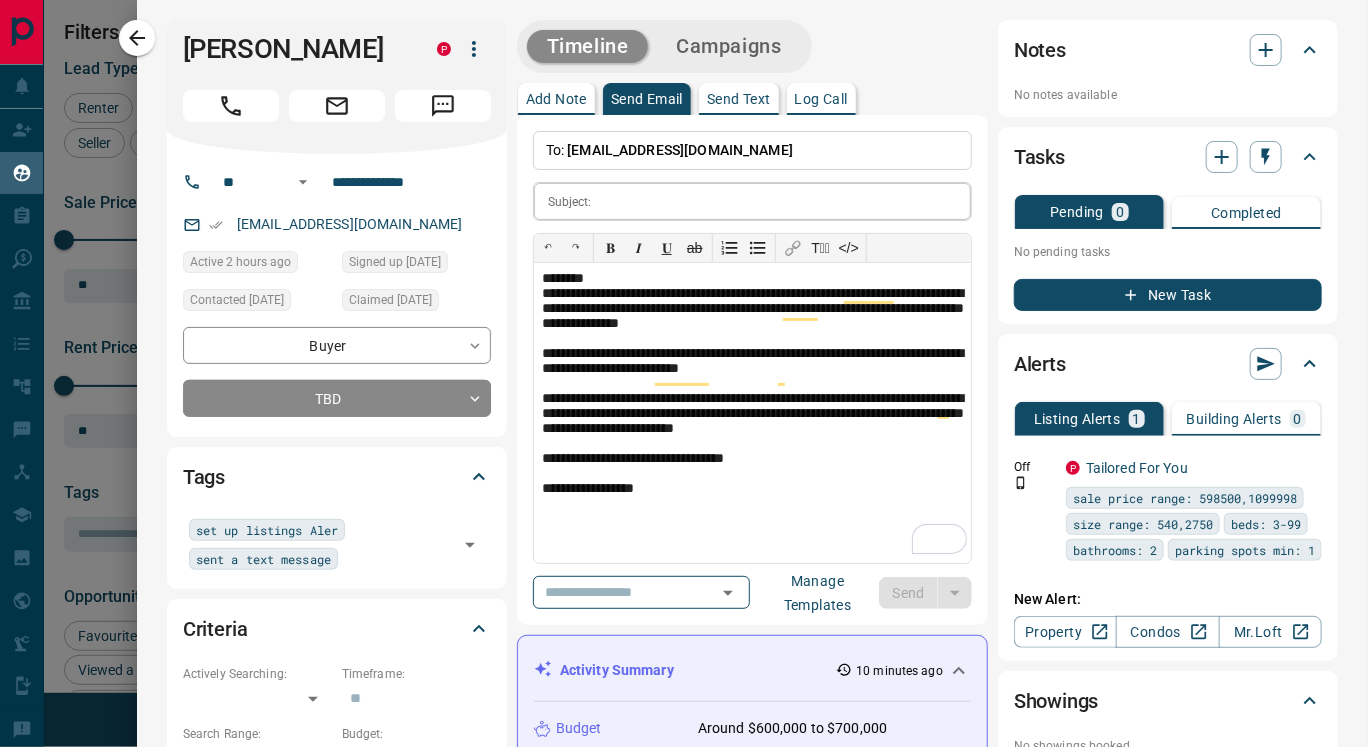 click on "Subject: ​" at bounding box center (752, 201) 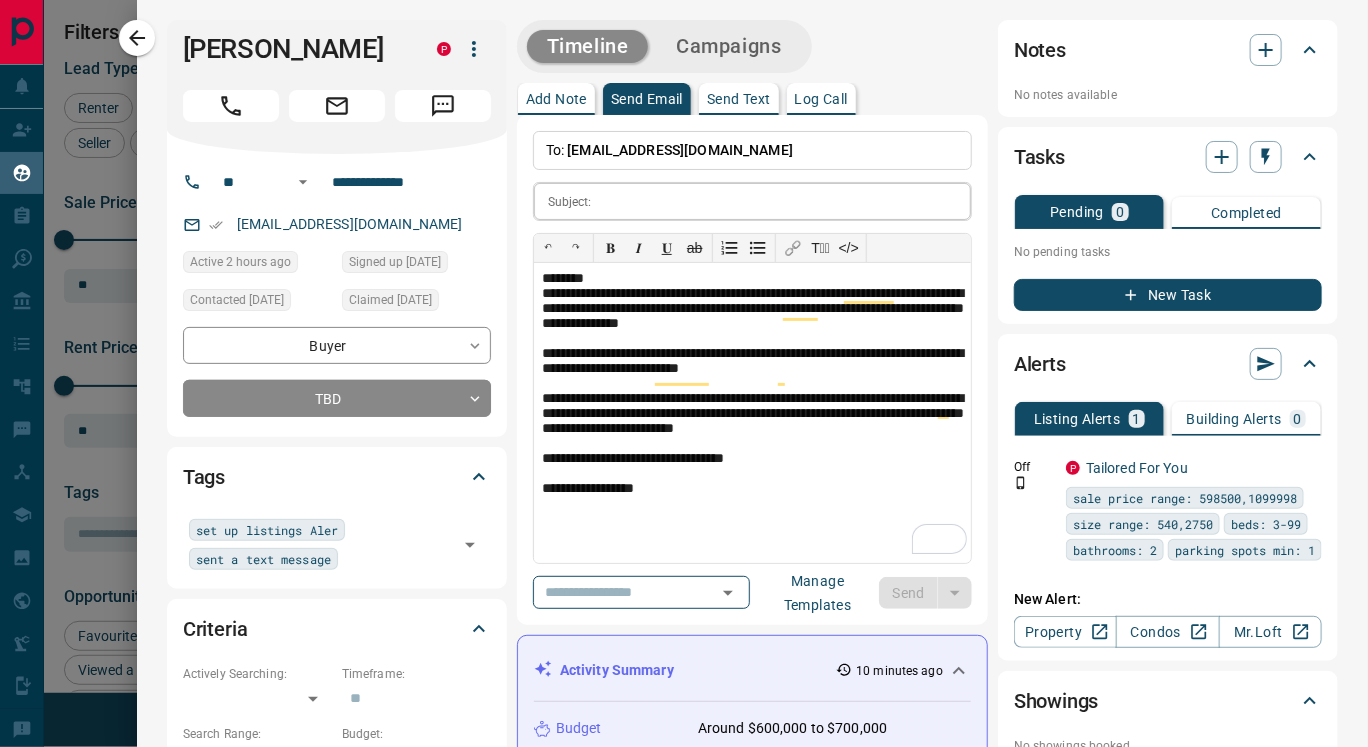 click at bounding box center [785, 201] 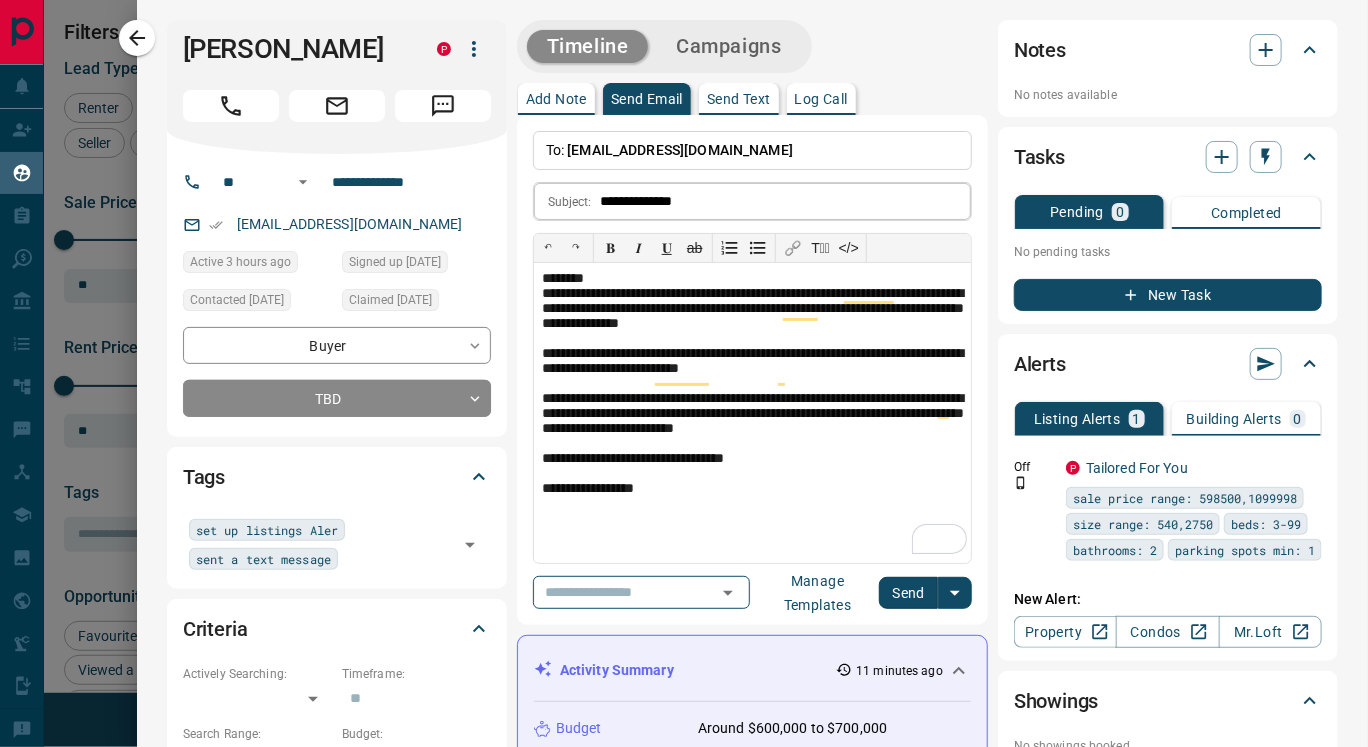 click on "**********" at bounding box center (785, 201) 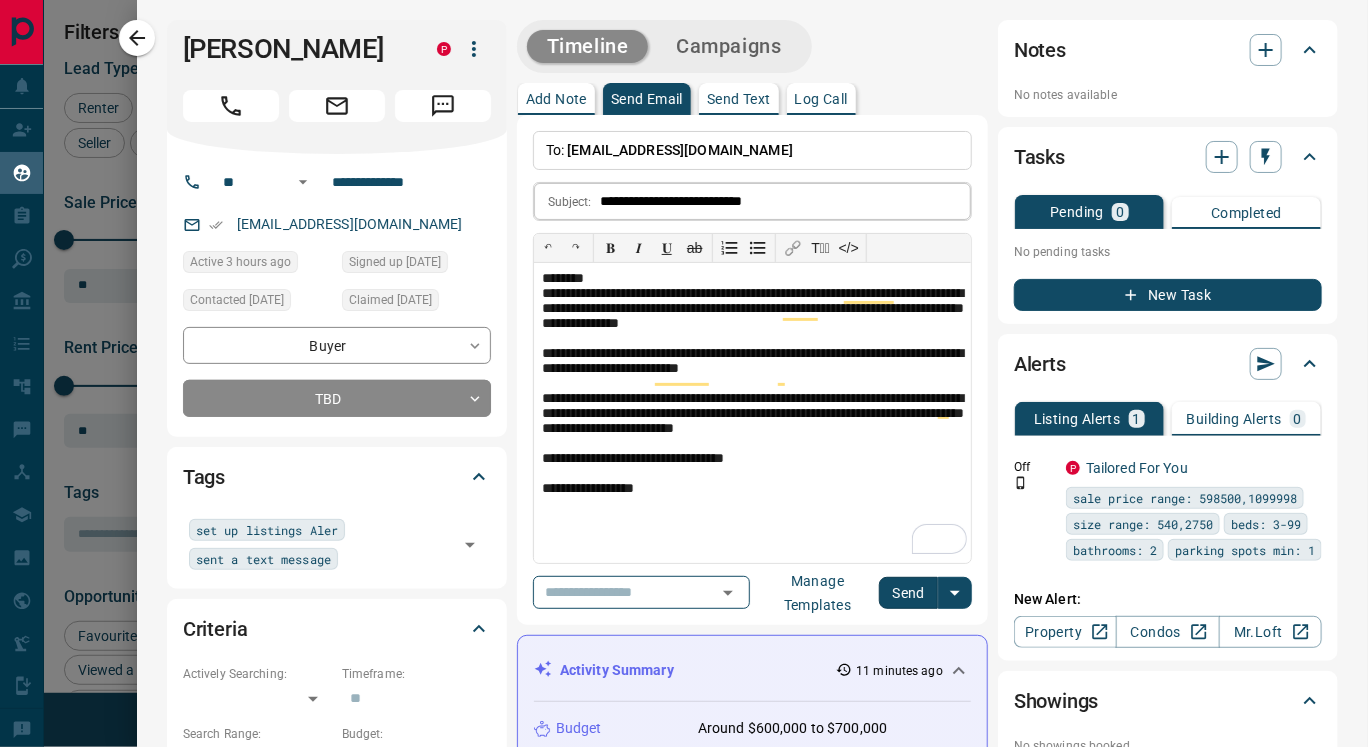 click on "**********" at bounding box center [785, 201] 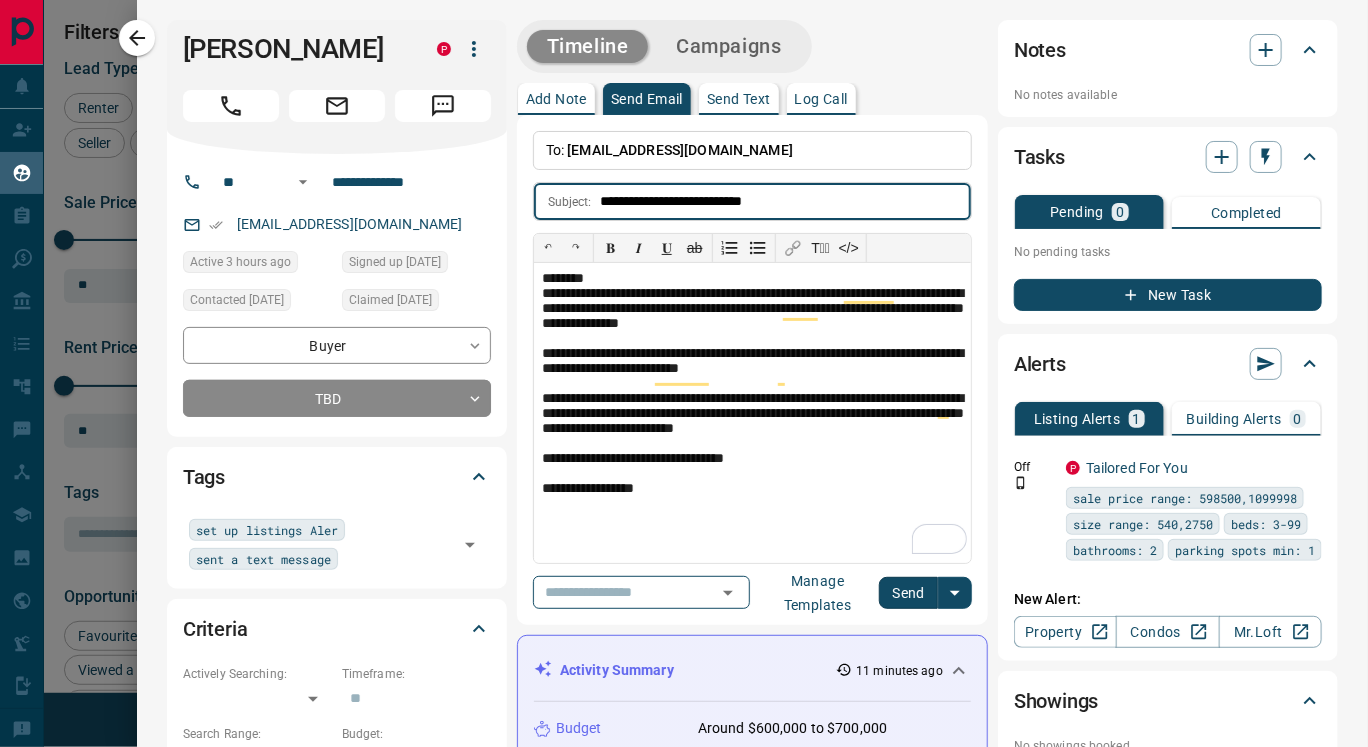 click on "**********" at bounding box center (785, 201) 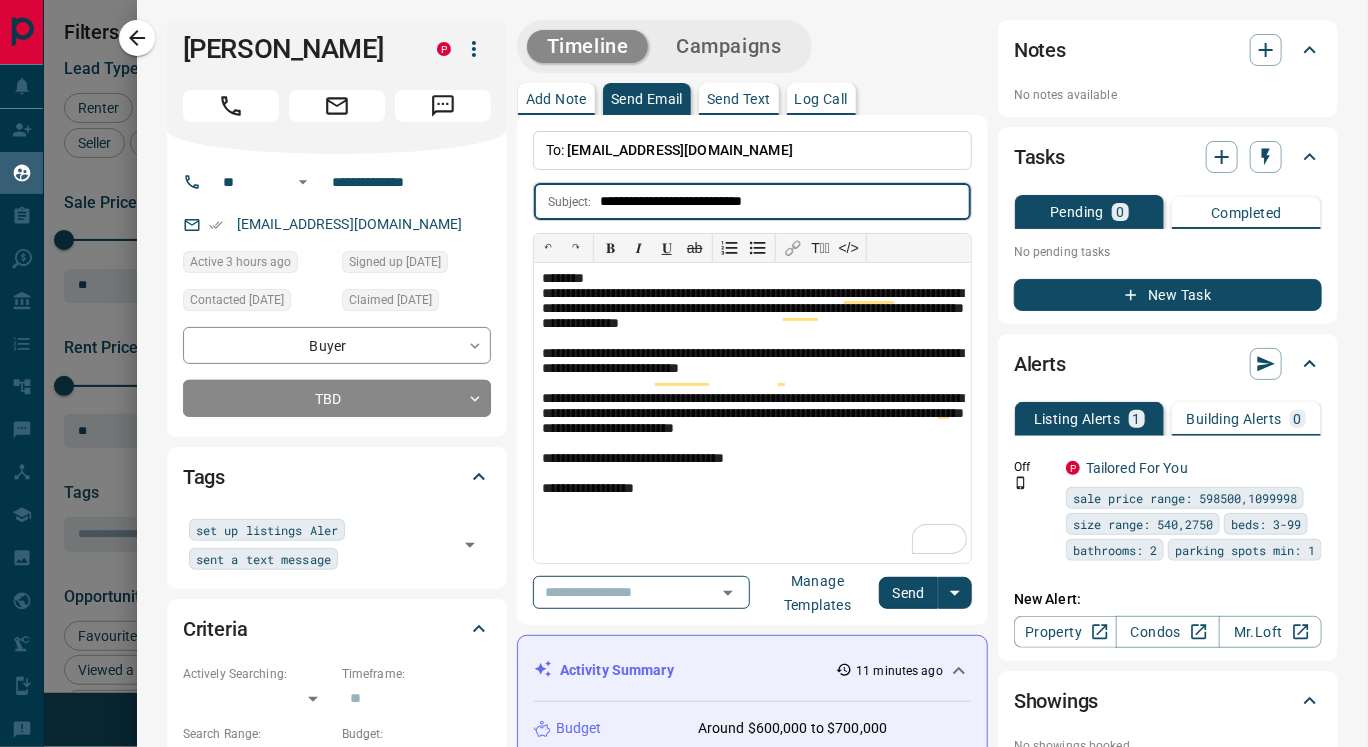 type on "**********" 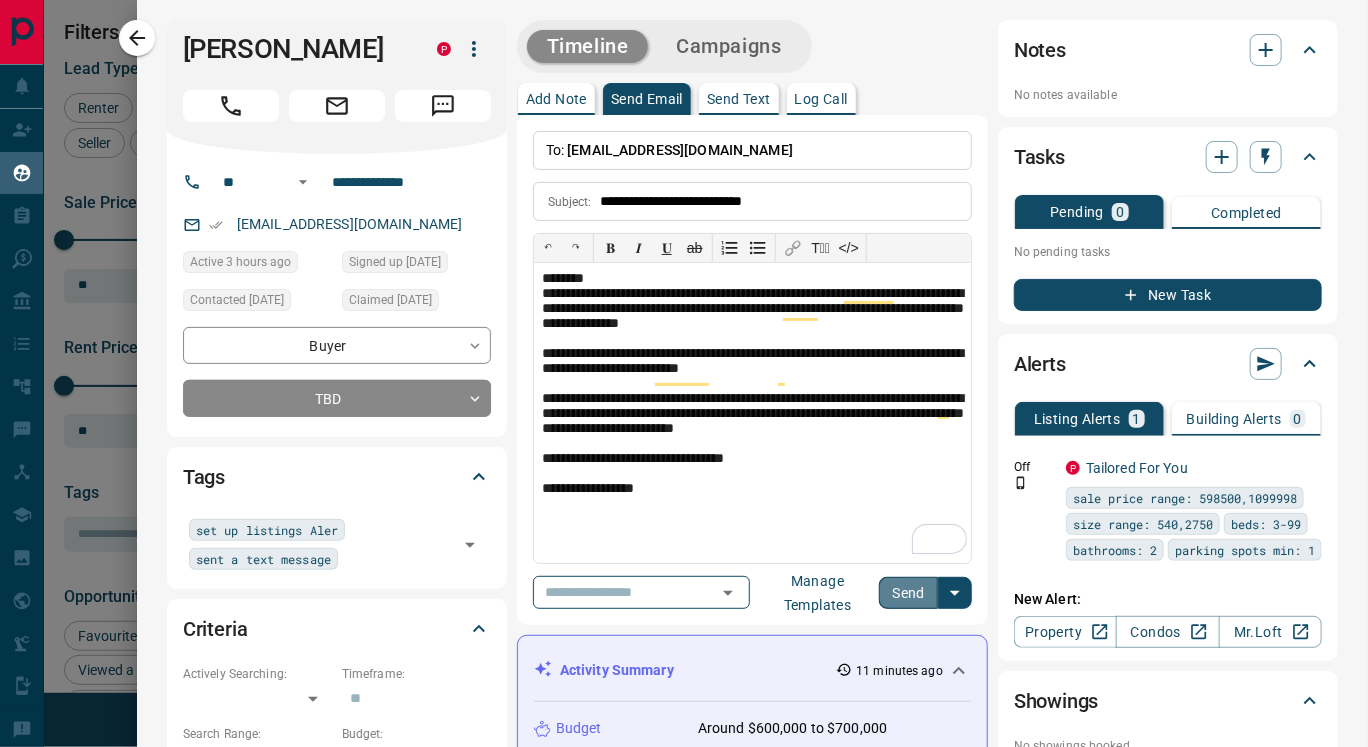 click on "Send" at bounding box center [908, 593] 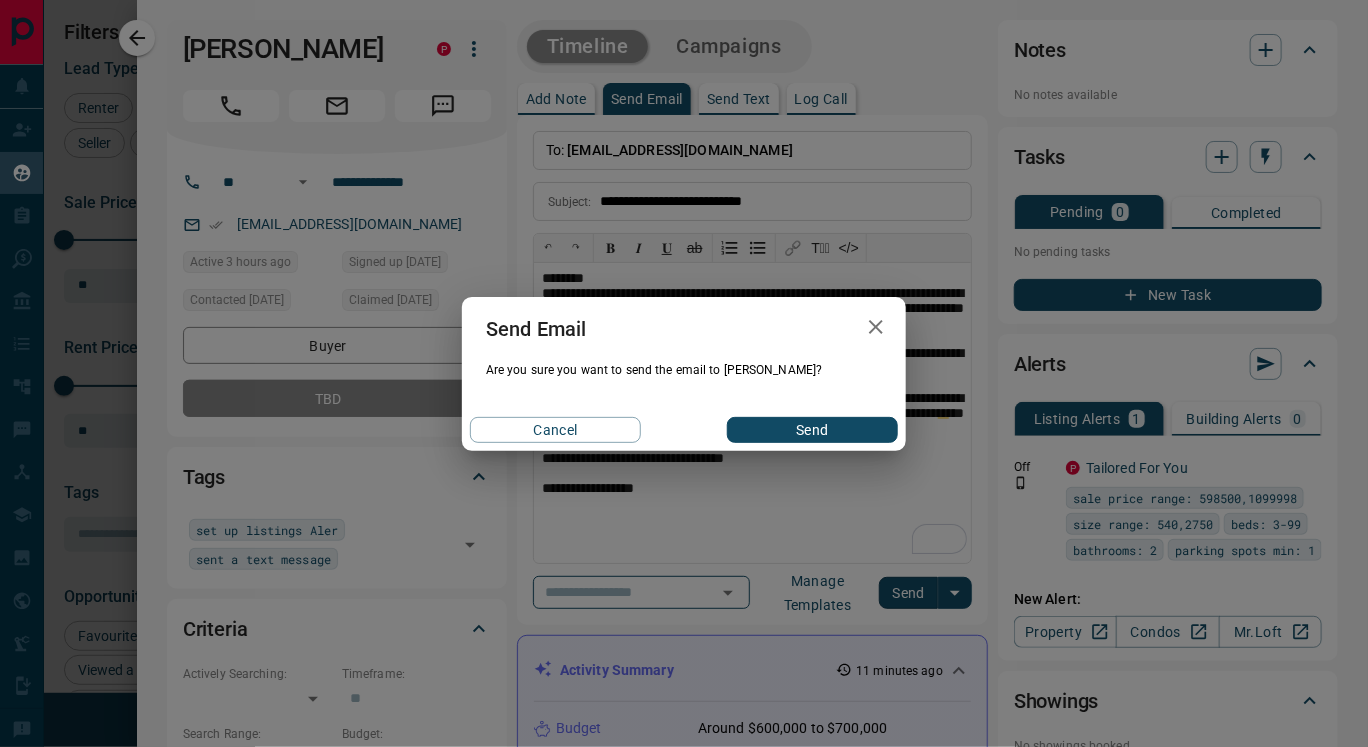 click on "Send" at bounding box center [812, 430] 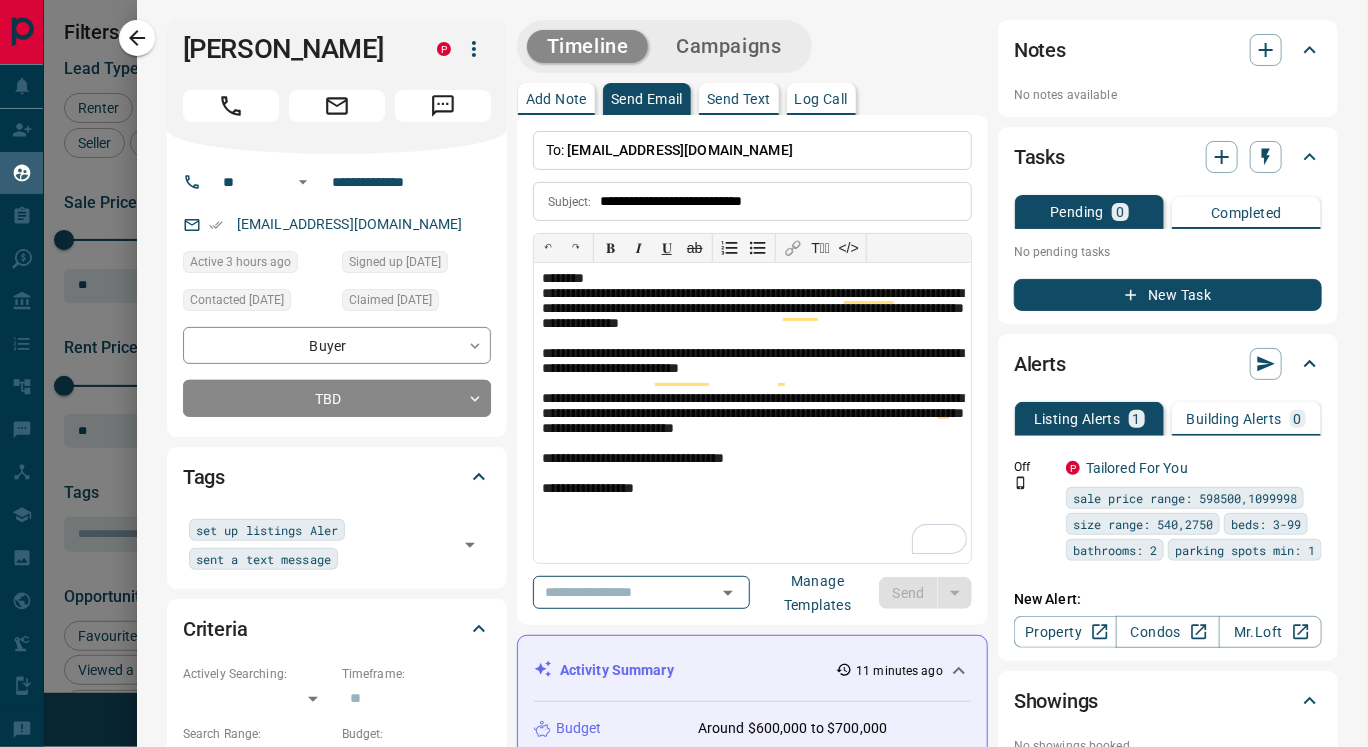 type 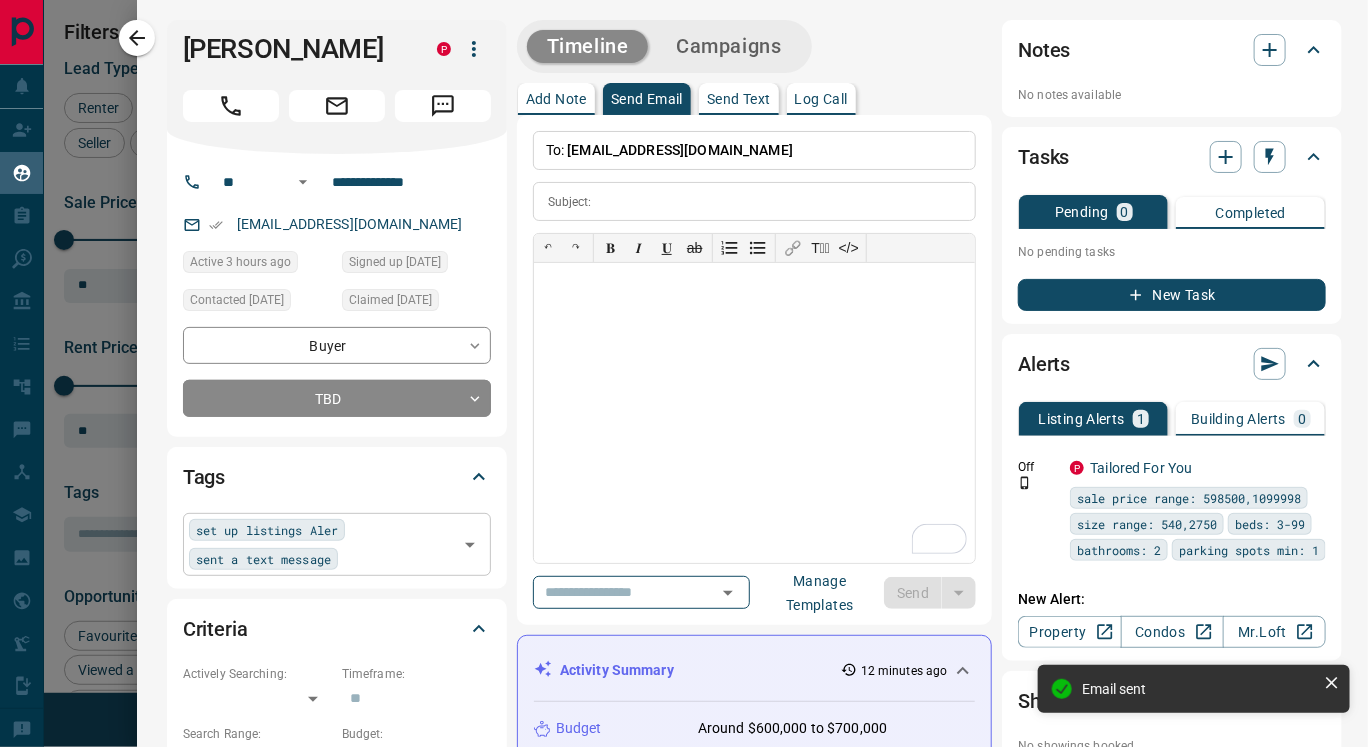 click on "set up listings Aler sent a text message ​" at bounding box center (337, 544) 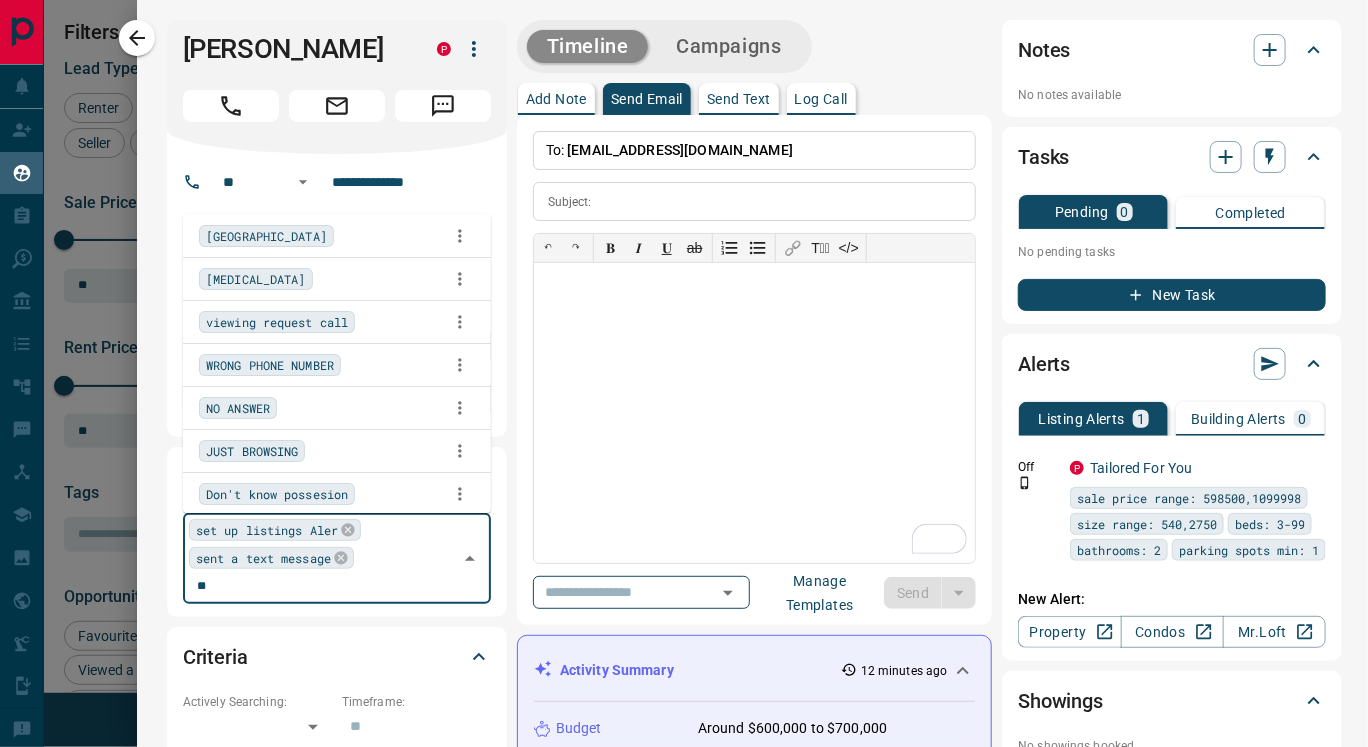 scroll, scrollTop: 0, scrollLeft: 0, axis: both 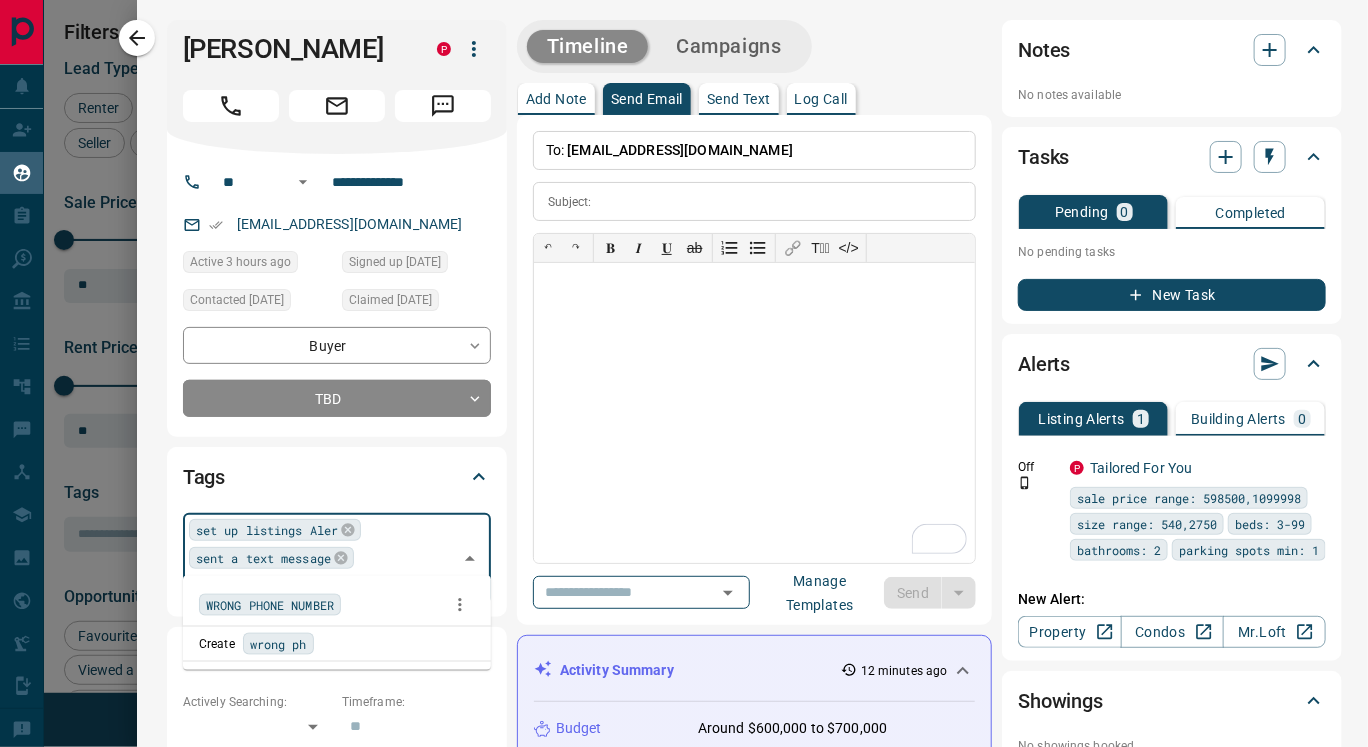 type on "********" 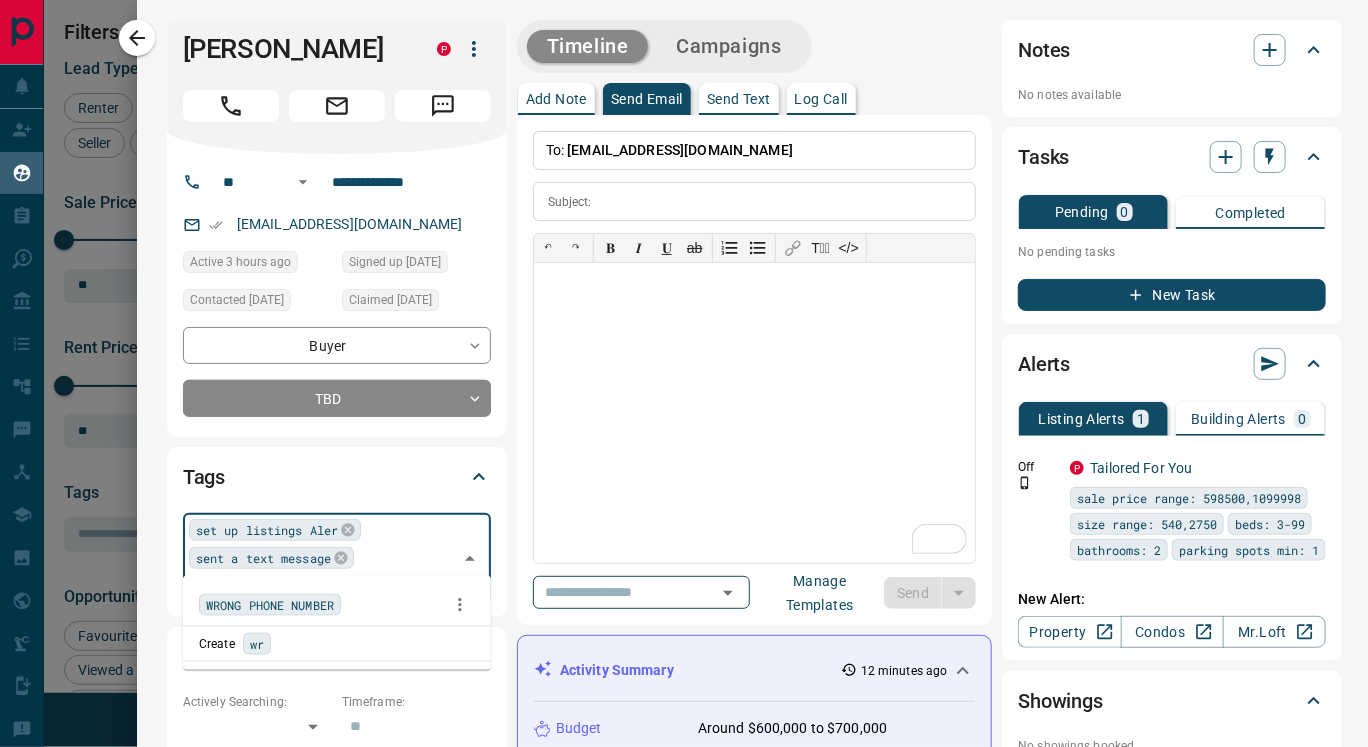 scroll, scrollTop: 0, scrollLeft: 0, axis: both 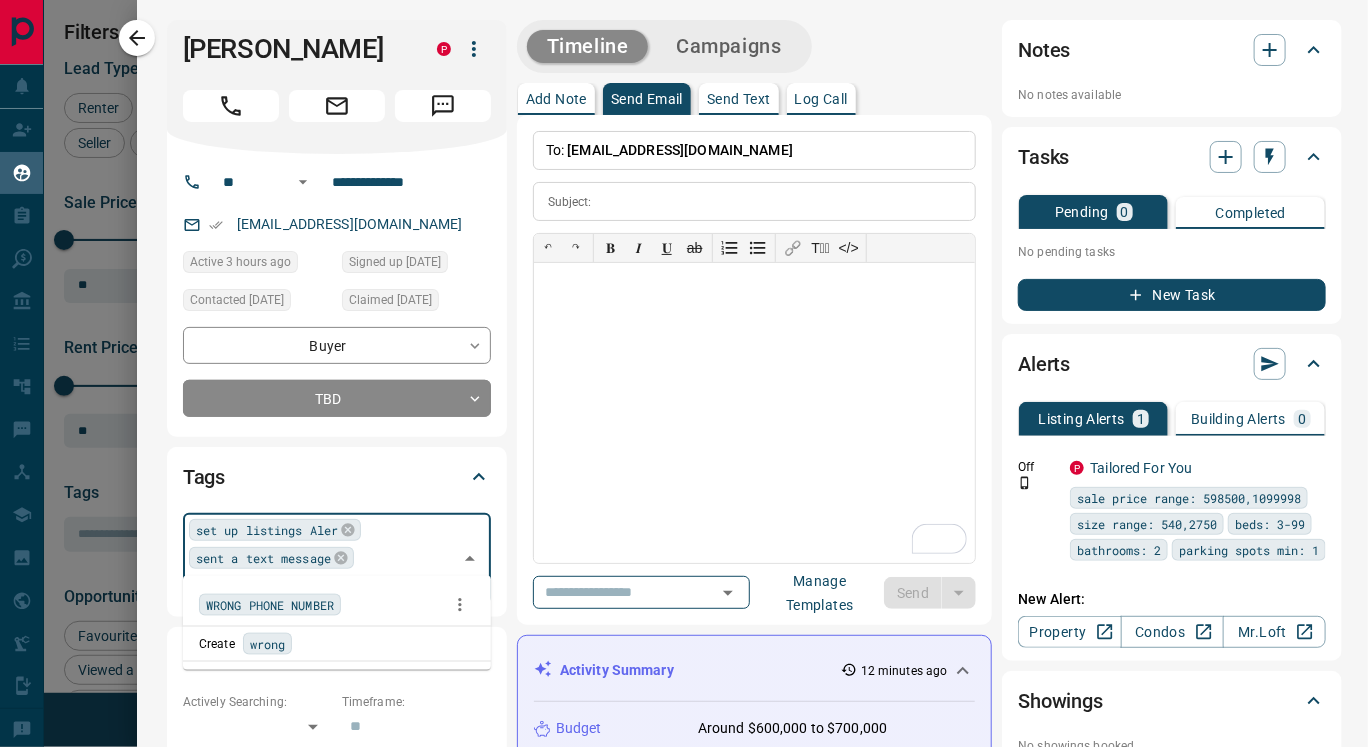 type on "*****" 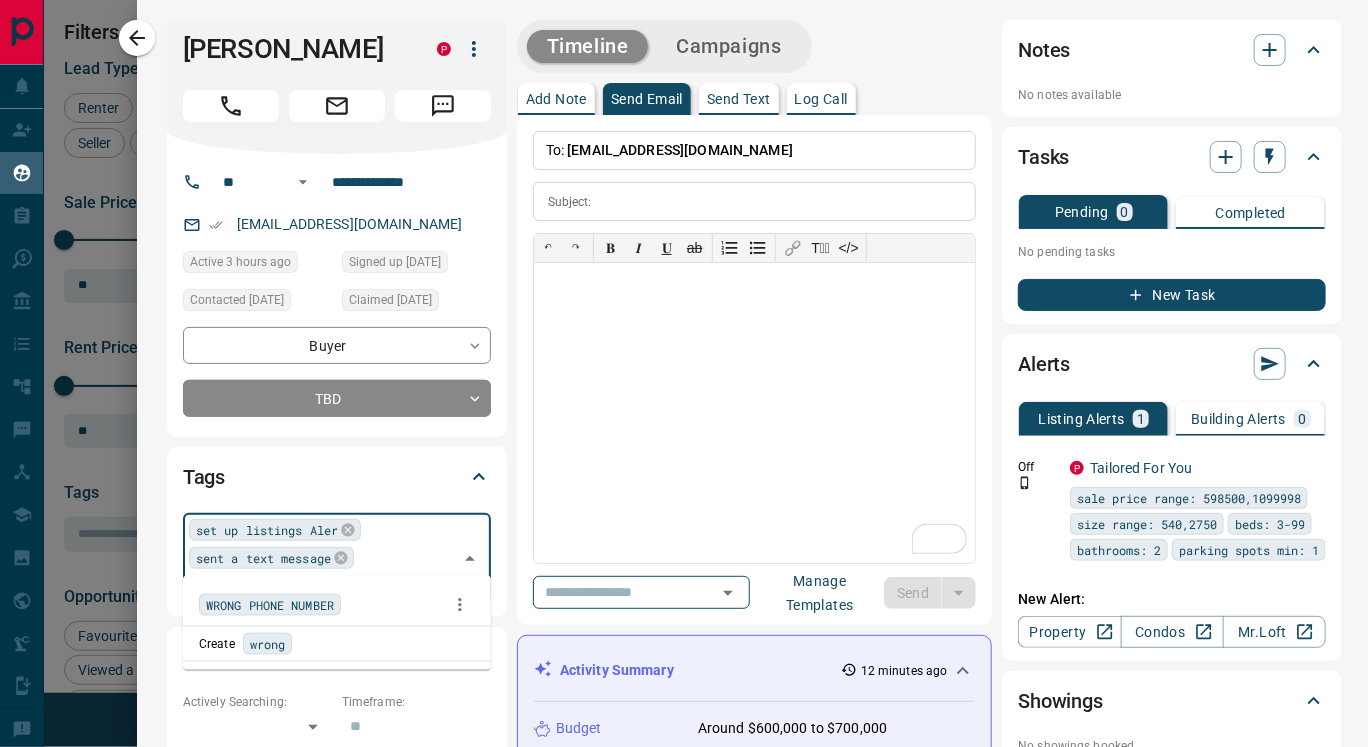 click on "WRONG PHONE NUMBER" at bounding box center (270, 605) 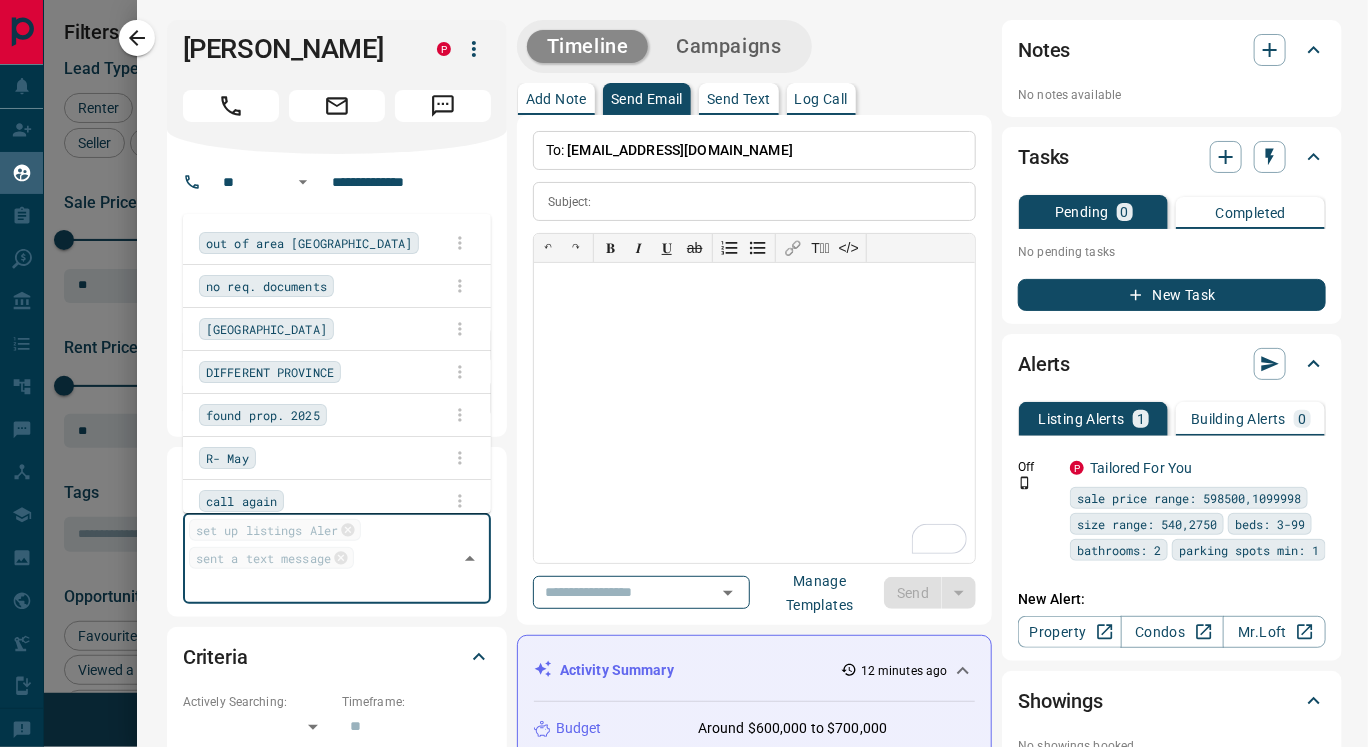scroll, scrollTop: 2902, scrollLeft: 0, axis: vertical 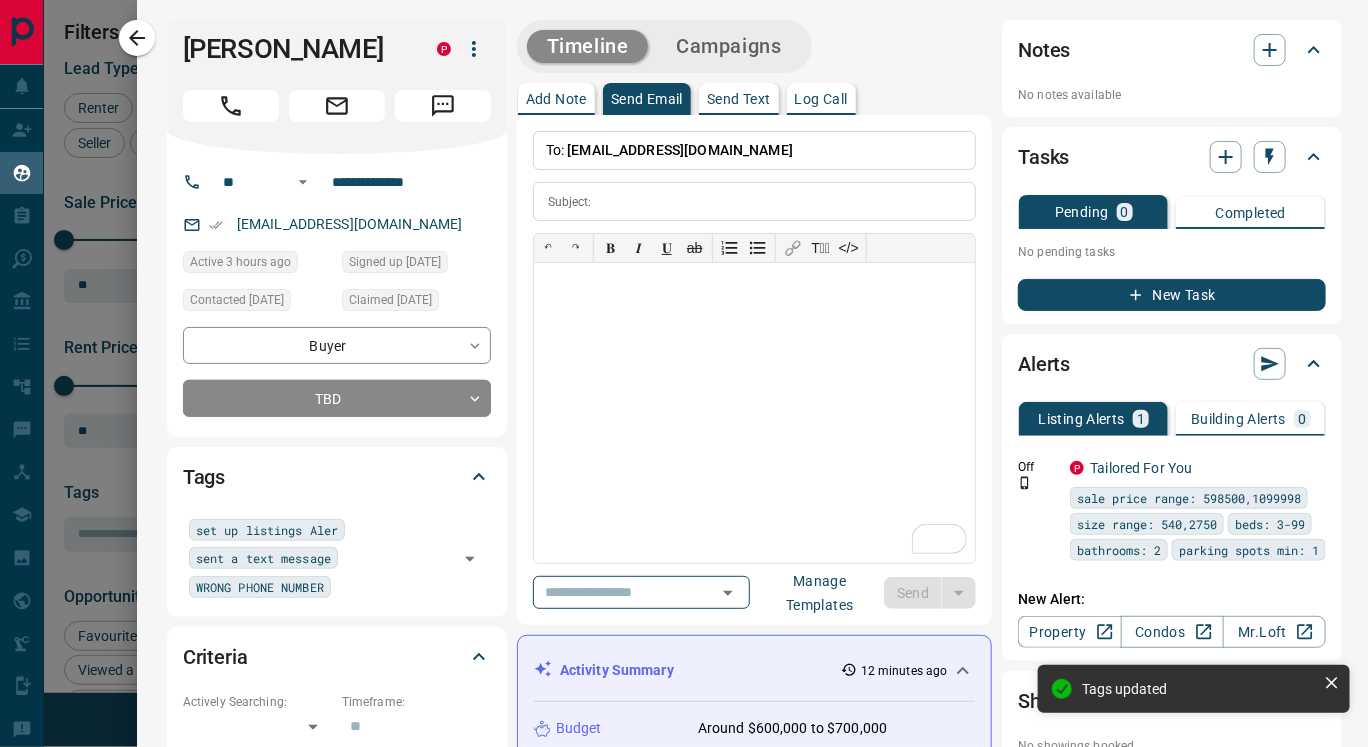 click on "**********" at bounding box center [755, 370] 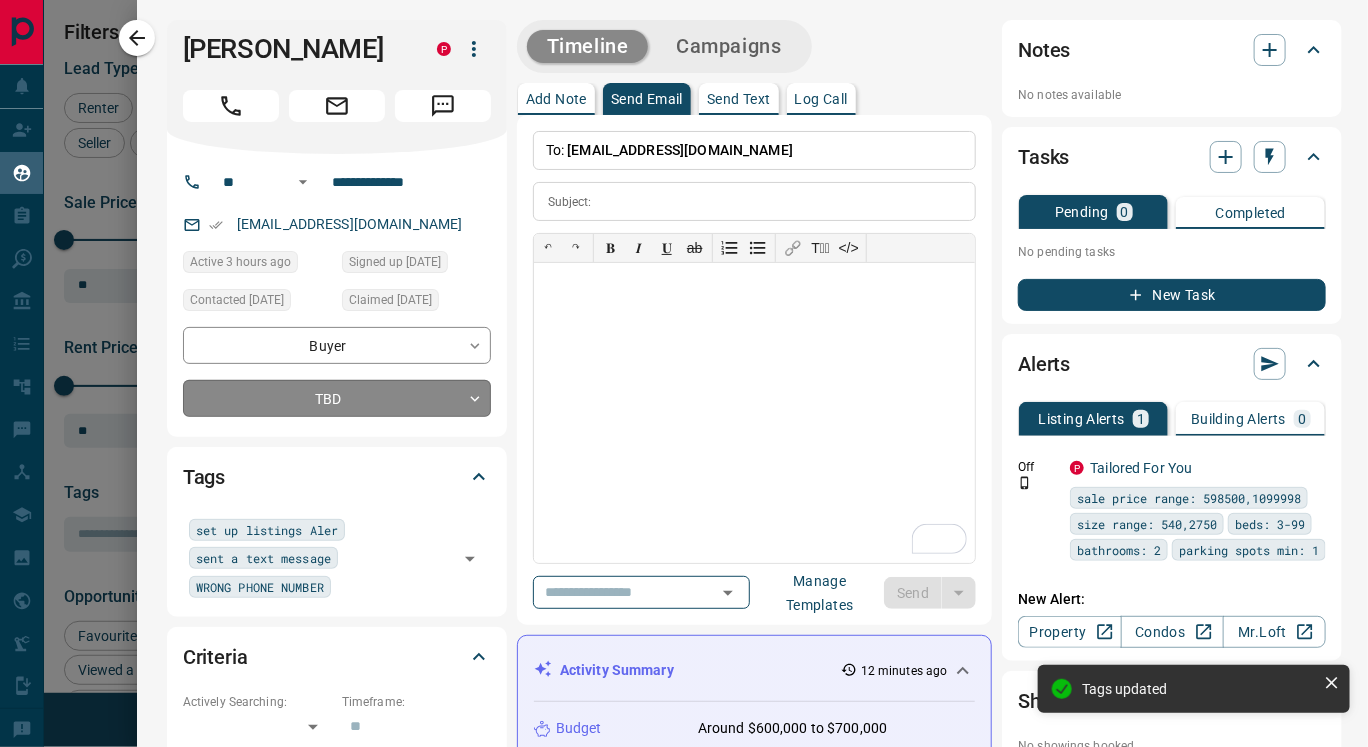 click on "Lead Transfers Claim Leads My Leads Tasks Opportunities Deals Campaigns Automations Messages Broker Bay Training Media Services Agent Resources Precon Worksheet Mobile Apps Disclosure Logout My Leads Filters 1 Manage Tabs New Lead All 1269 TBD 397 Do Not Contact - Not Responsive 142 Bogus 6 Just Browsing 560 Criteria Obtained 8 Future Follow Up 2 Warm 85 HOT - Taken on Showings - Submitted Offer - Client 69 Name Details Last Active Claimed Date Status Tags Devin Jailall Renter C $2K - $2K Vaughan 4 days ago Active Offer Request Contacted in 1 hour 3 days ago Signed up 4 days ago TBD sent a text message set up listings Aler + Zac Sterling Buyer, Renter C $--- Markham 4 days ago Active Viewing Request Contacted 3 days ago 4 days ago Signed up 4 days ago TBD set up listings Aler sent a text message +1 Afshaan Irani Renter C $2K - $3K Vaughan 4 days ago Contacted 4 days ago 4 days ago Signed up 4 days ago TBD + Baseer Mohammadi Renter C $2K - $3K Vaughan 4 days ago Contacted 4 days ago 4 days ago TBD + Baba Agba" at bounding box center [684, 361] 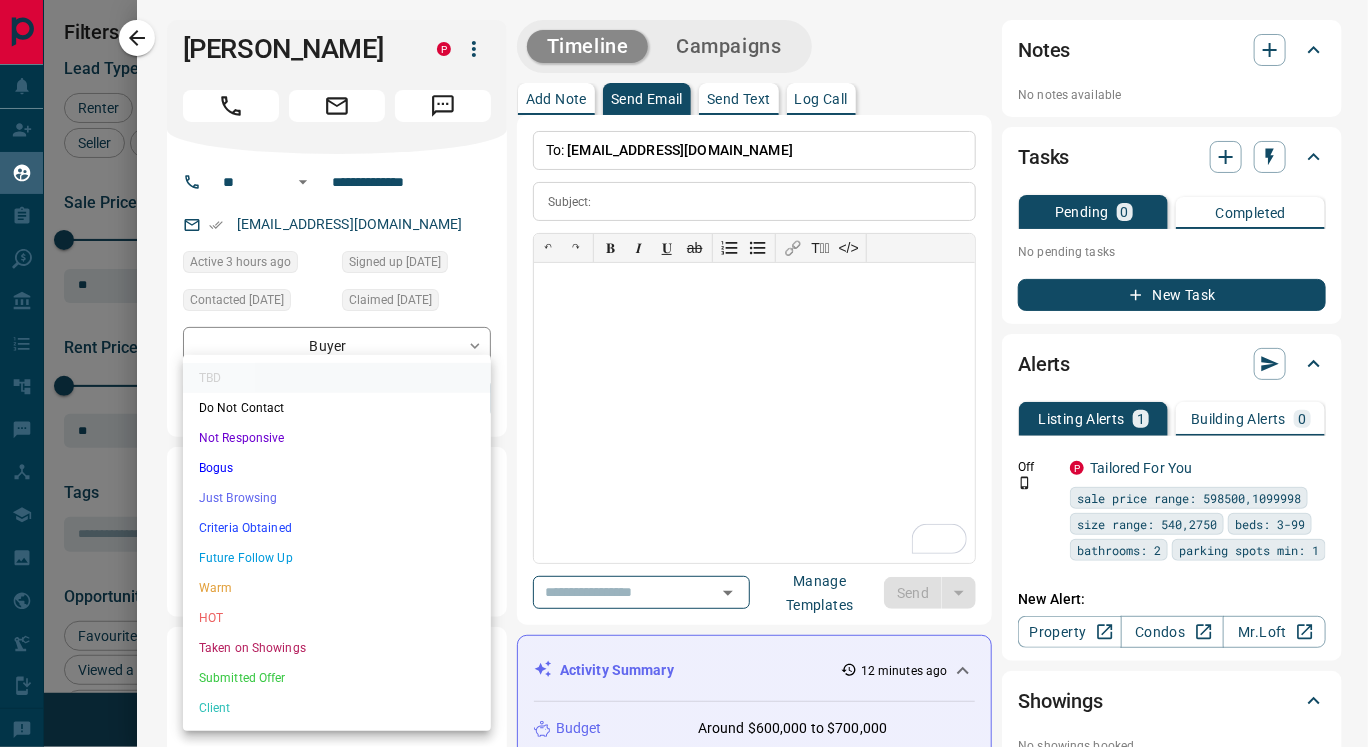 click at bounding box center (684, 373) 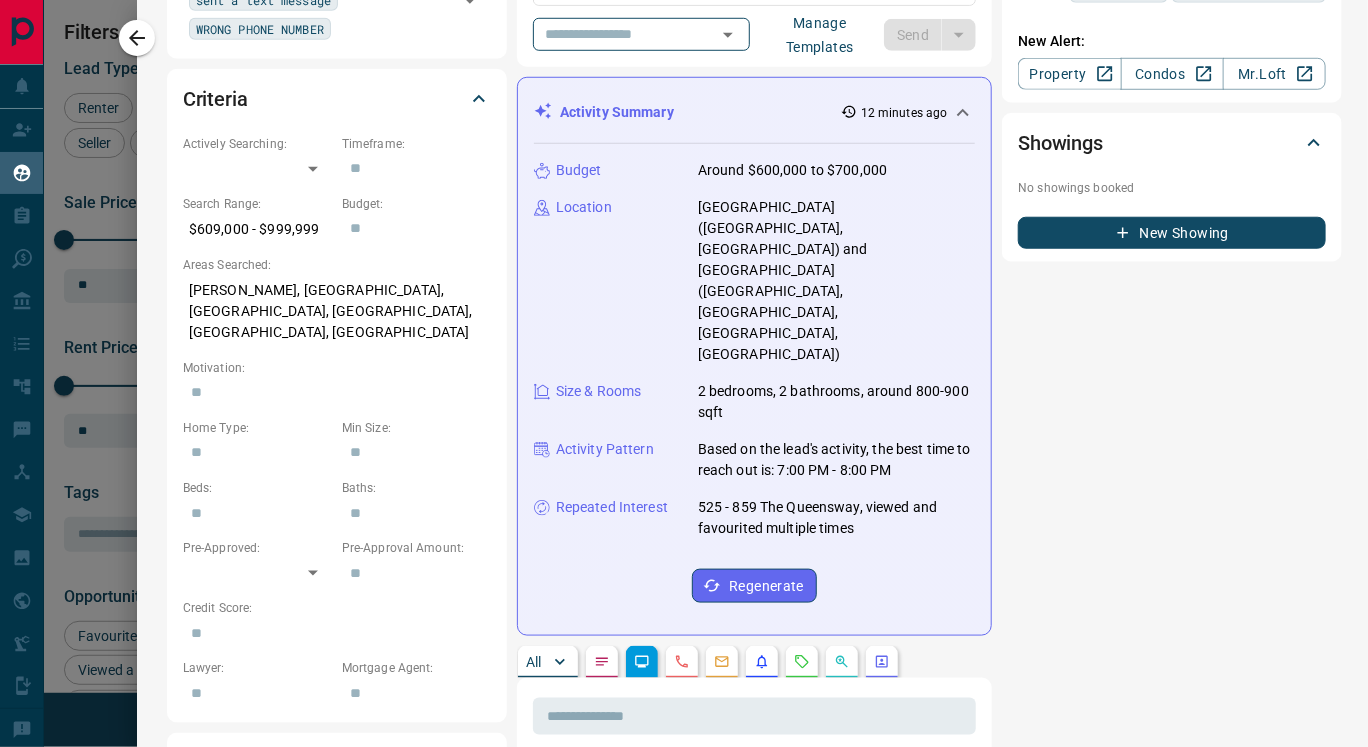 scroll, scrollTop: 567, scrollLeft: 0, axis: vertical 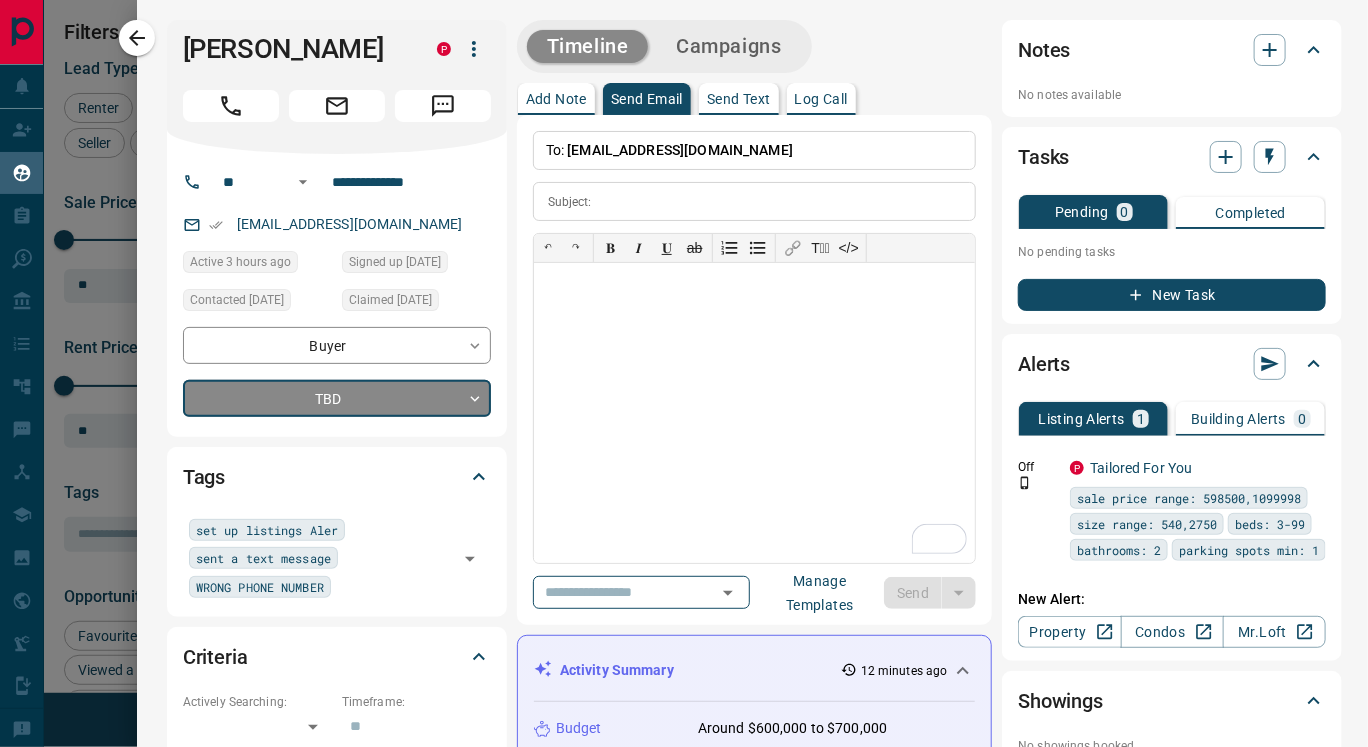 click on "Lead Transfers Claim Leads My Leads Tasks Opportunities Deals Campaigns Automations Messages Broker Bay Training Media Services Agent Resources Precon Worksheet Mobile Apps Disclosure Logout My Leads Filters 1 Manage Tabs New Lead All 1269 TBD 397 Do Not Contact - Not Responsive 142 Bogus 6 Just Browsing 560 Criteria Obtained 8 Future Follow Up 2 Warm 85 HOT - Taken on Showings - Submitted Offer - Client 69 Name Details Last Active Claimed Date Status Tags Devin Jailall Renter C $2K - $2K Vaughan 4 days ago Active Offer Request Contacted in 1 hour 3 days ago Signed up 4 days ago TBD sent a text message set up listings Aler + Zac Sterling Buyer, Renter C $--- Markham 4 days ago Active Viewing Request Contacted 3 days ago 4 days ago Signed up 4 days ago TBD set up listings Aler sent a text message +1 Afshaan Irani Renter C $2K - $3K Vaughan 4 days ago Contacted 4 days ago 4 days ago Signed up 4 days ago TBD + Baseer Mohammadi Renter C $2K - $3K Vaughan 4 days ago Contacted 4 days ago 4 days ago TBD + Baba Agba" at bounding box center [684, 361] 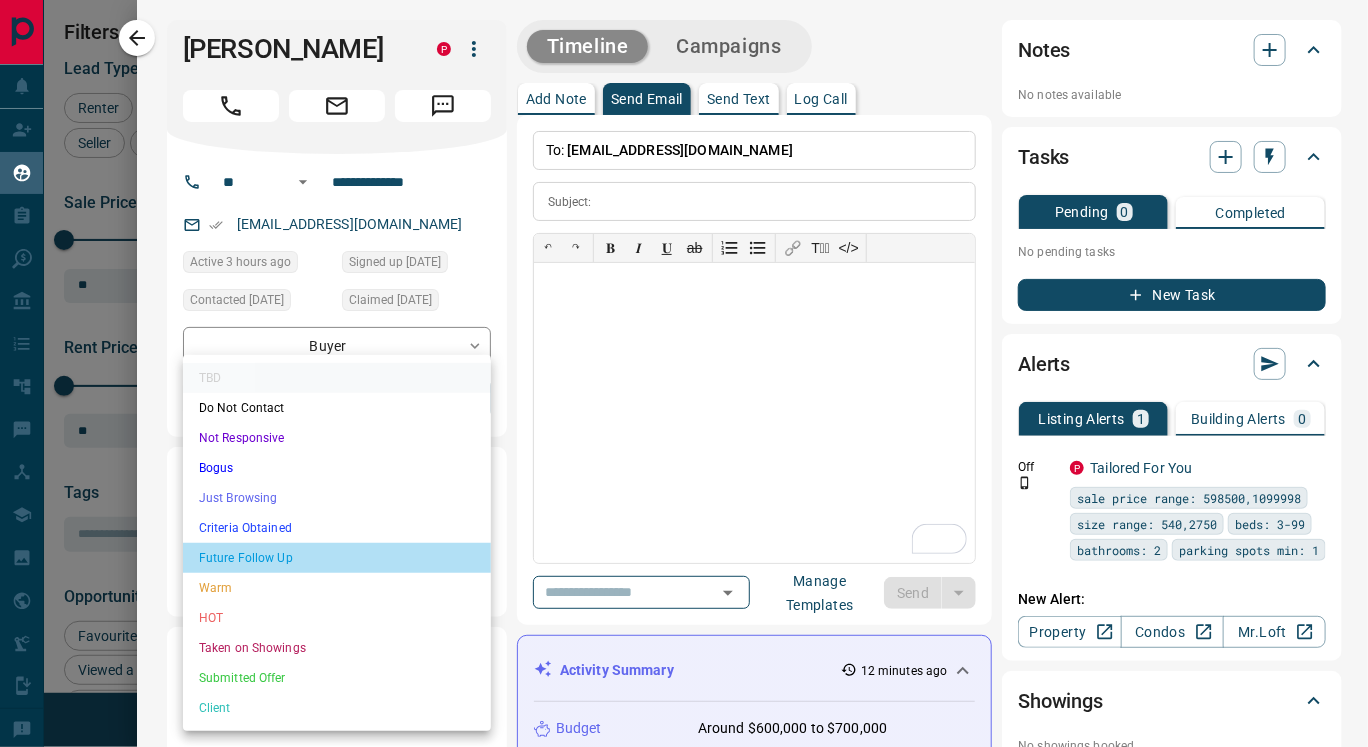 click on "Future Follow Up" at bounding box center [337, 558] 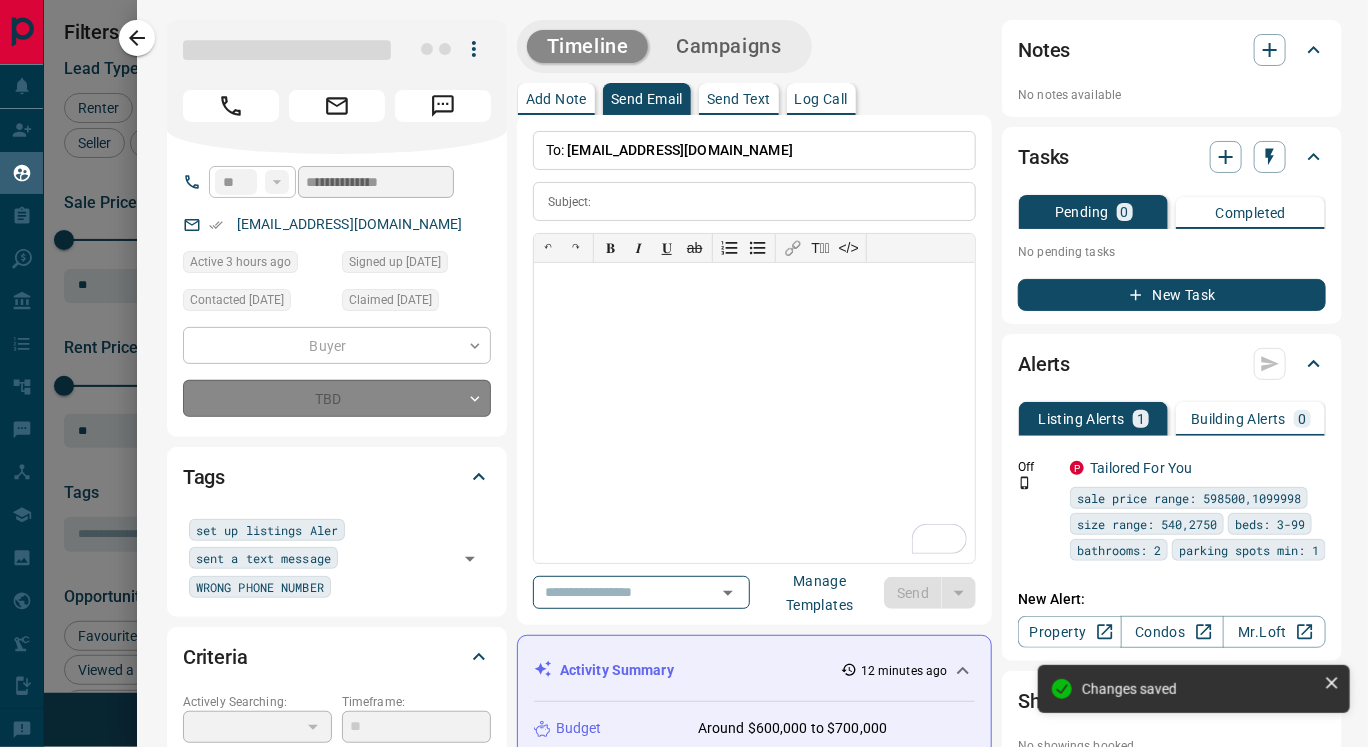 type on "*" 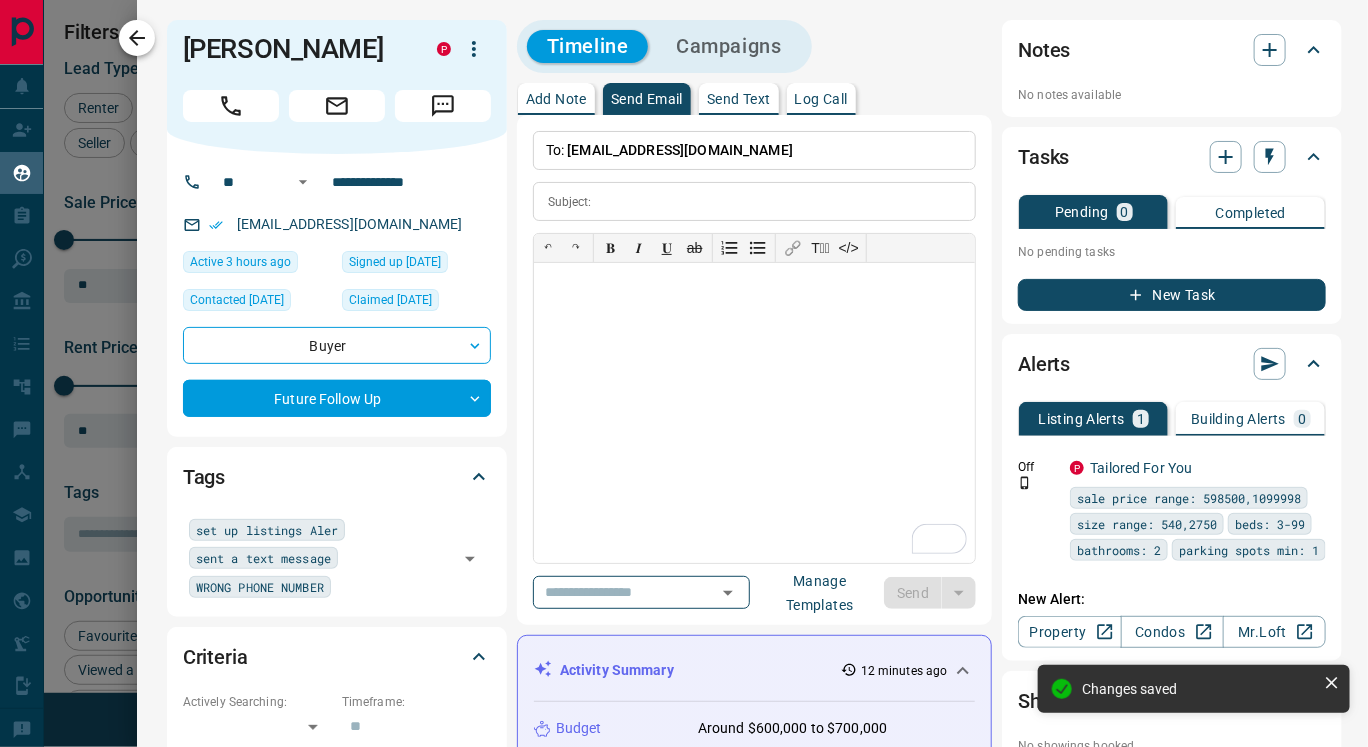 click 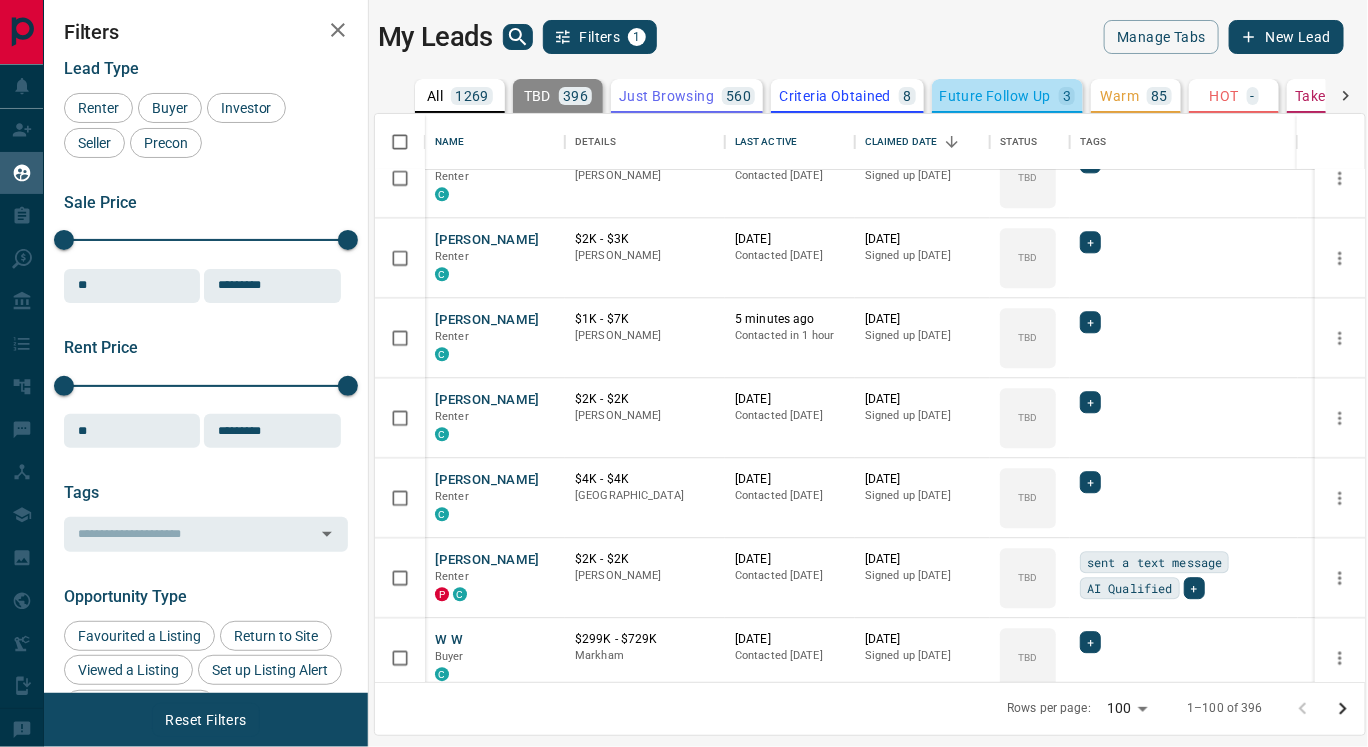 click on "Future Follow Up 3" at bounding box center (1008, 96) 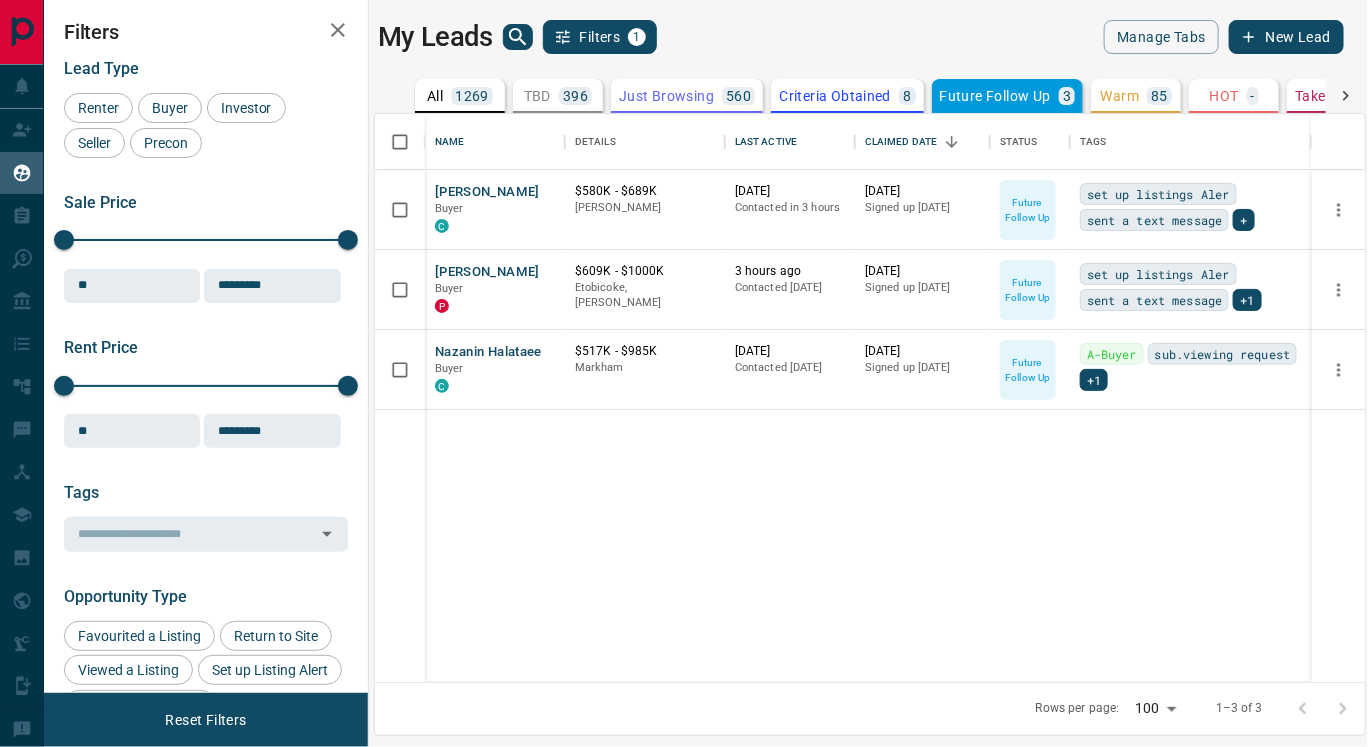 scroll, scrollTop: 0, scrollLeft: 0, axis: both 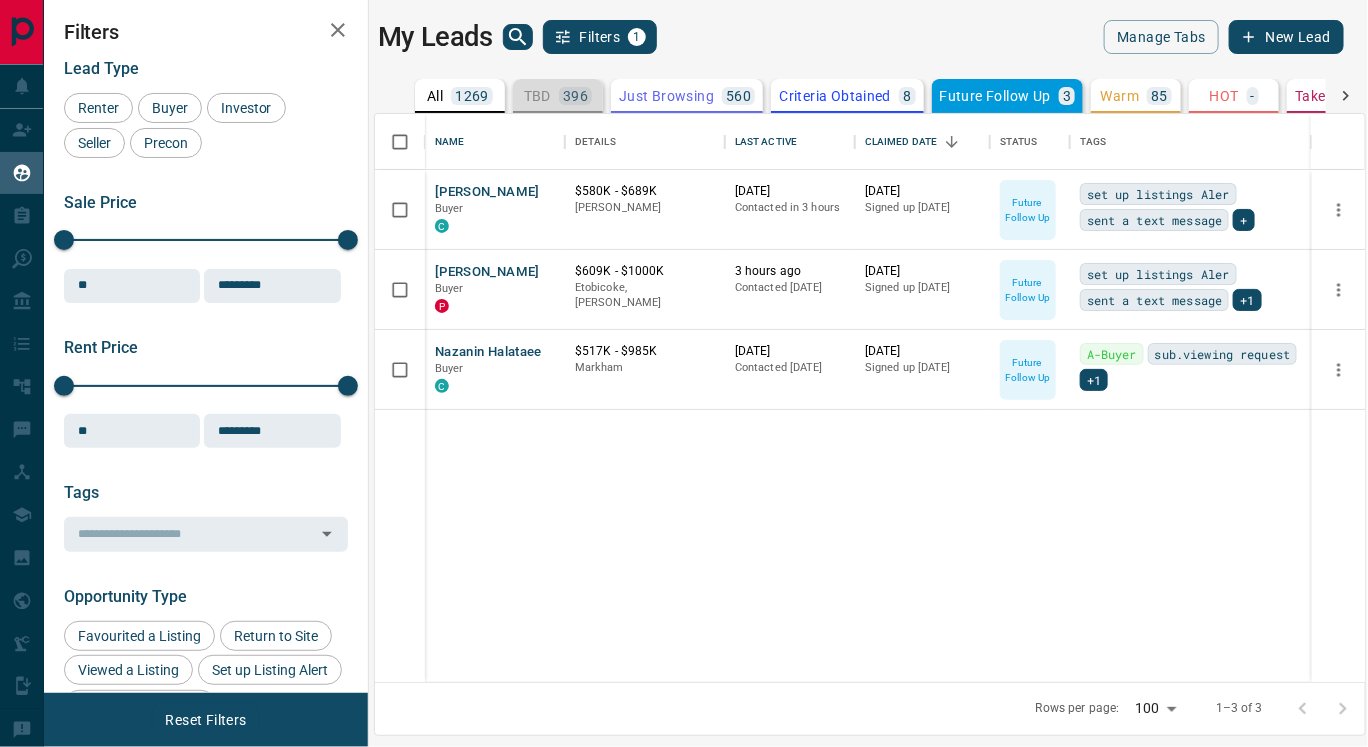 click on "TBD 396" at bounding box center [558, 96] 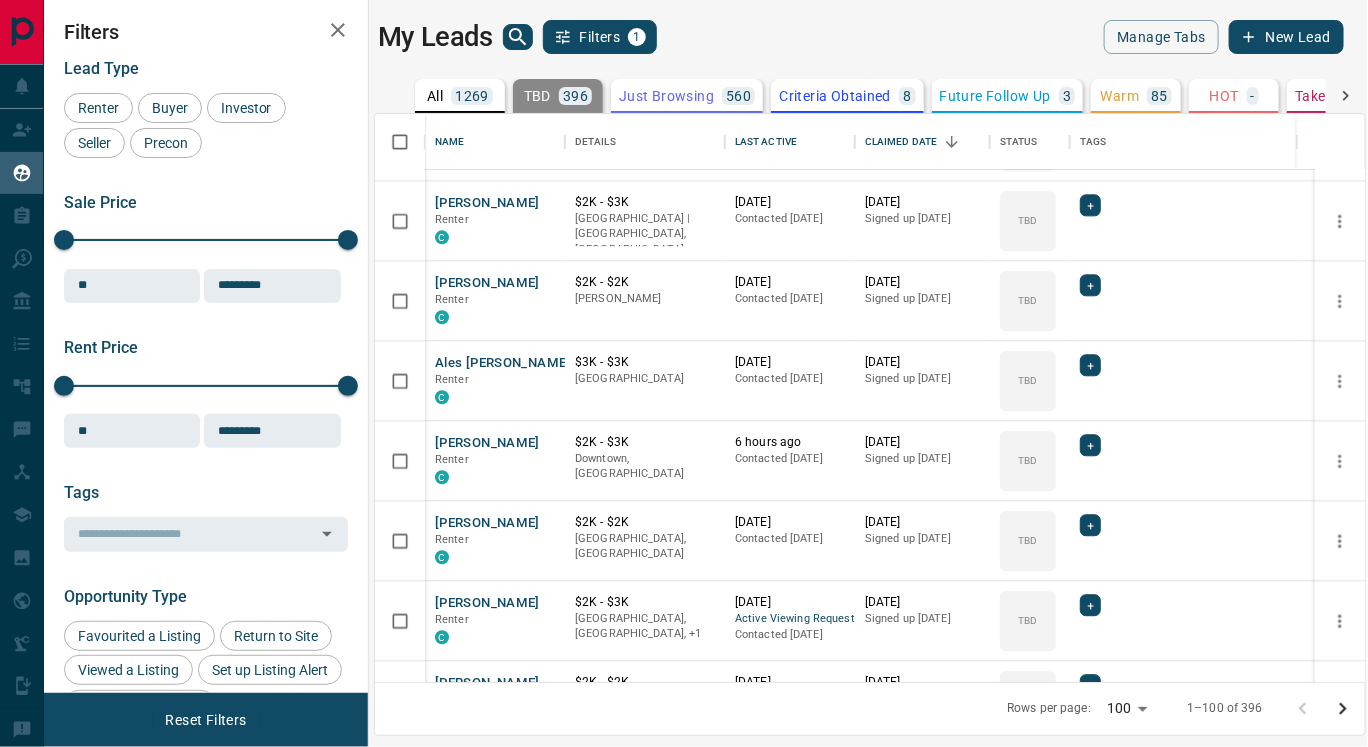 scroll, scrollTop: 7486, scrollLeft: 0, axis: vertical 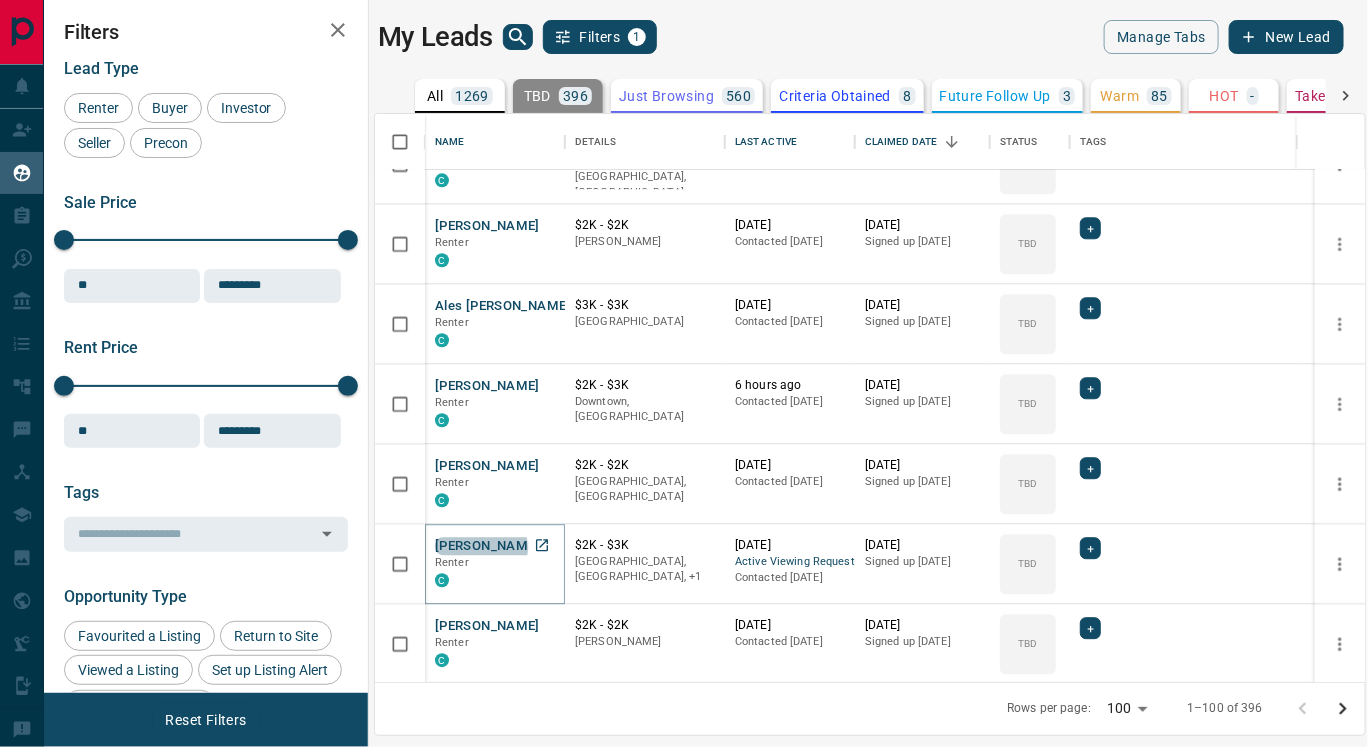 click on "Basmah Zia" at bounding box center (487, 546) 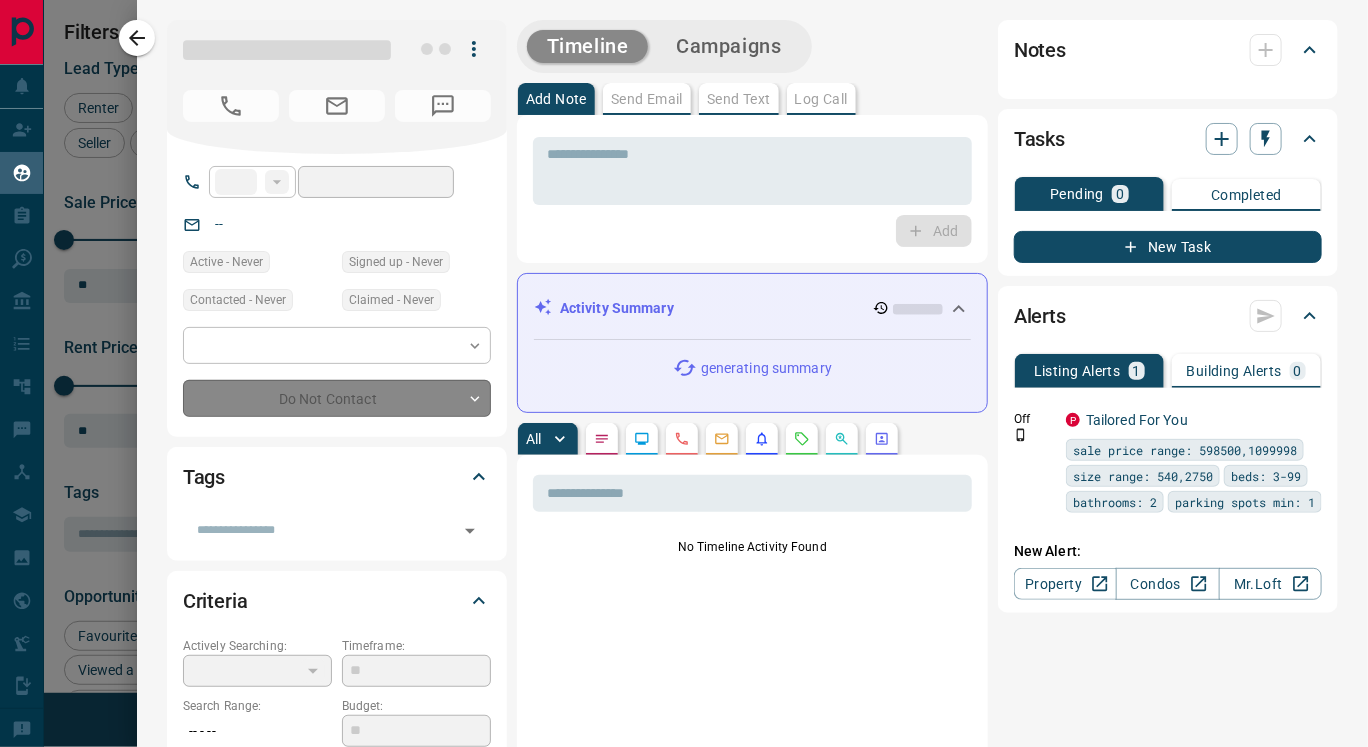 type on "**" 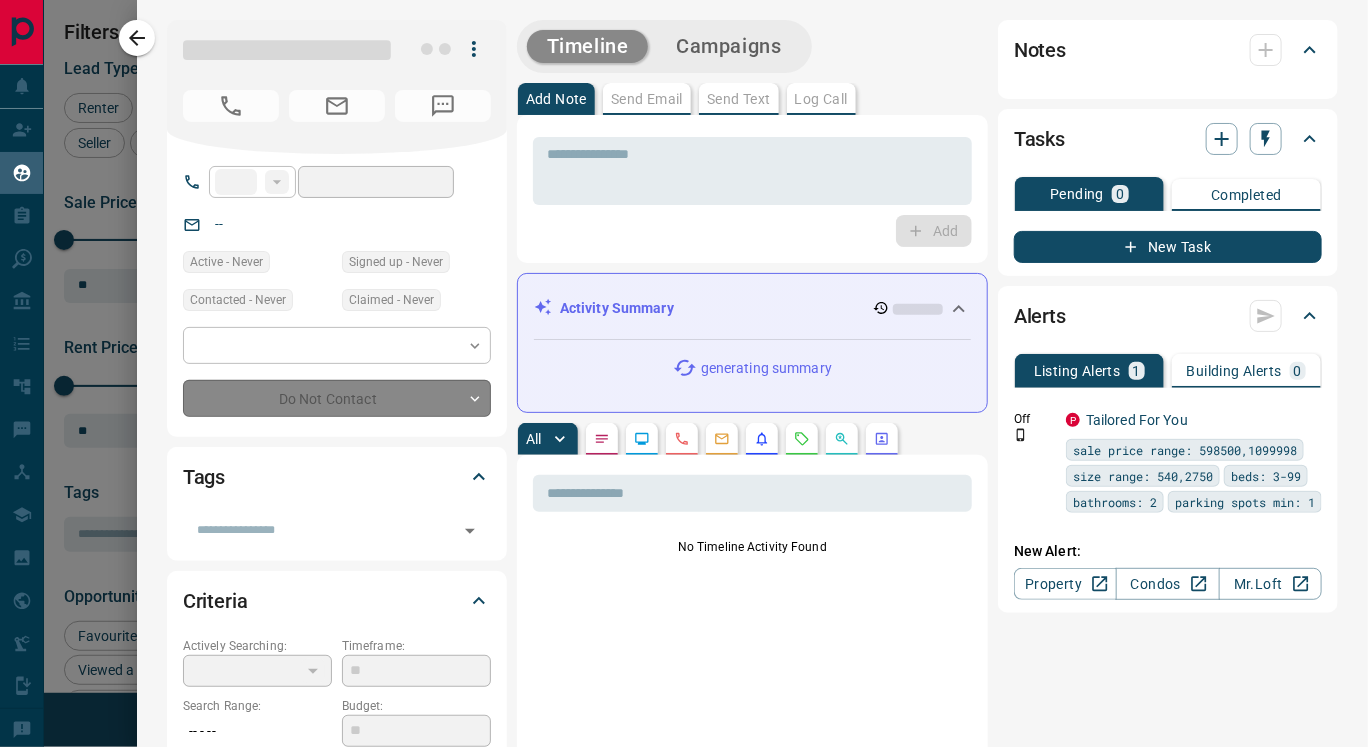 type on "**********" 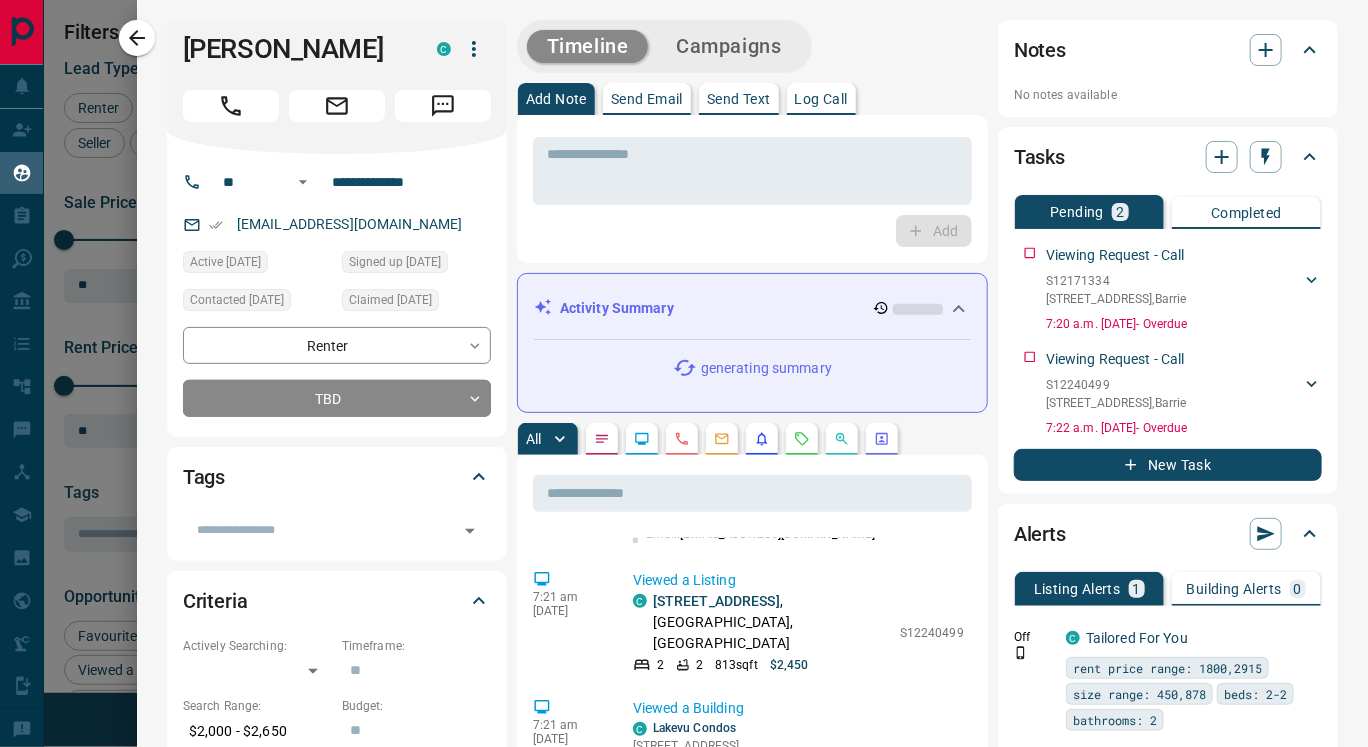 scroll, scrollTop: 299, scrollLeft: 0, axis: vertical 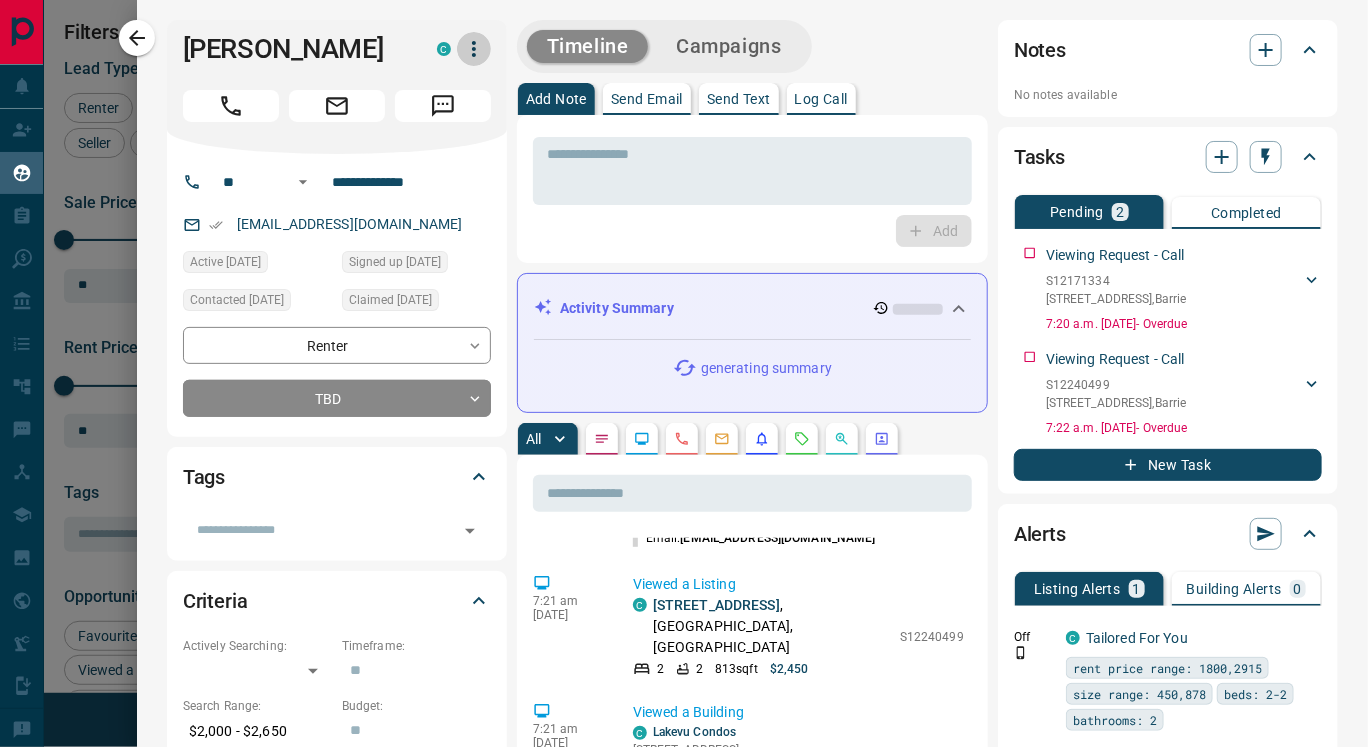 click 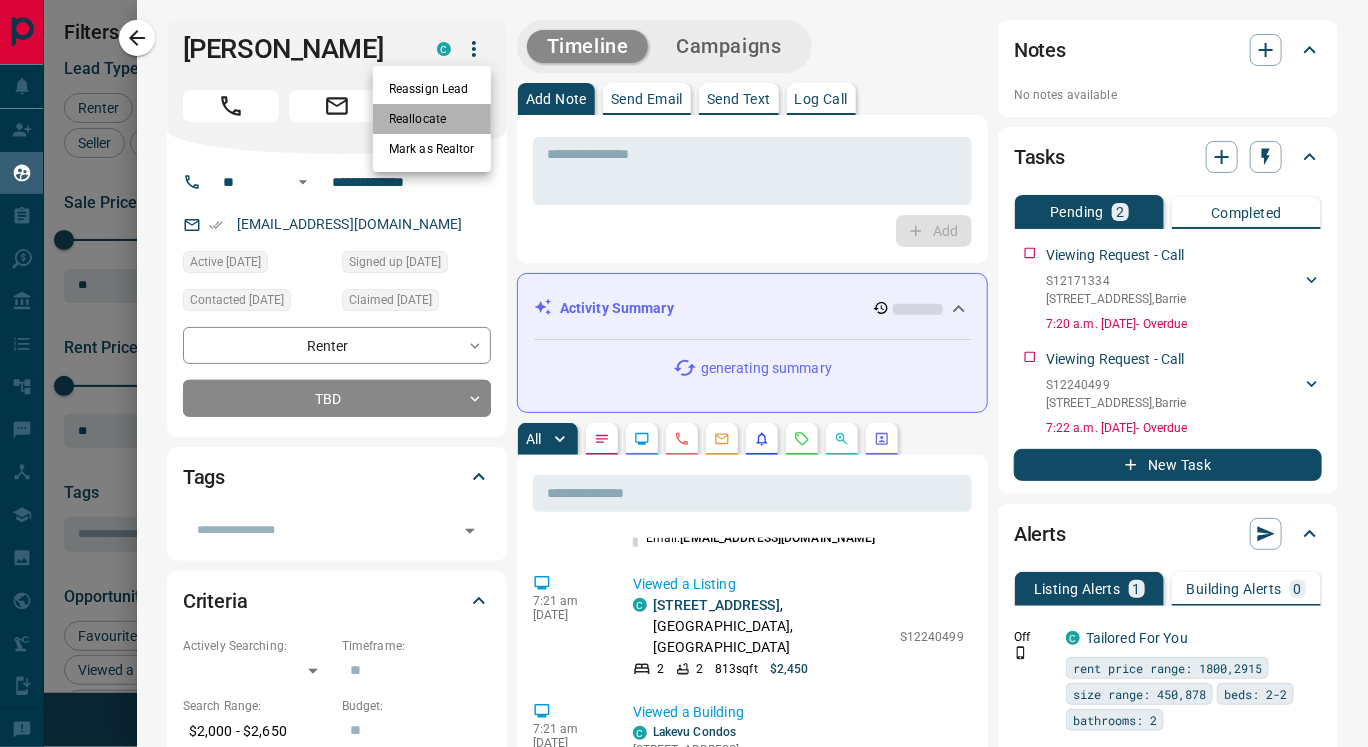click on "Reallocate" at bounding box center [432, 119] 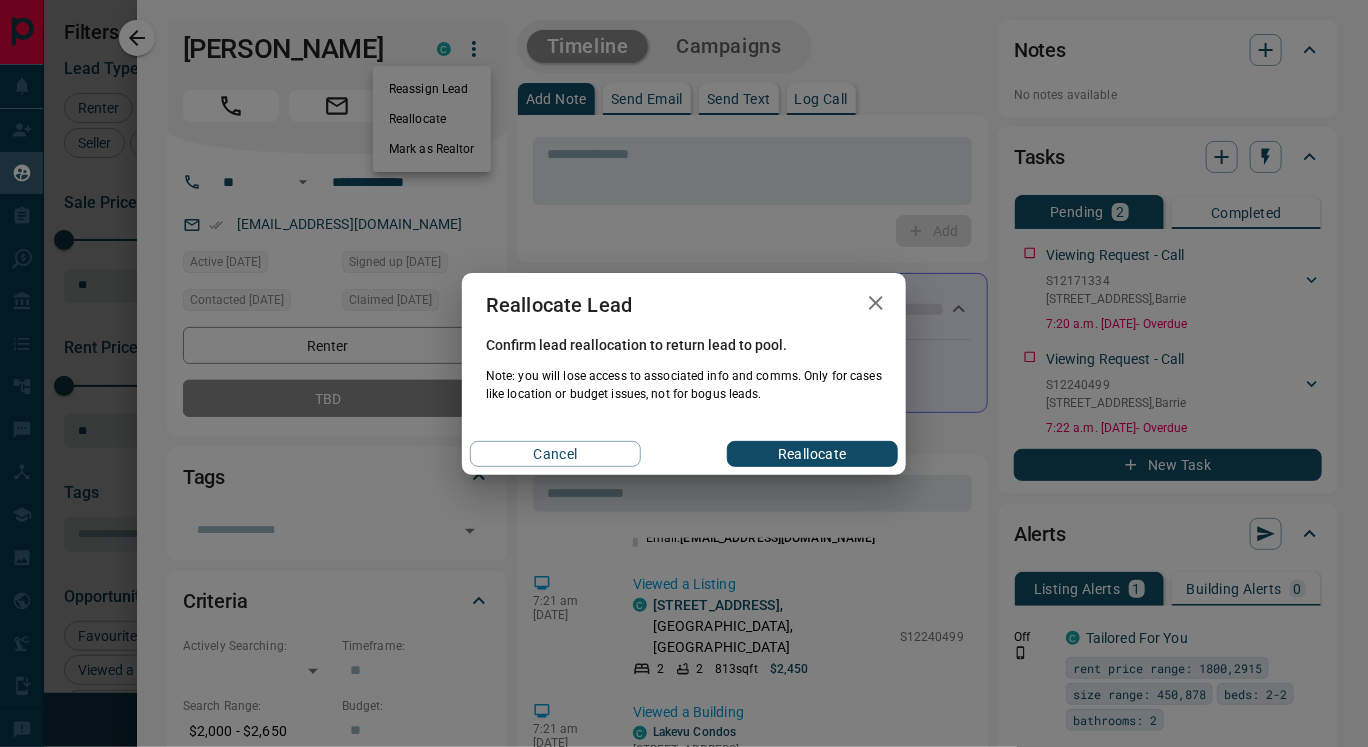 click on "Reallocate" at bounding box center [812, 454] 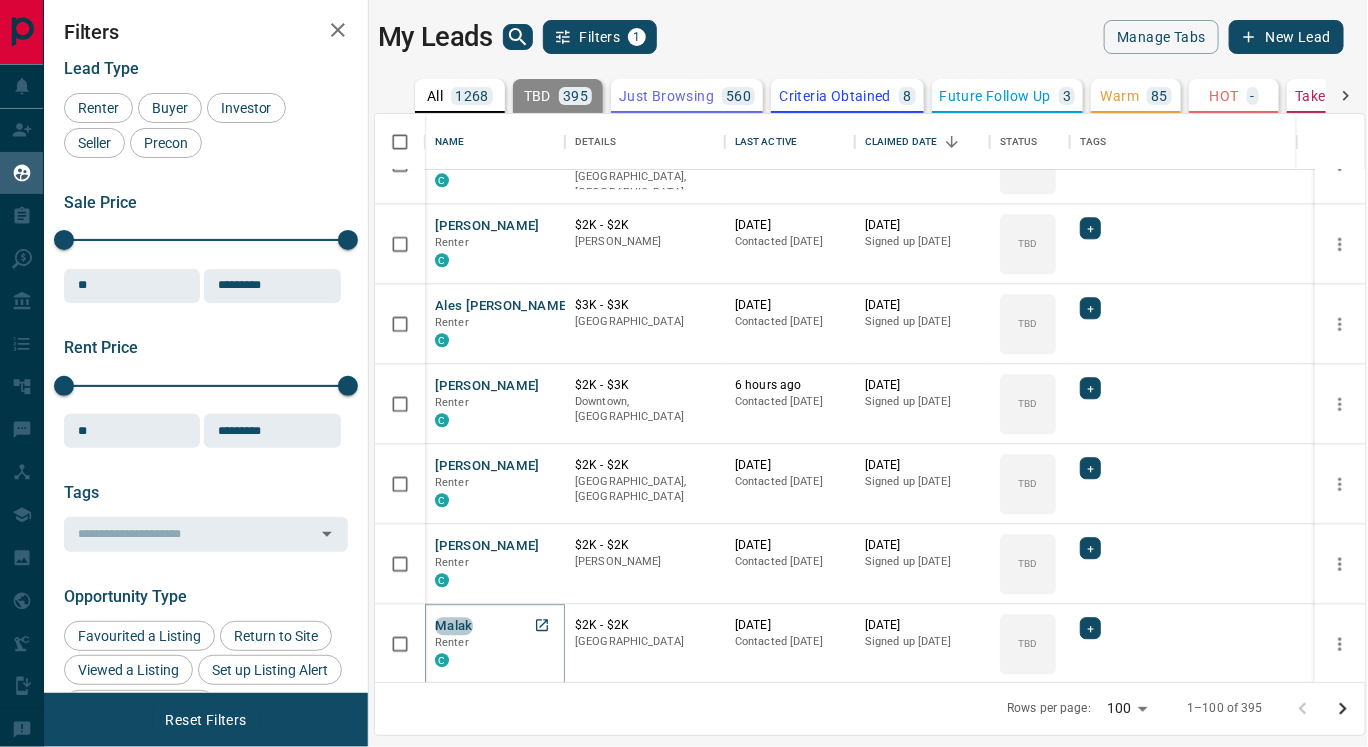 click on "Malak" at bounding box center (454, 626) 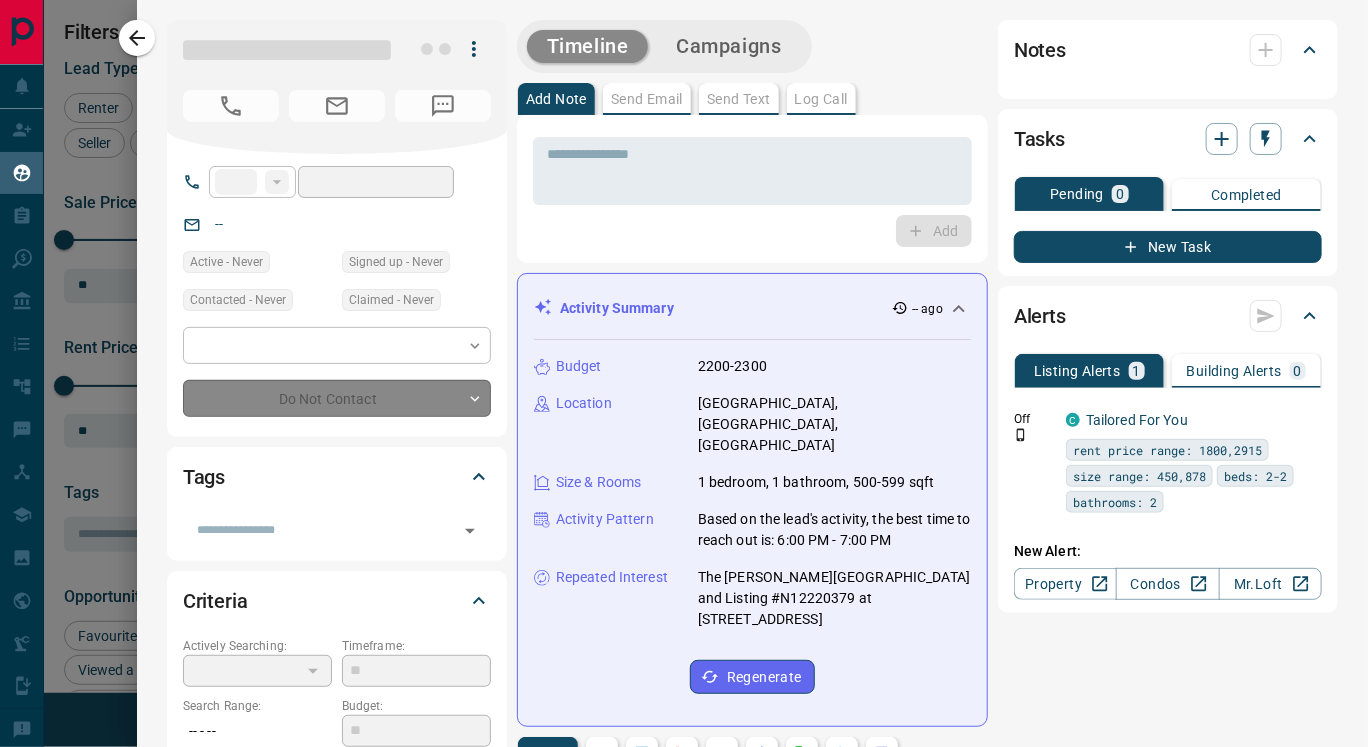 type on "**" 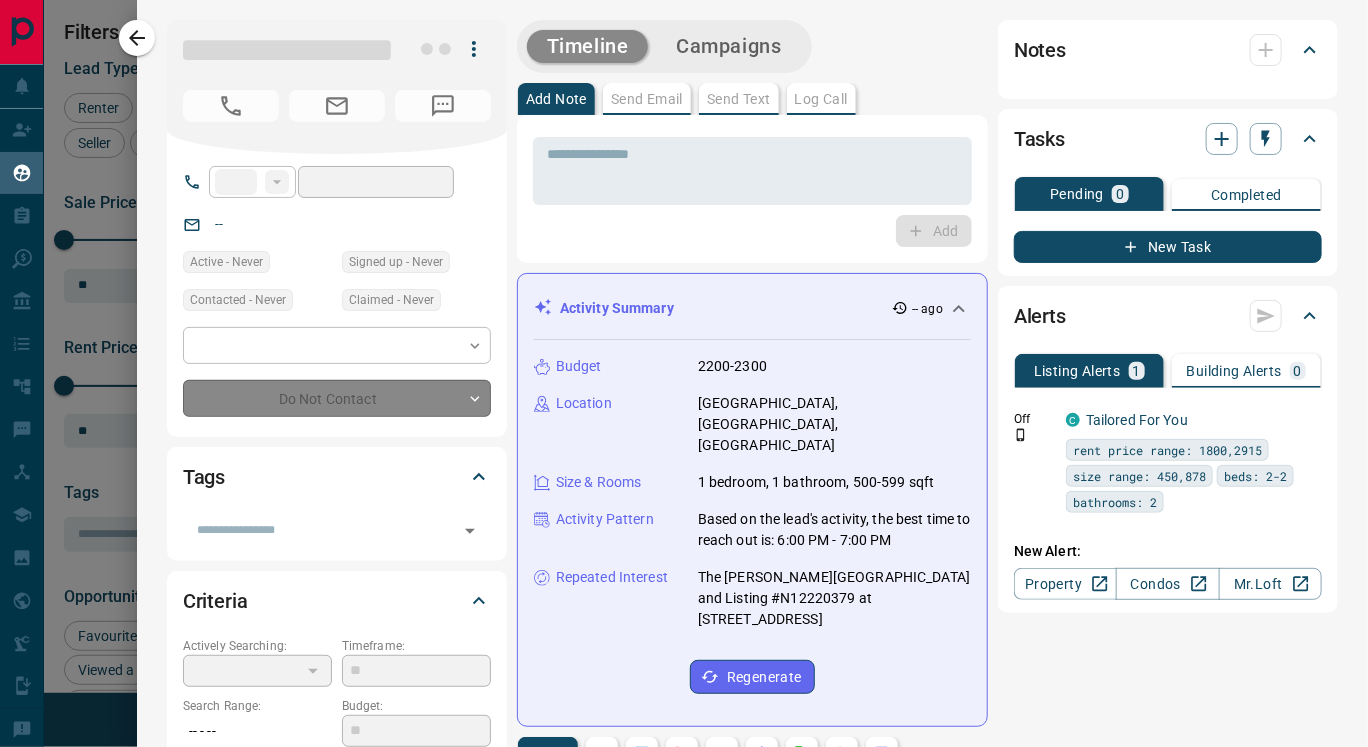 type on "**********" 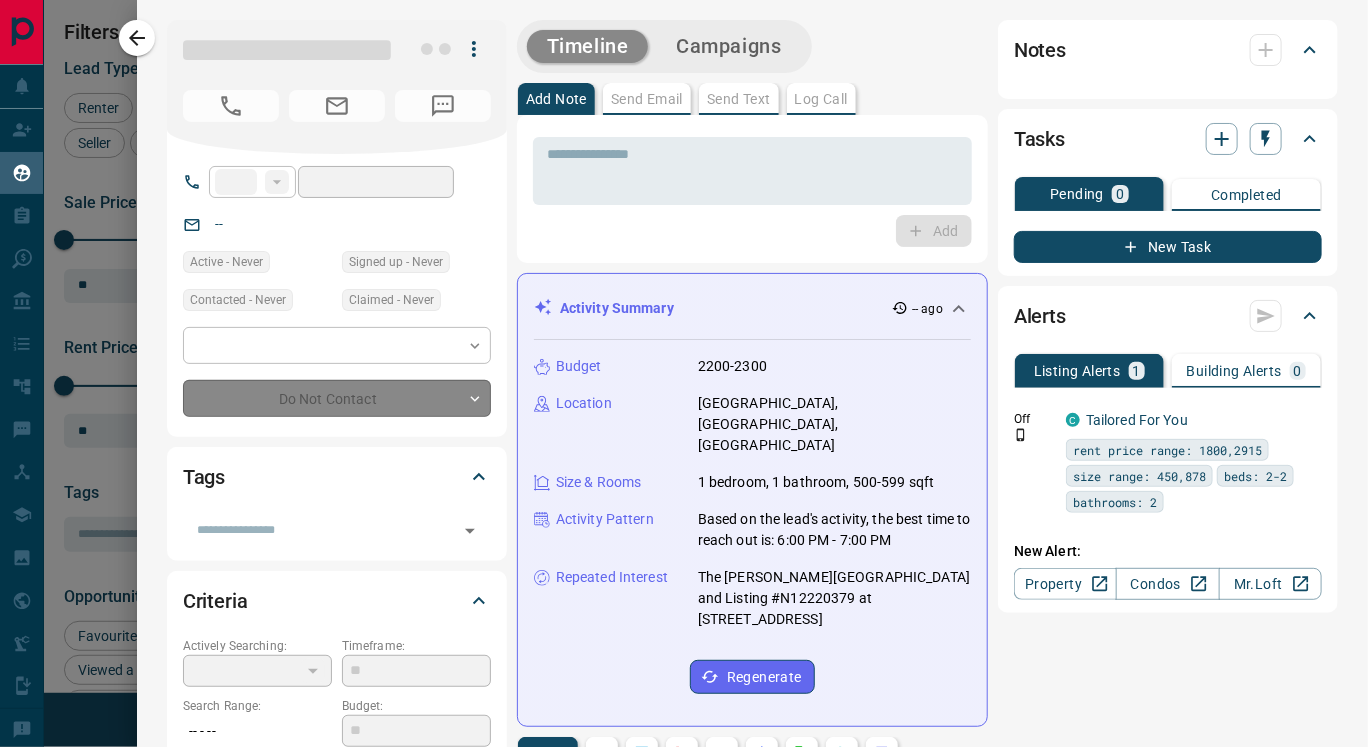 type on "**********" 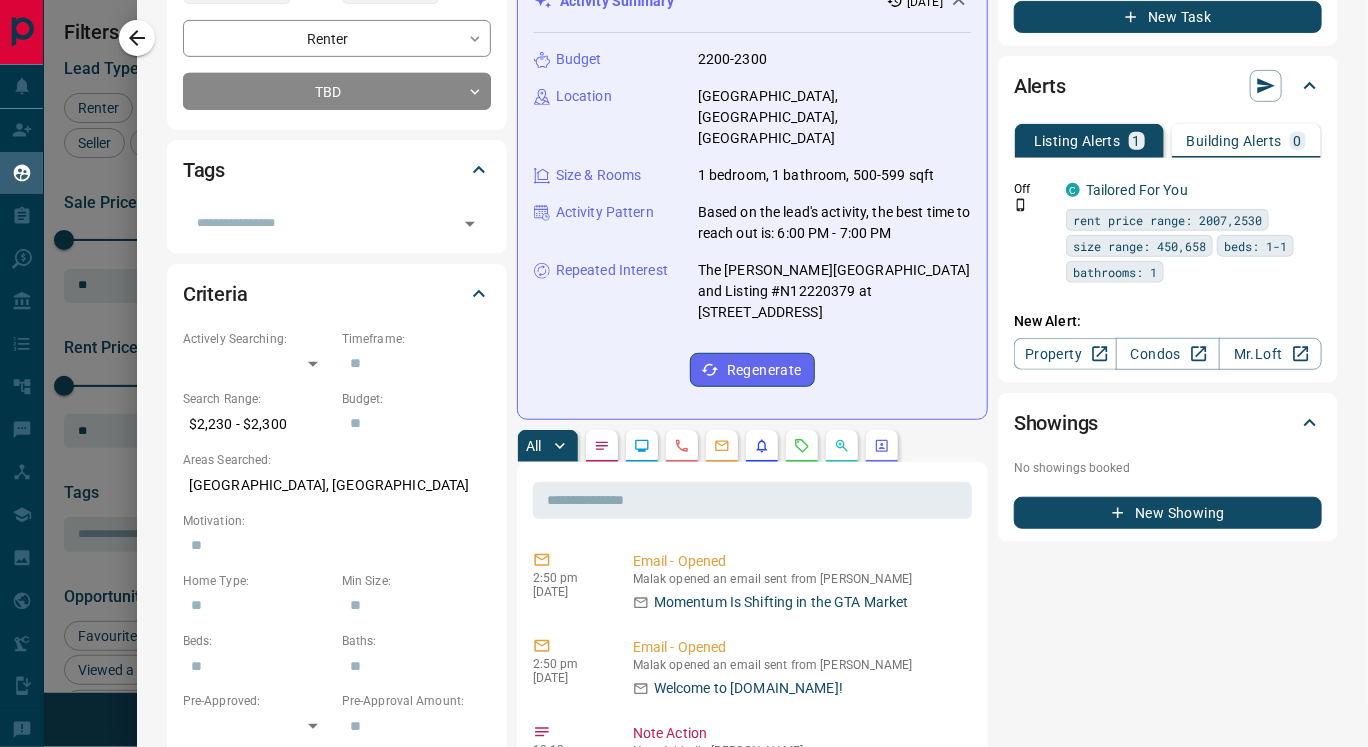 scroll, scrollTop: 309, scrollLeft: 0, axis: vertical 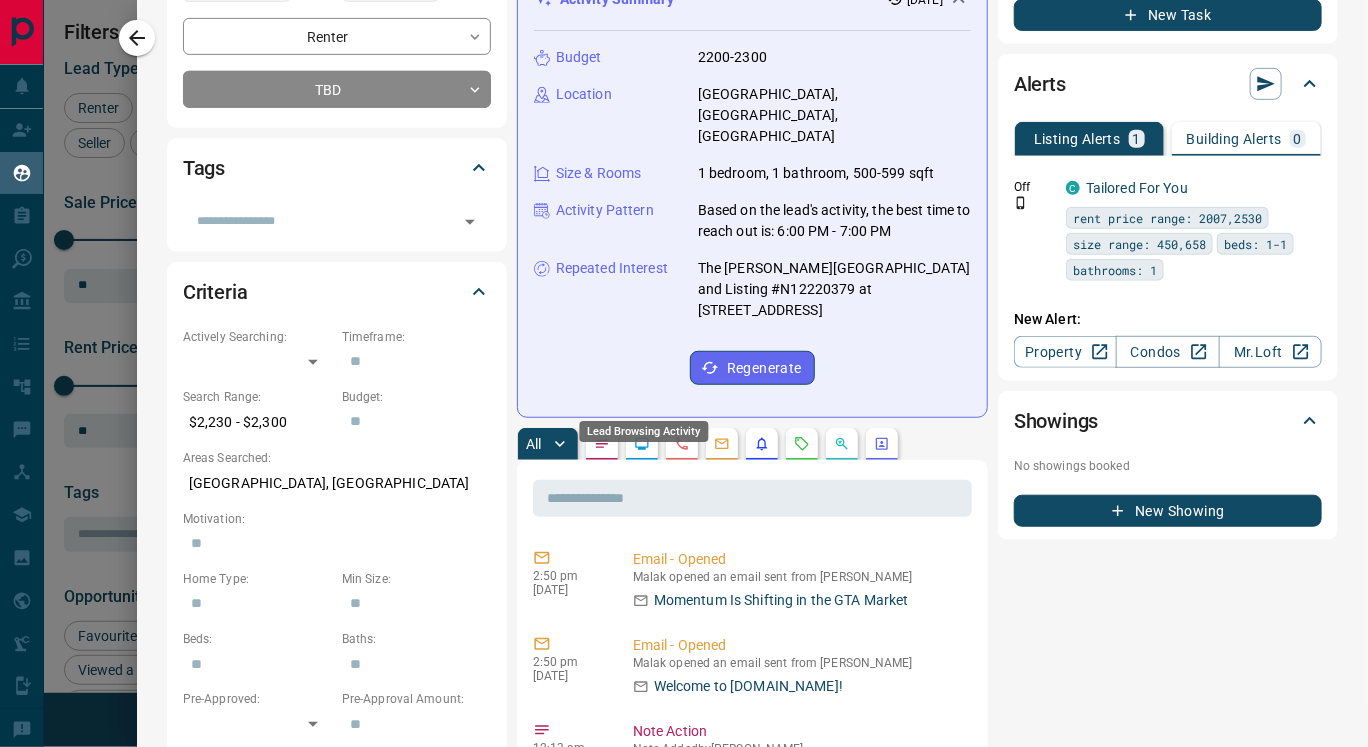 click 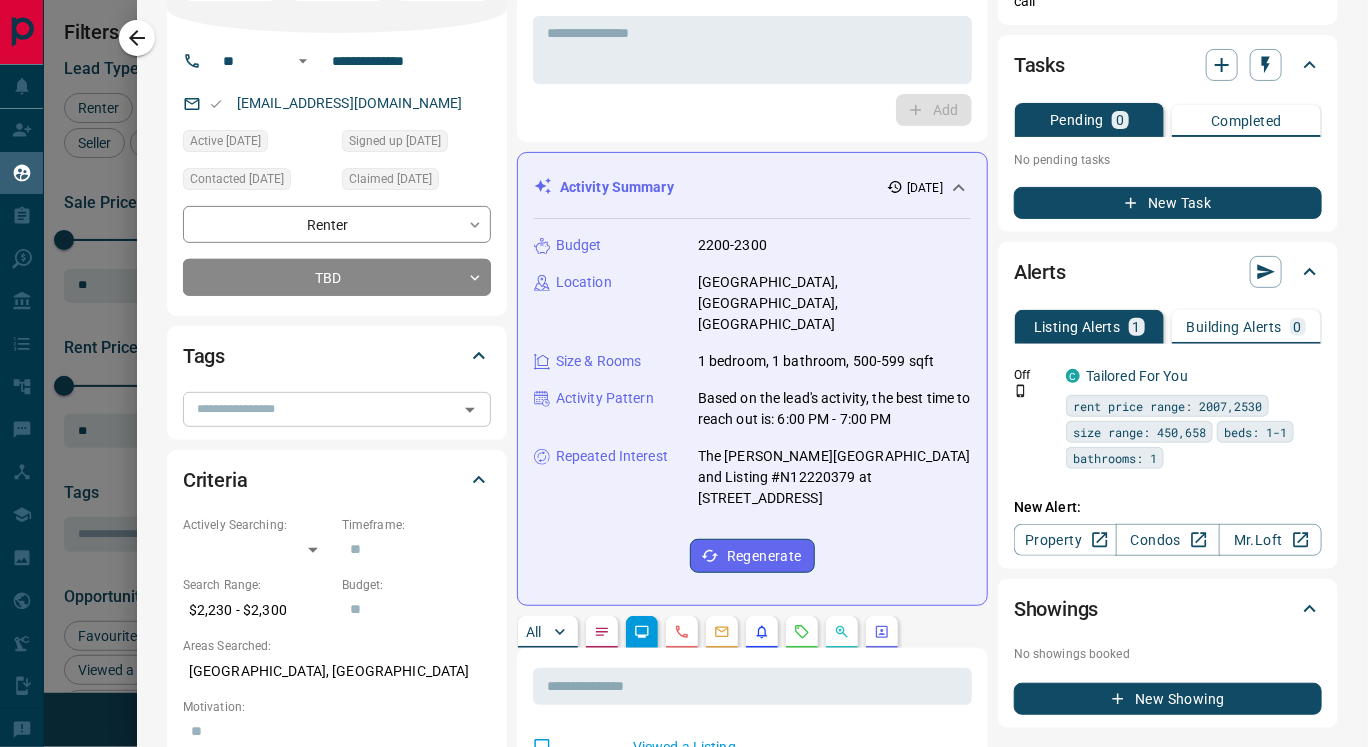 scroll, scrollTop: 109, scrollLeft: 0, axis: vertical 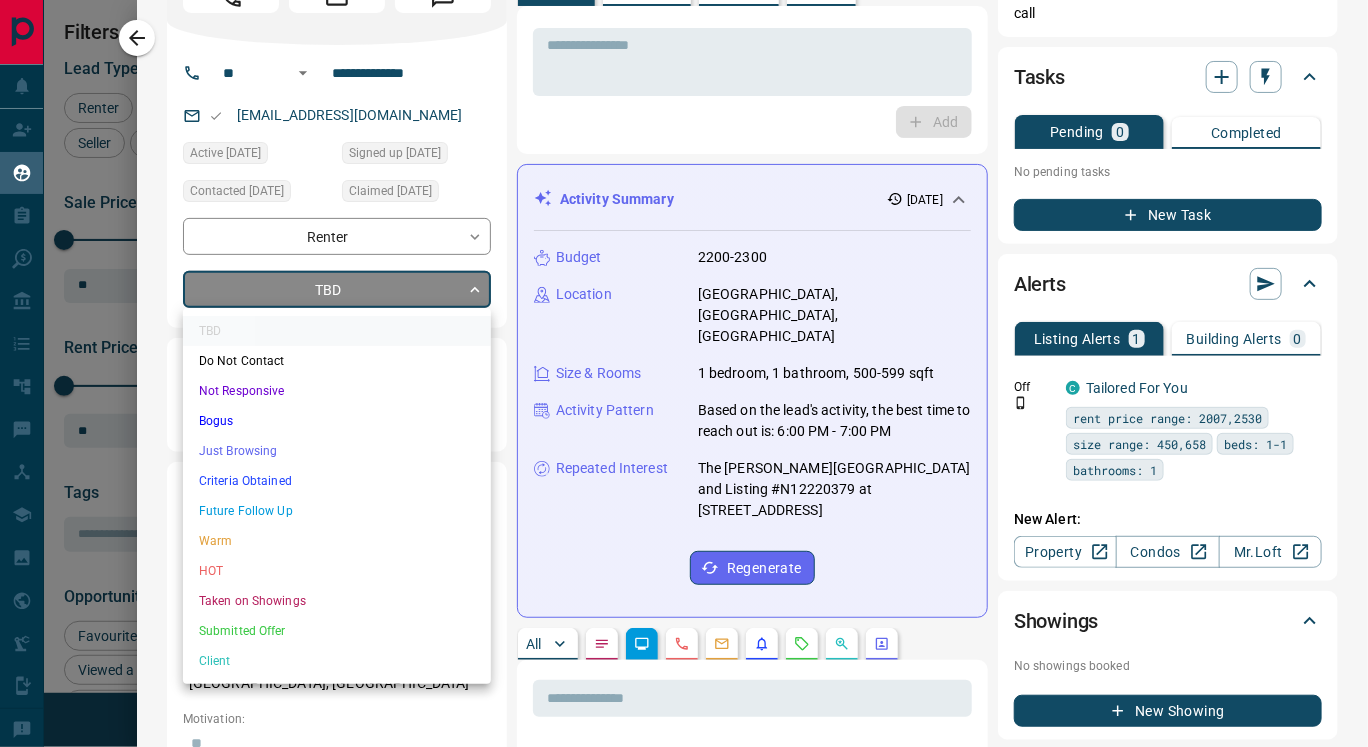 click on "Lead Transfers Claim Leads My Leads Tasks Opportunities Deals Campaigns Automations Messages Broker Bay Training Media Services Agent Resources Precon Worksheet Mobile Apps Disclosure Logout My Leads Filters 1 Manage Tabs New Lead All 1268 TBD 395 Do Not Contact - Not Responsive 142 Bogus 6 Just Browsing 560 Criteria Obtained 8 Future Follow Up 3 Warm 85 HOT - Taken on Showings - Submitted Offer - Client 69 Name Details Last Active Claimed Date Status Tags Aira A. Renter C $2K - $3K Markham 2 weeks ago Contacted 2 weeks ago 2 weeks ago Signed up 2 weeks ago TBD + Yuriy Yurkovskyy Renter C $0 - $3K Vaughan 2 days ago Active Viewing Request Contacted 1 week ago 2 weeks ago Signed up 2 years ago TBD sent a message set up listings Aler +1 Parmida Mostafaei Renter C $2K - $3K Midtown | Central, Vaughan 5 days ago Contacted 2 weeks ago 2 weeks ago Signed up 2 weeks ago TBD + Shay Morris Renter C $2K - $2K Vaughan 3 weeks ago Contacted 2 weeks ago 3 weeks ago Signed up 5 months ago TBD + Ales Havare Renter C TBD + C" at bounding box center [684, 361] 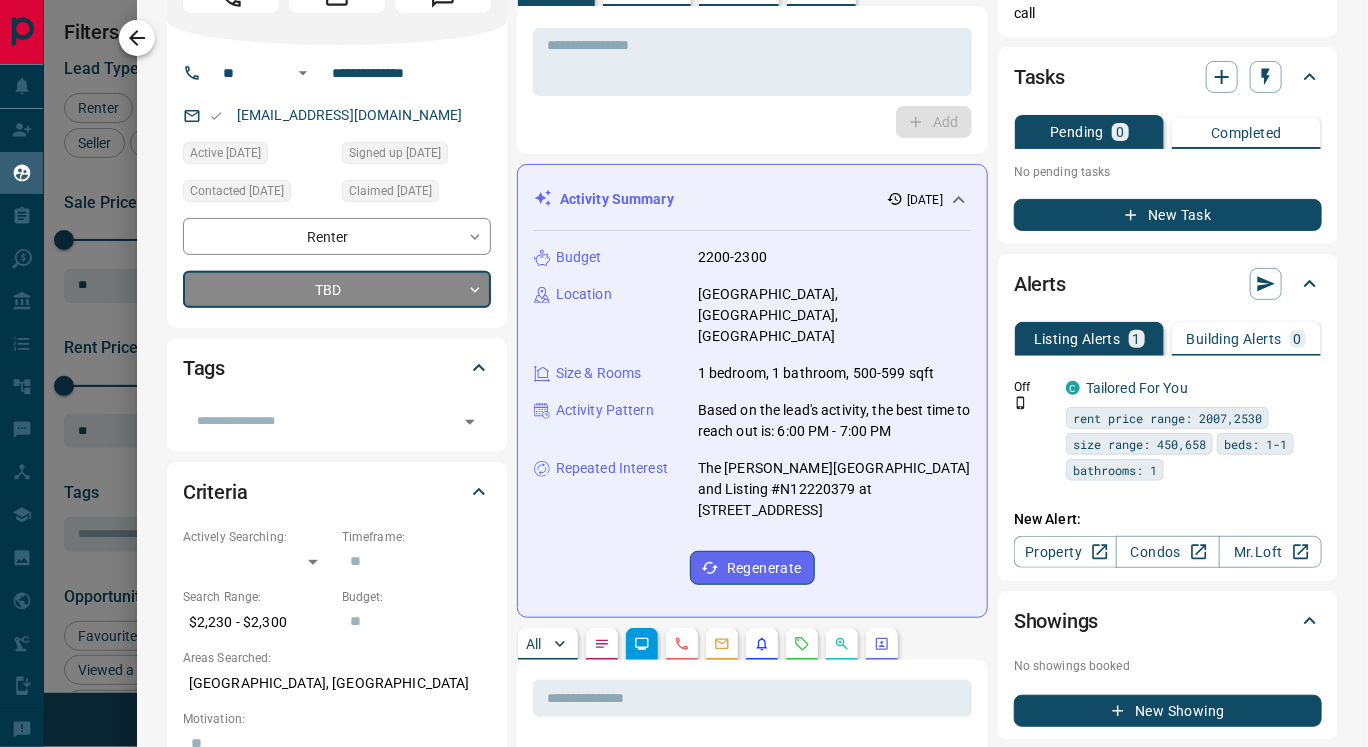 click 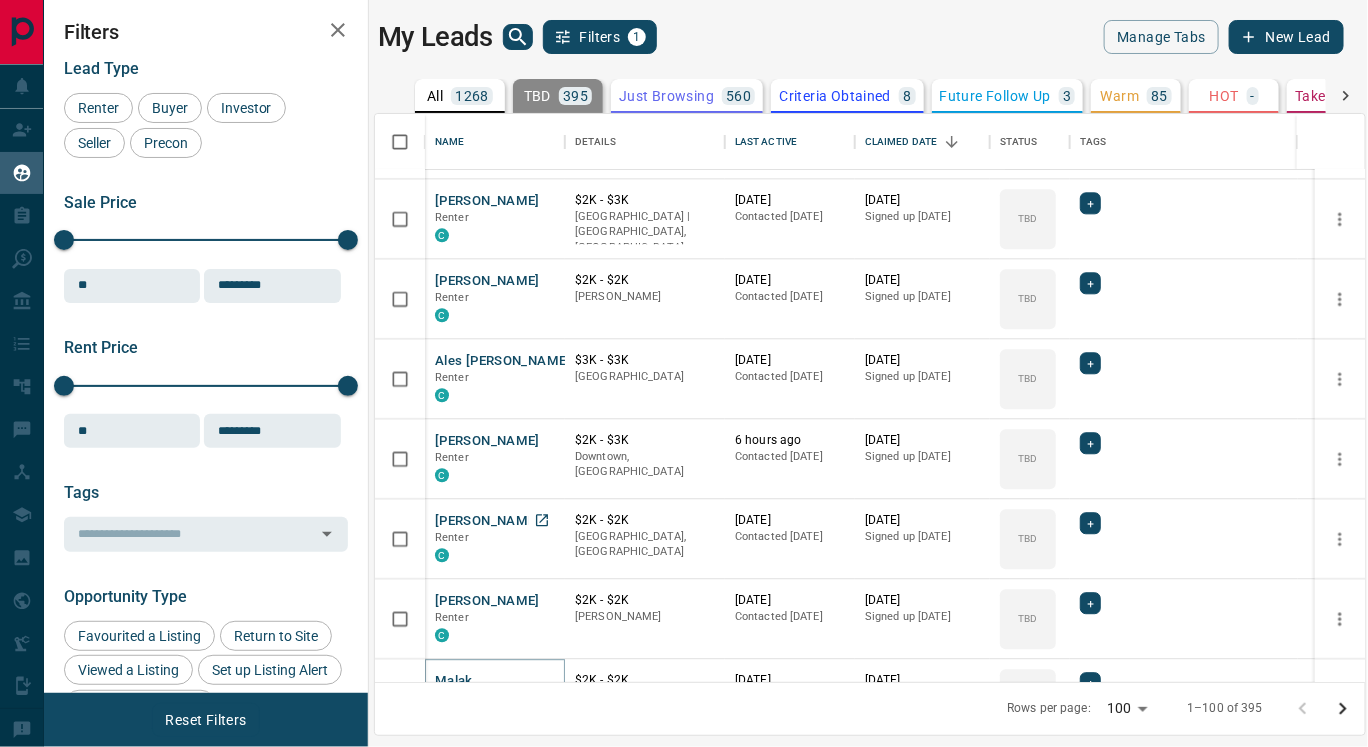 scroll, scrollTop: 7428, scrollLeft: 0, axis: vertical 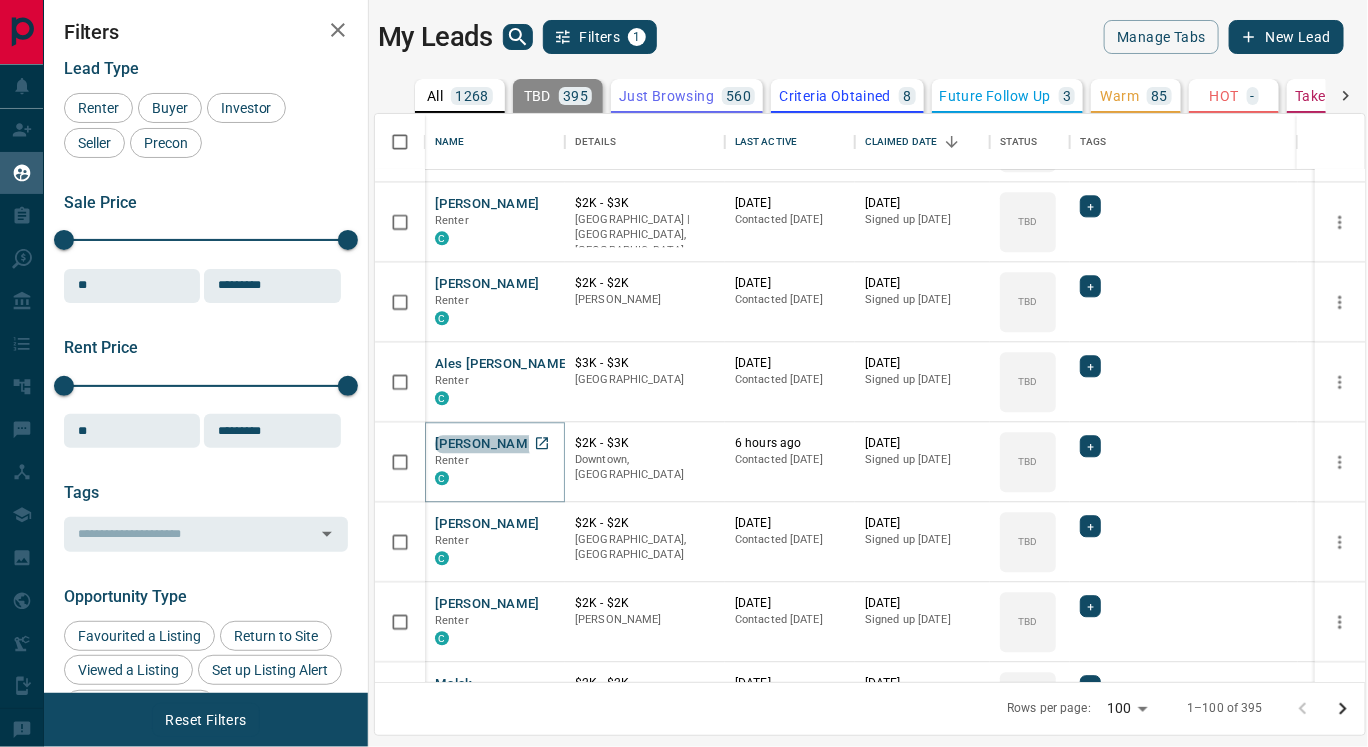 click on "Katia Shmanay" at bounding box center [487, 444] 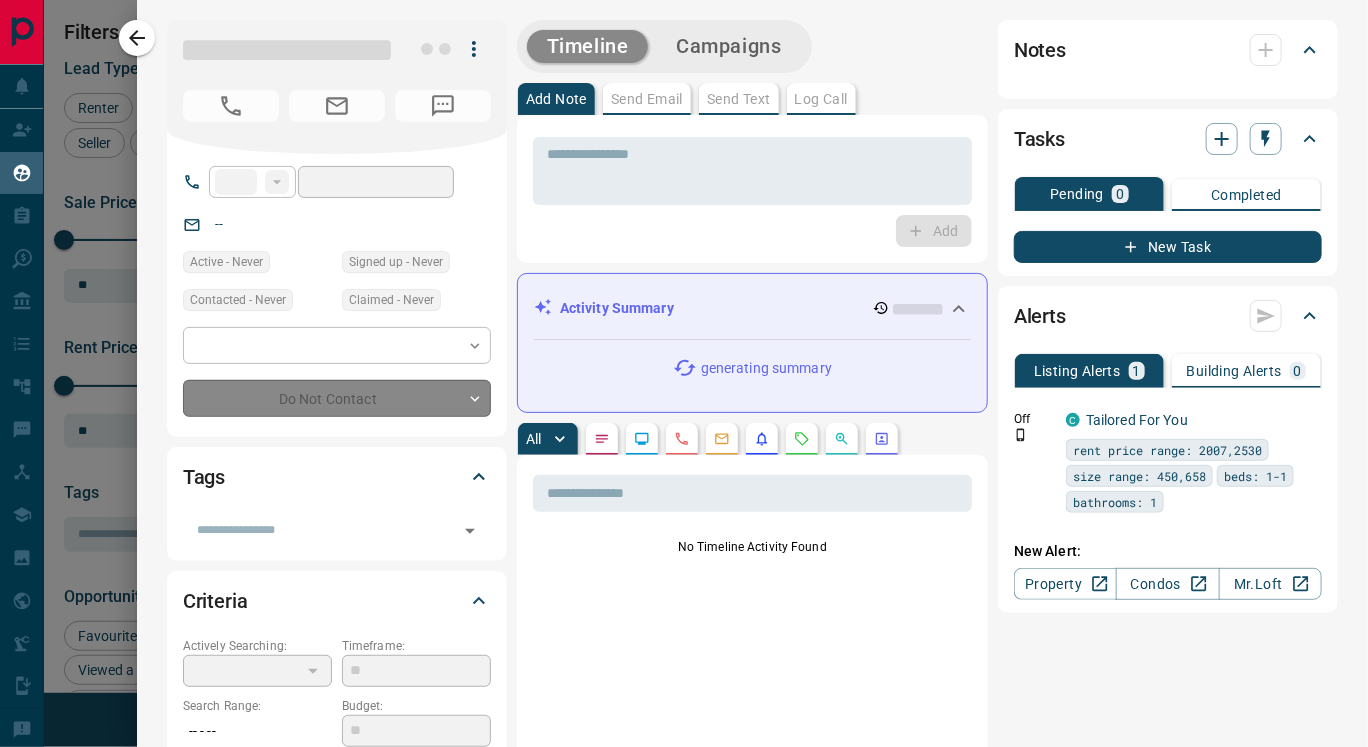 type on "**" 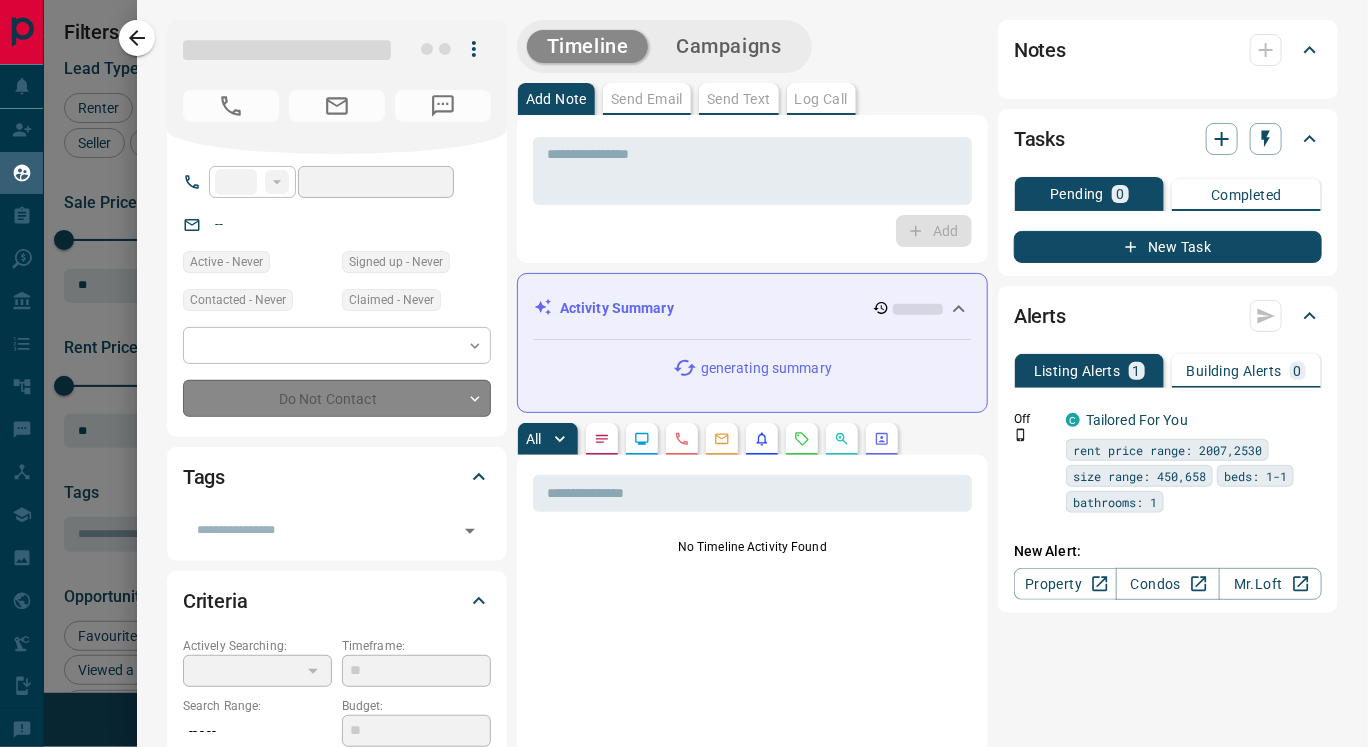 type on "**********" 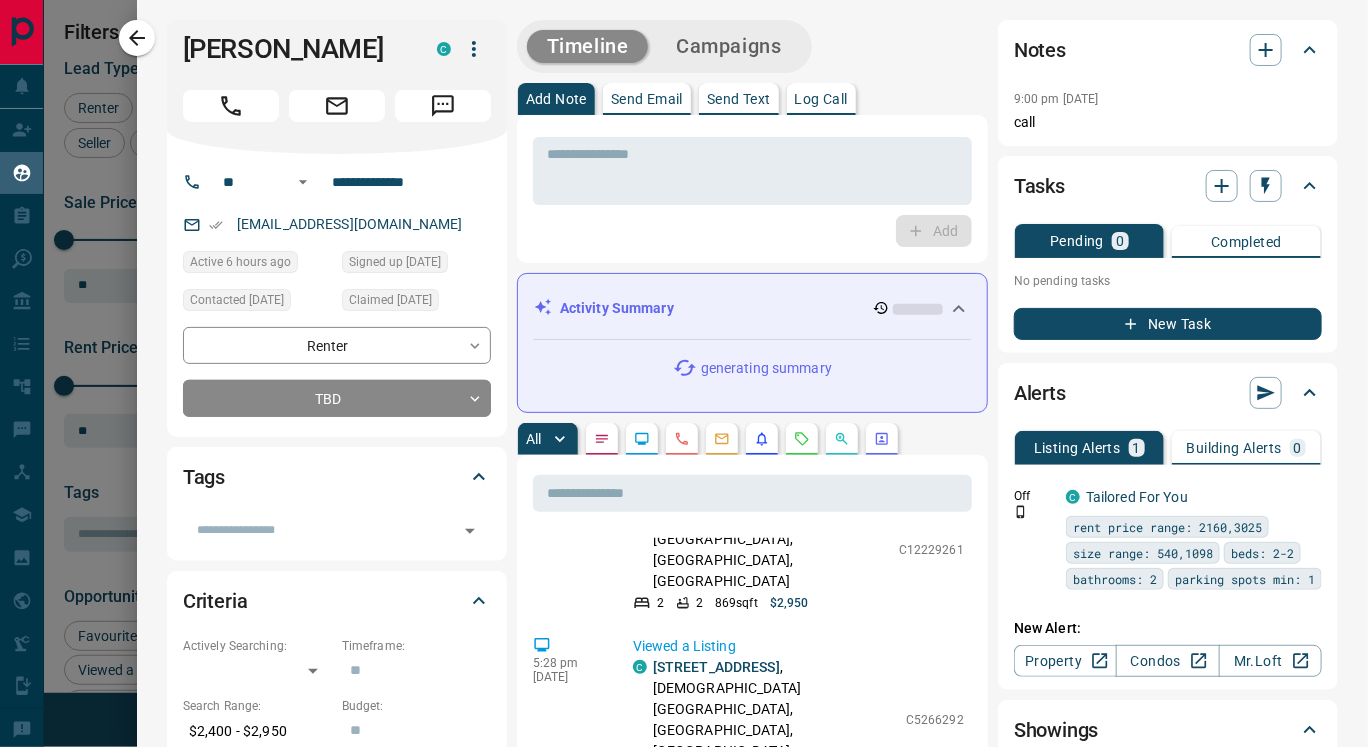 scroll, scrollTop: 83, scrollLeft: 0, axis: vertical 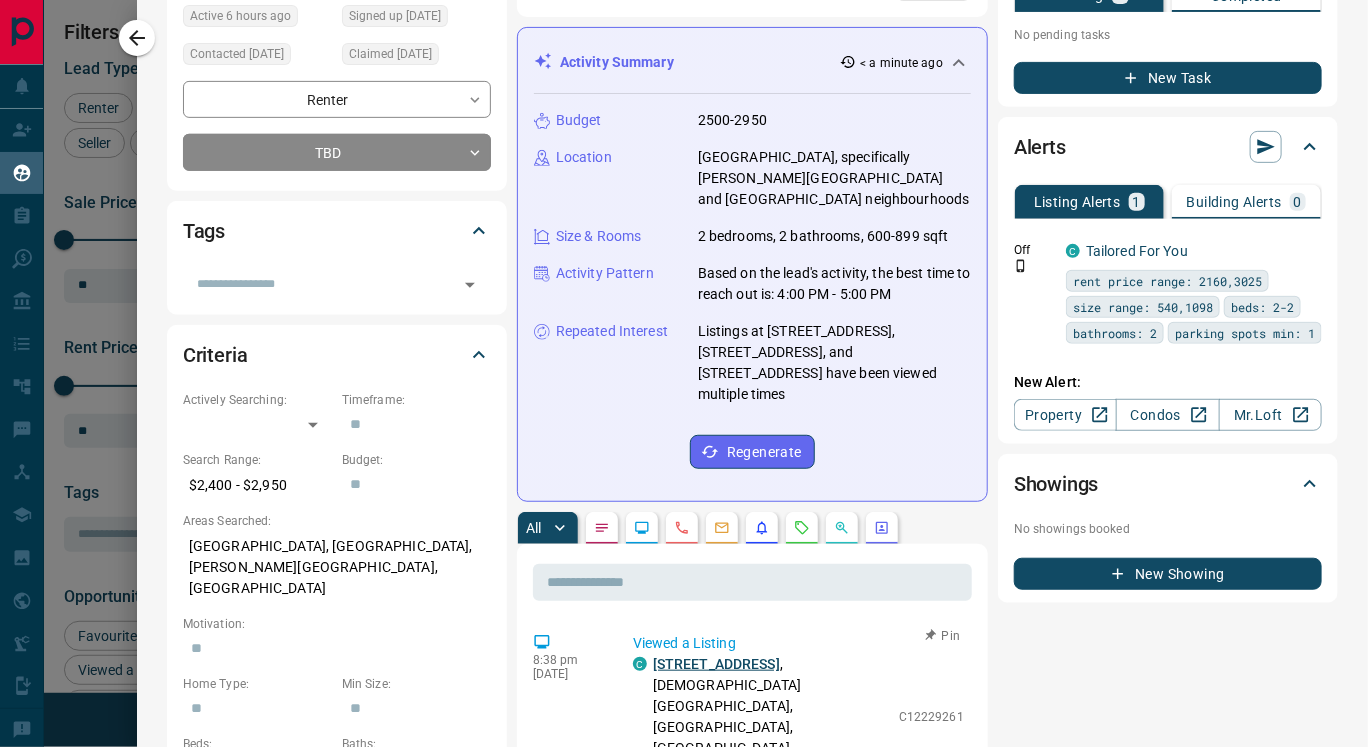 click on "1602 - 60 Shuter Street" at bounding box center (716, 664) 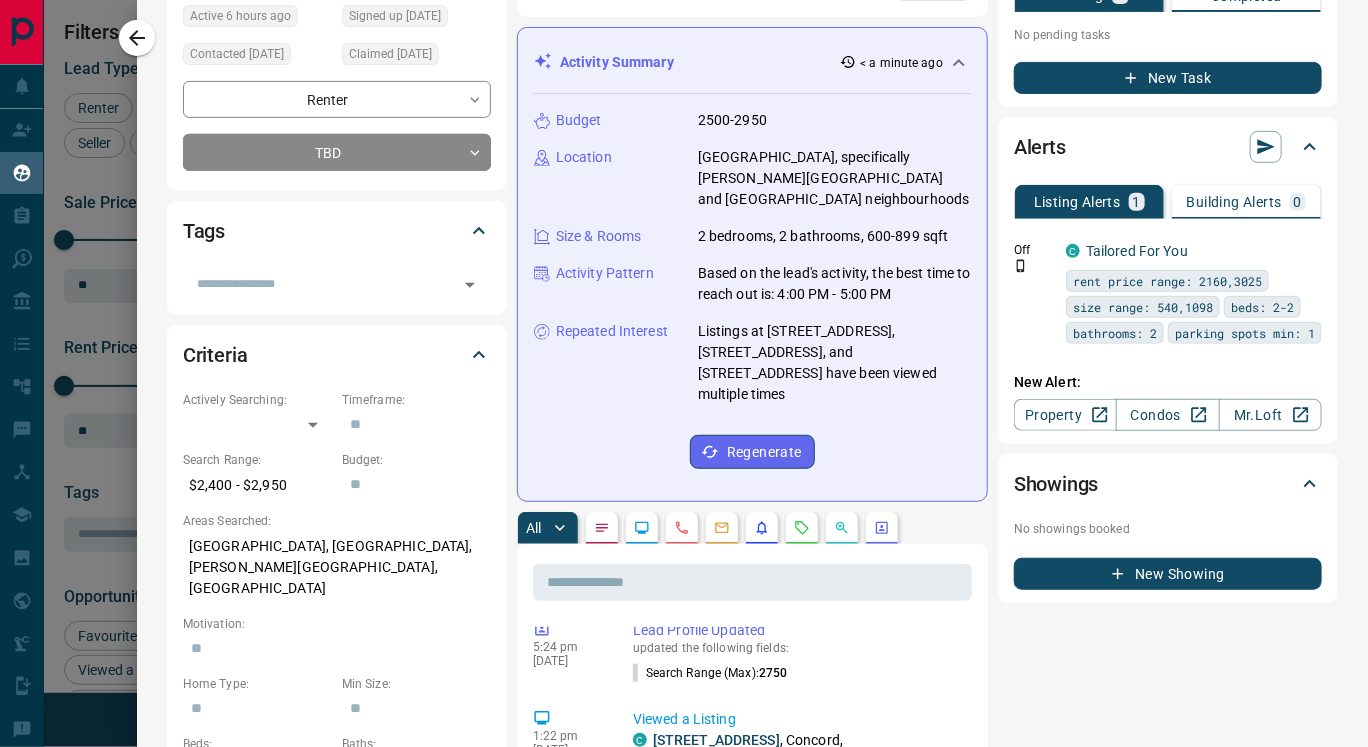 scroll, scrollTop: 607, scrollLeft: 0, axis: vertical 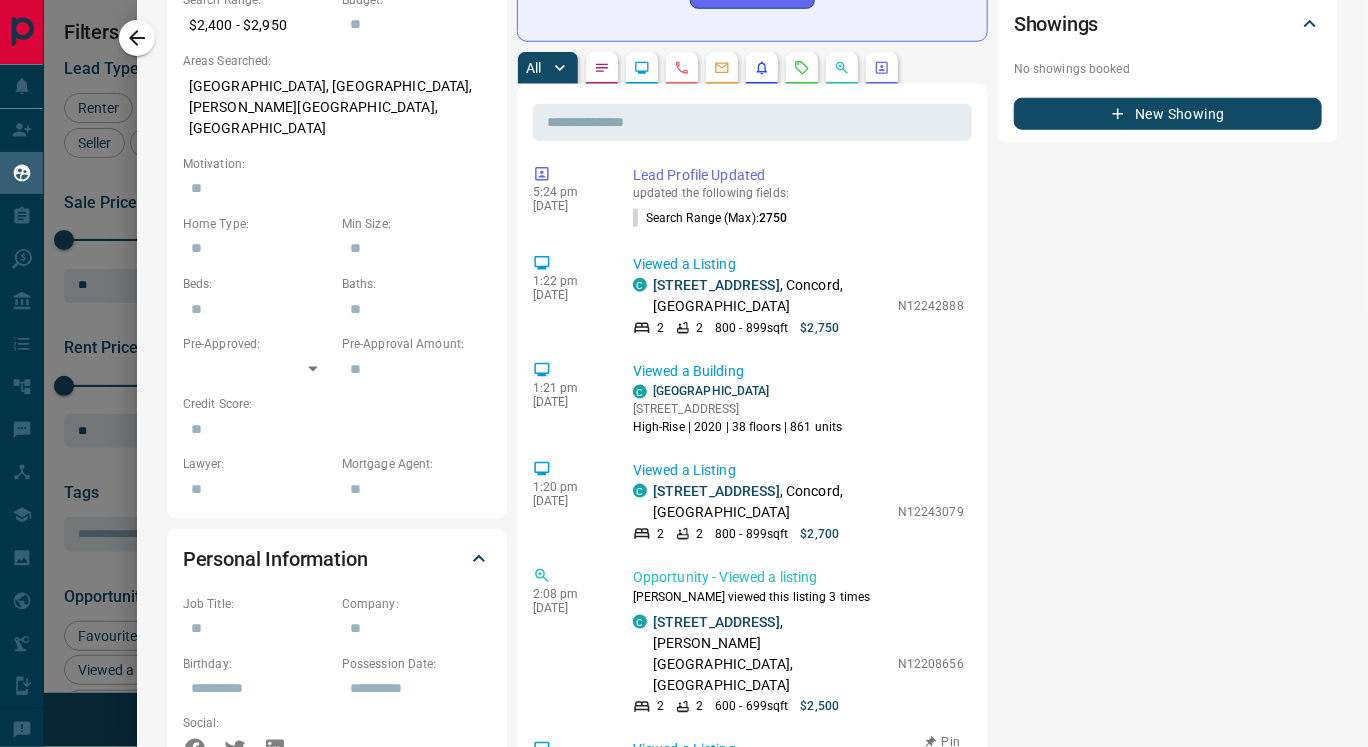 click on "3806 - 195 Commerce Street" at bounding box center [716, 771] 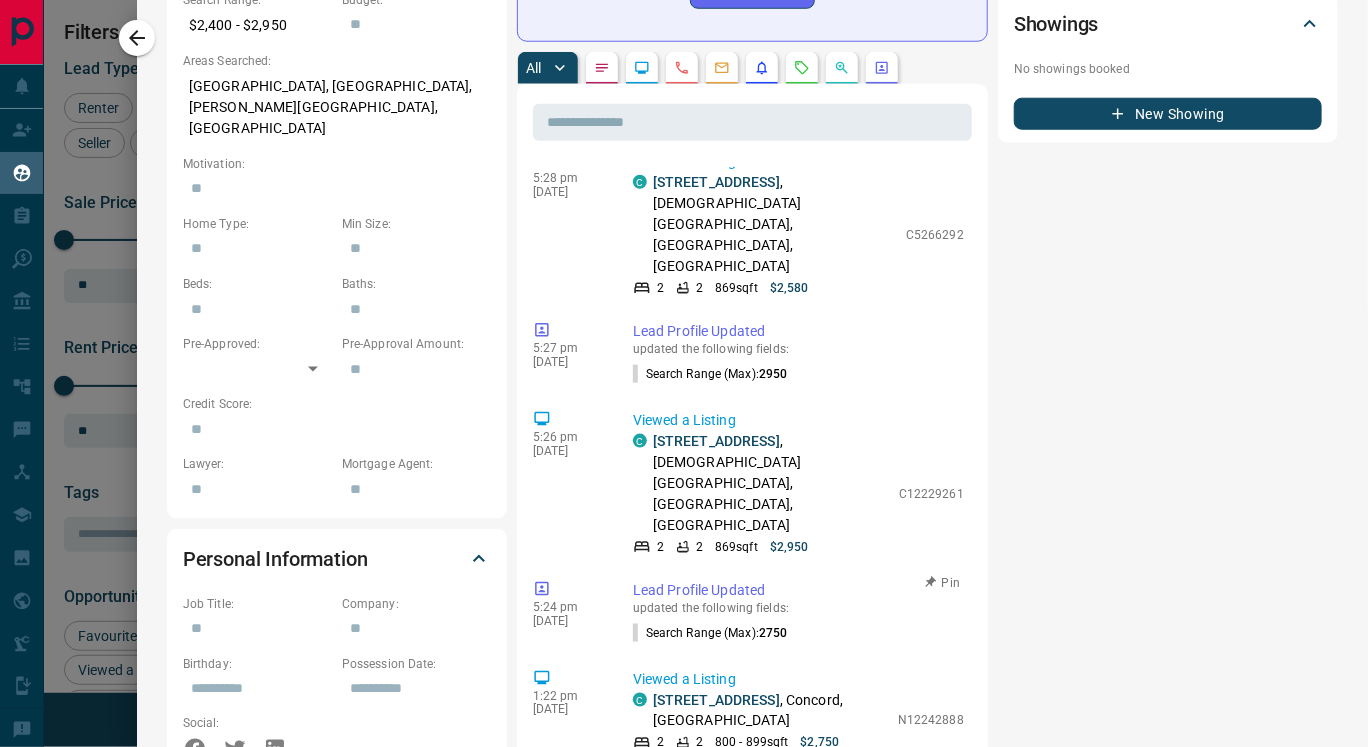 scroll, scrollTop: 0, scrollLeft: 0, axis: both 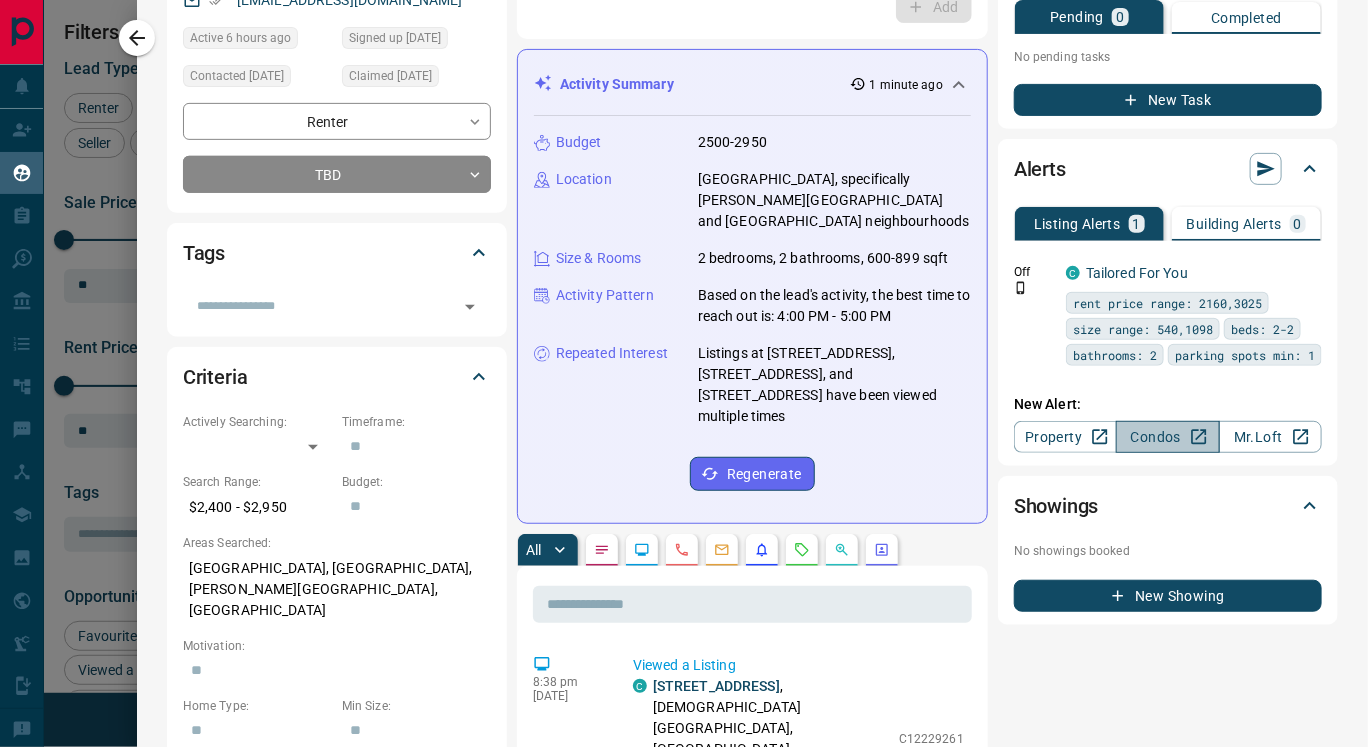 click on "Condos" at bounding box center [1167, 437] 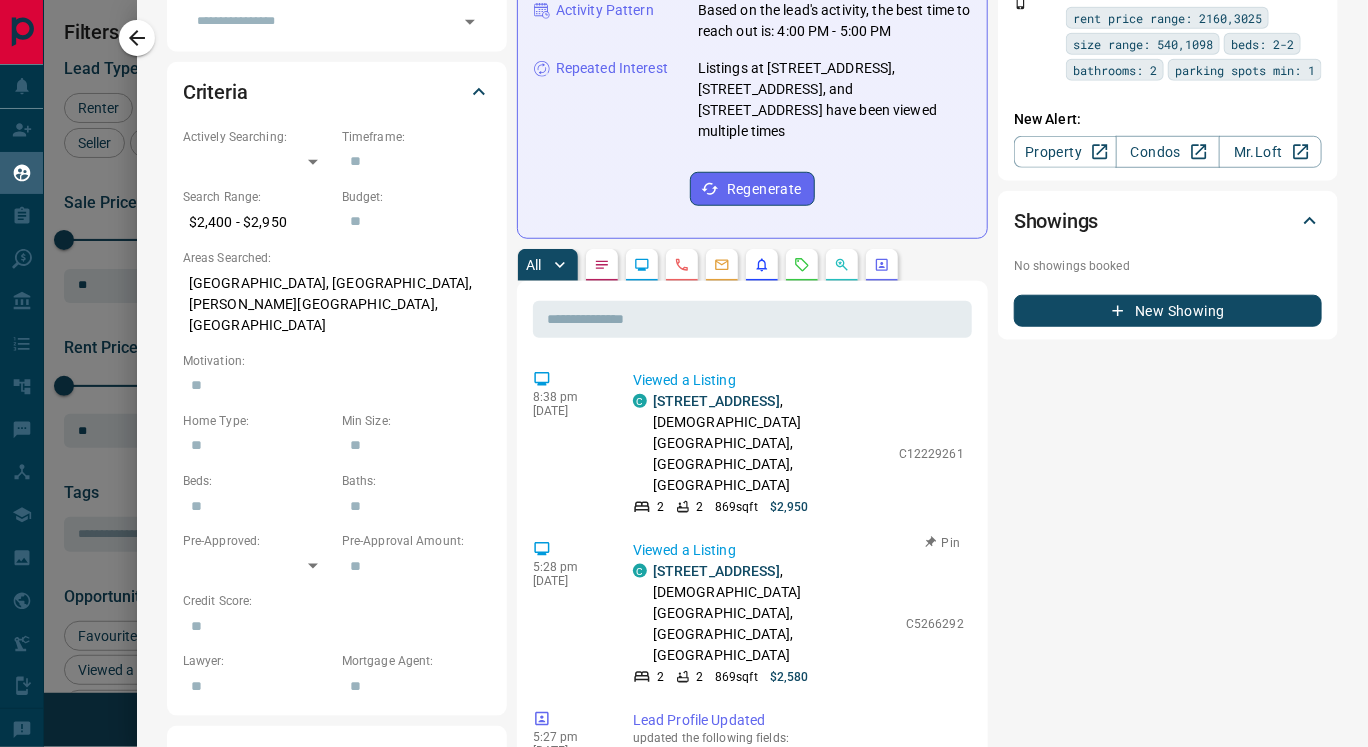 scroll, scrollTop: 512, scrollLeft: 0, axis: vertical 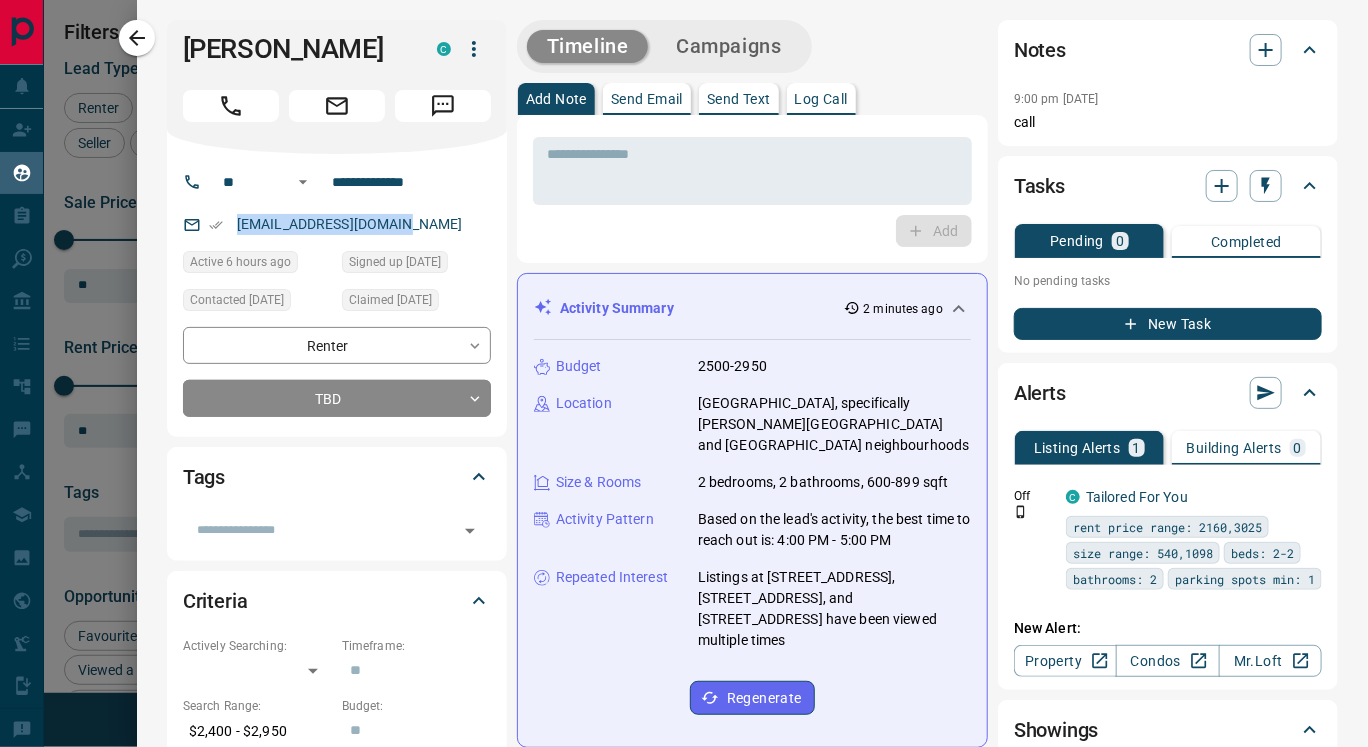 drag, startPoint x: 235, startPoint y: 215, endPoint x: 482, endPoint y: 229, distance: 247.39644 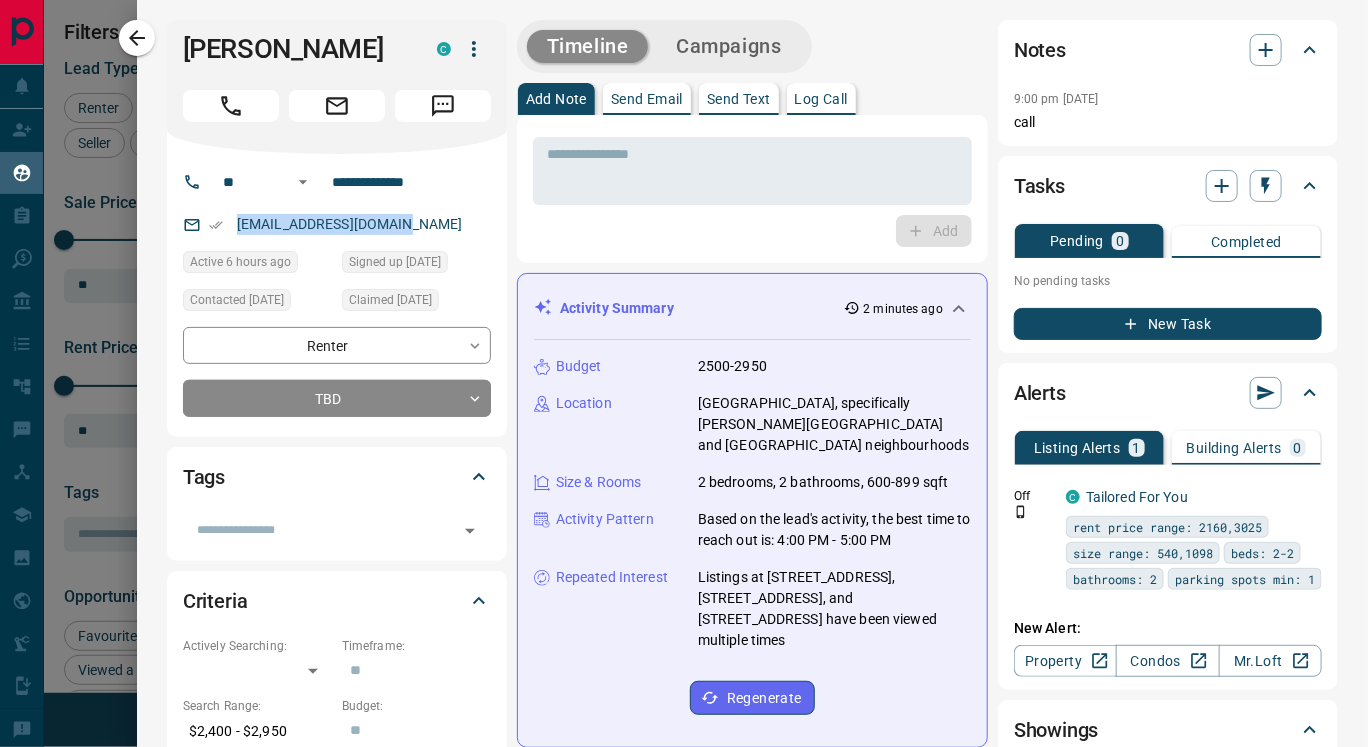 click on "katiashmanay@gmail.com" at bounding box center [337, 224] 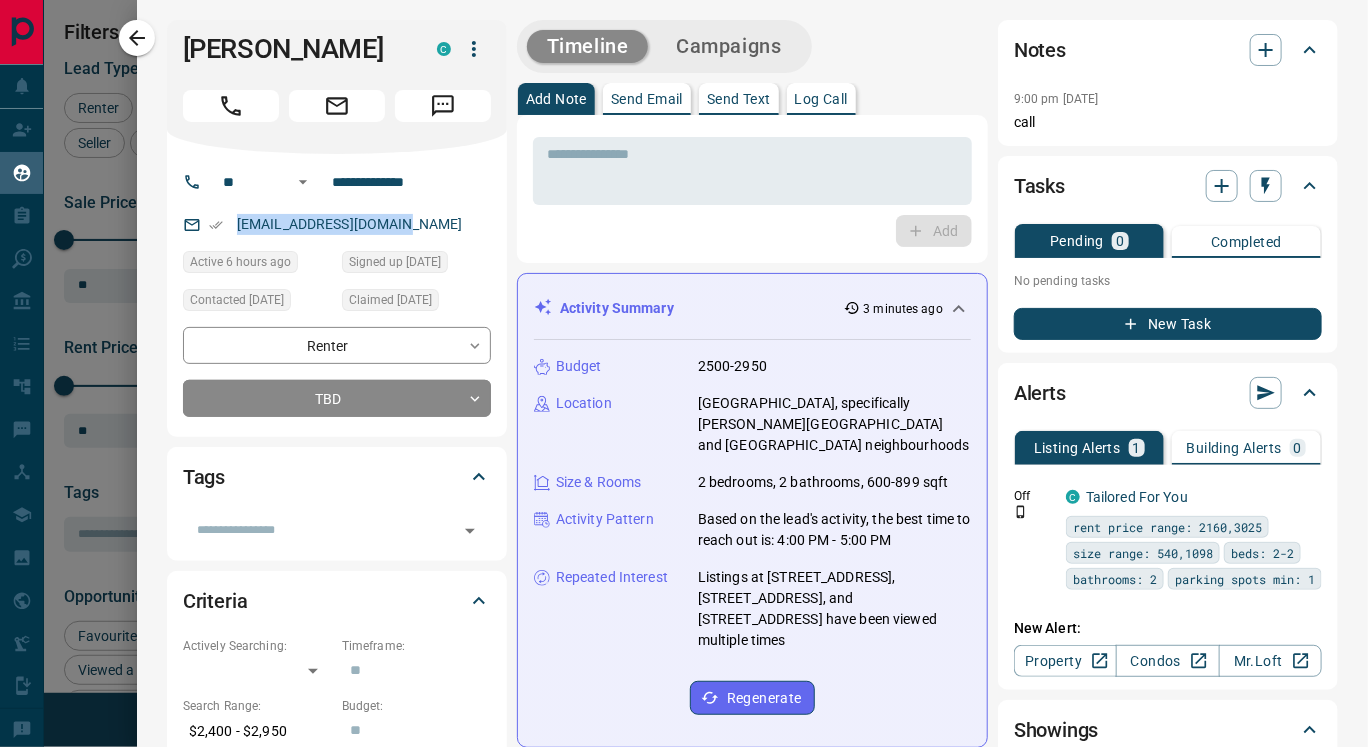 click on "Send Text" at bounding box center [739, 99] 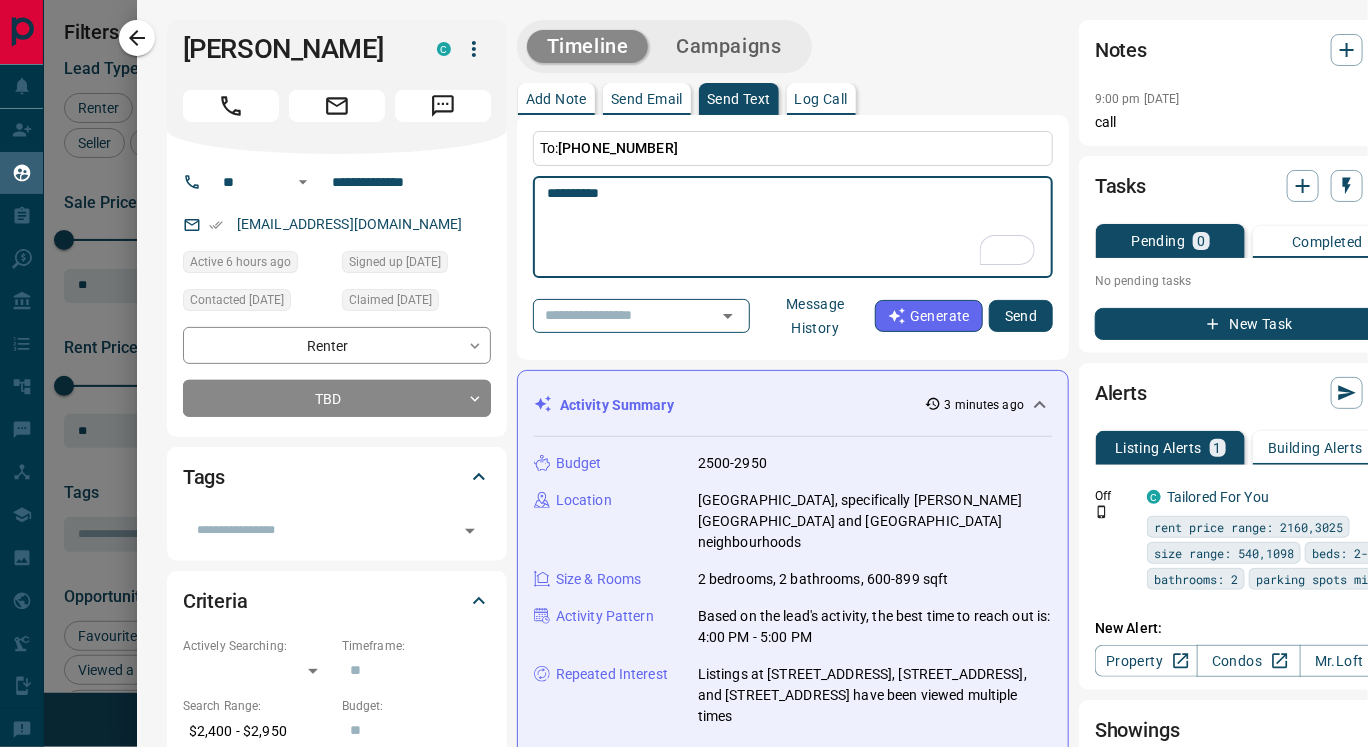 paste on "**********" 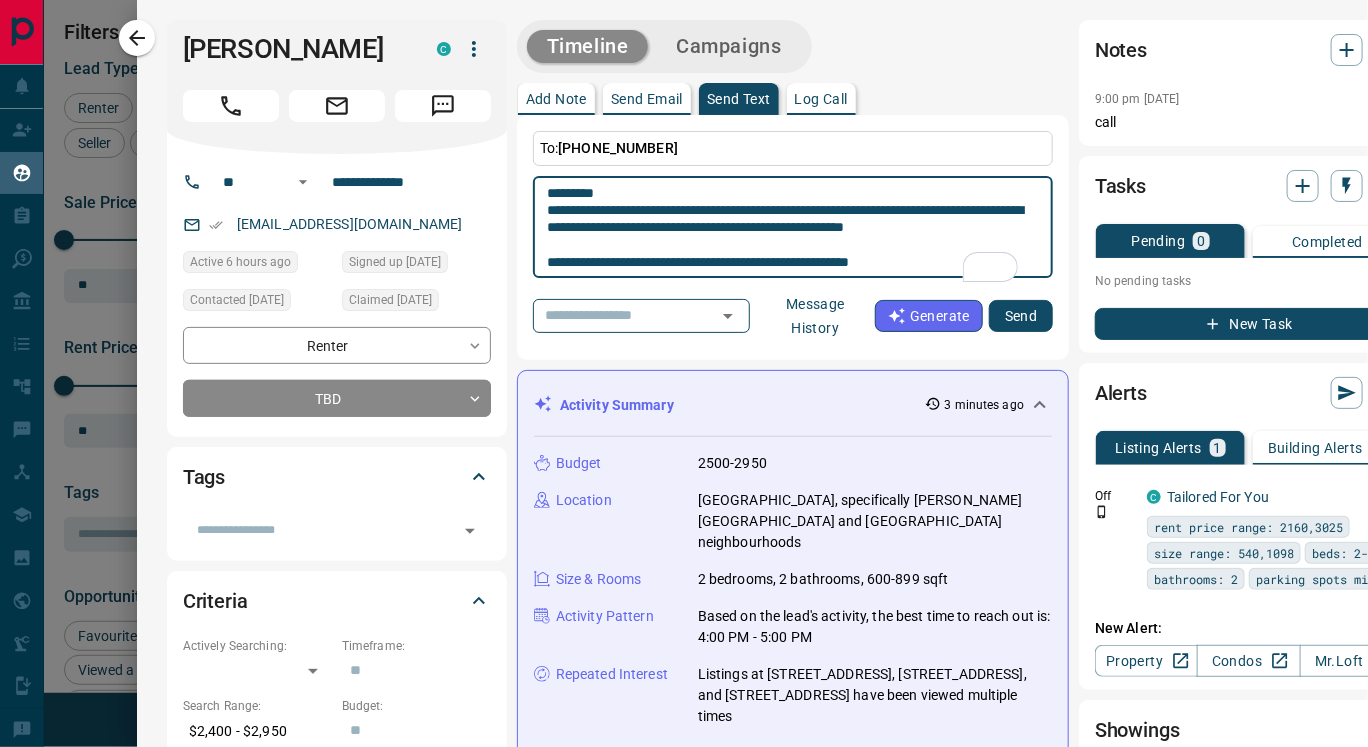 scroll, scrollTop: 311, scrollLeft: 0, axis: vertical 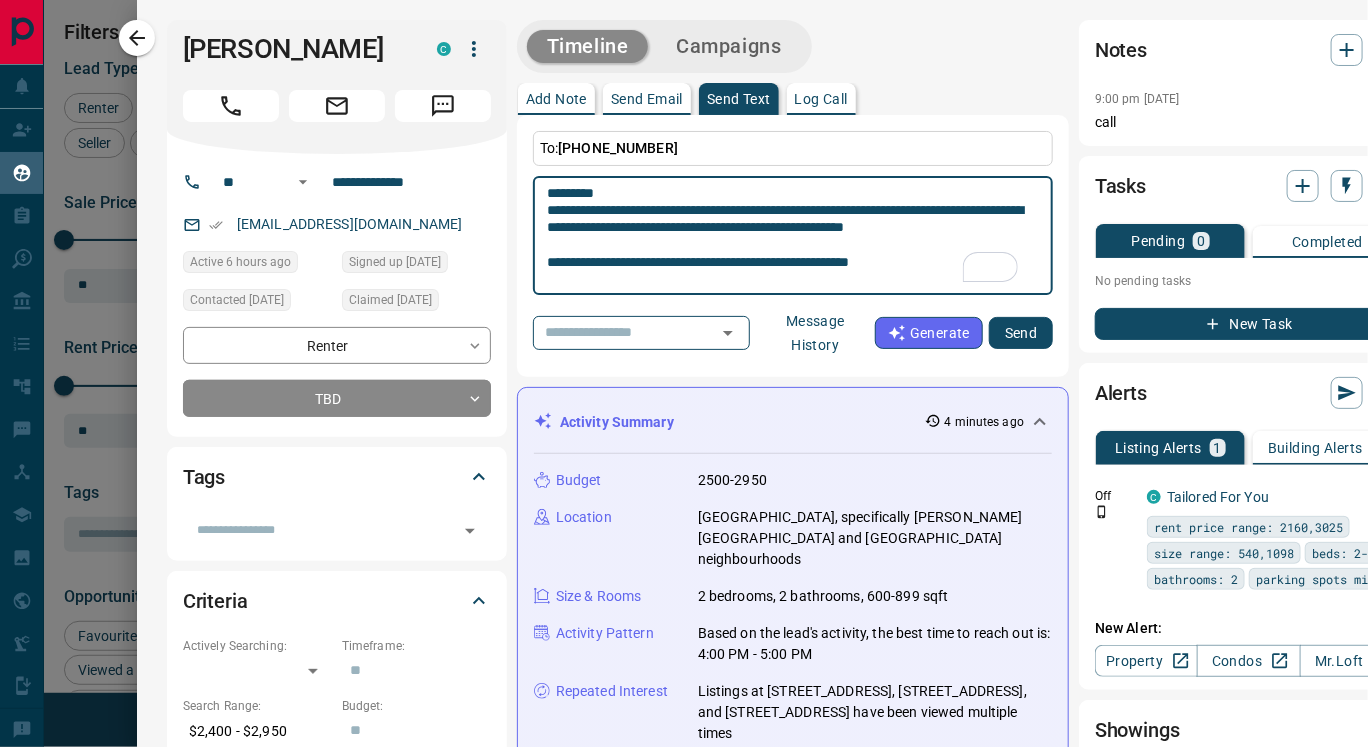 click on "**********" at bounding box center (793, 236) 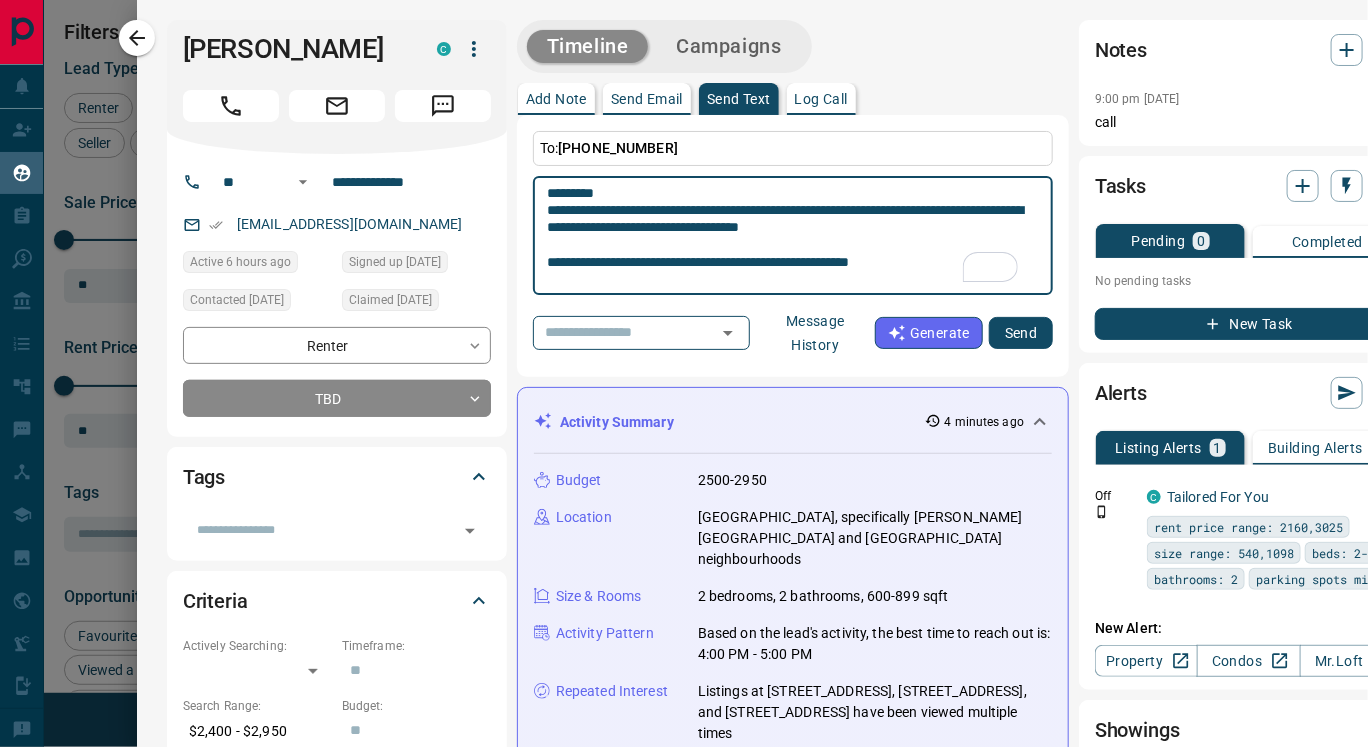 click on "**********" at bounding box center [793, 236] 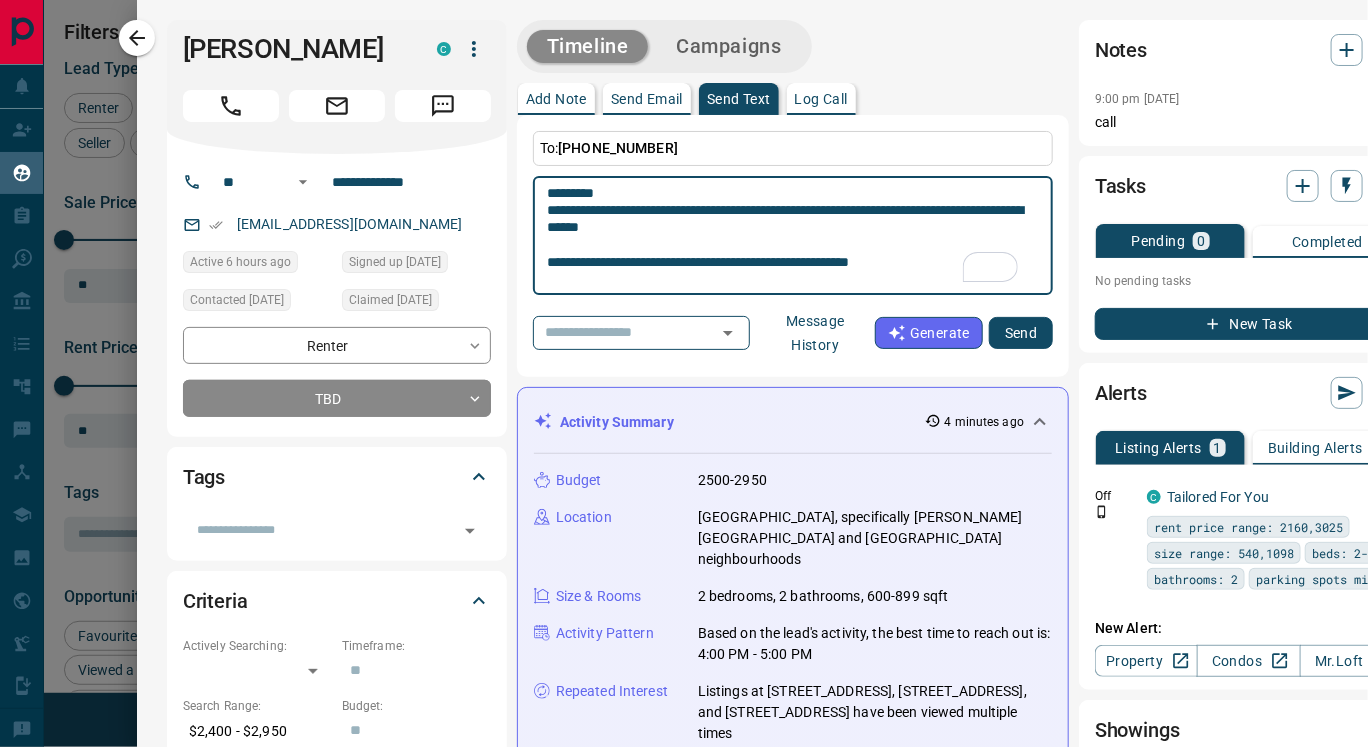 scroll, scrollTop: 72, scrollLeft: 0, axis: vertical 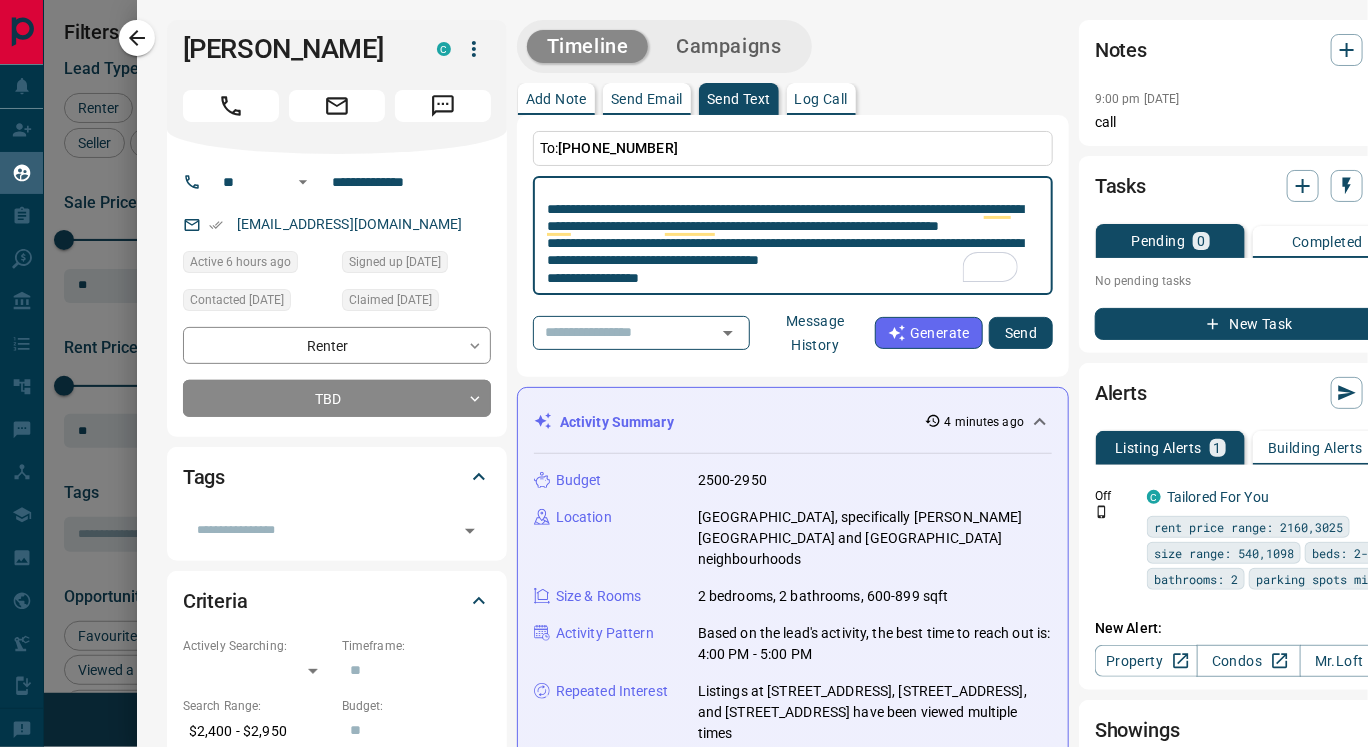 type on "**********" 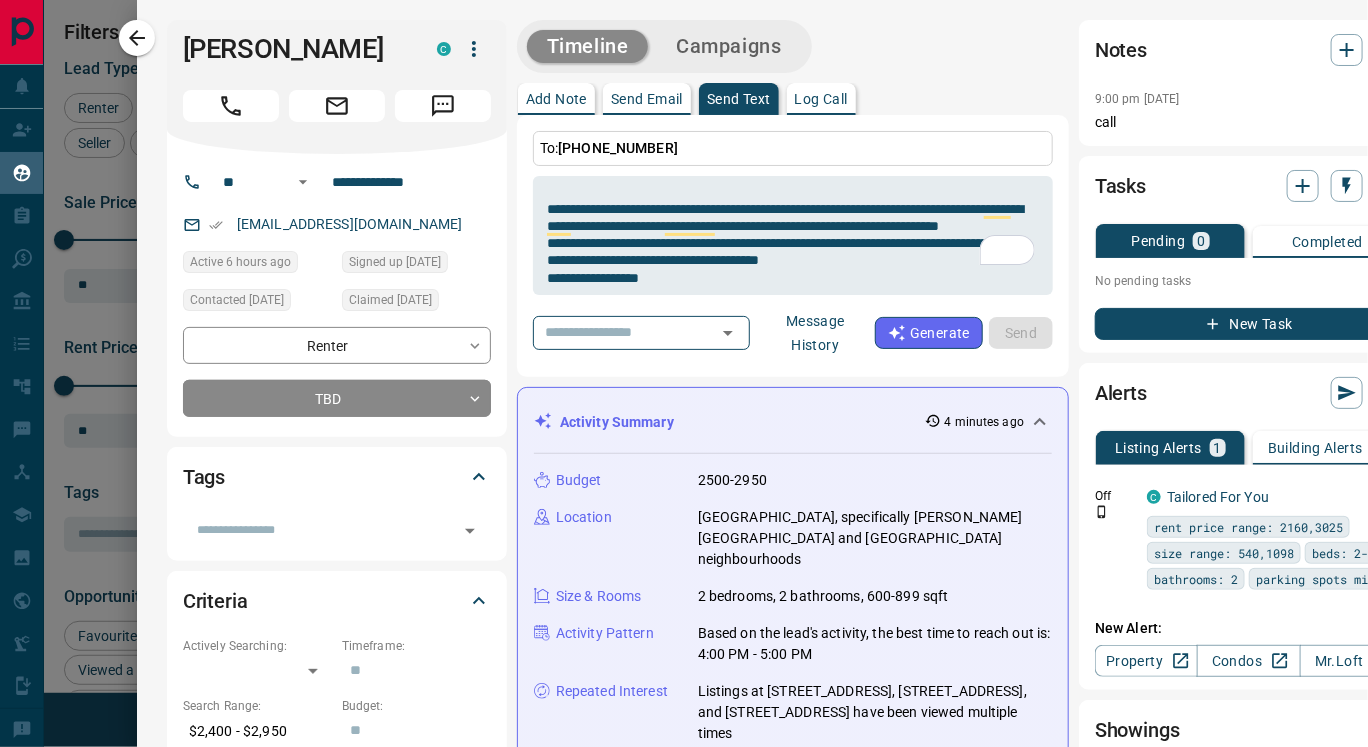 type 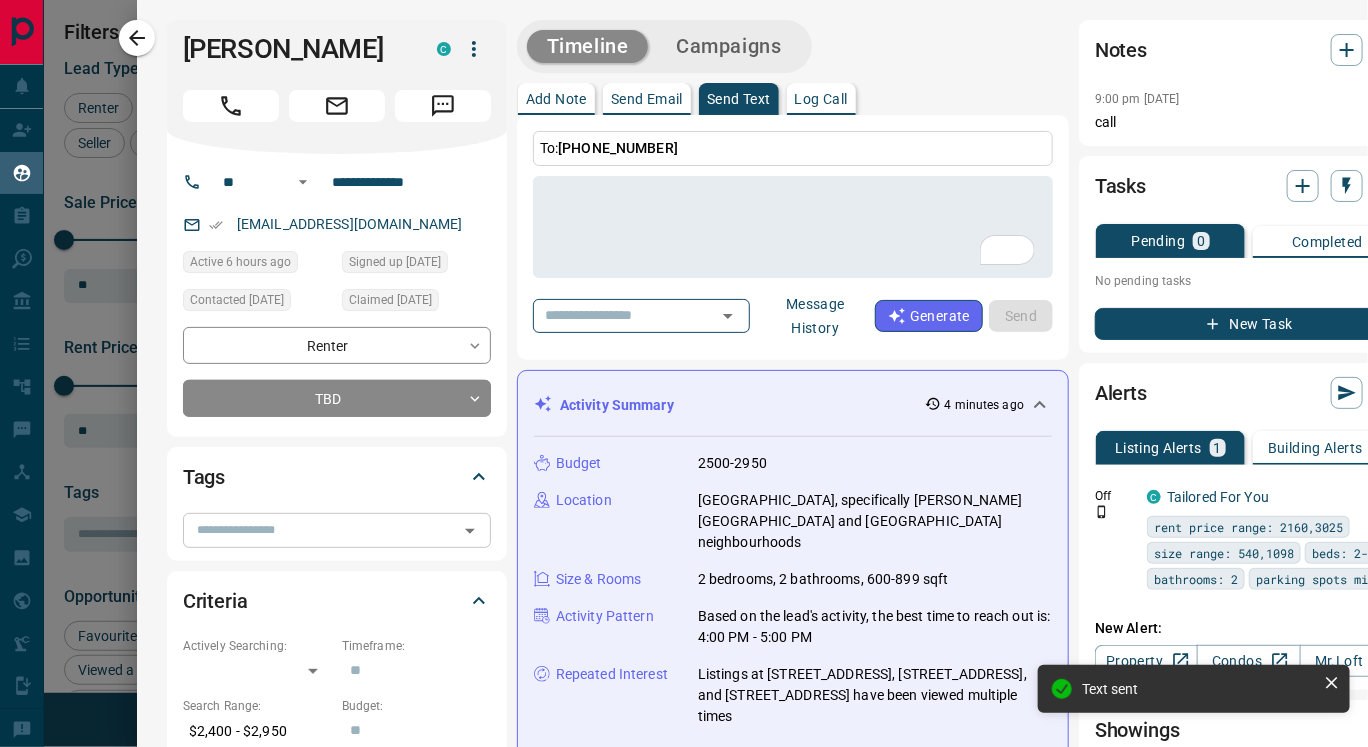 click at bounding box center [320, 530] 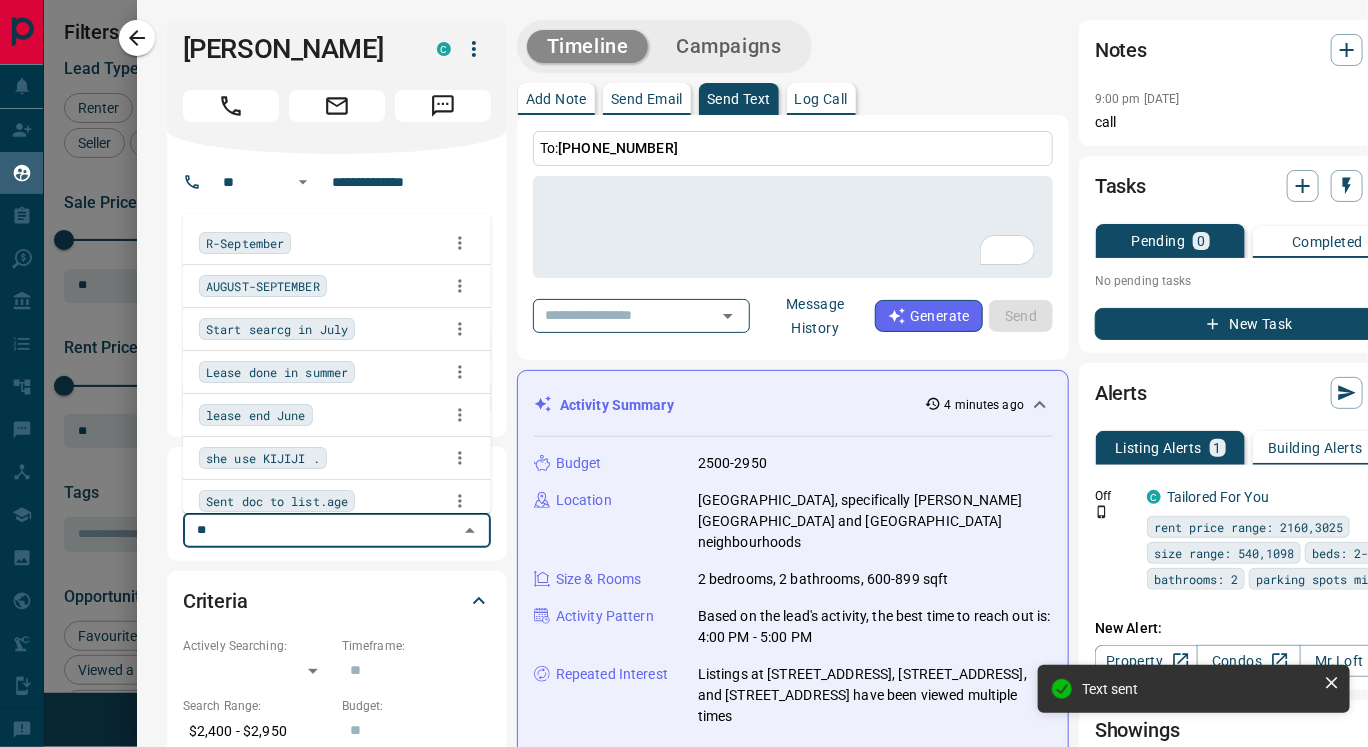type on "***" 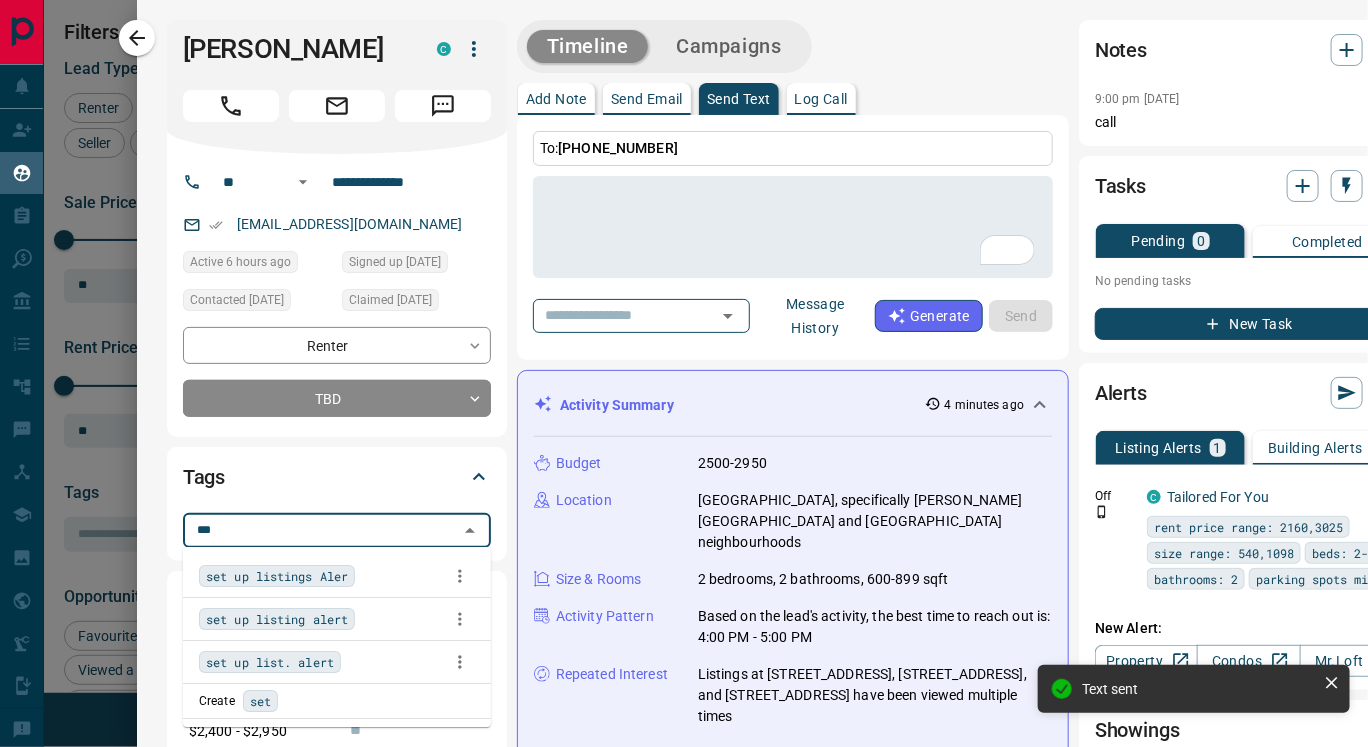 click on "set up listings Aler" at bounding box center (277, 576) 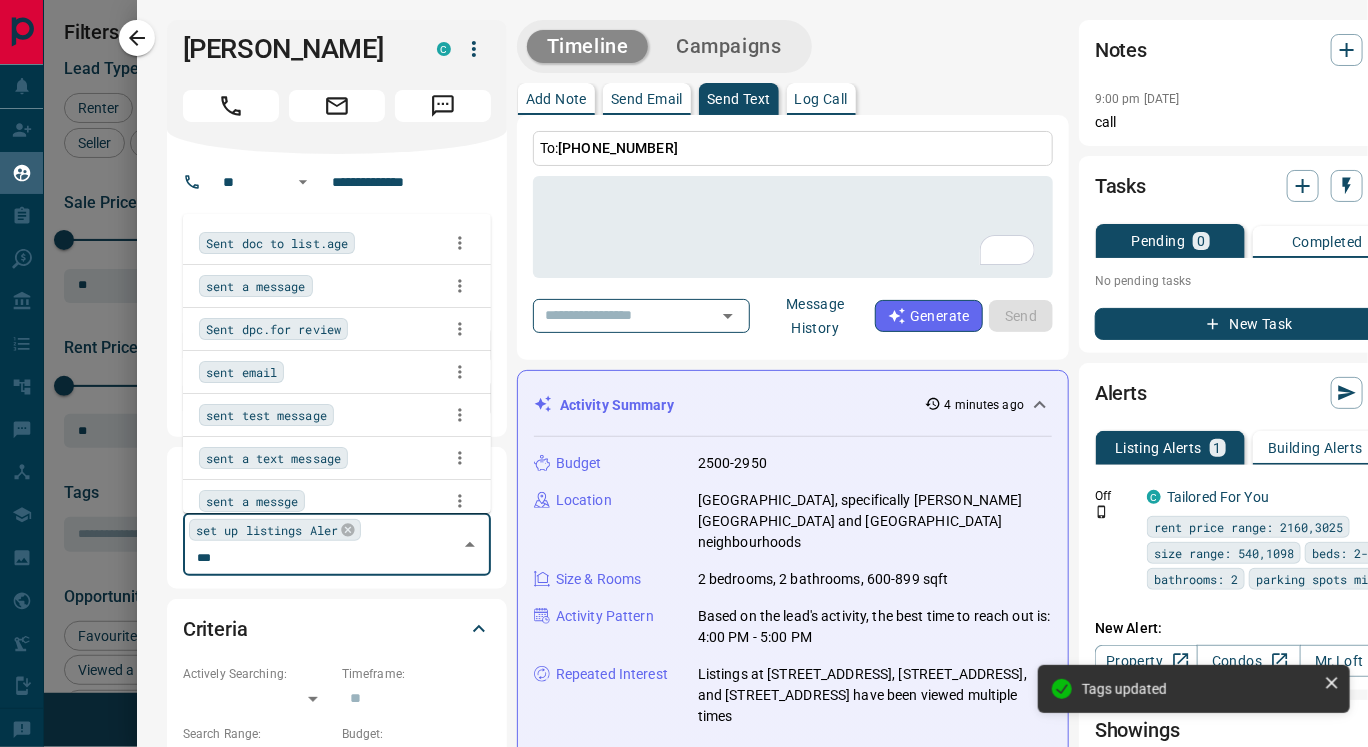 type on "****" 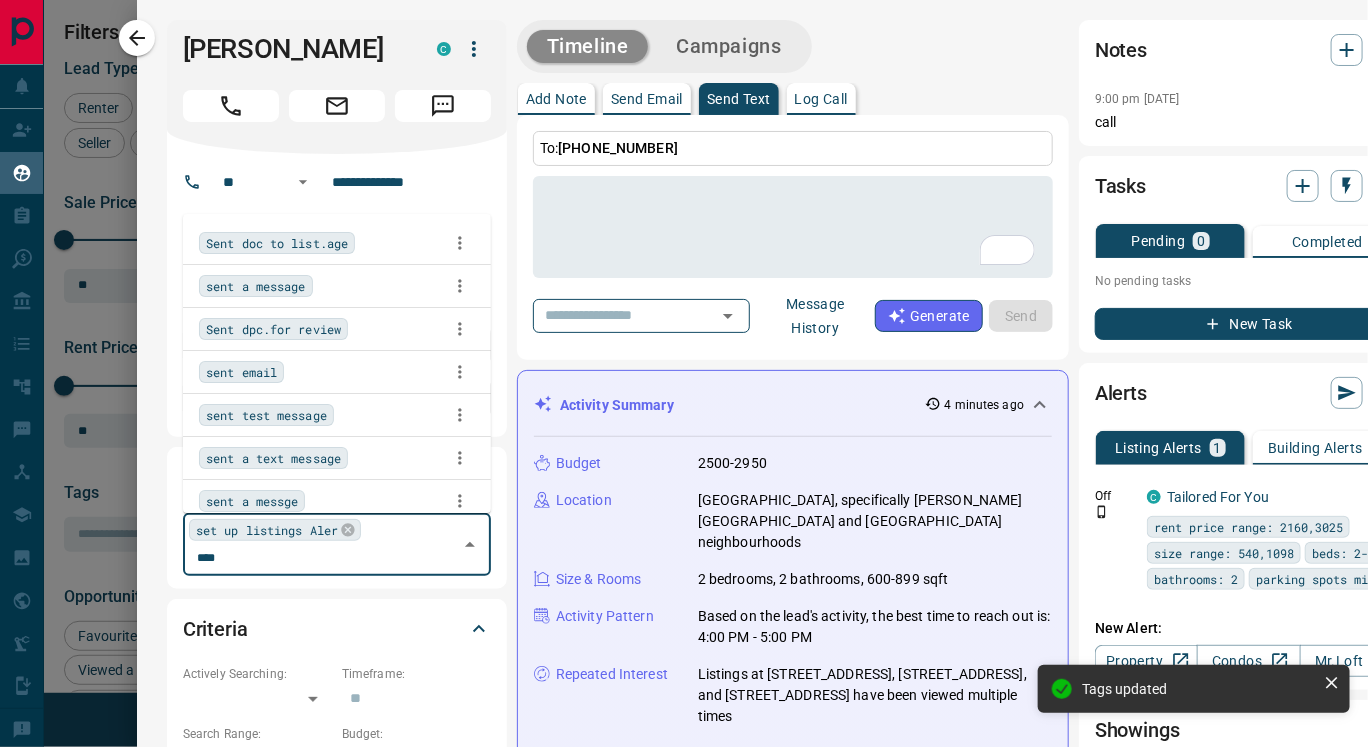 click on "sent a text message" at bounding box center [273, 458] 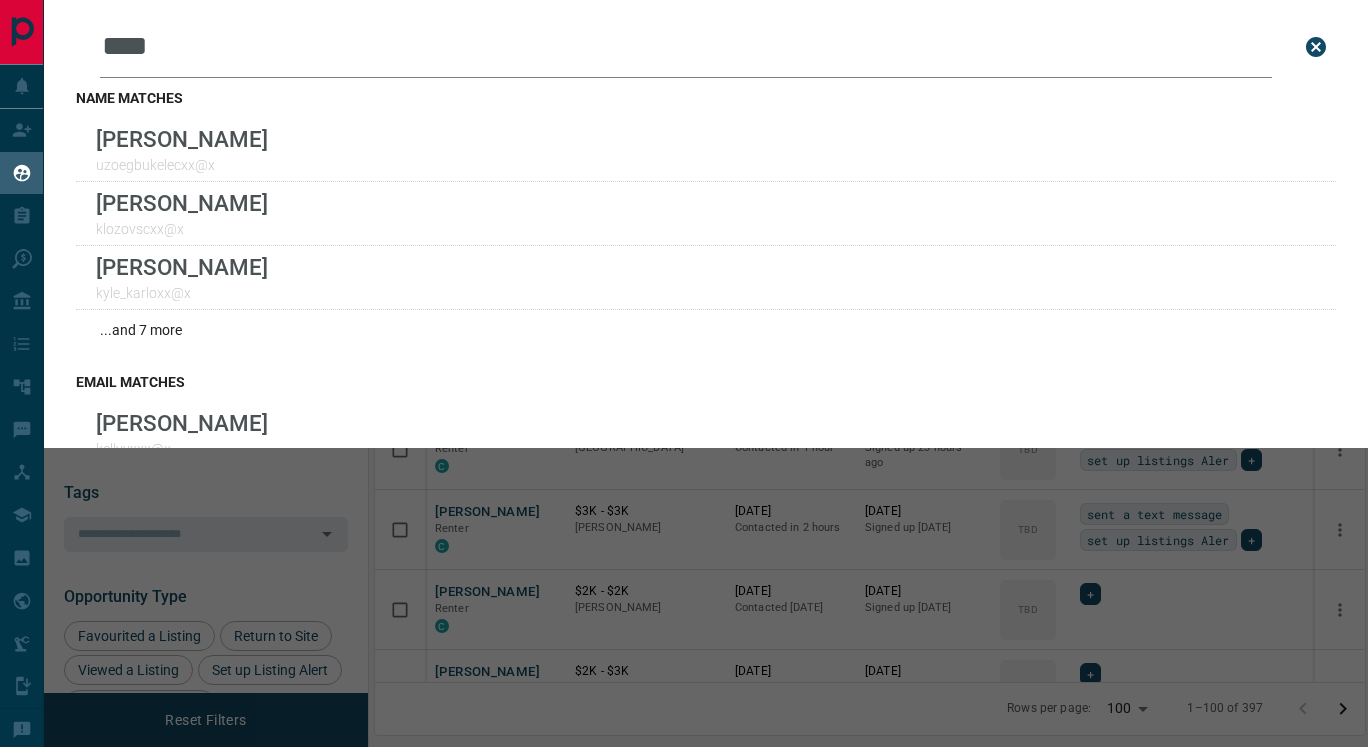 scroll, scrollTop: 0, scrollLeft: 0, axis: both 